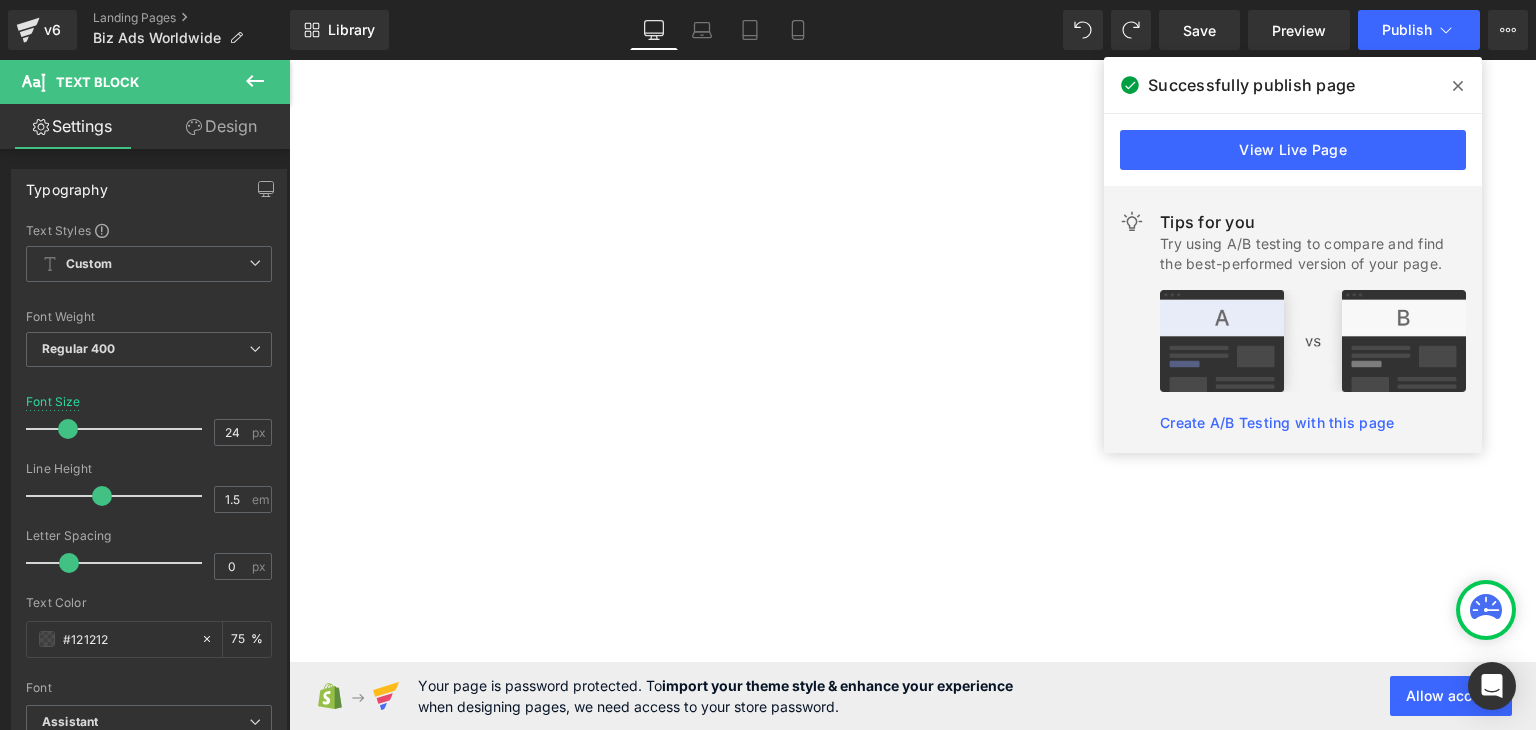 scroll, scrollTop: 0, scrollLeft: 0, axis: both 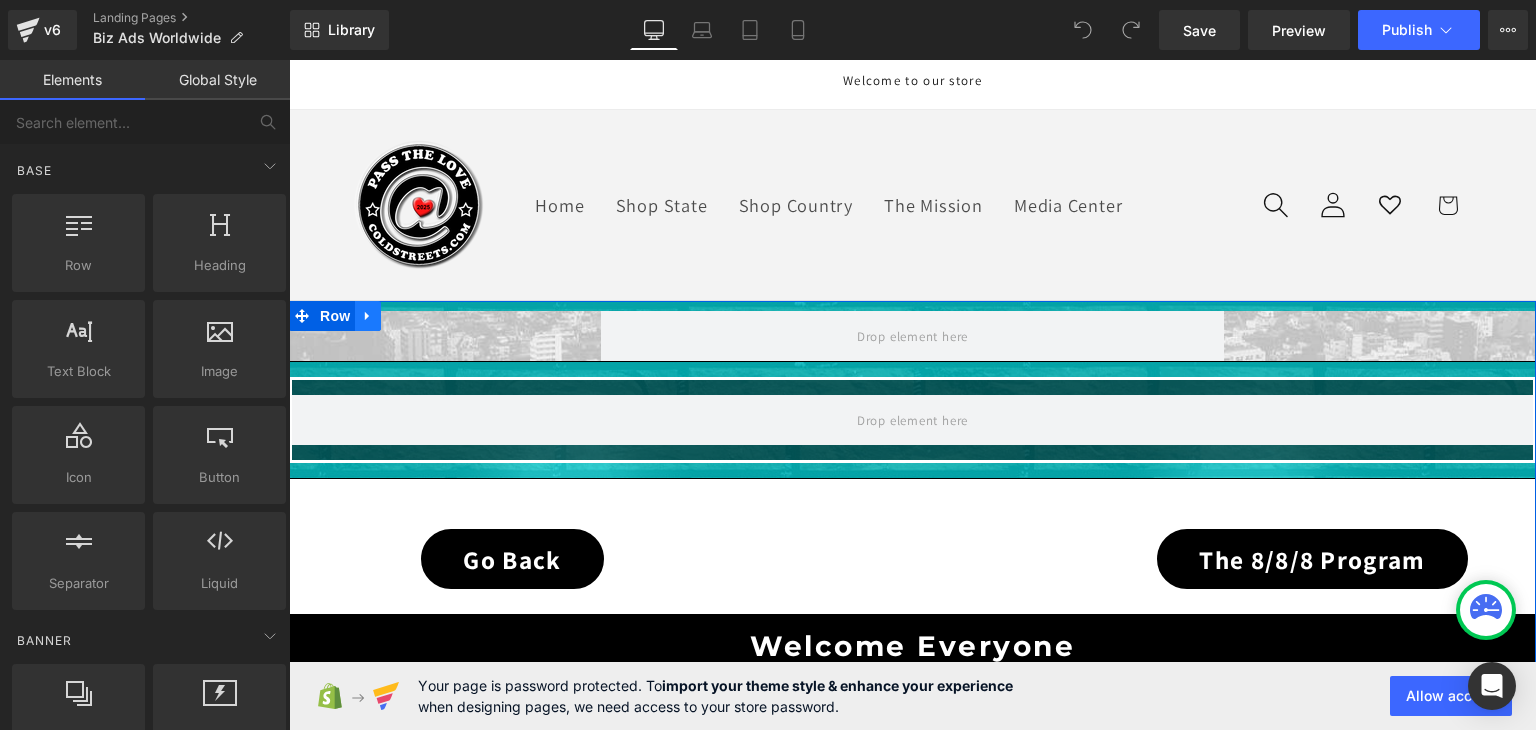 click 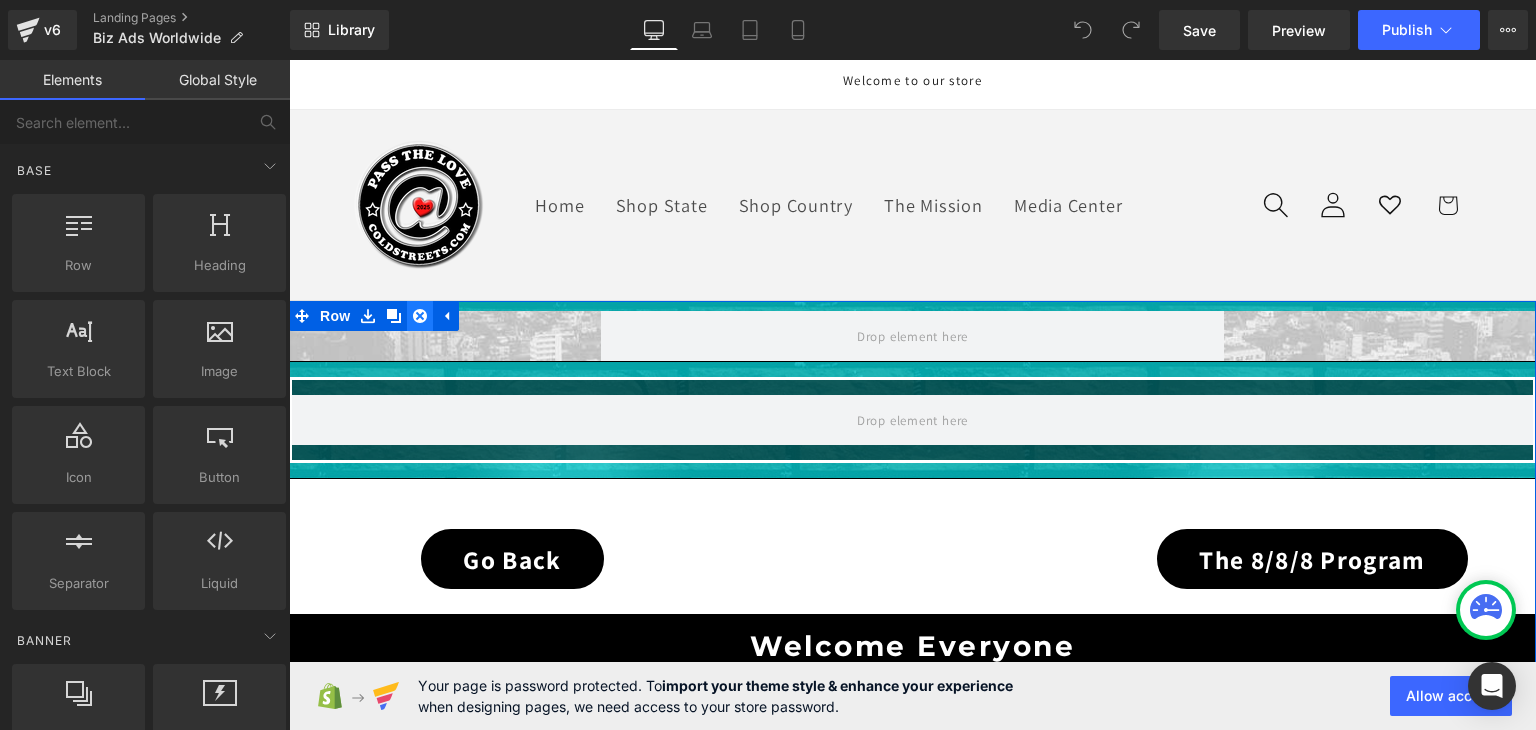 click 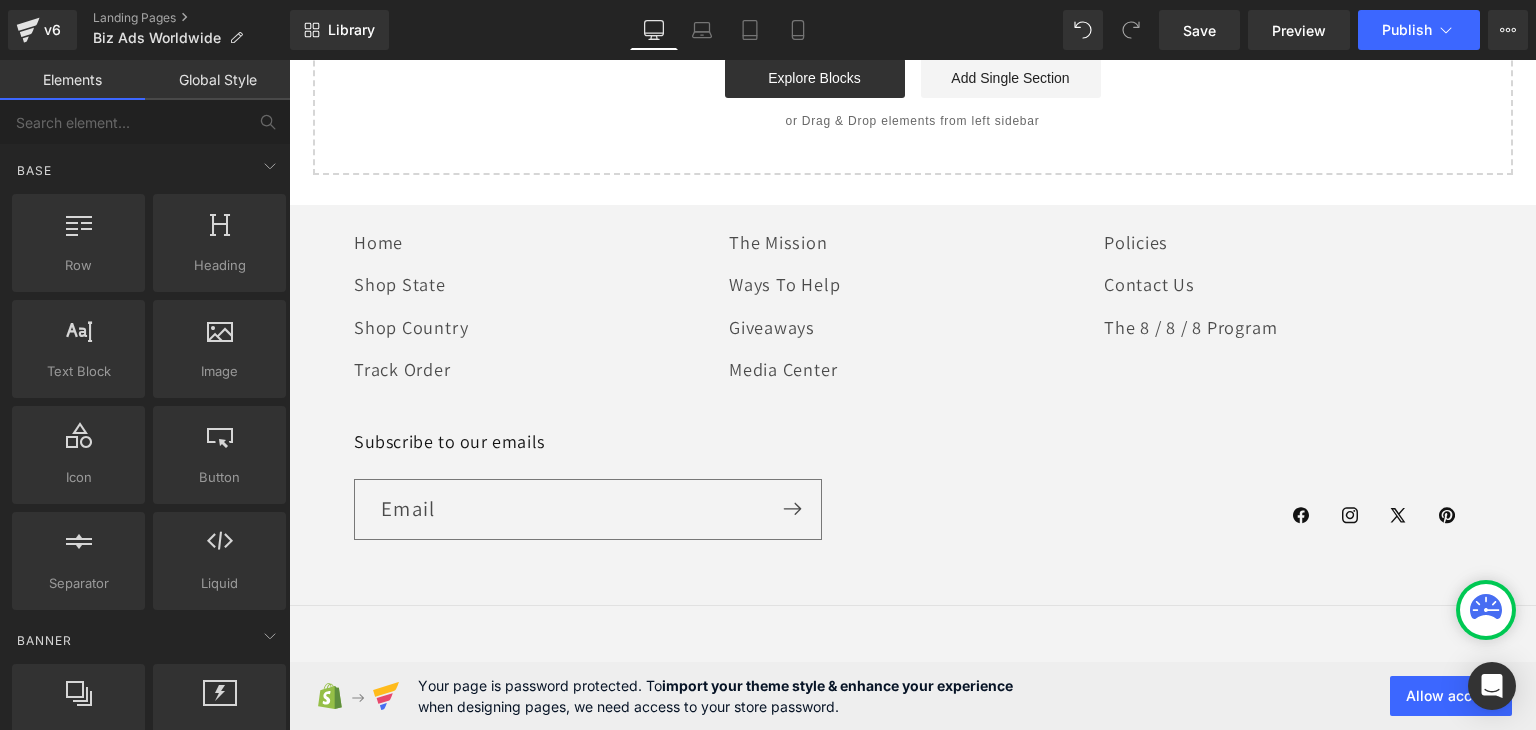 scroll, scrollTop: 1600, scrollLeft: 0, axis: vertical 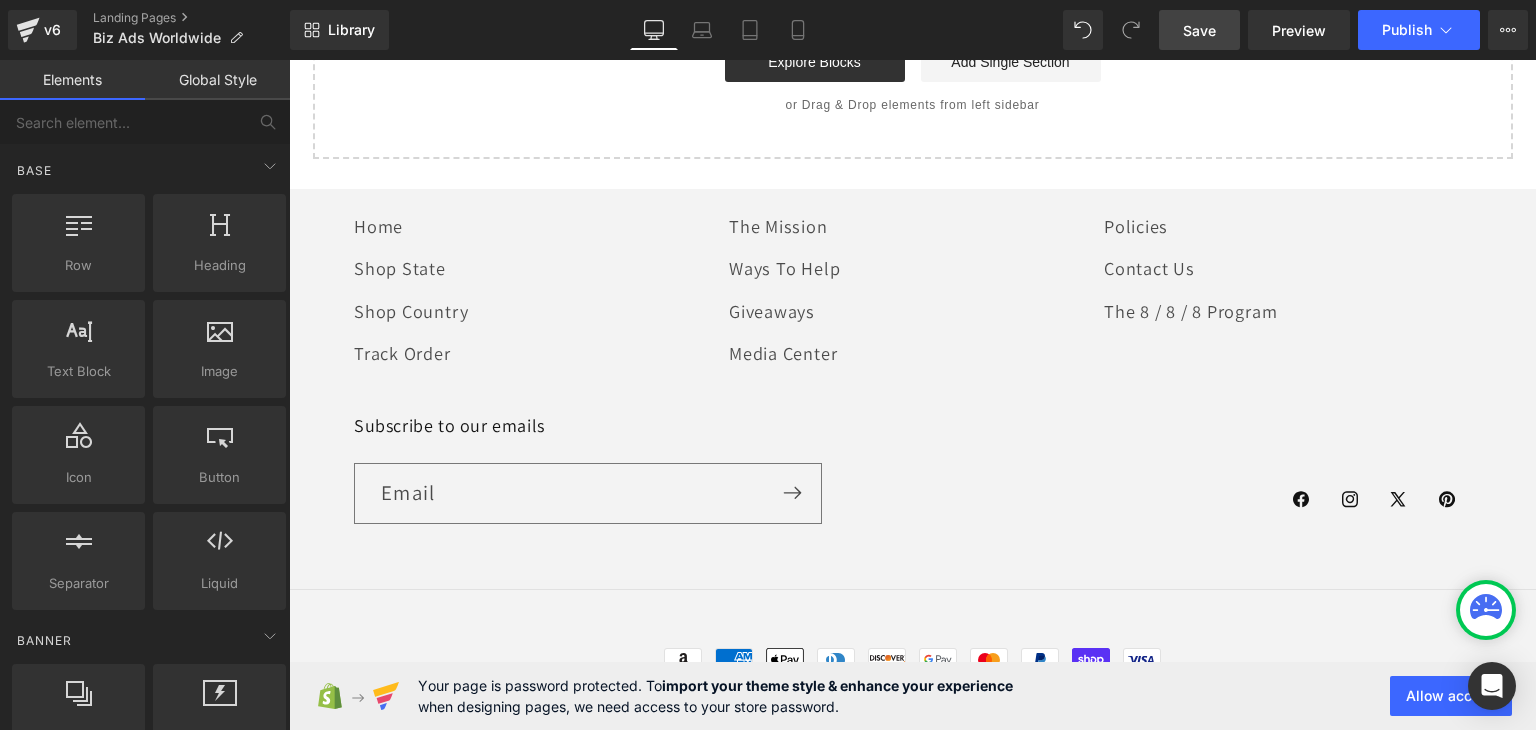 click on "Save" at bounding box center [1199, 30] 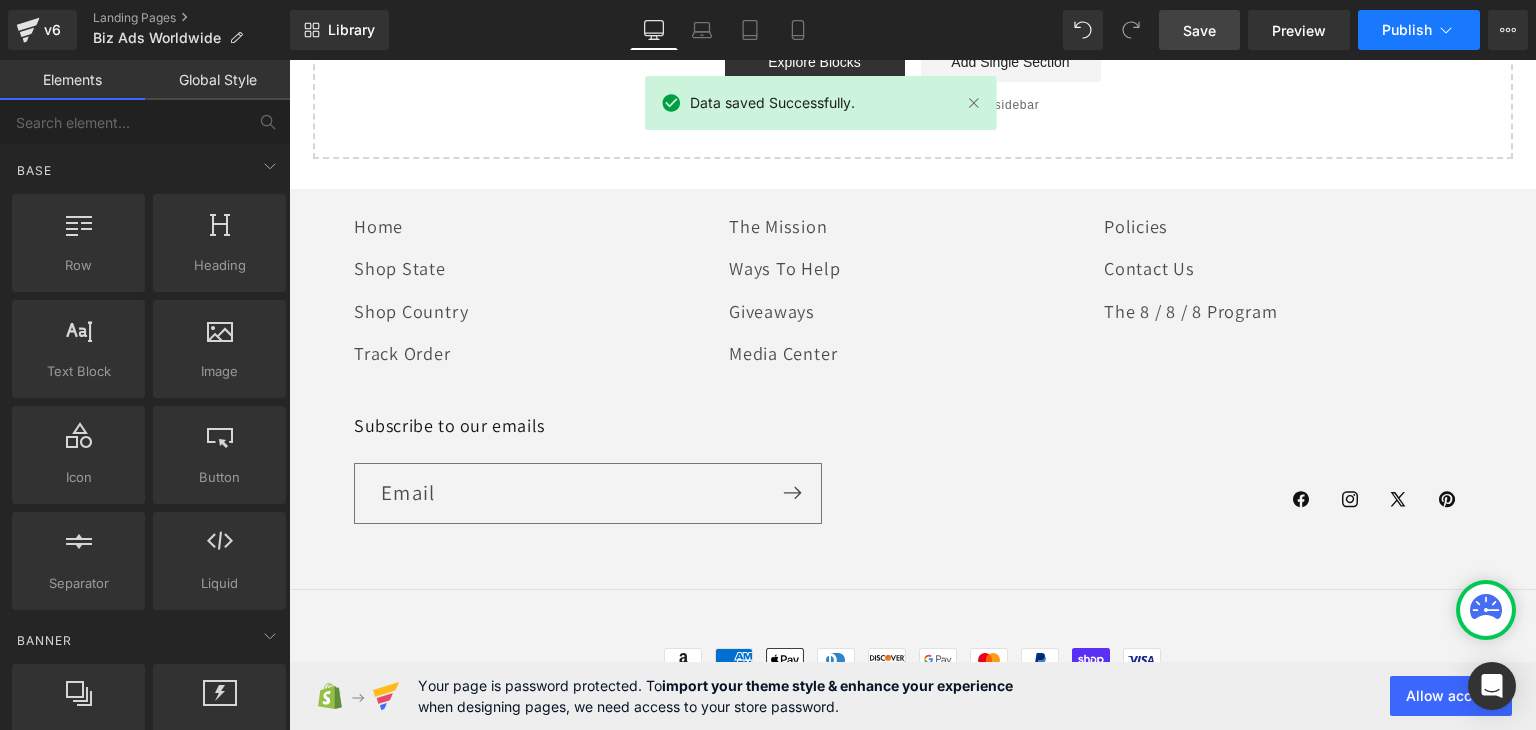 click 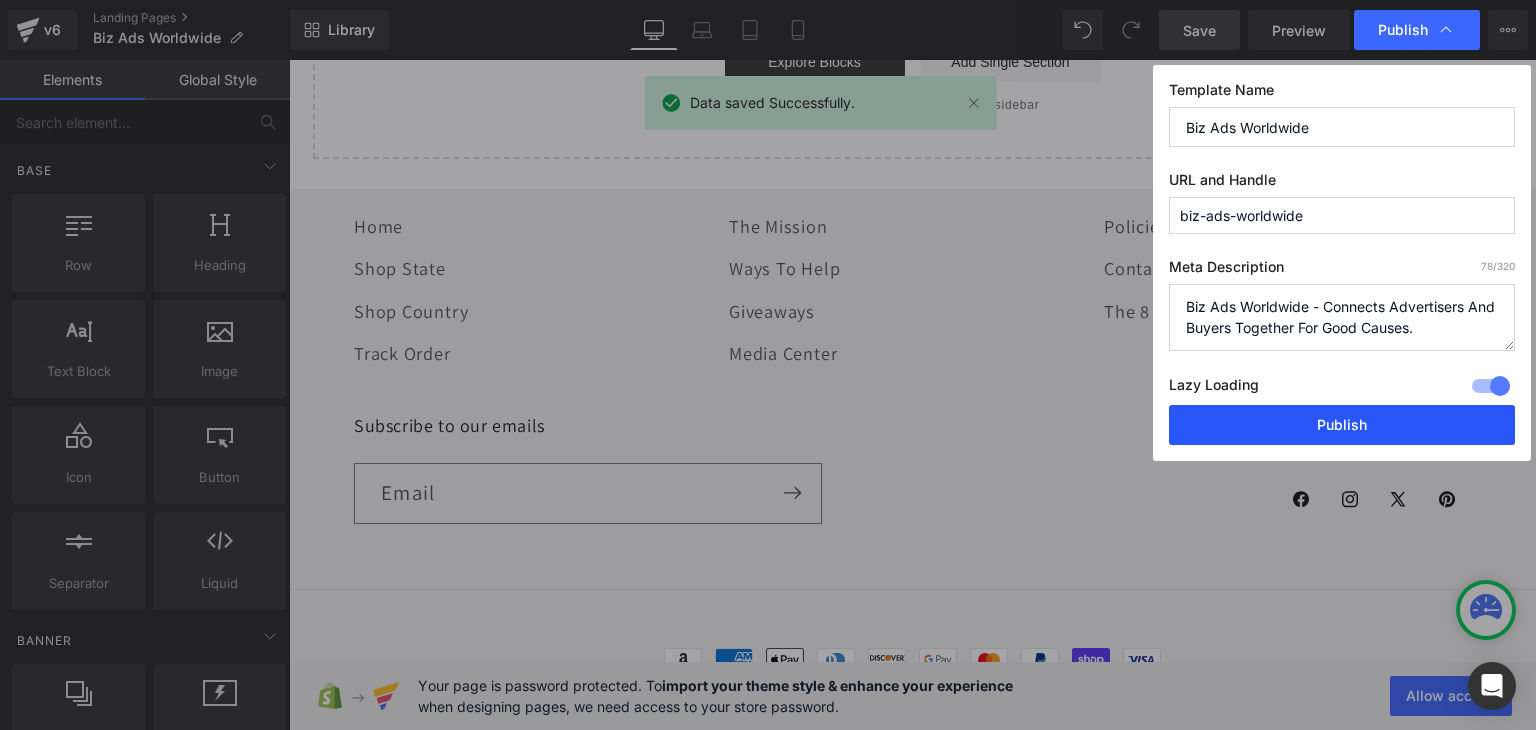 drag, startPoint x: 1340, startPoint y: 429, endPoint x: 954, endPoint y: 389, distance: 388.06702 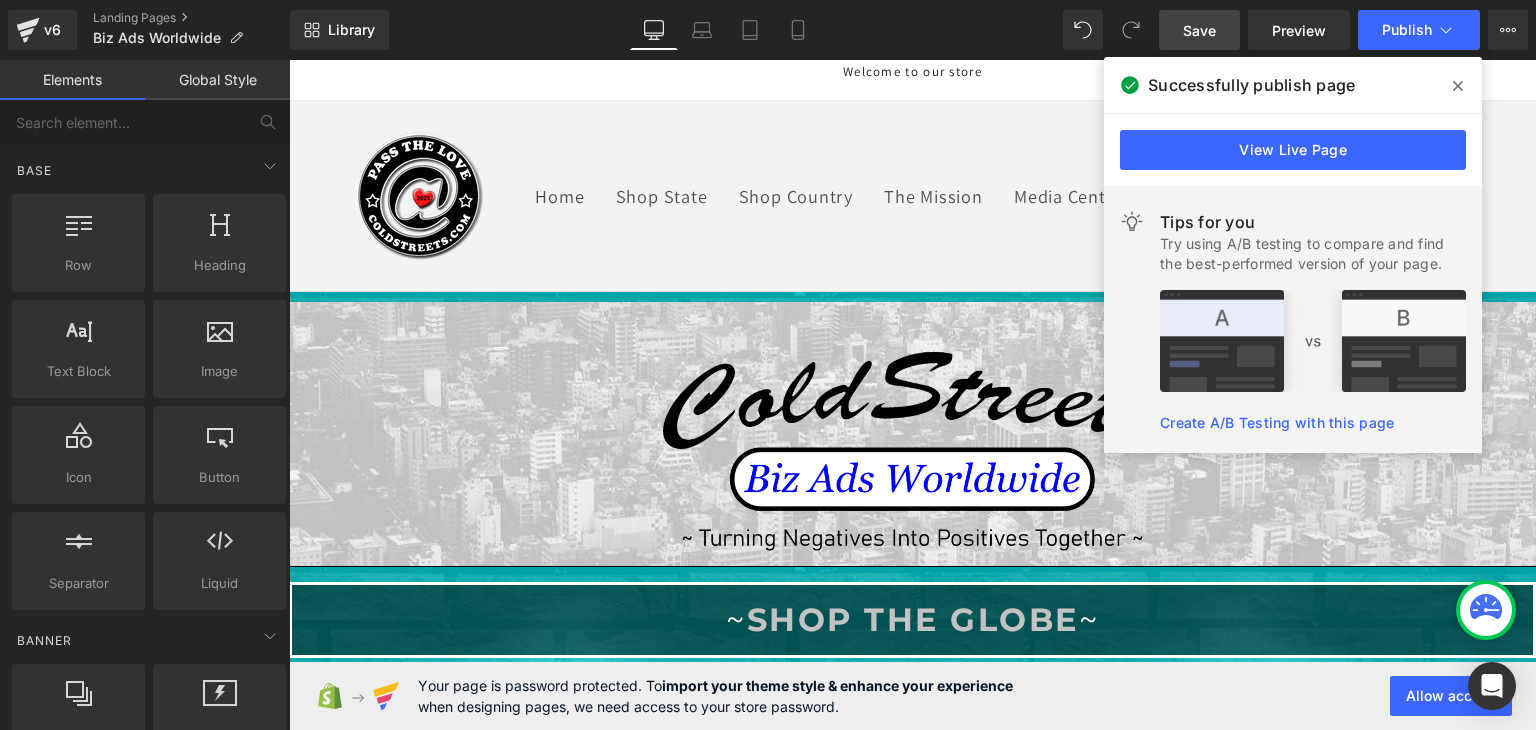 scroll, scrollTop: 0, scrollLeft: 0, axis: both 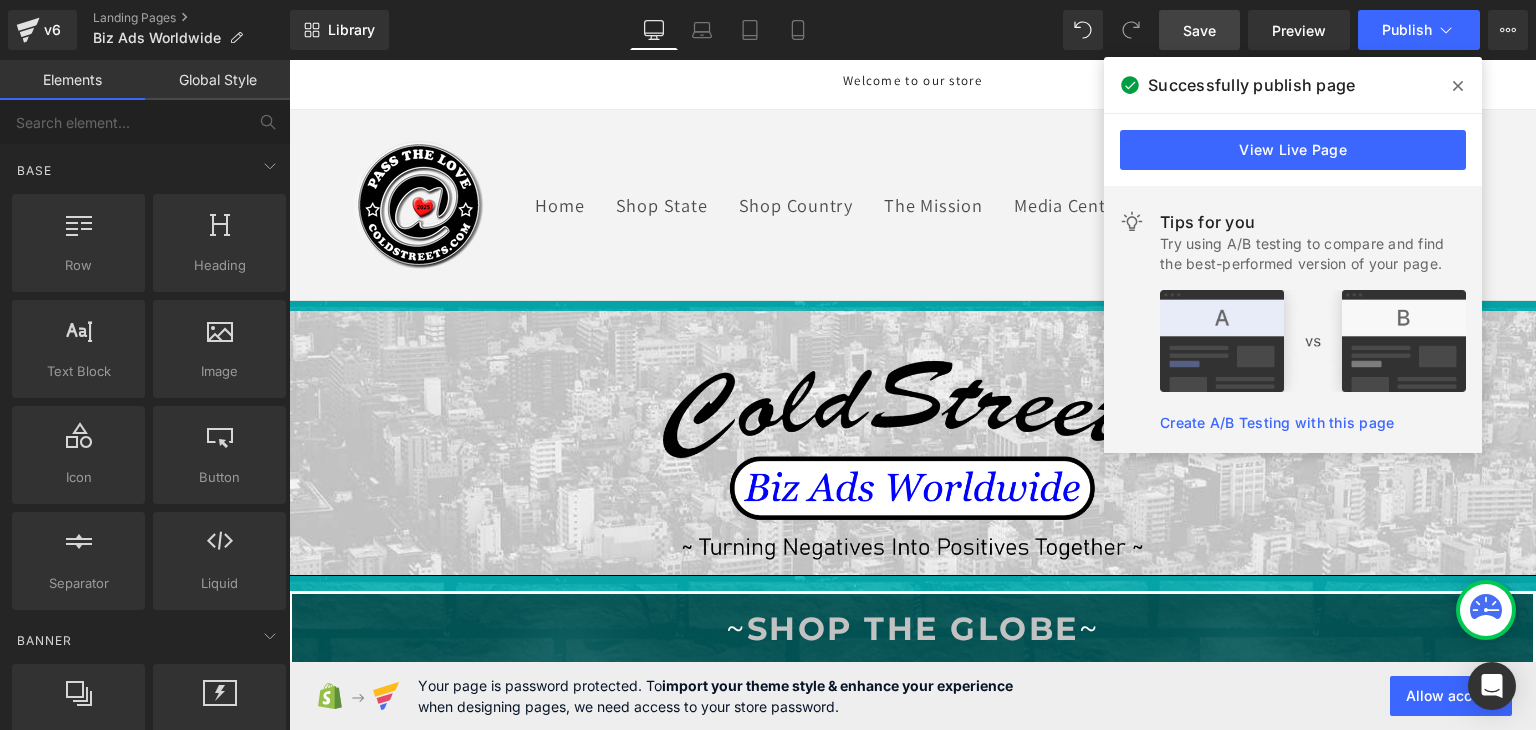 click 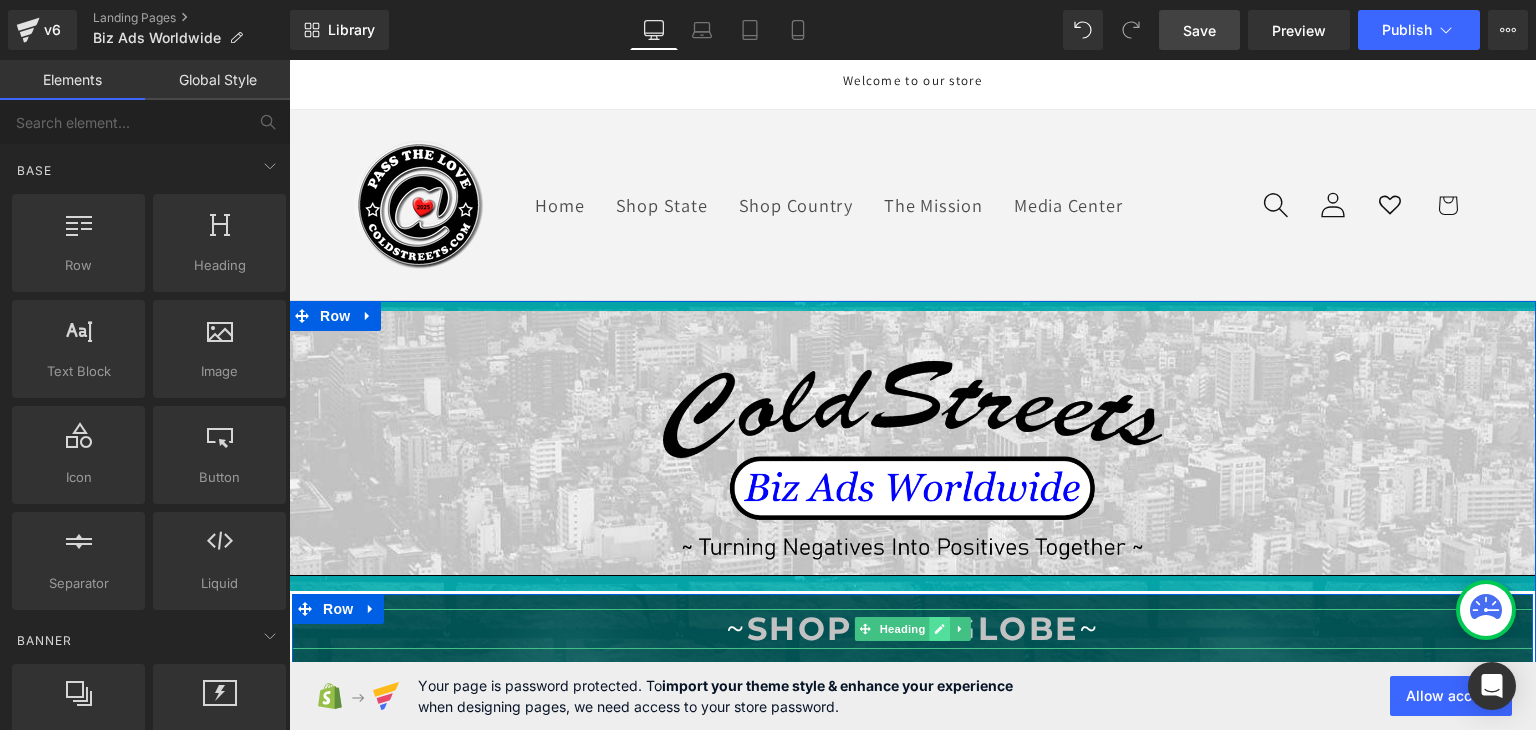 click 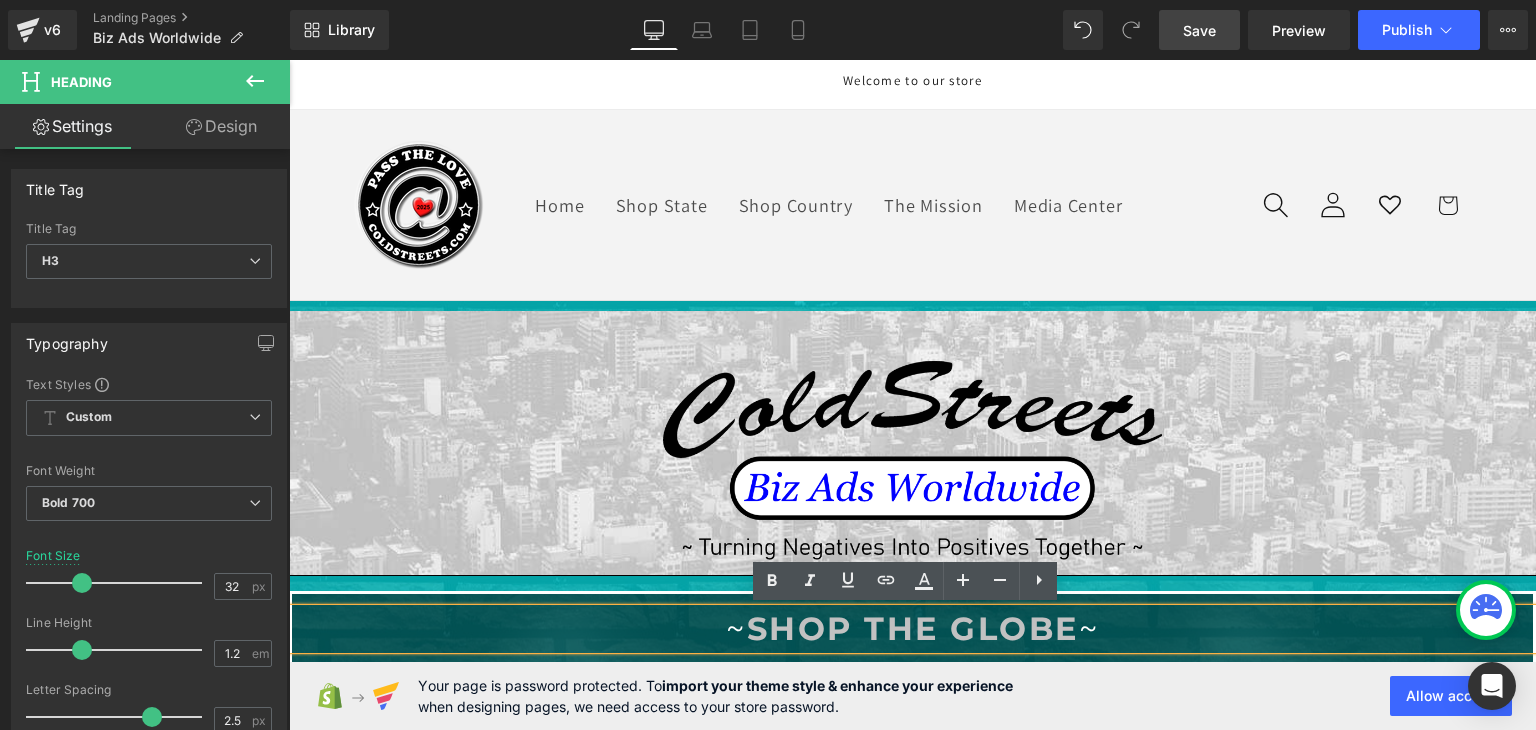 drag, startPoint x: 1100, startPoint y: 628, endPoint x: 672, endPoint y: 630, distance: 428.00467 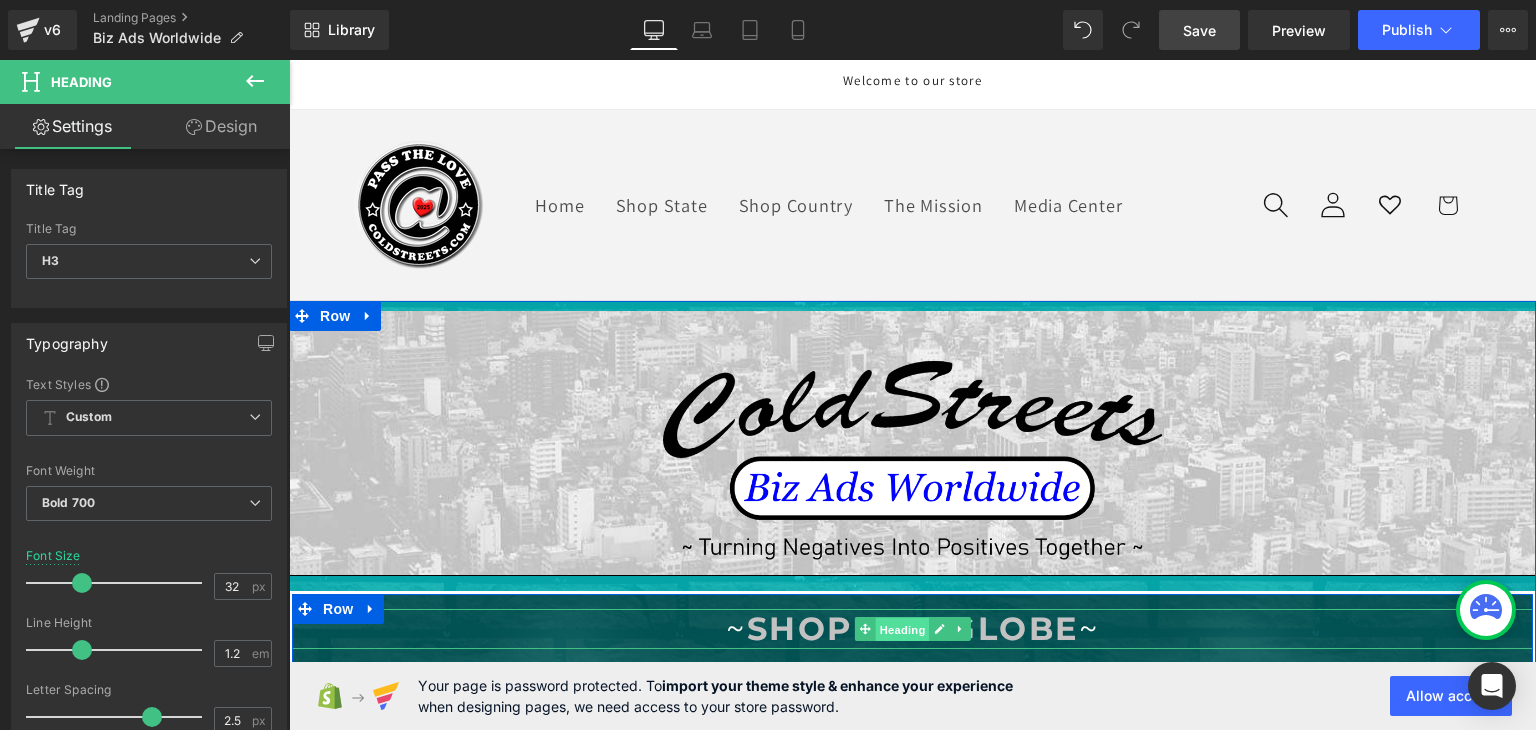 click on "Heading" at bounding box center (903, 630) 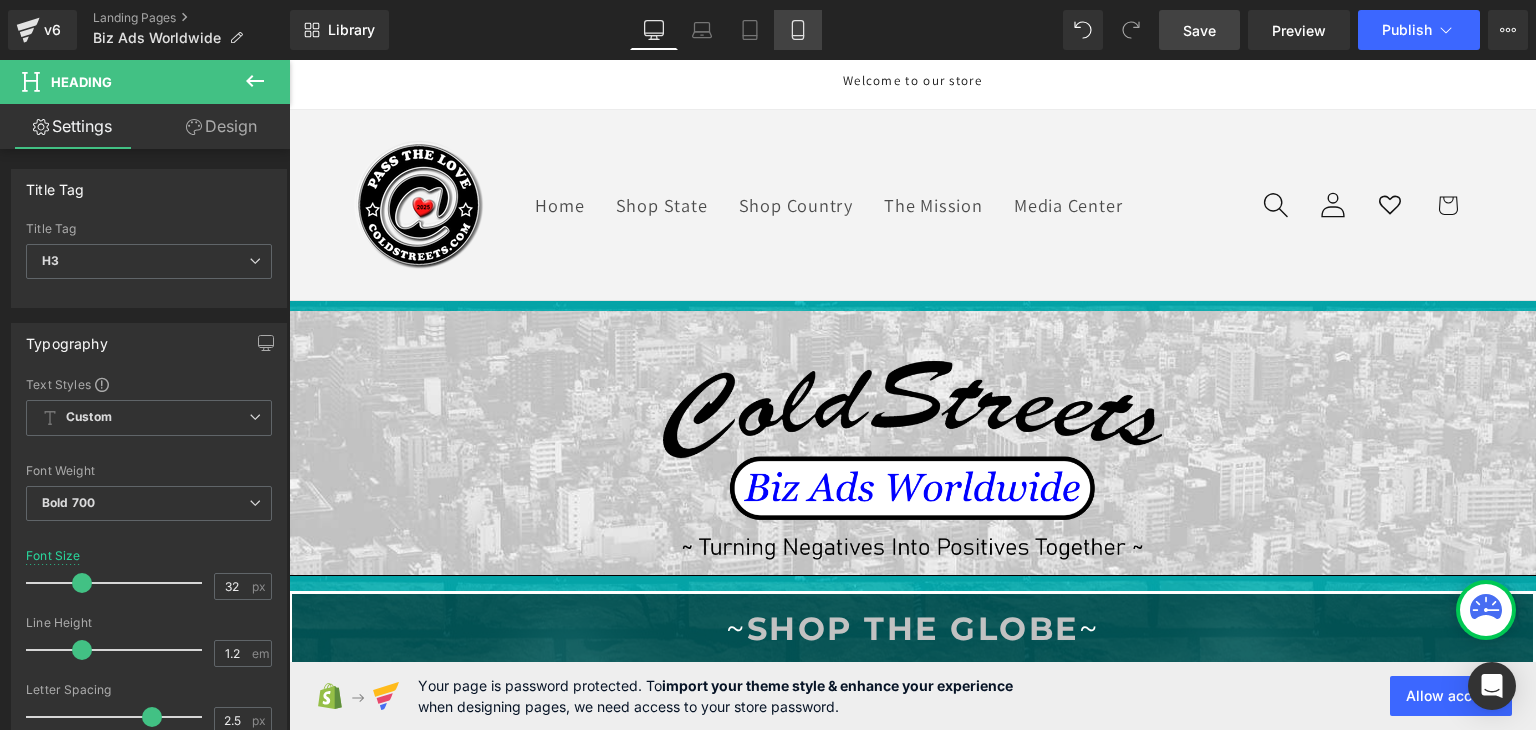 click on "Mobile" at bounding box center (798, 30) 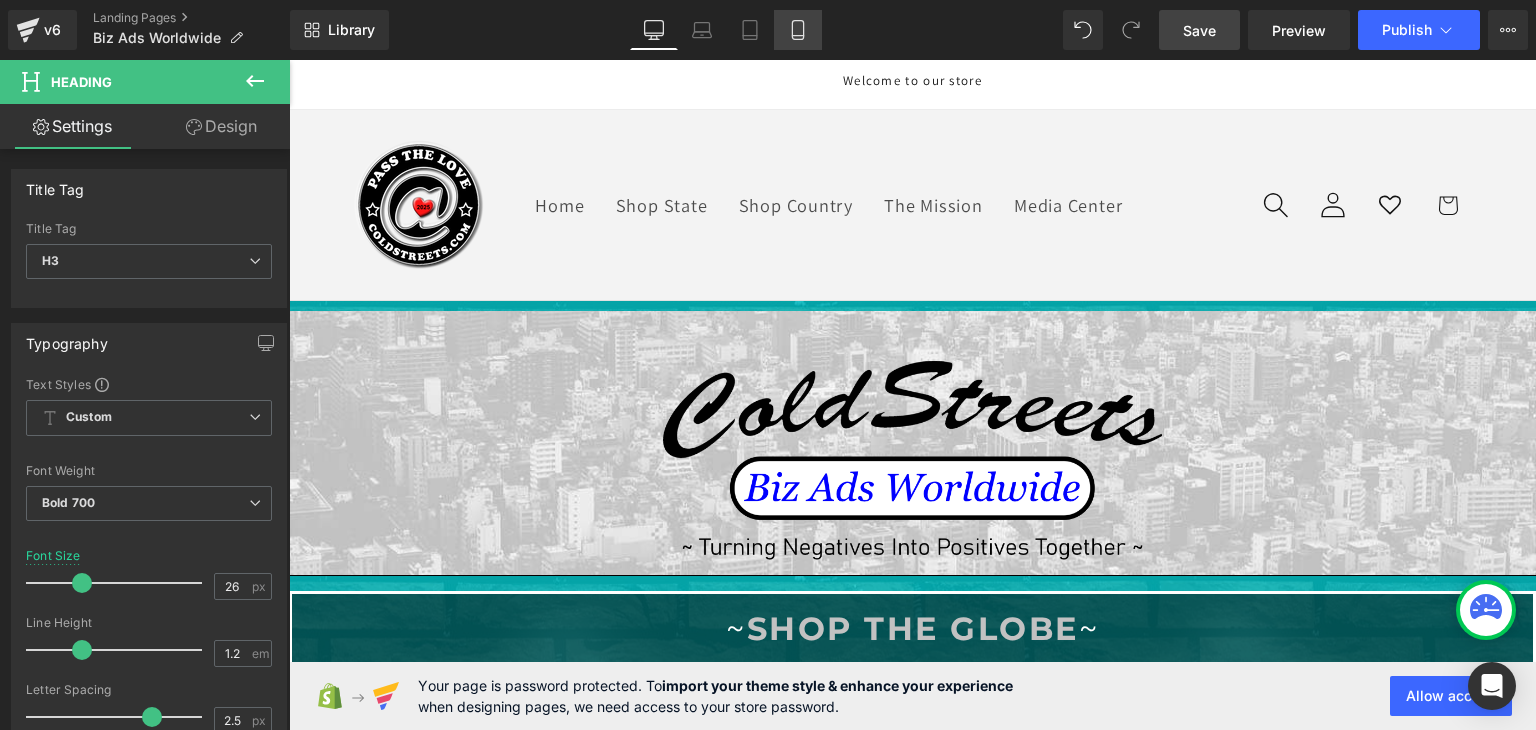 scroll, scrollTop: 285, scrollLeft: 0, axis: vertical 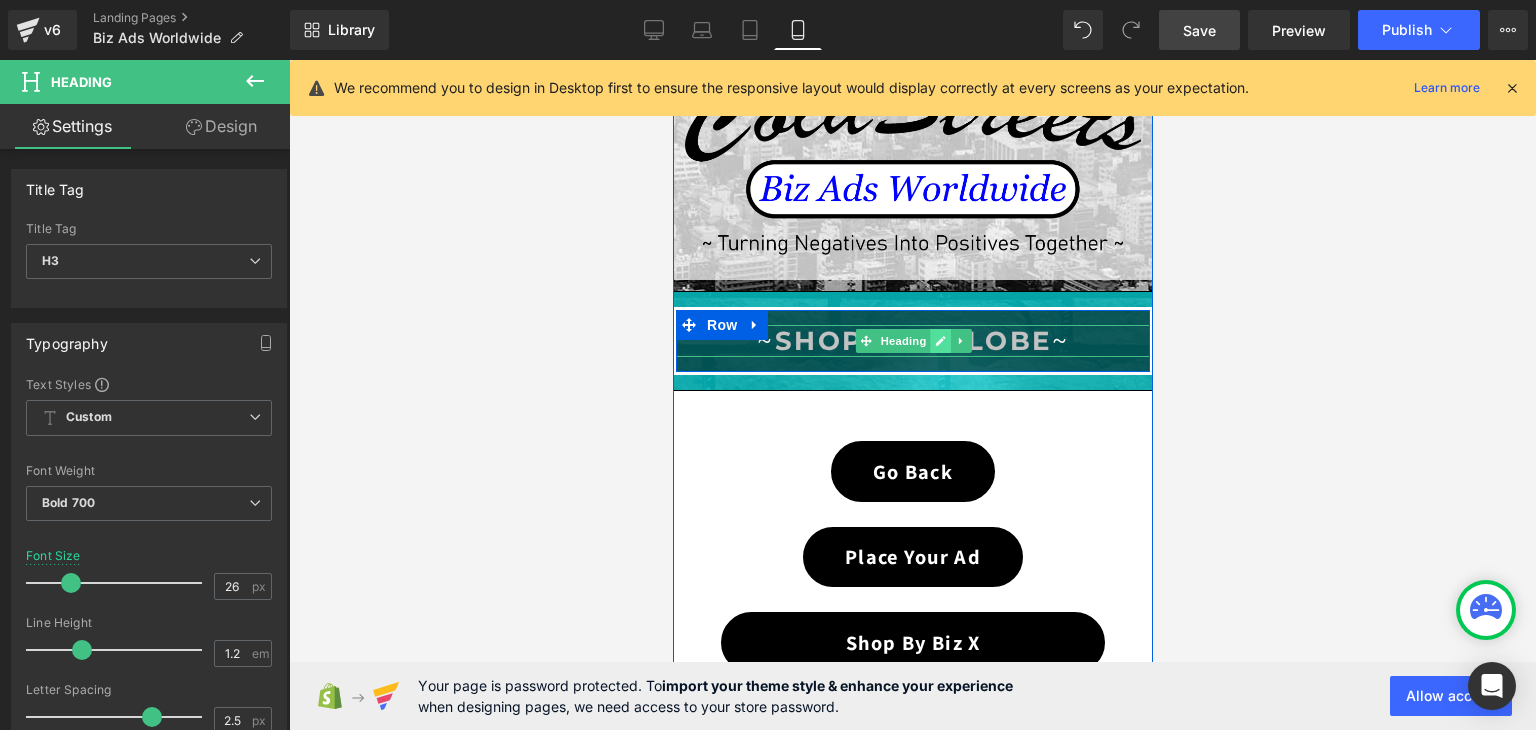 click 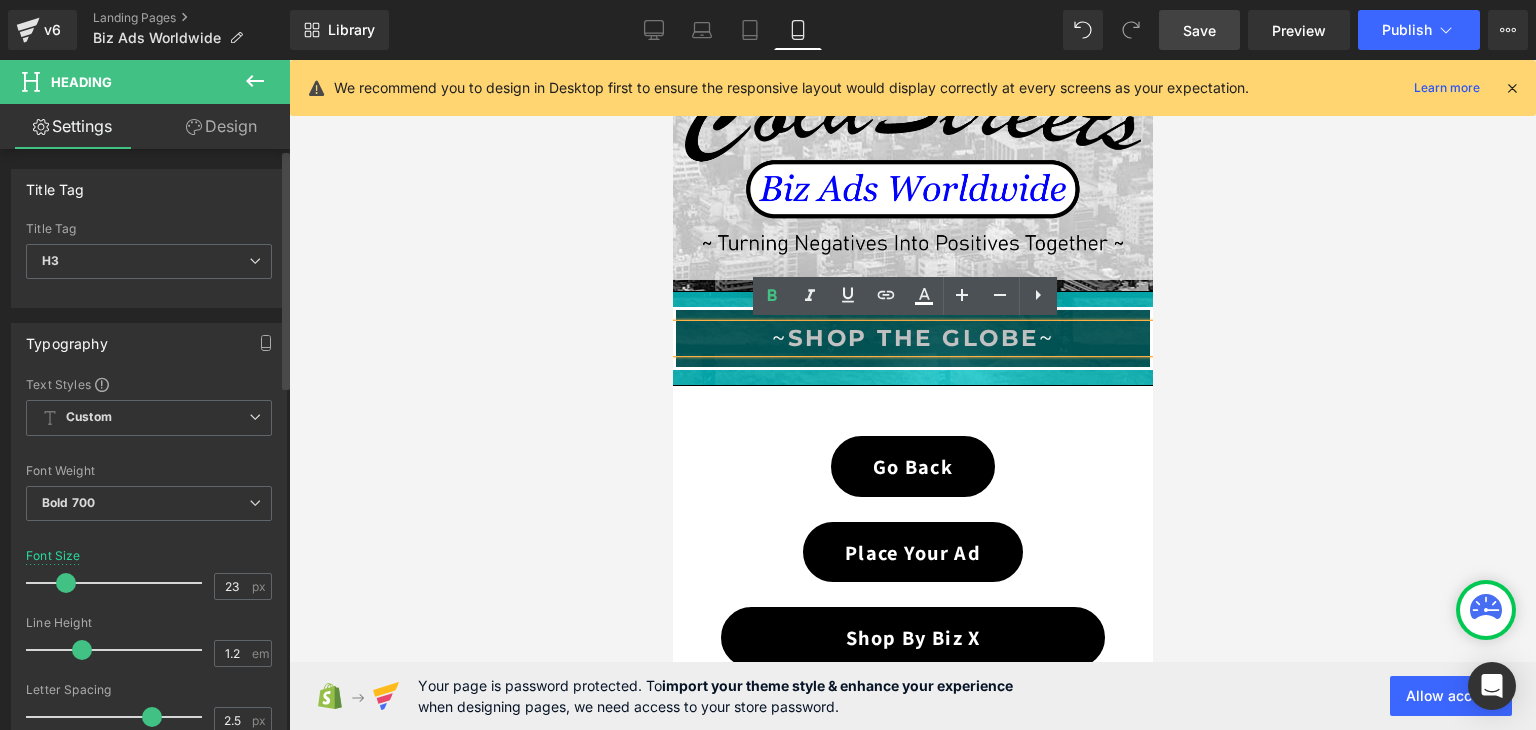 type on "24" 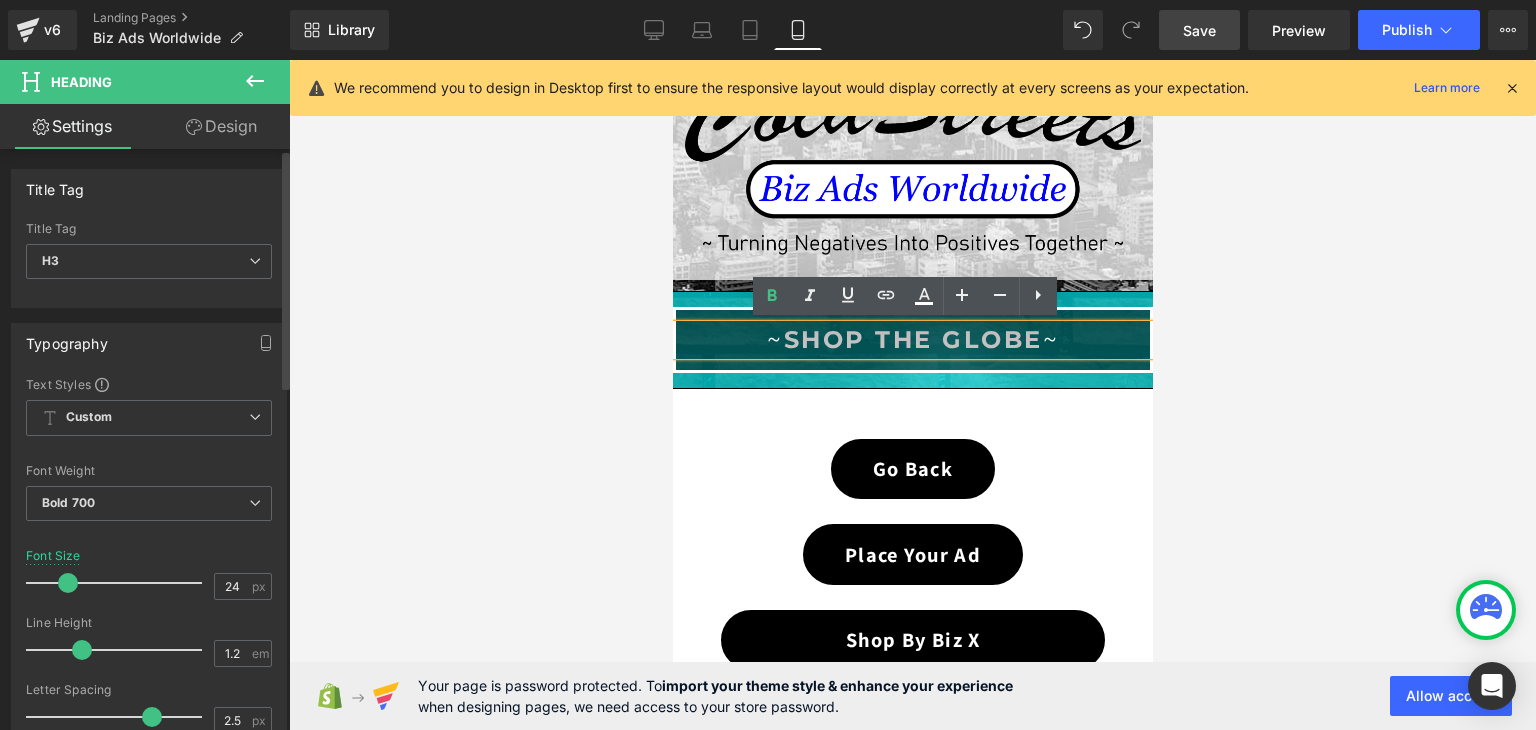 click at bounding box center (68, 583) 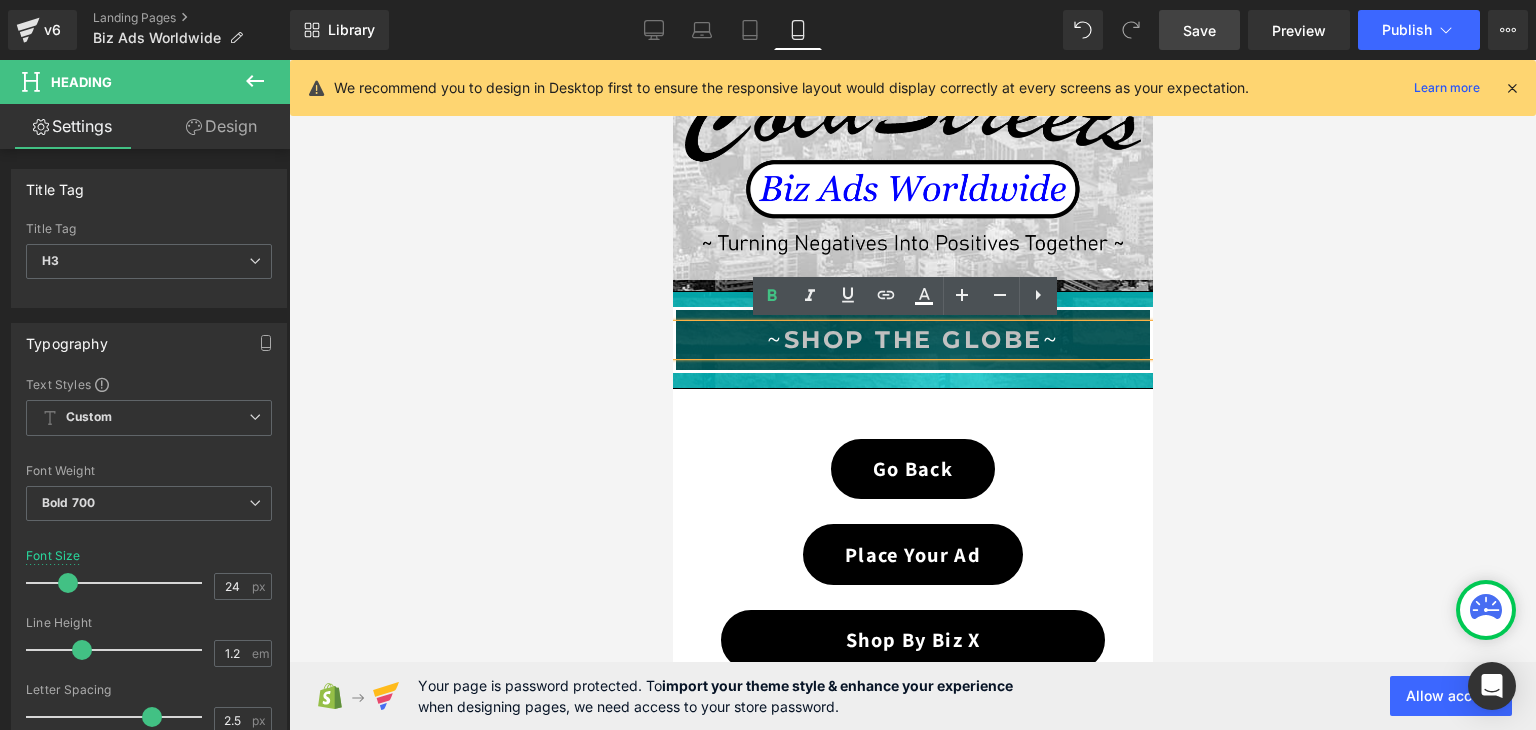 click on "Save" at bounding box center (1199, 30) 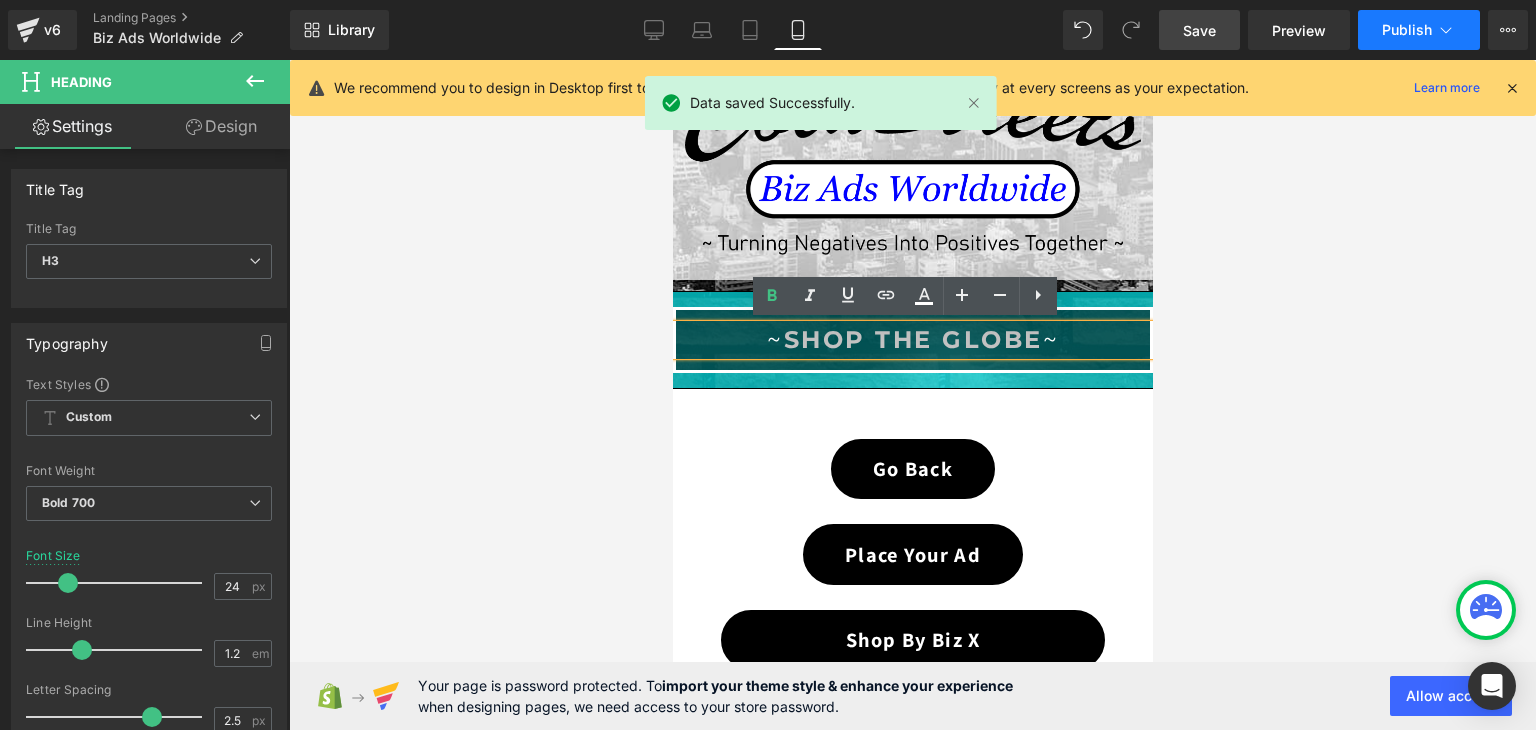 click on "Publish" at bounding box center (1419, 30) 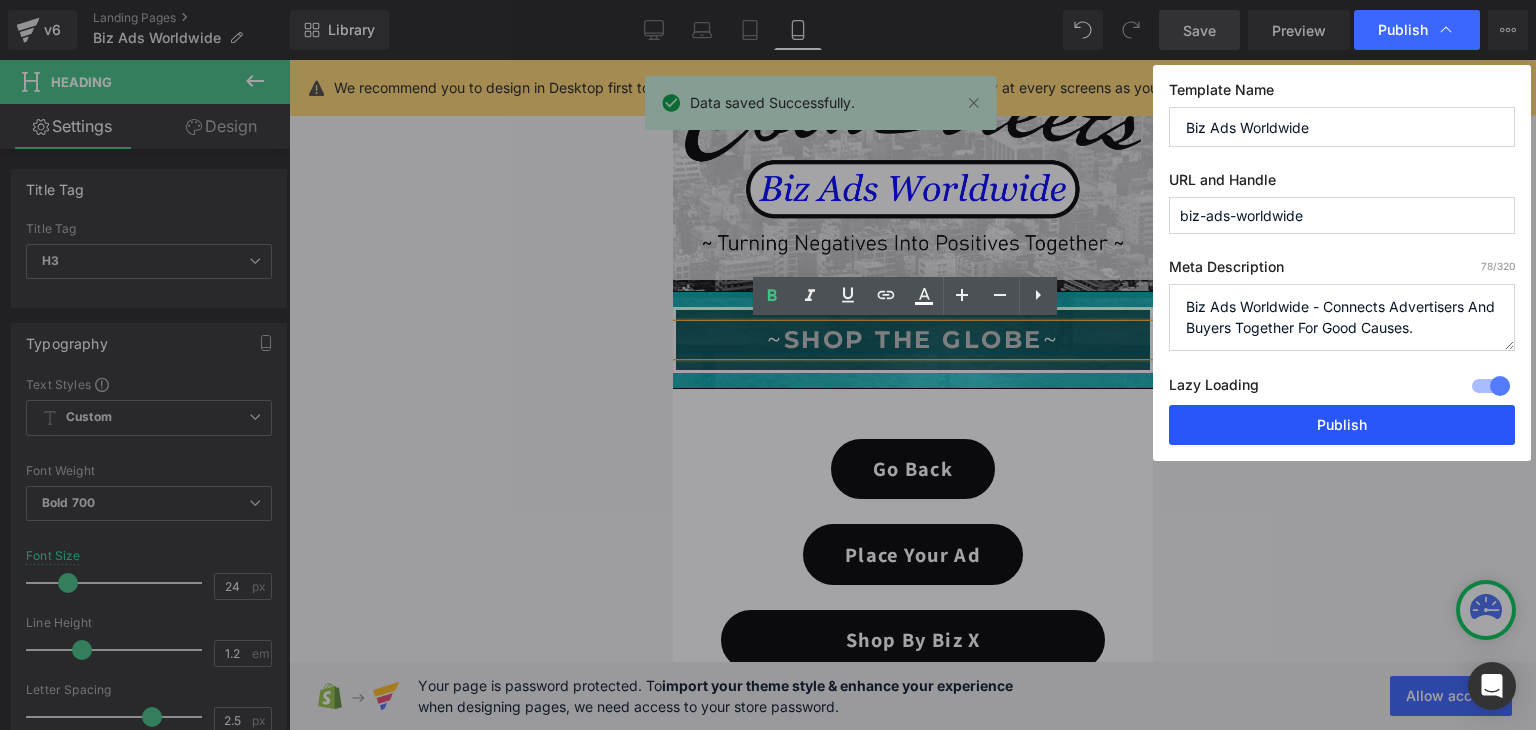 click on "Publish" at bounding box center [1342, 425] 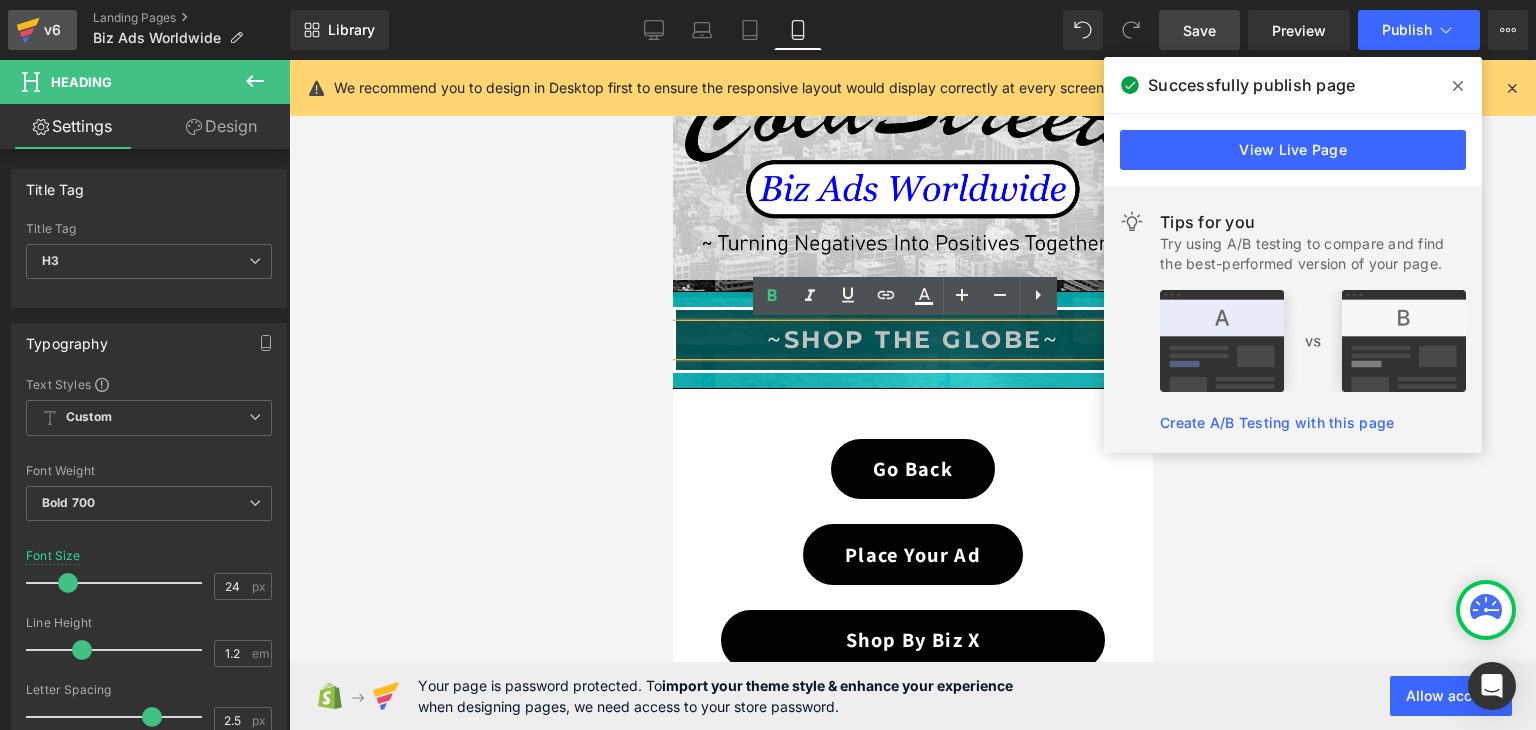 click 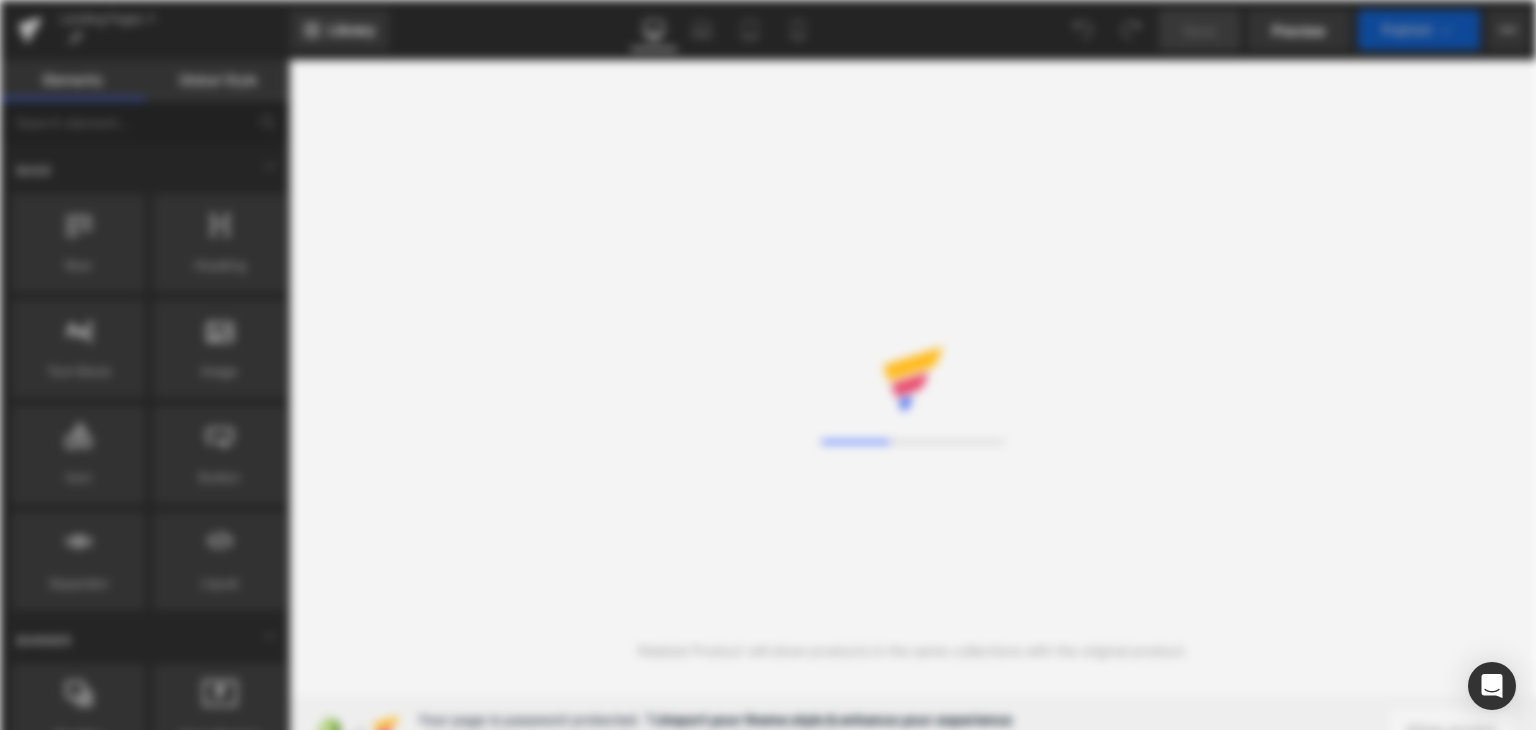 scroll, scrollTop: 0, scrollLeft: 0, axis: both 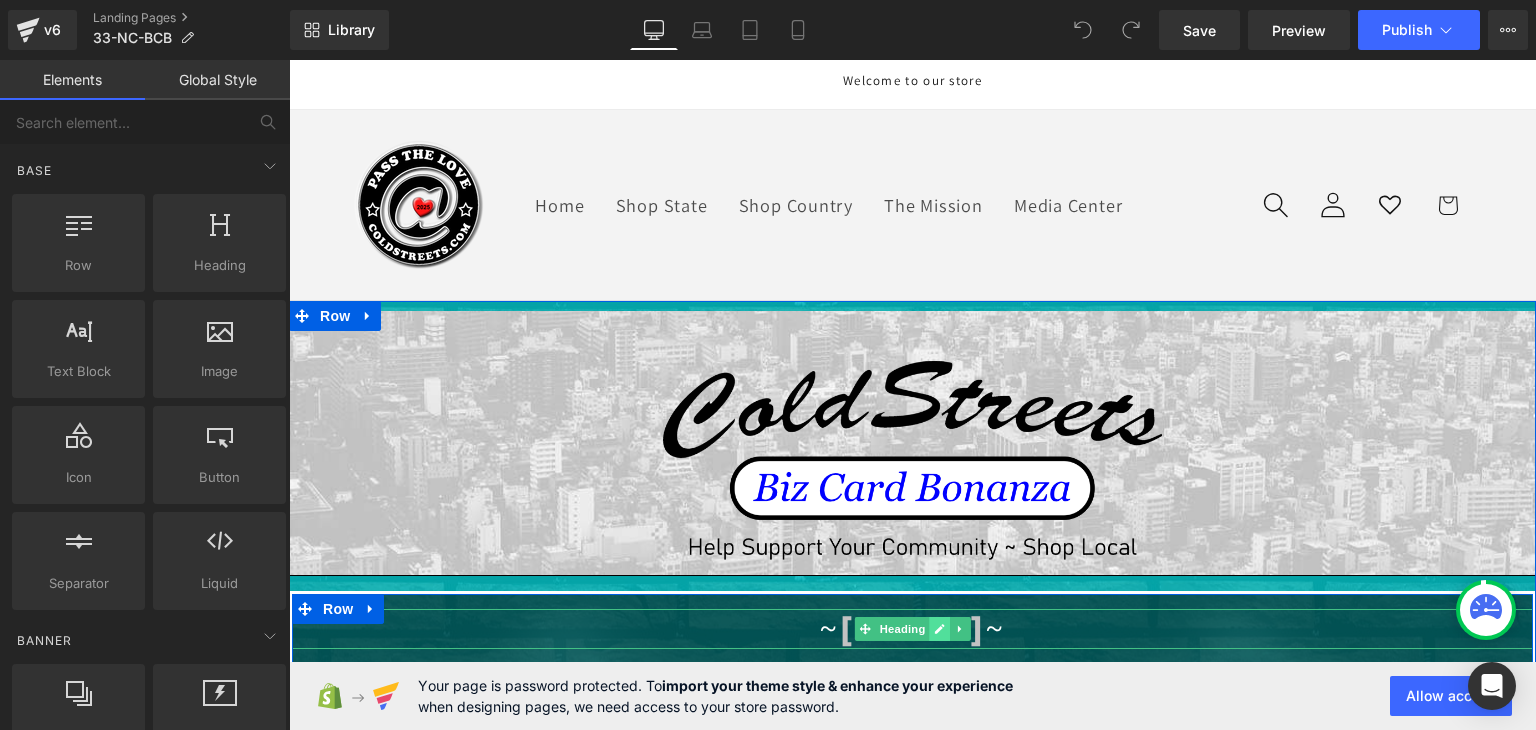 click 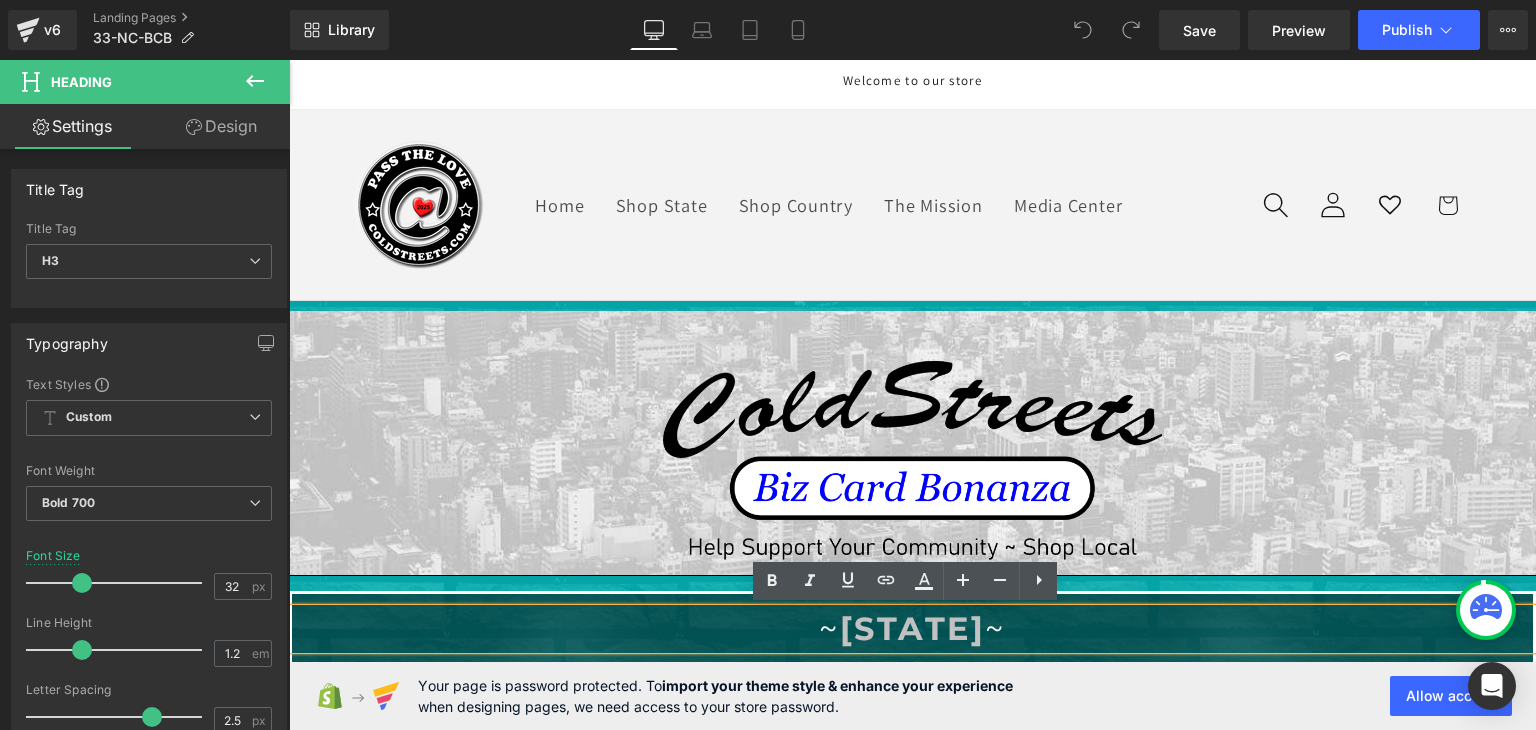 drag, startPoint x: 1136, startPoint y: 624, endPoint x: 682, endPoint y: 635, distance: 454.13324 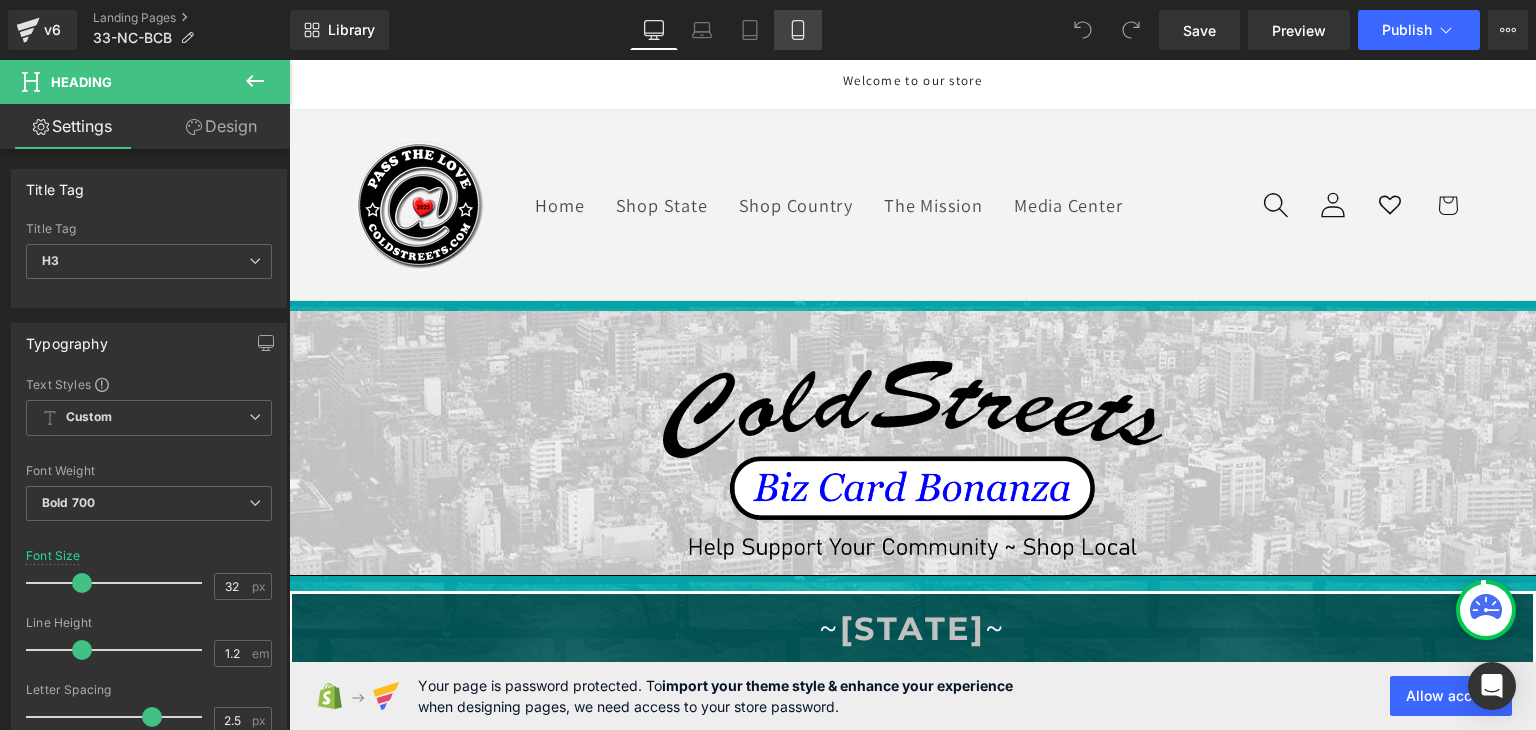 click 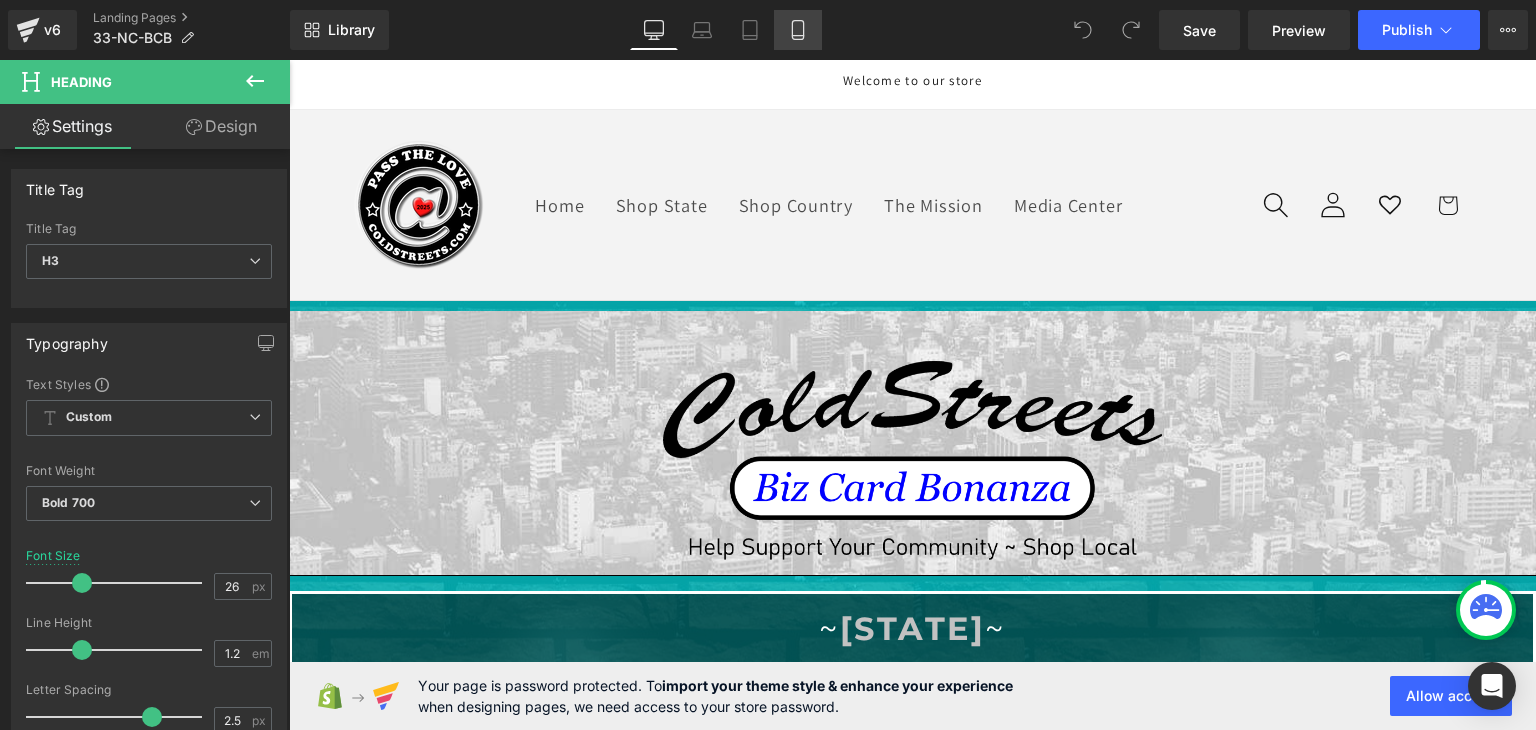 scroll, scrollTop: 285, scrollLeft: 0, axis: vertical 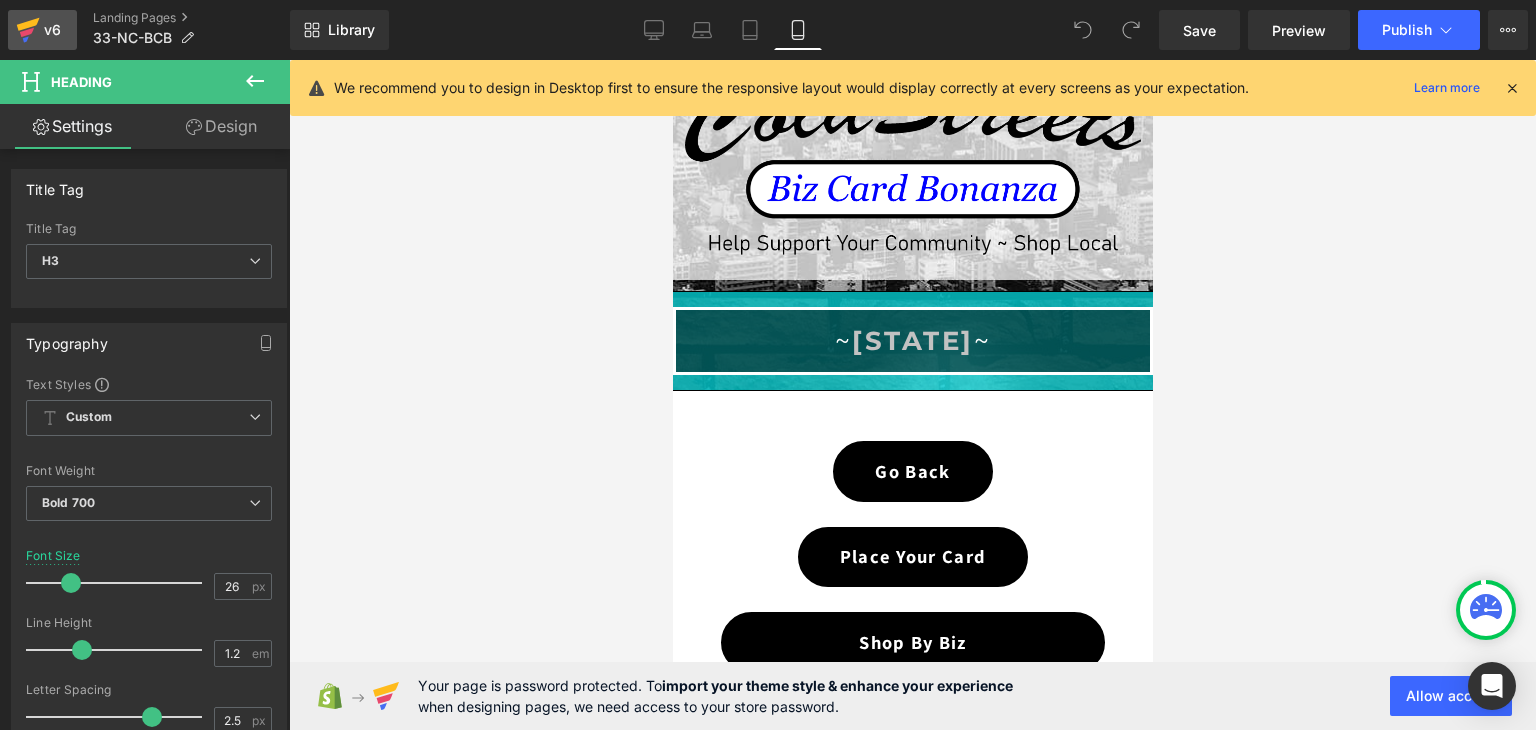 click on "v6" at bounding box center [42, 30] 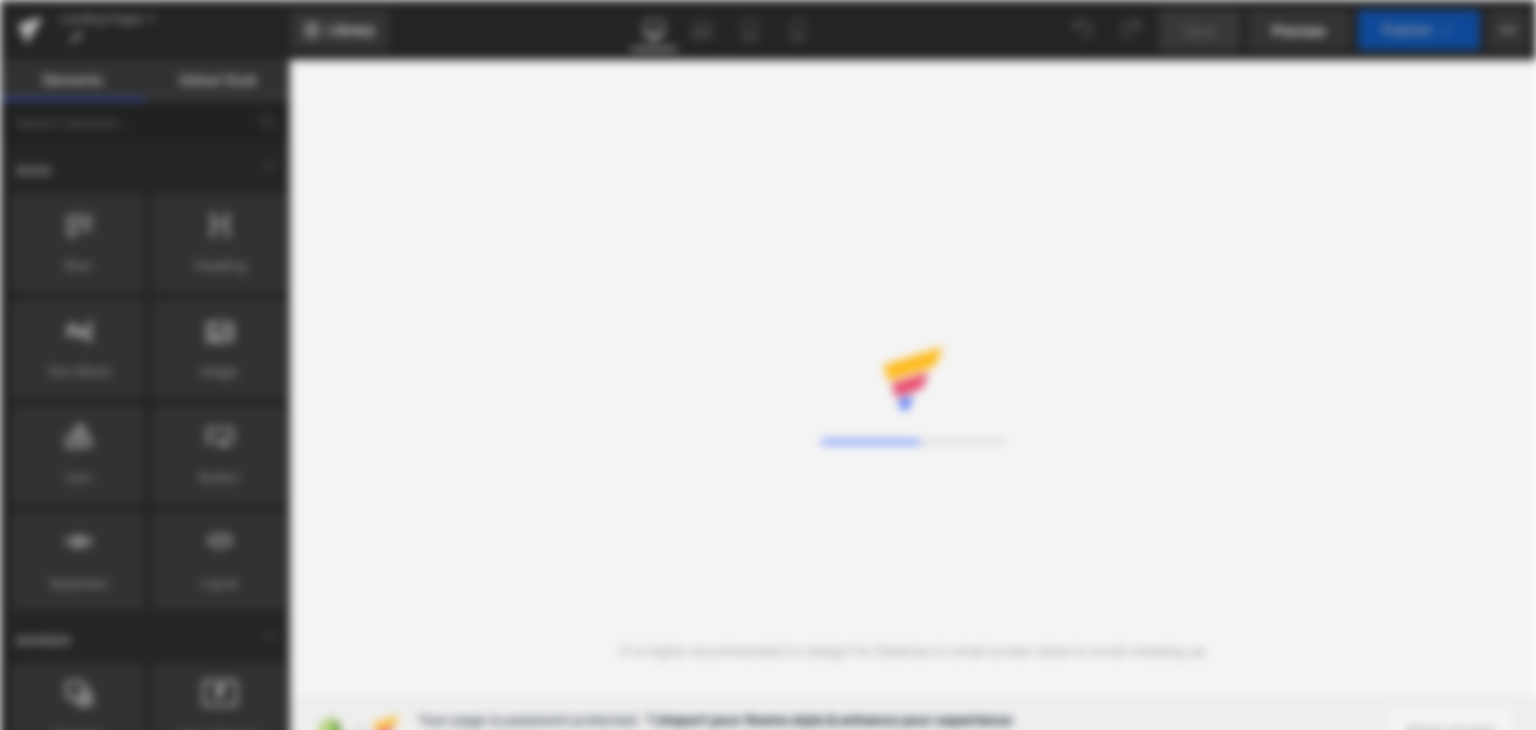 scroll, scrollTop: 0, scrollLeft: 0, axis: both 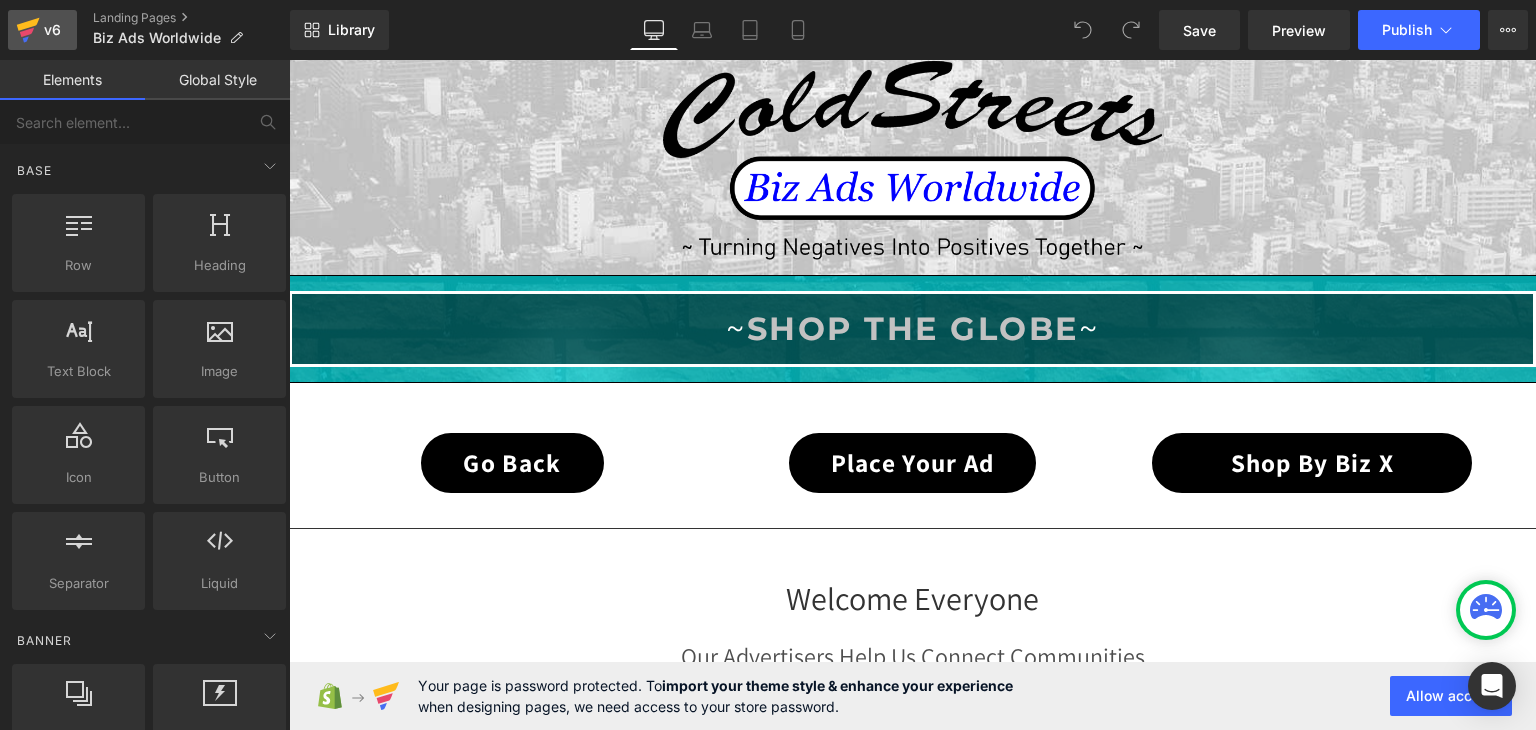 click 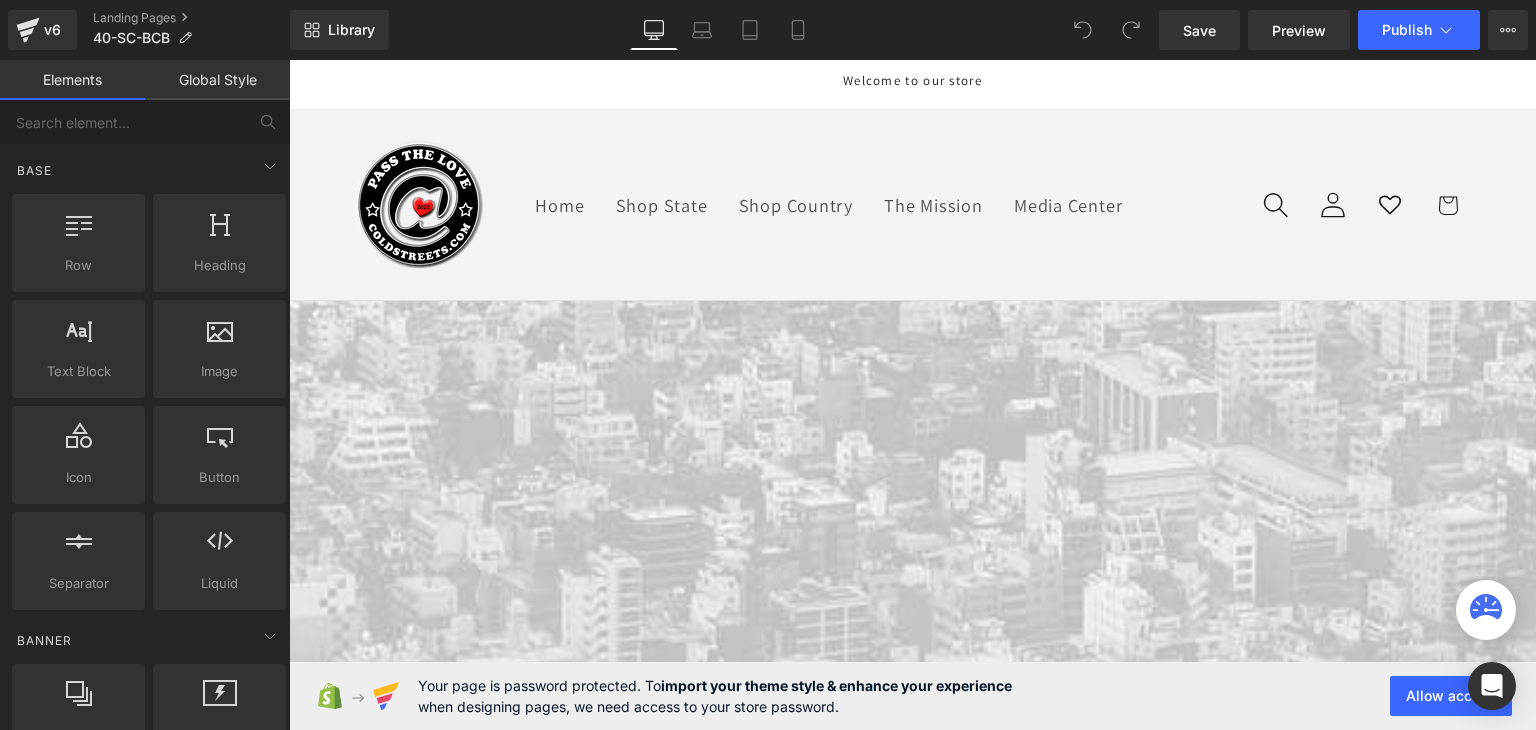 scroll, scrollTop: 0, scrollLeft: 0, axis: both 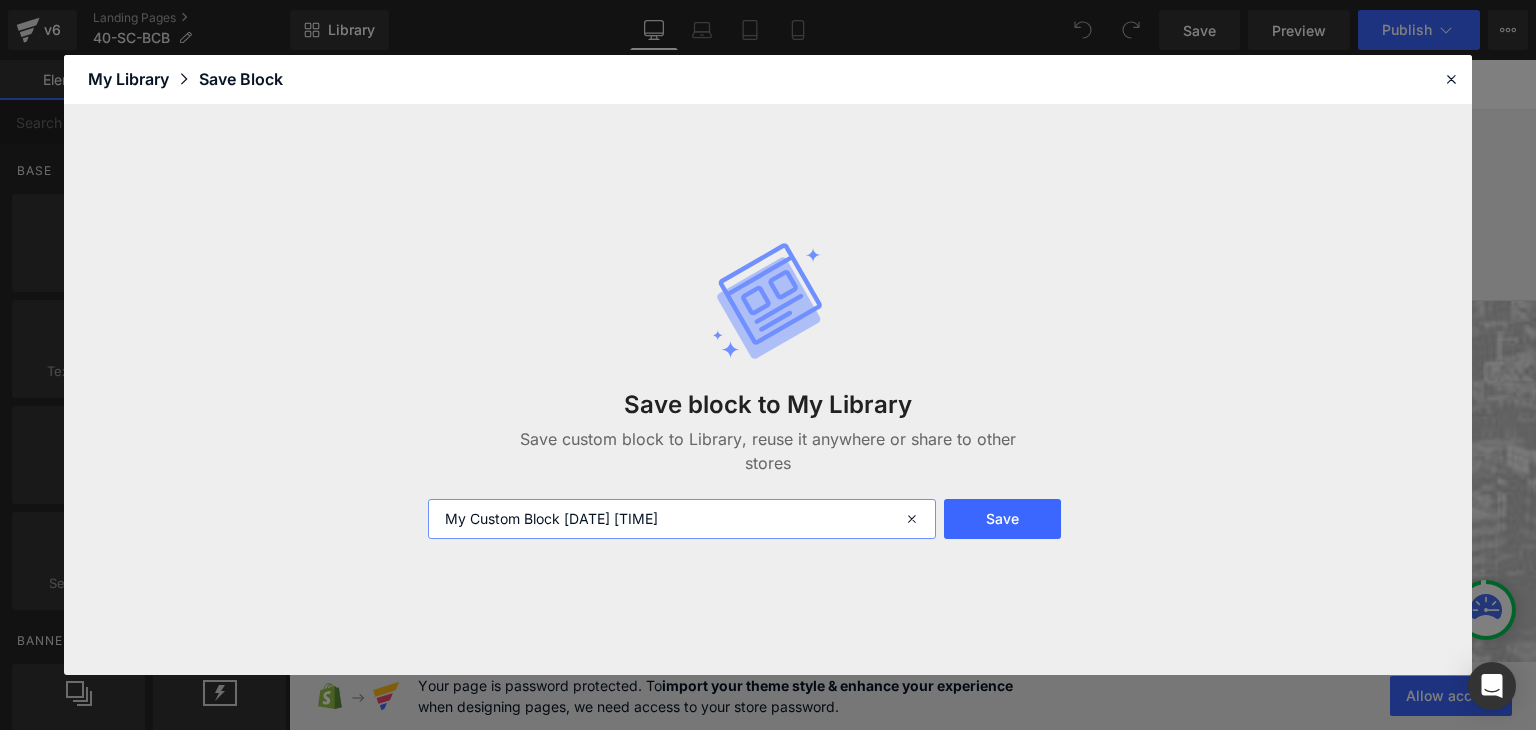 drag, startPoint x: 700, startPoint y: 518, endPoint x: 388, endPoint y: 521, distance: 312.01443 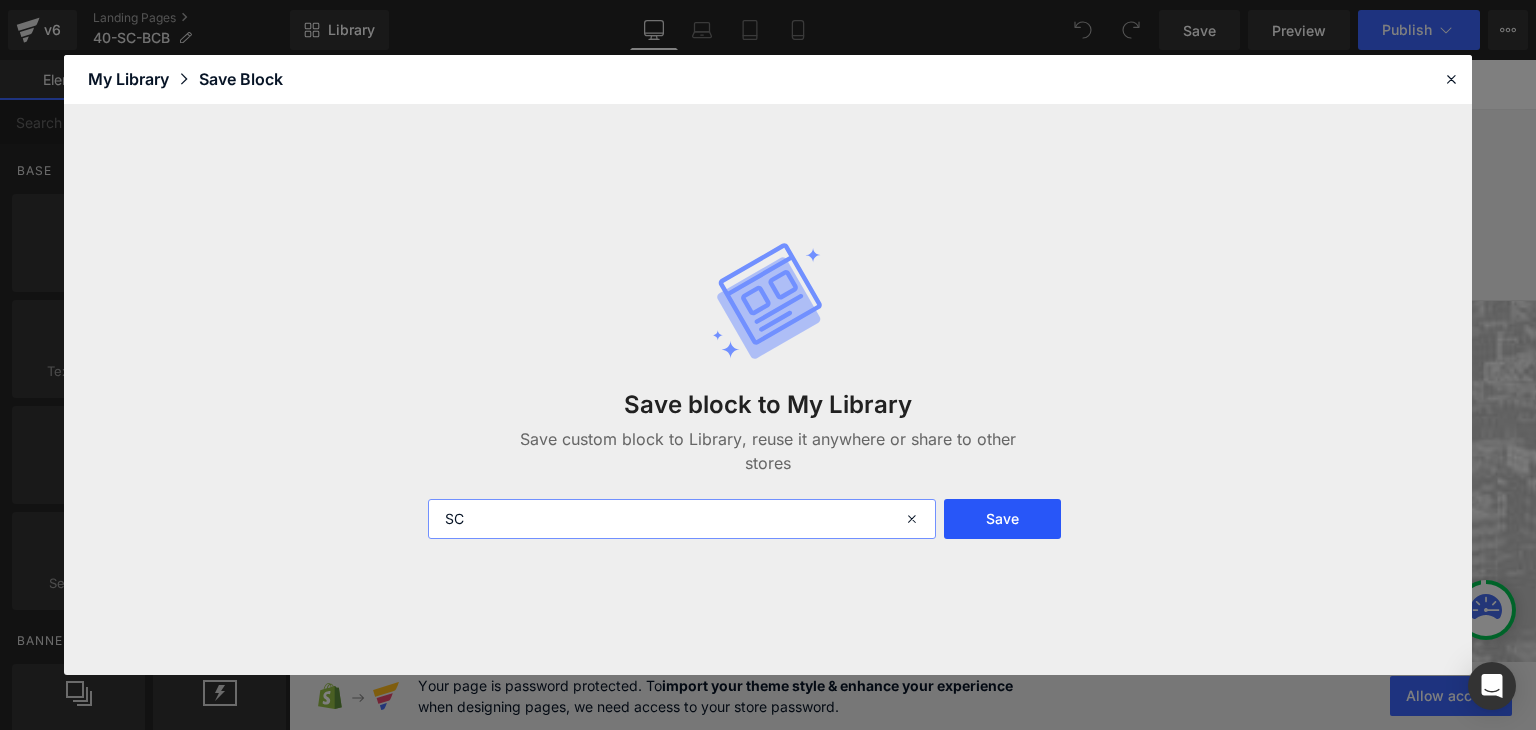 type on "SC" 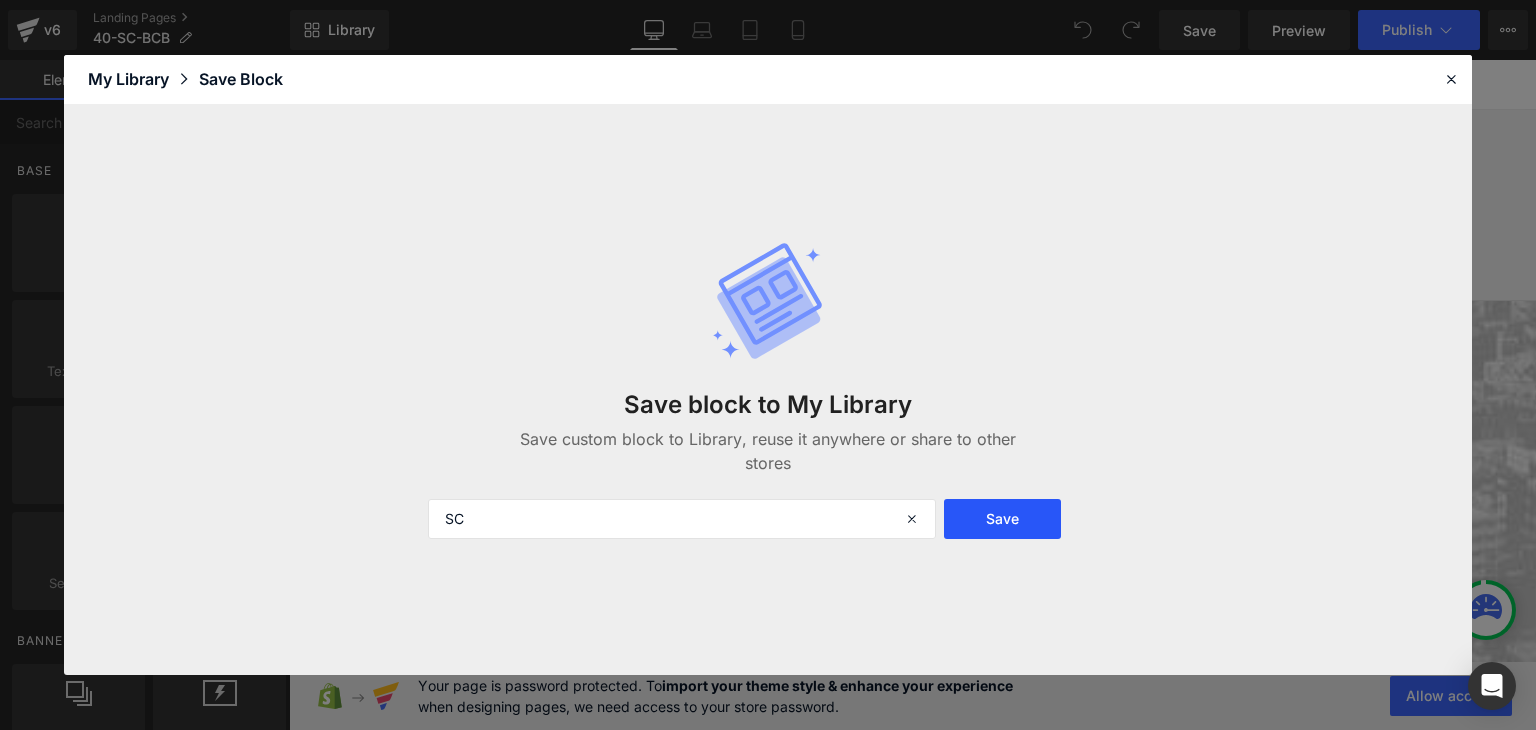 click on "Save" at bounding box center [1002, 519] 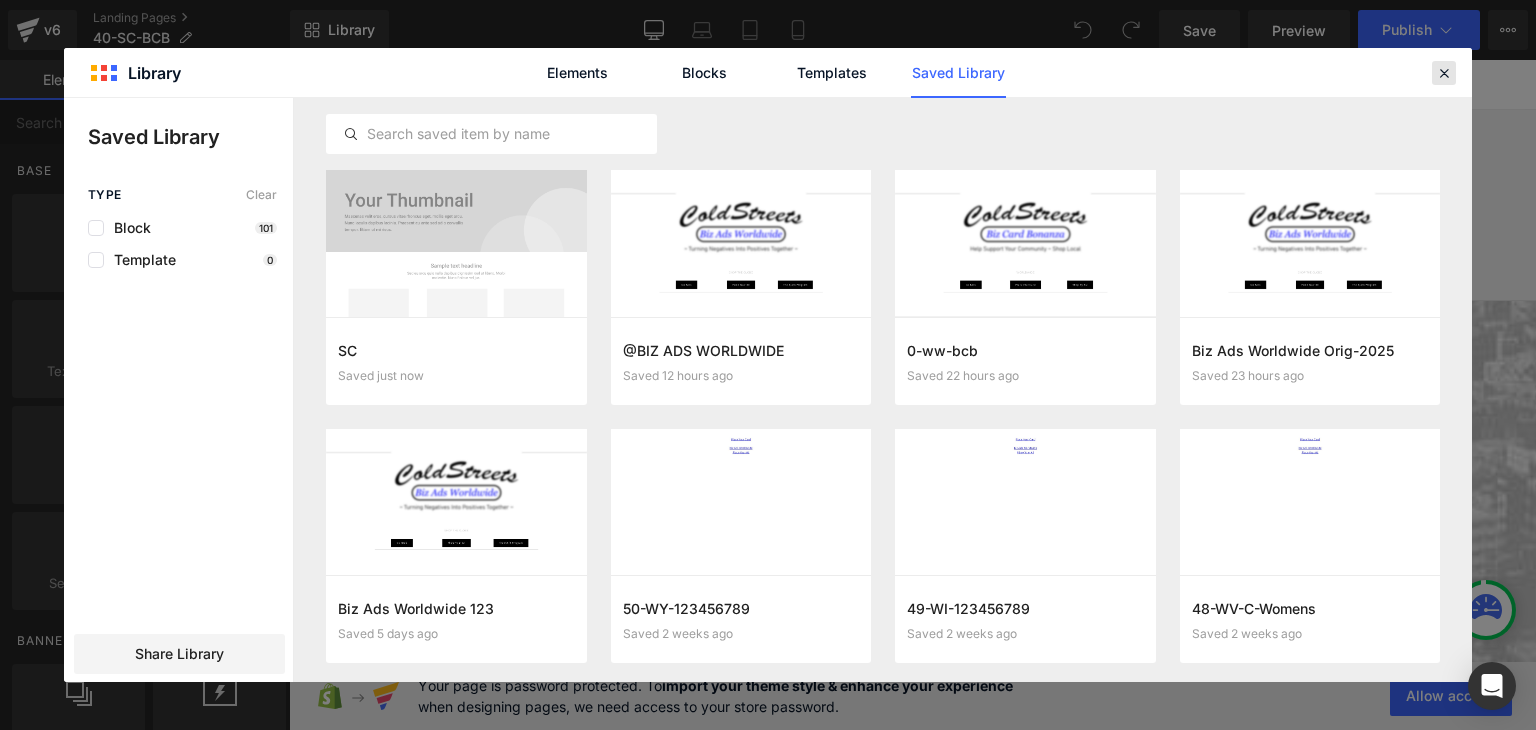 click at bounding box center [1444, 73] 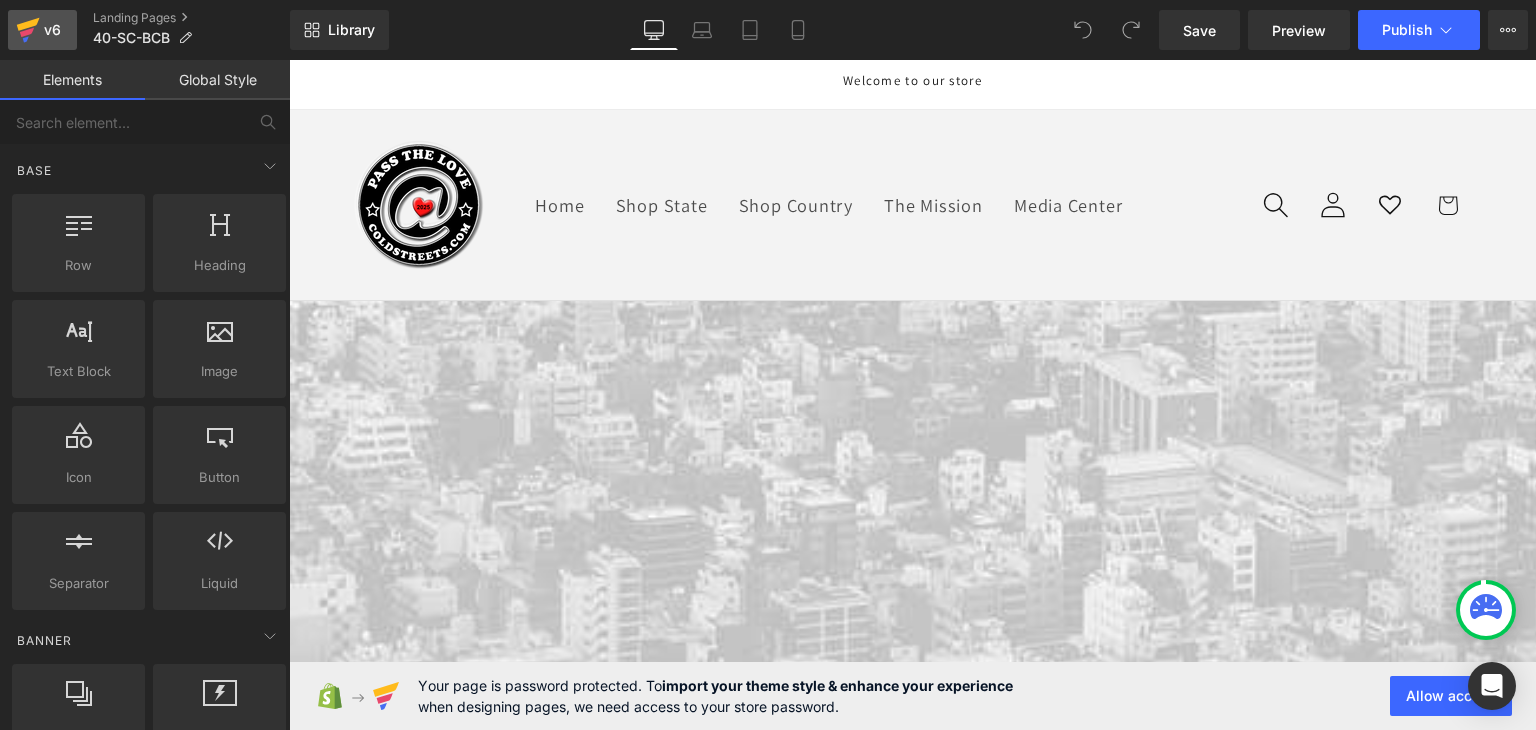 click 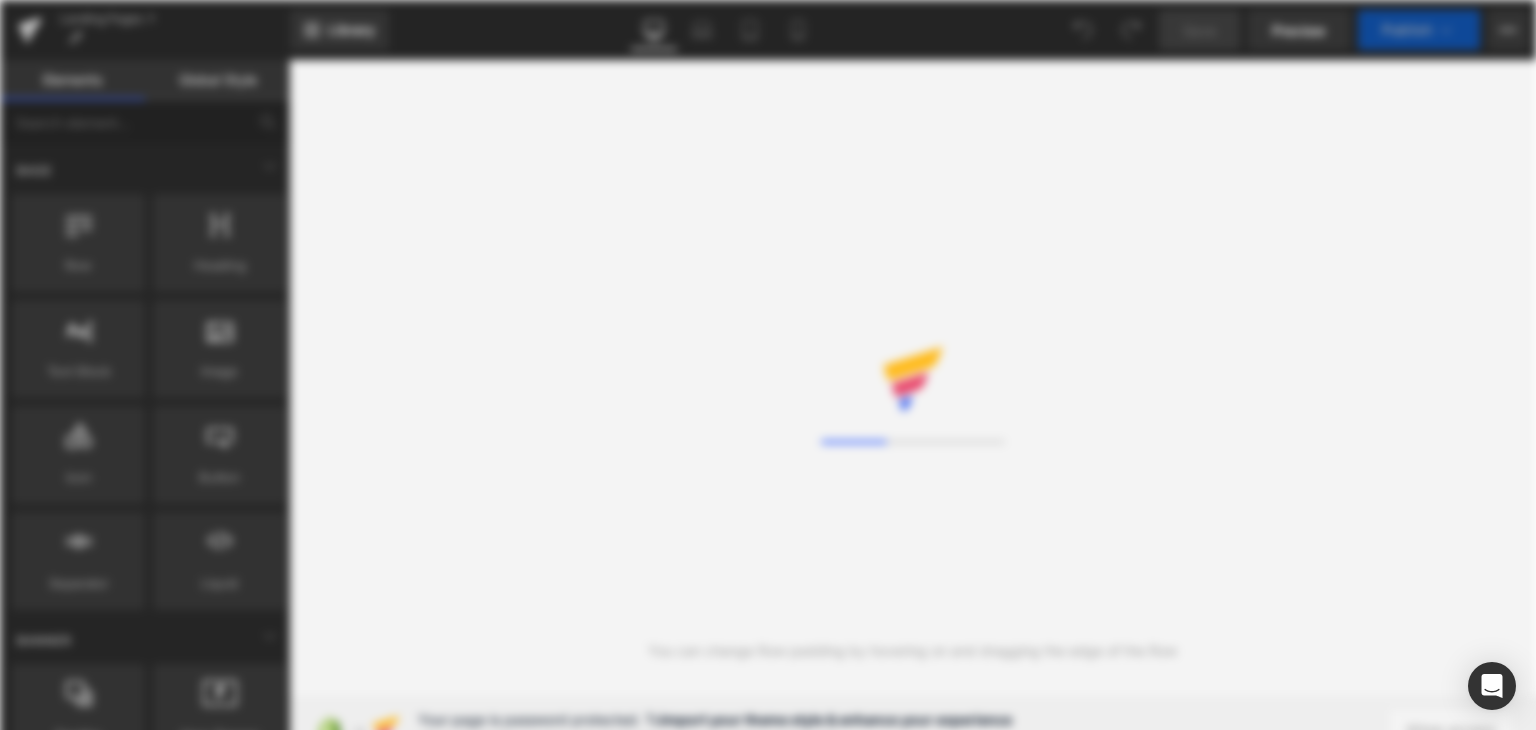 scroll, scrollTop: 0, scrollLeft: 0, axis: both 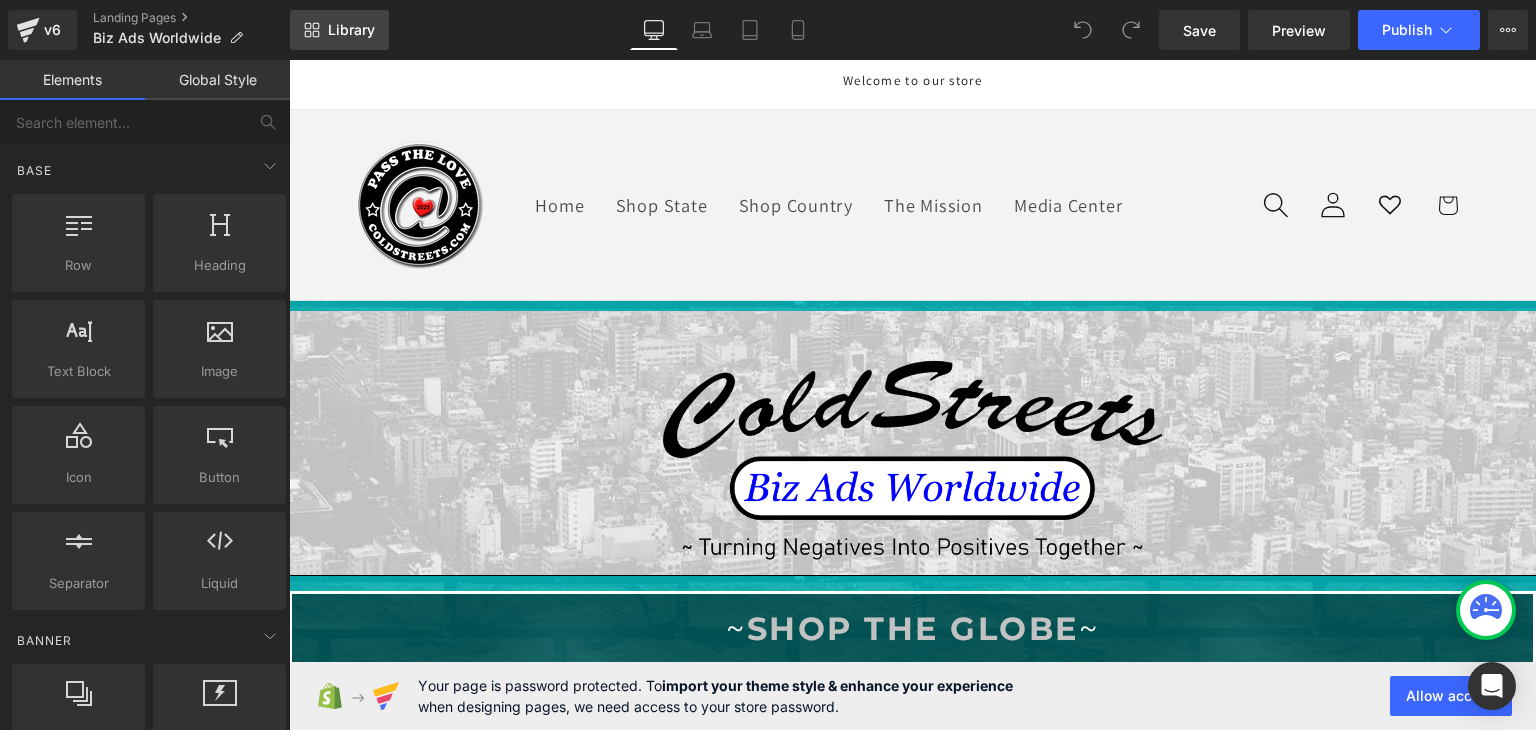 click on "Library" at bounding box center [351, 30] 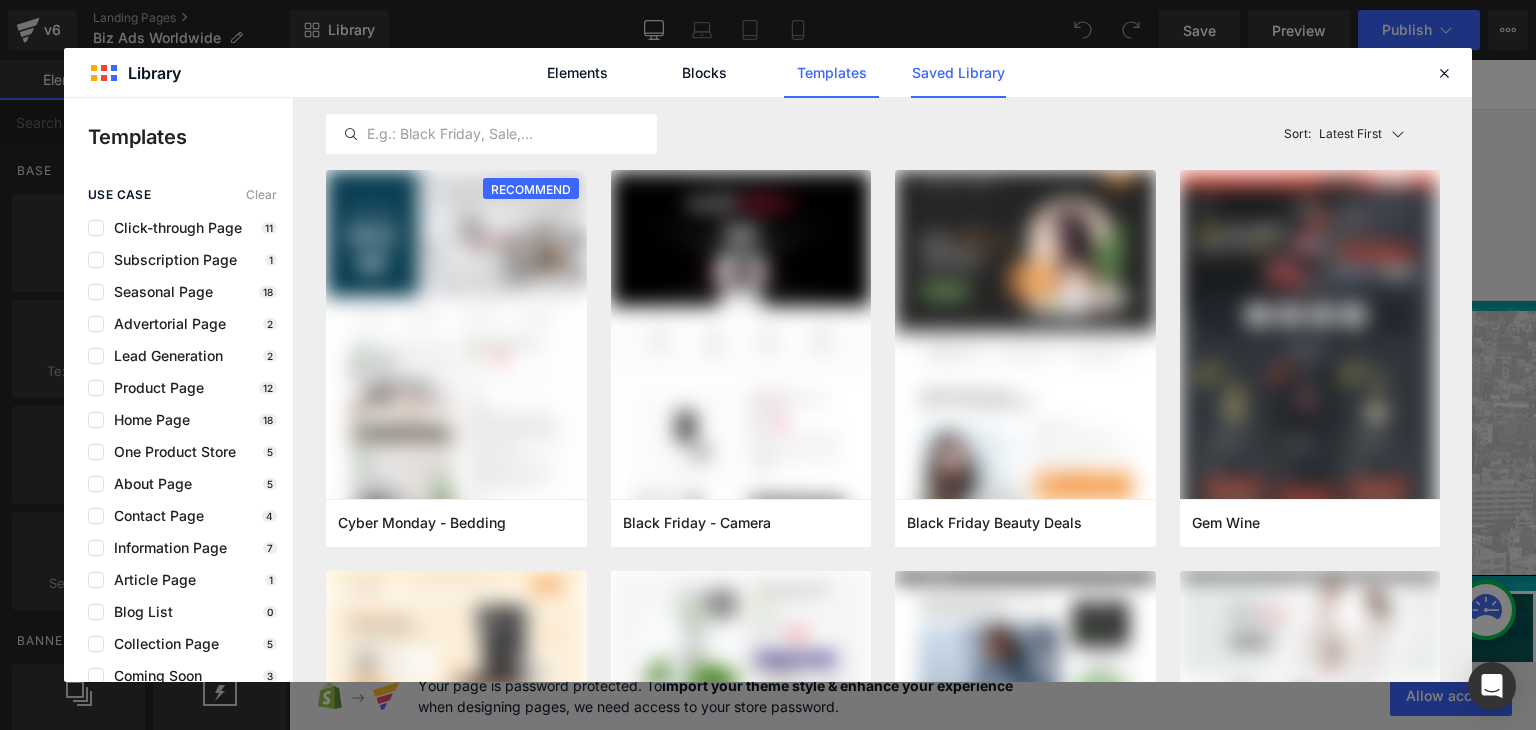 click on "Saved Library" 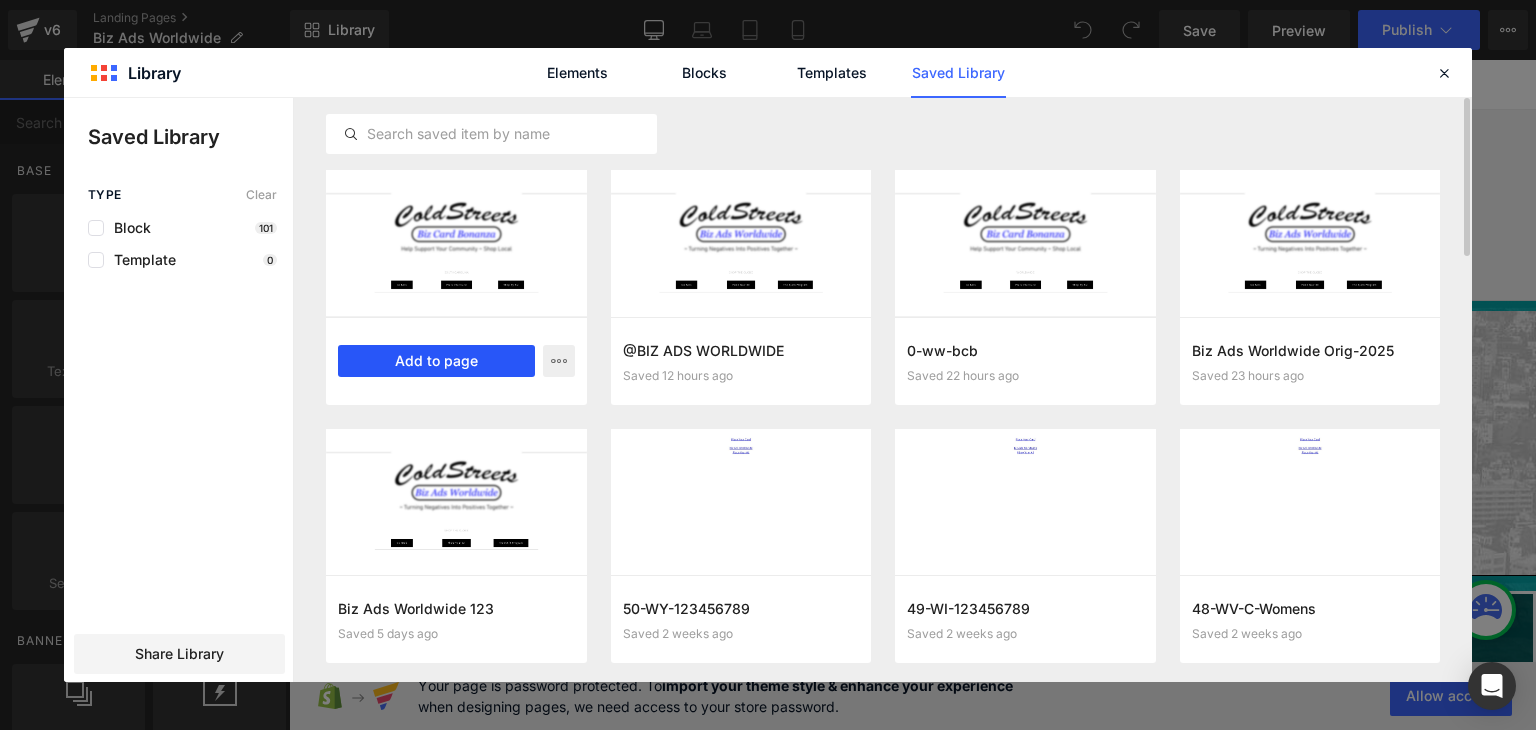 click on "Add to page" at bounding box center (436, 361) 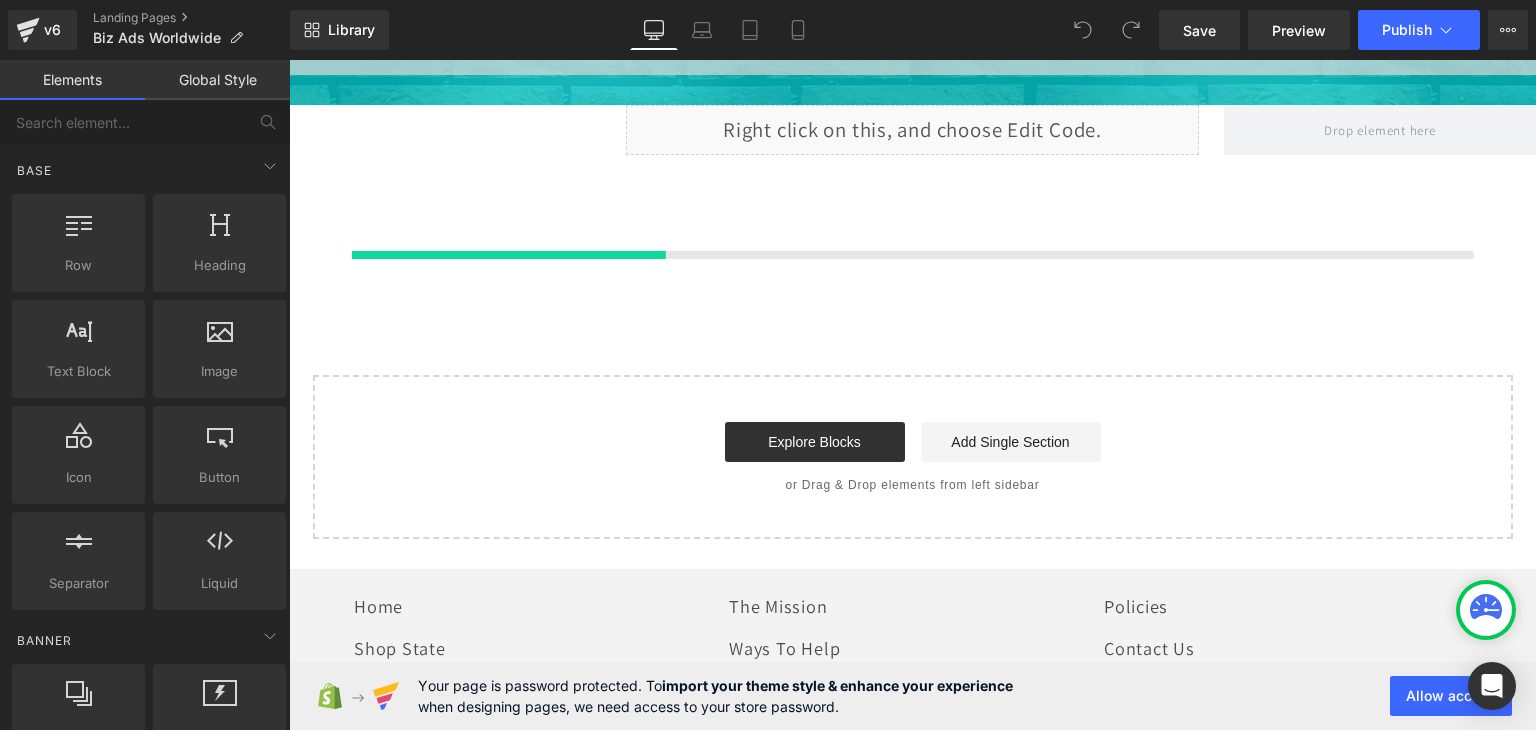 scroll, scrollTop: 1331, scrollLeft: 0, axis: vertical 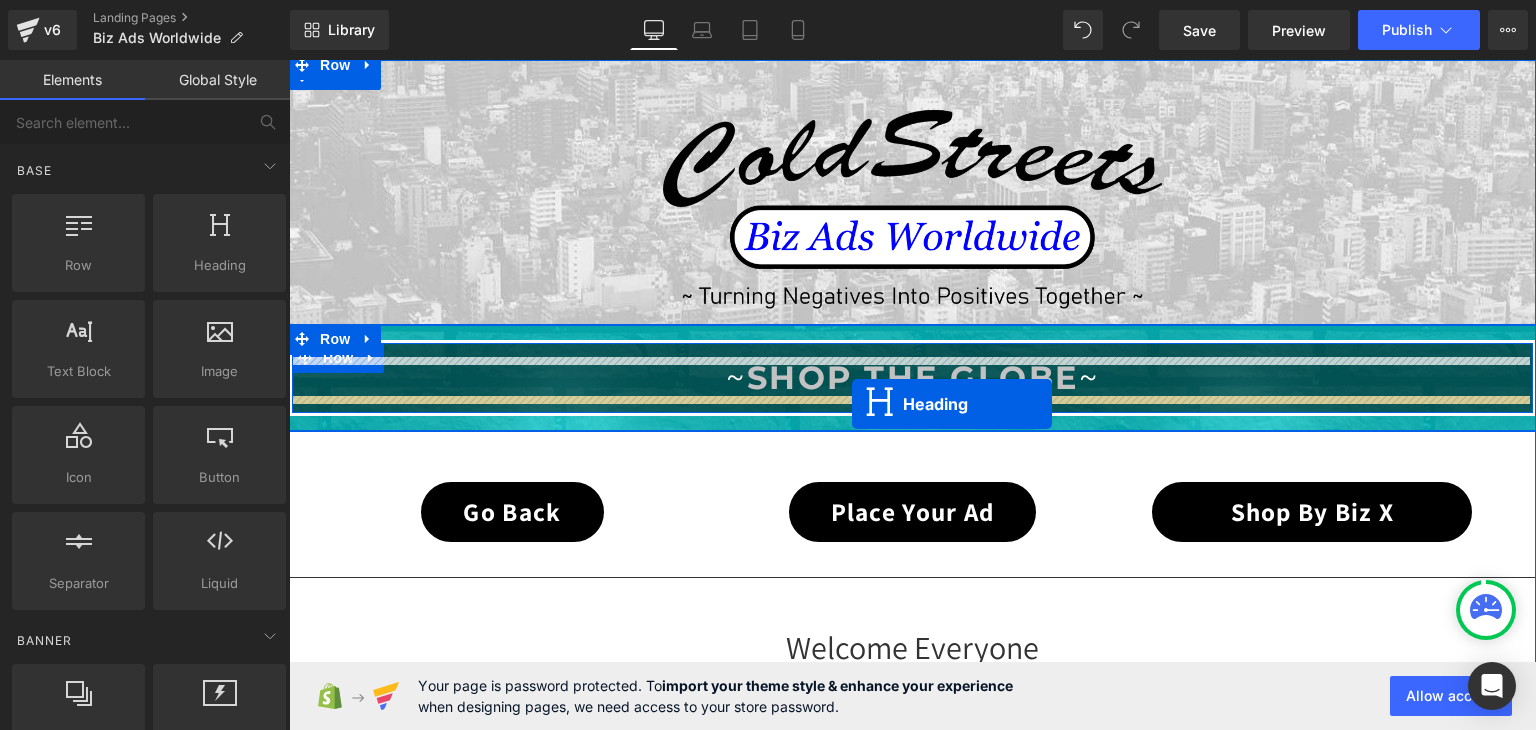 drag, startPoint x: 852, startPoint y: 483, endPoint x: 852, endPoint y: 404, distance: 79 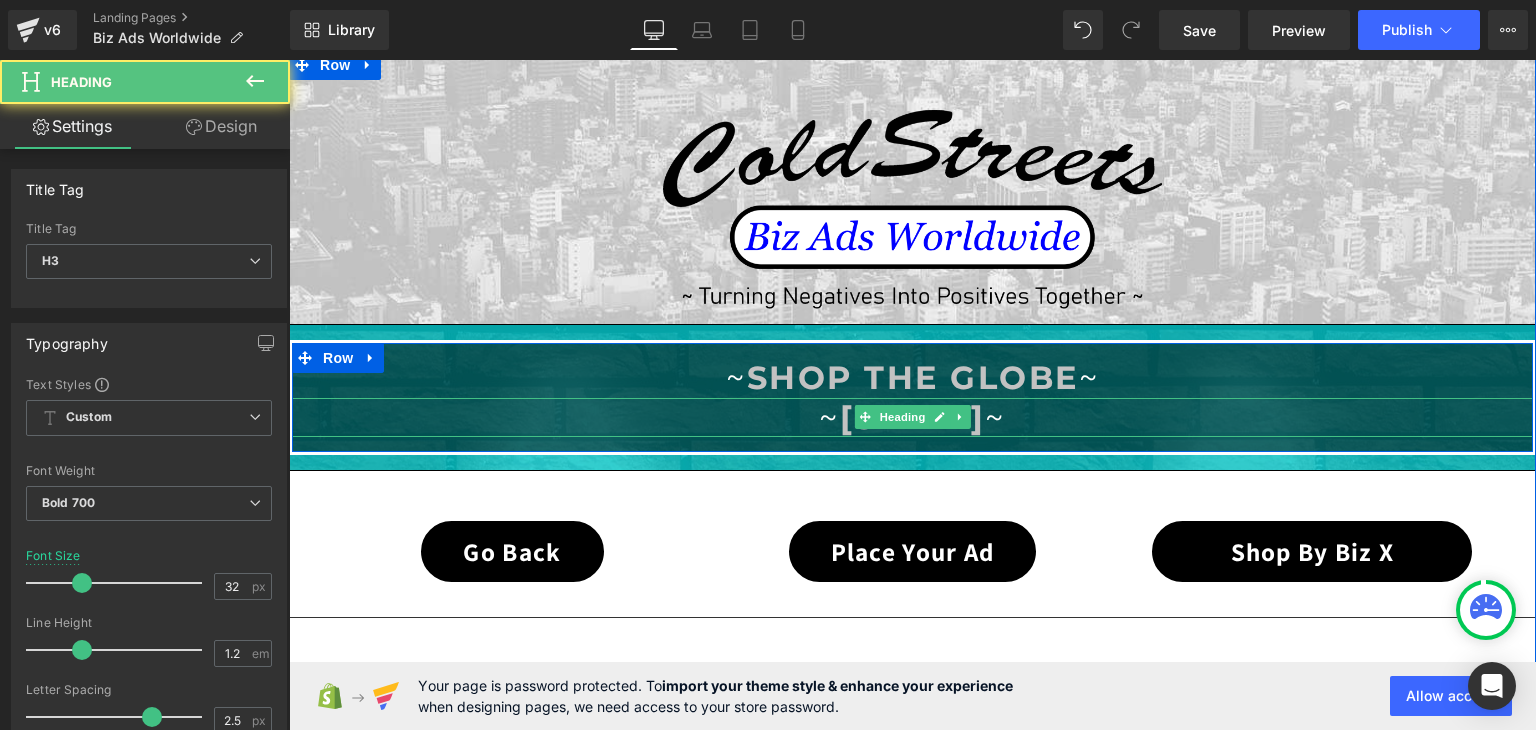 click on "~" at bounding box center (995, 417) 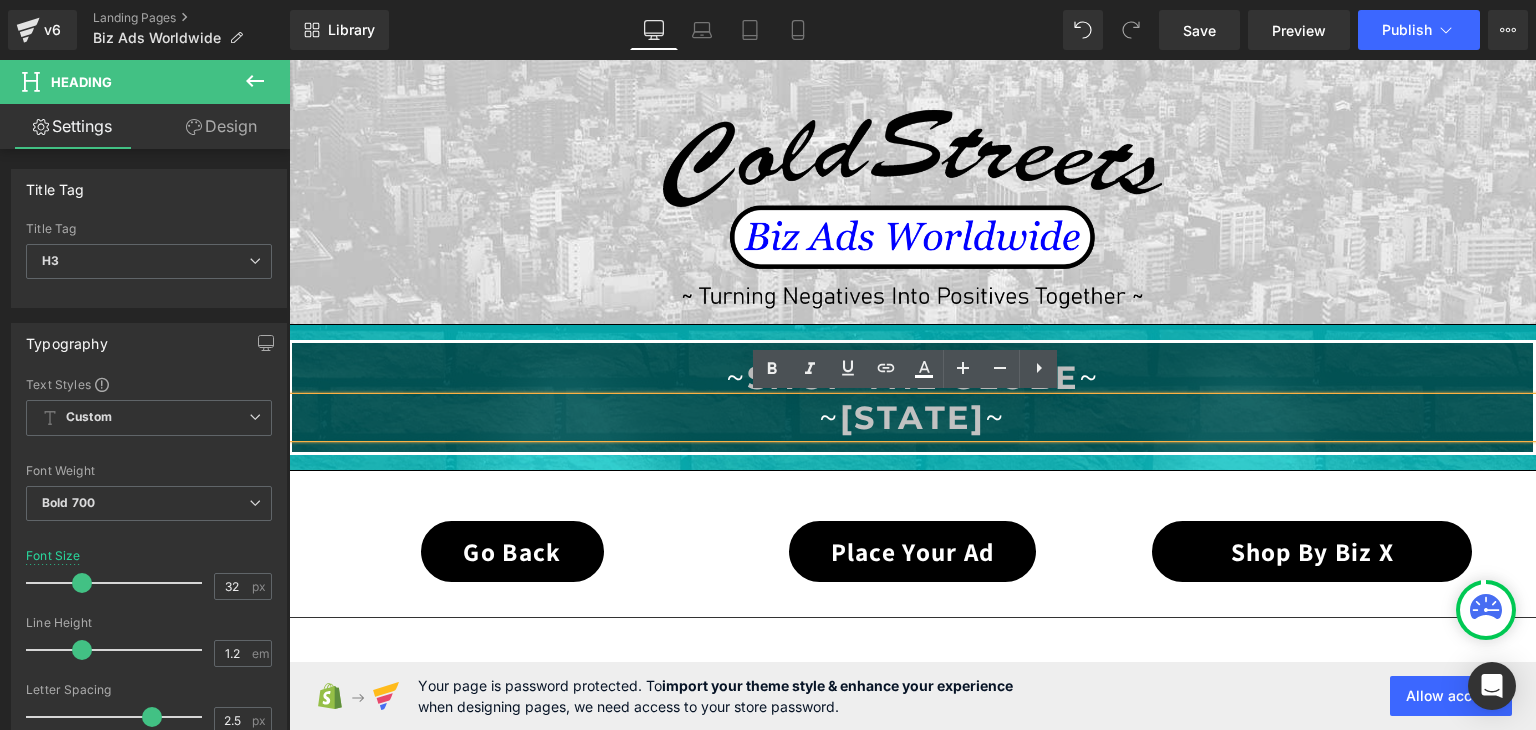 drag, startPoint x: 1106, startPoint y: 417, endPoint x: 704, endPoint y: 401, distance: 402.31827 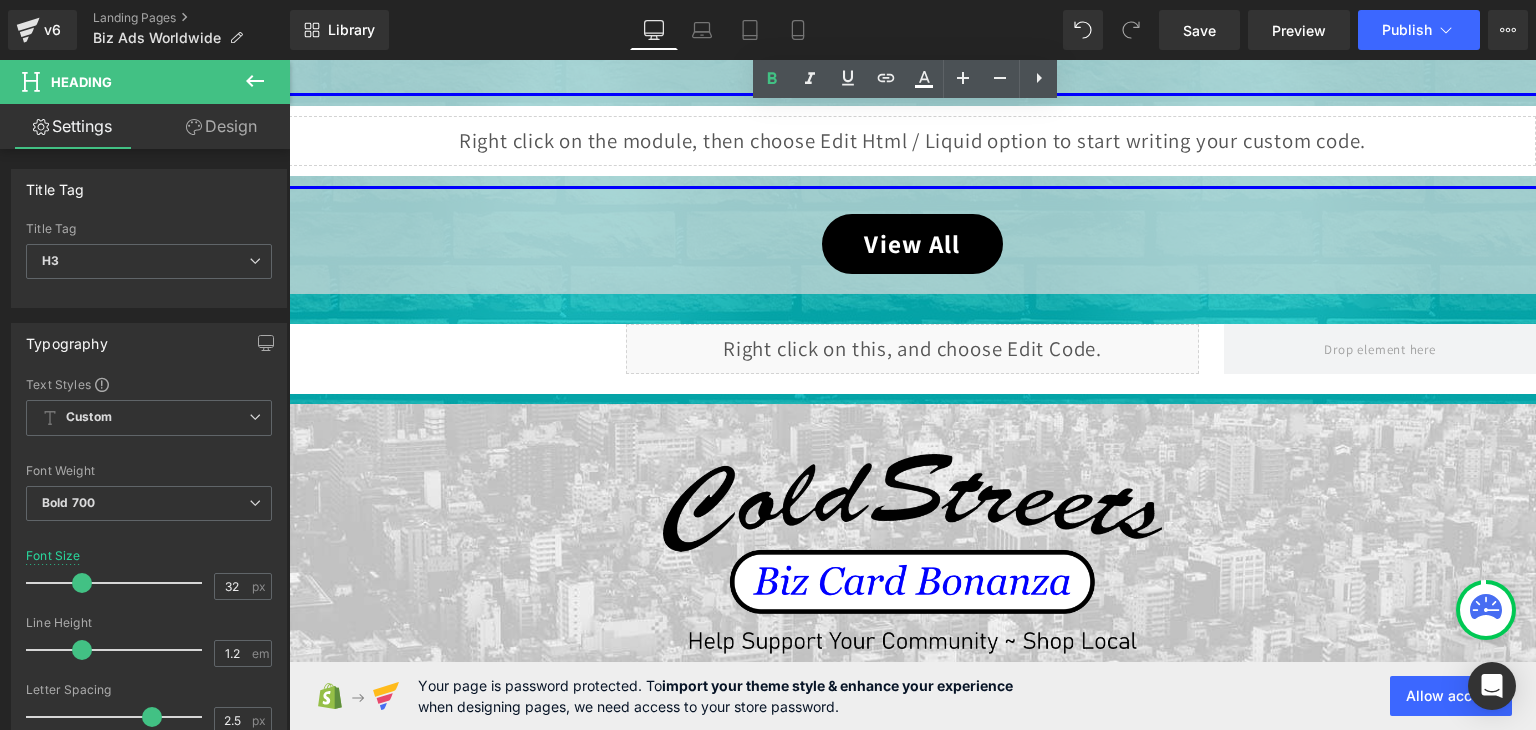 scroll, scrollTop: 1151, scrollLeft: 0, axis: vertical 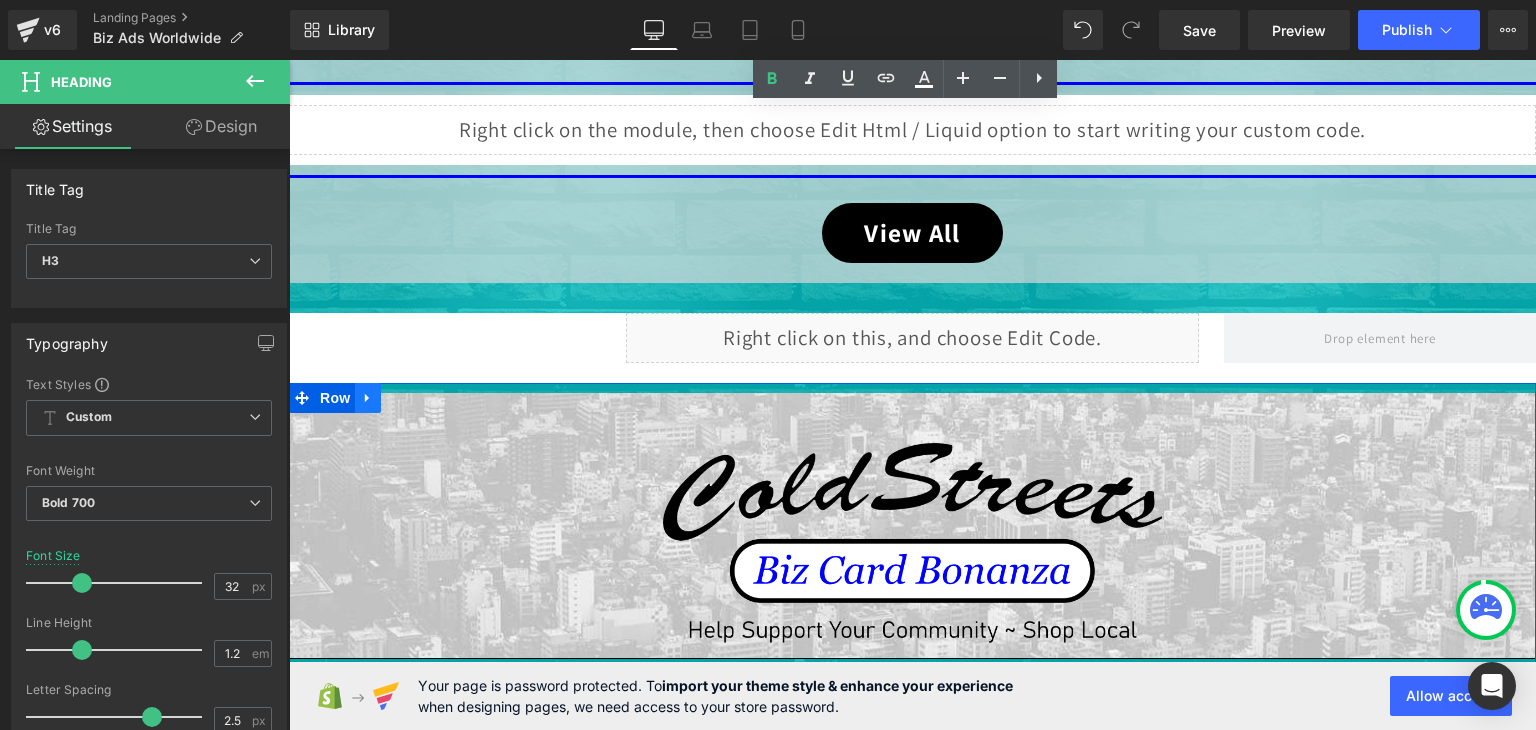 click 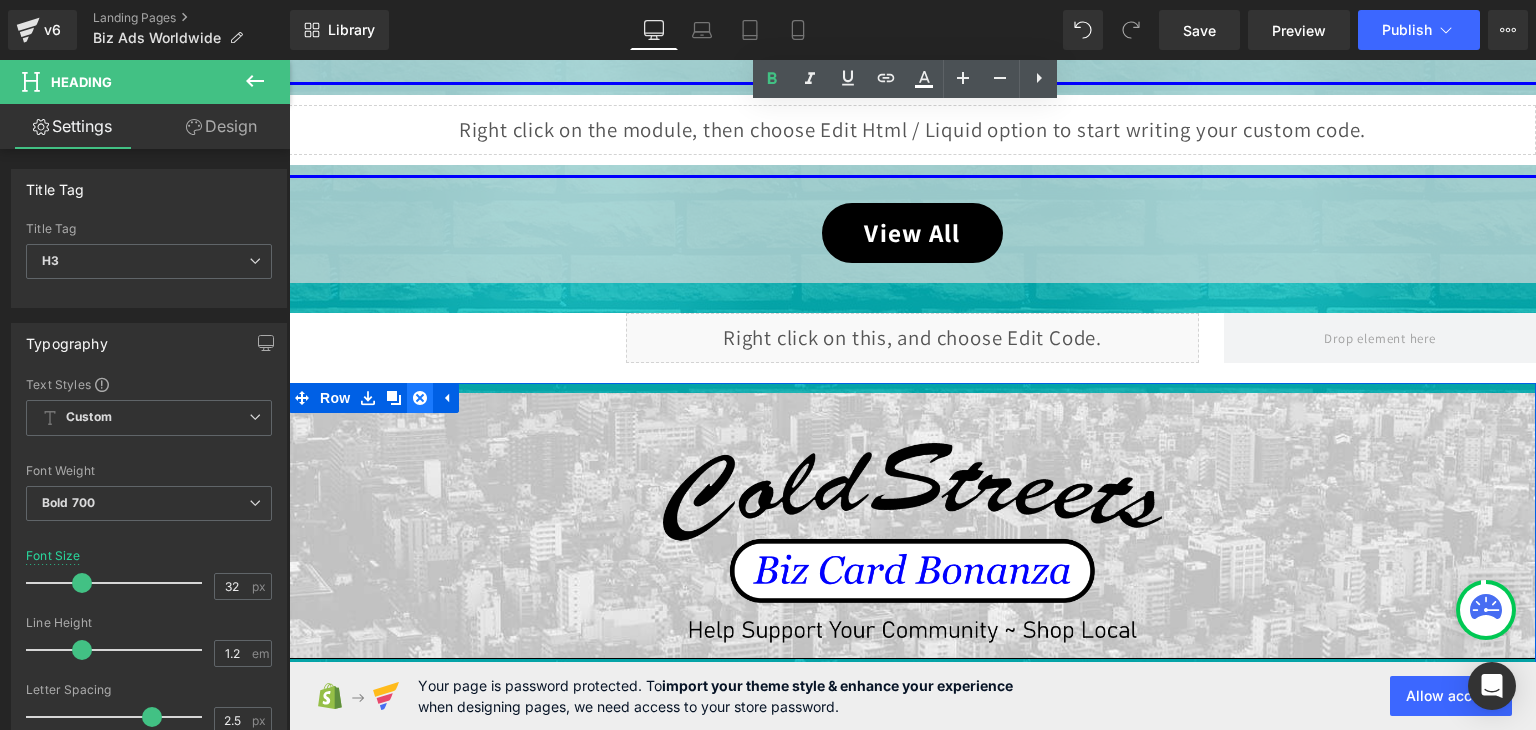 click at bounding box center [420, 398] 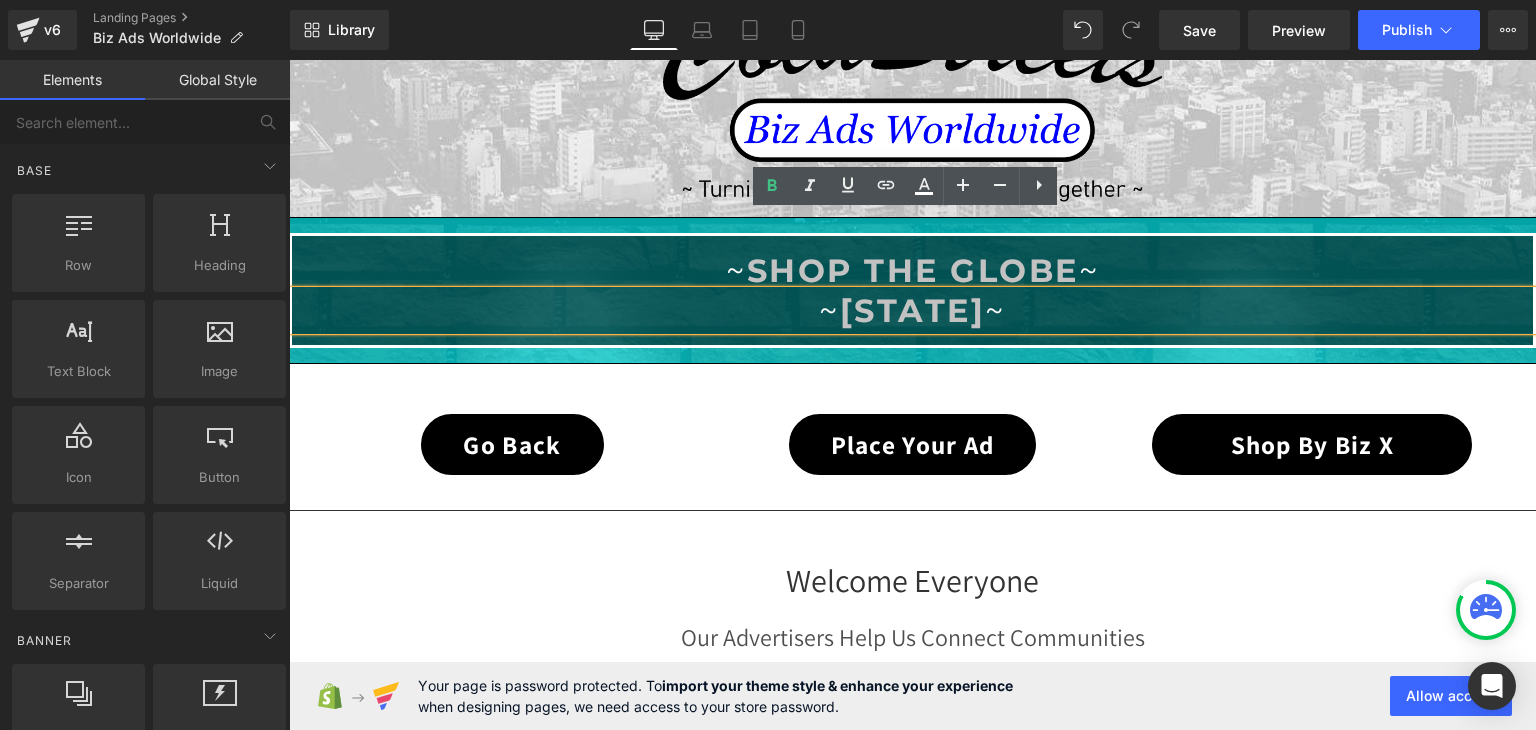 scroll, scrollTop: 351, scrollLeft: 0, axis: vertical 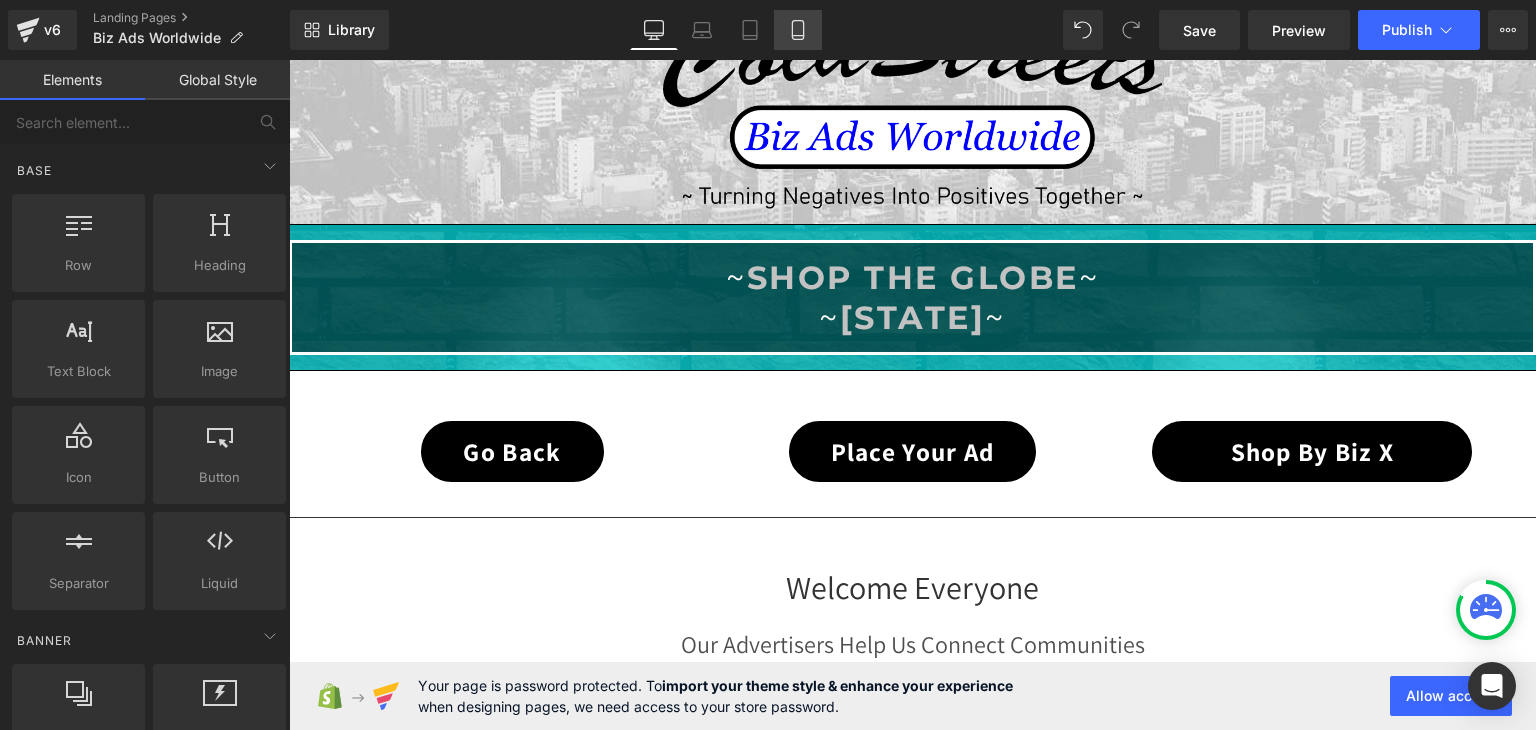 click 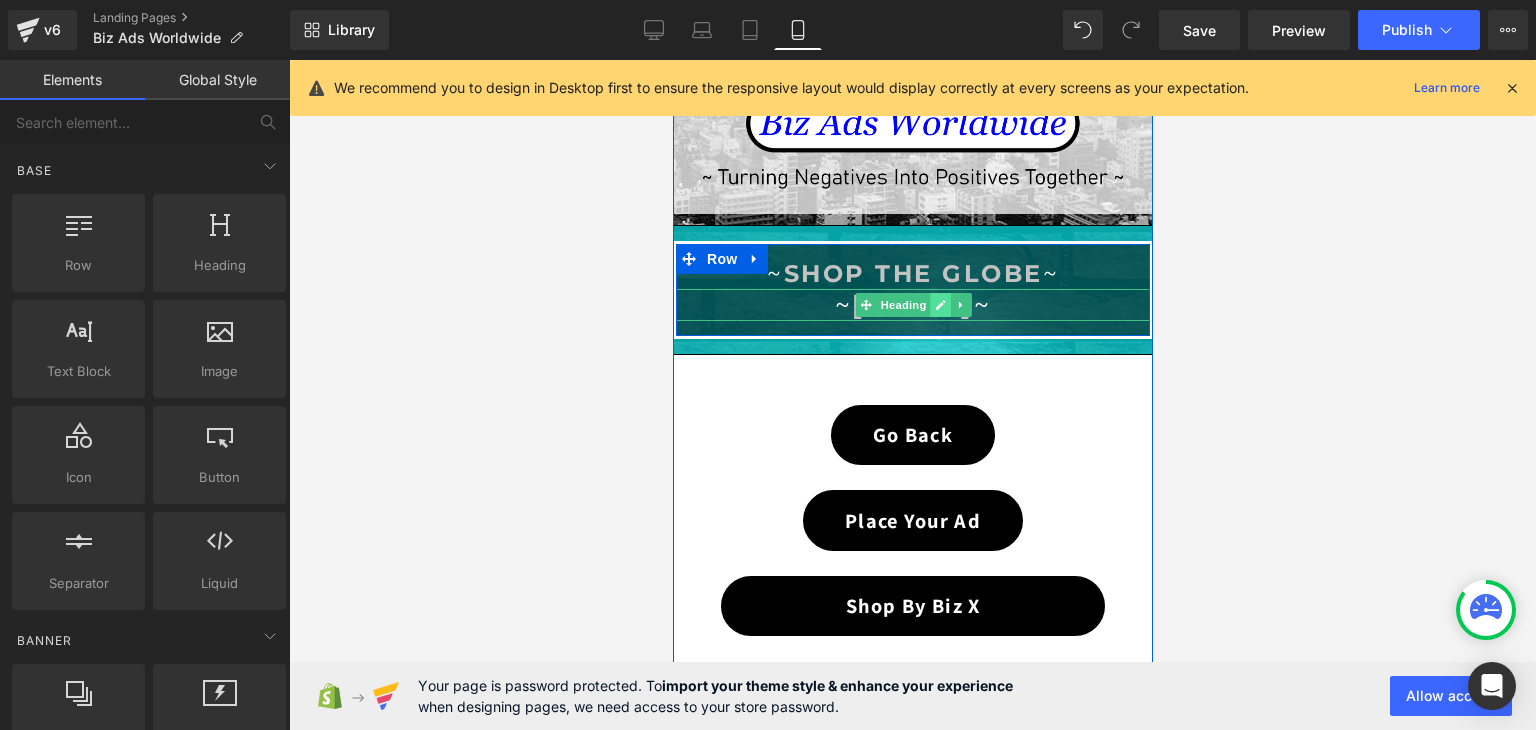 click 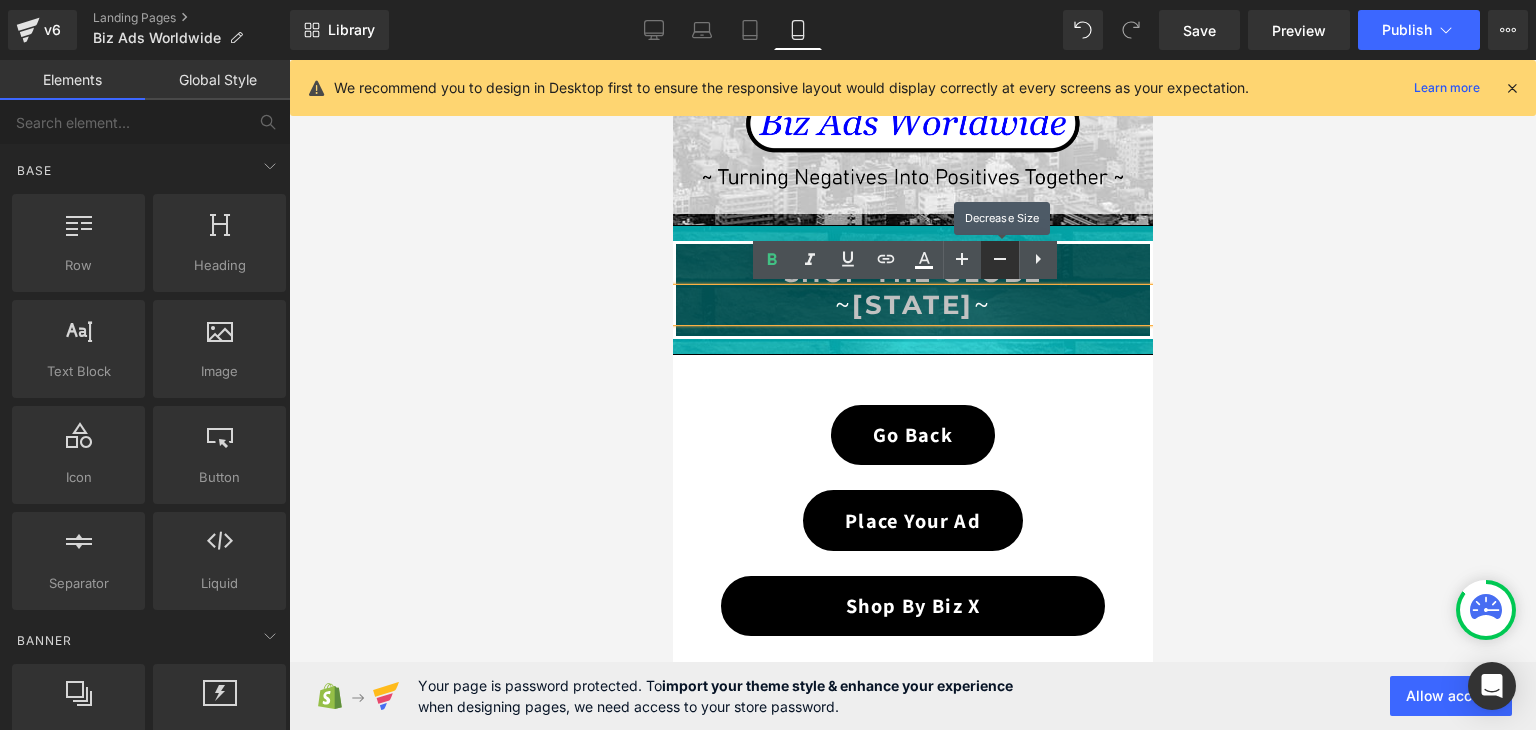 click 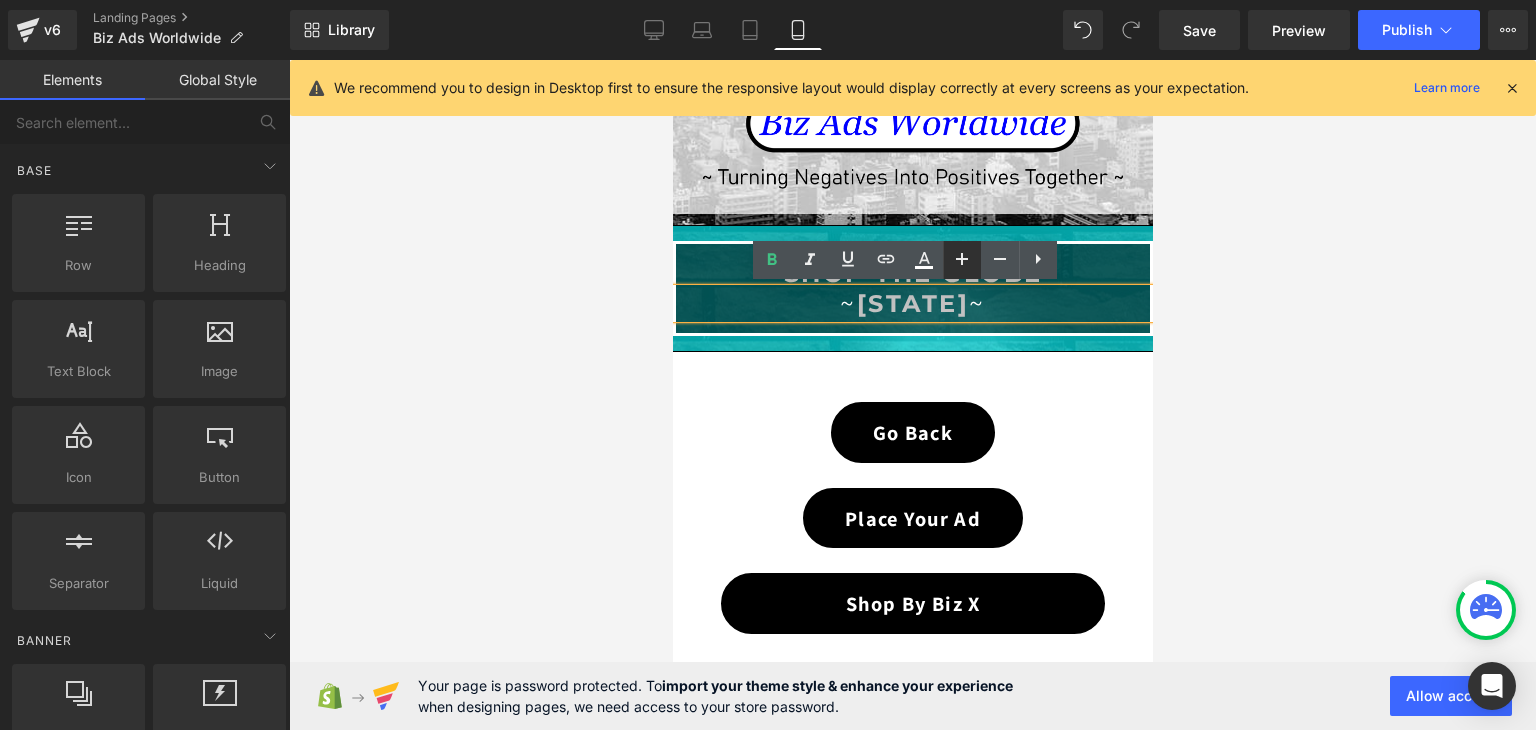 click 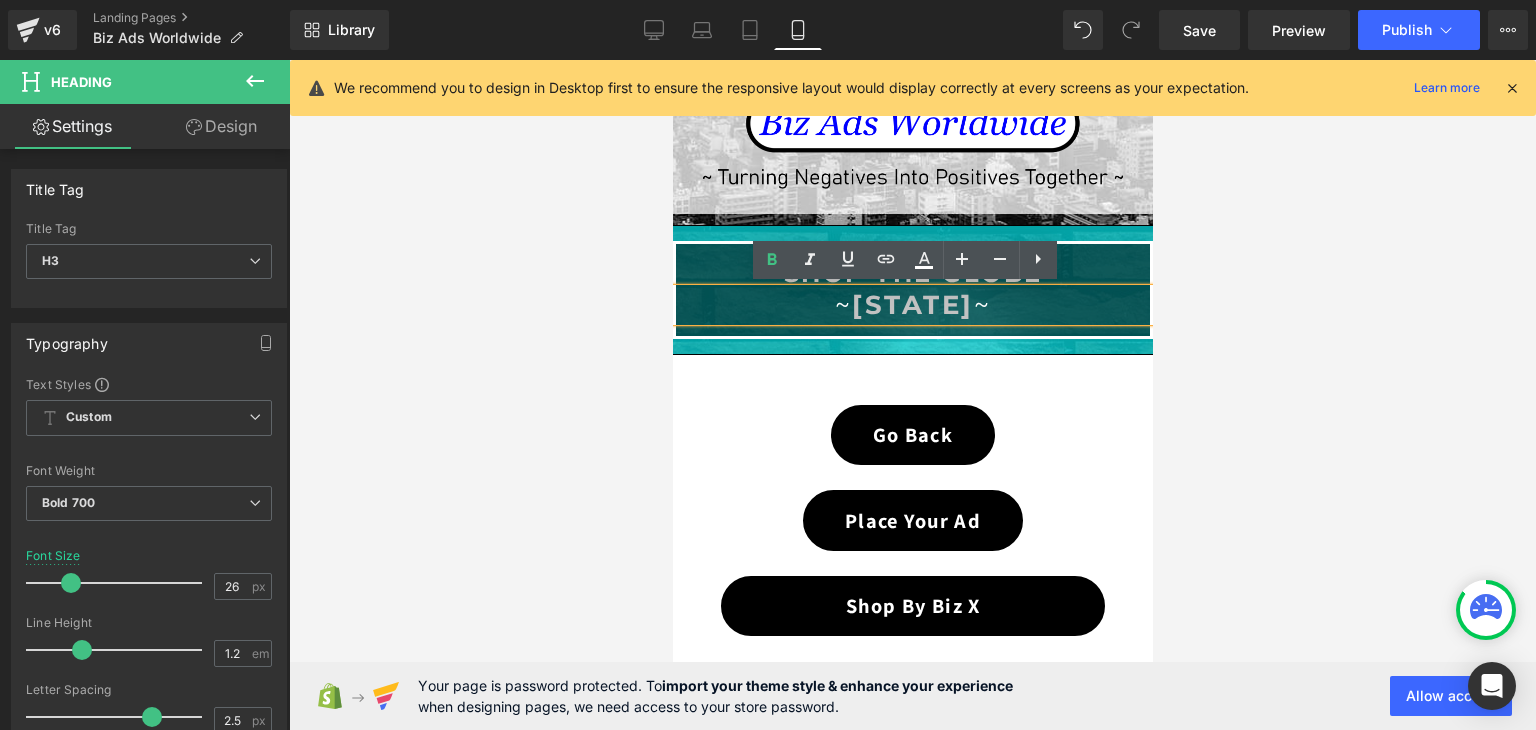 drag, startPoint x: 1068, startPoint y: 298, endPoint x: 701, endPoint y: 303, distance: 367.03406 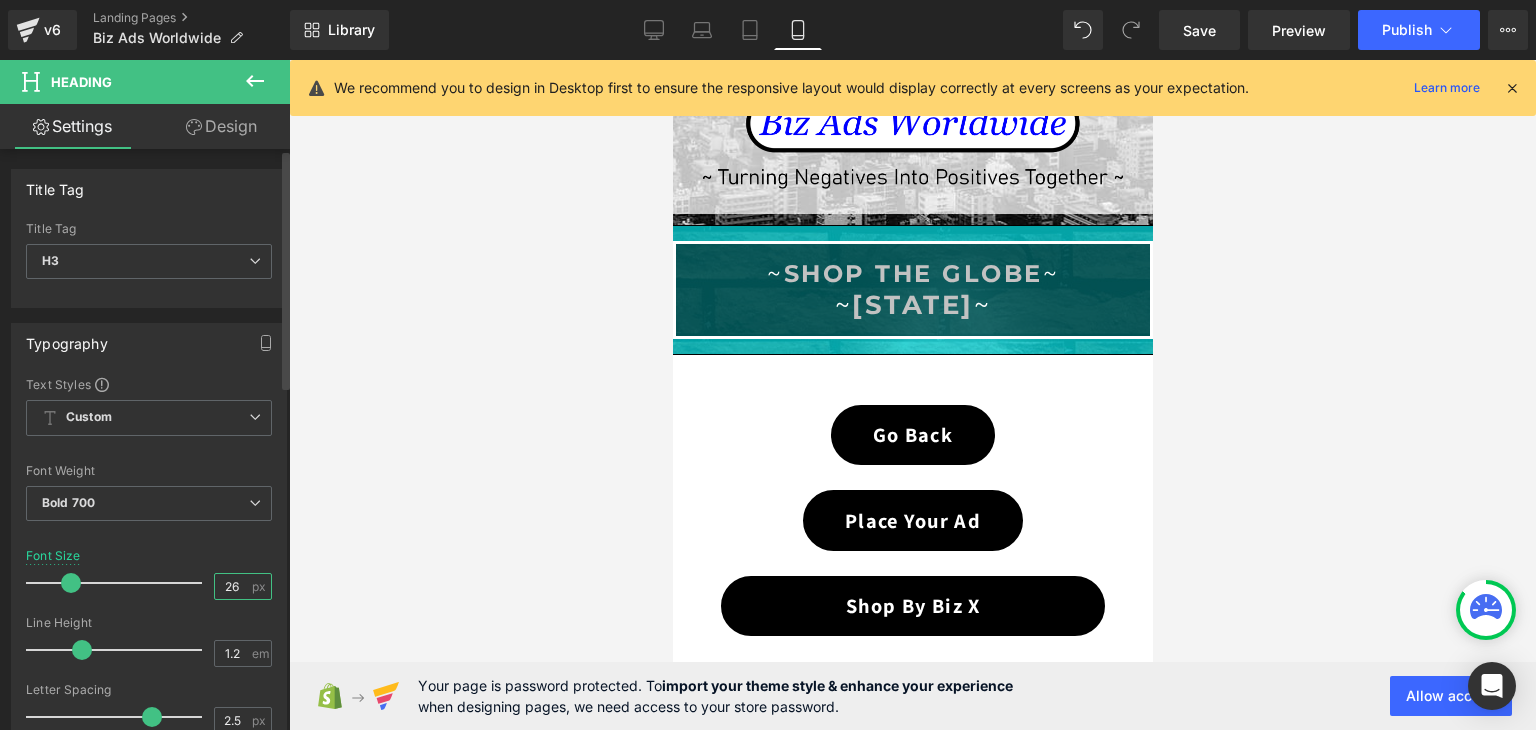 click on "26" at bounding box center [232, 586] 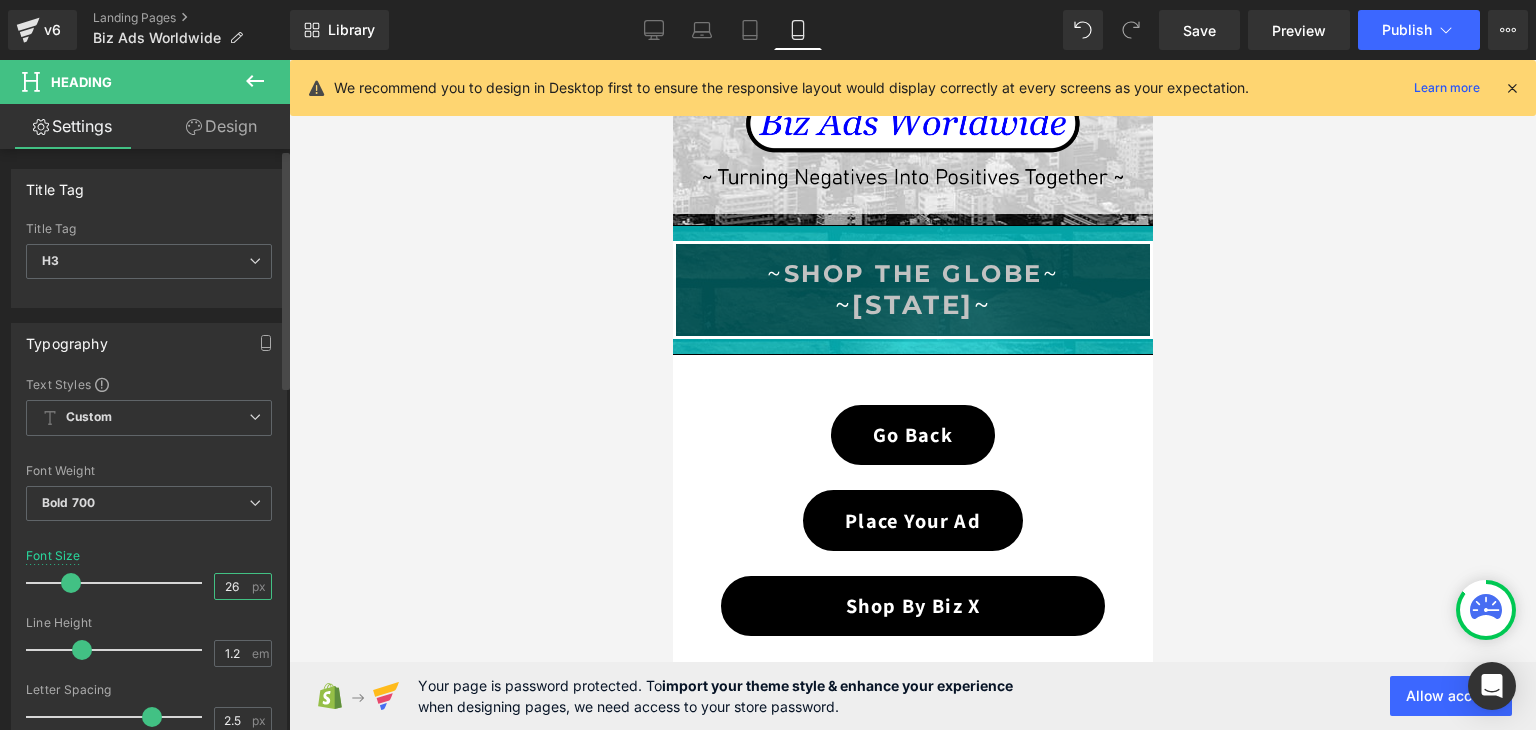 click on "26" at bounding box center [232, 586] 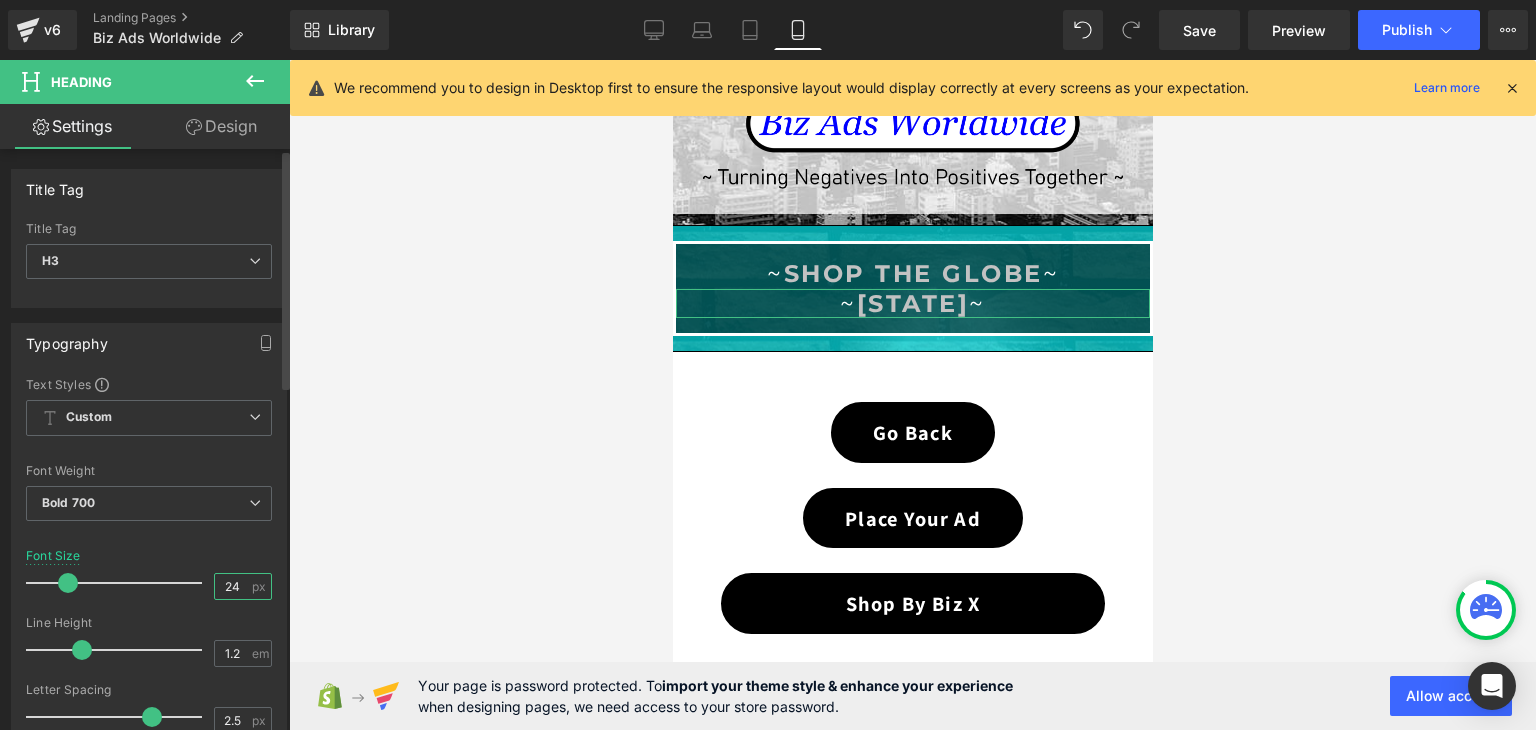click on "24" at bounding box center (232, 586) 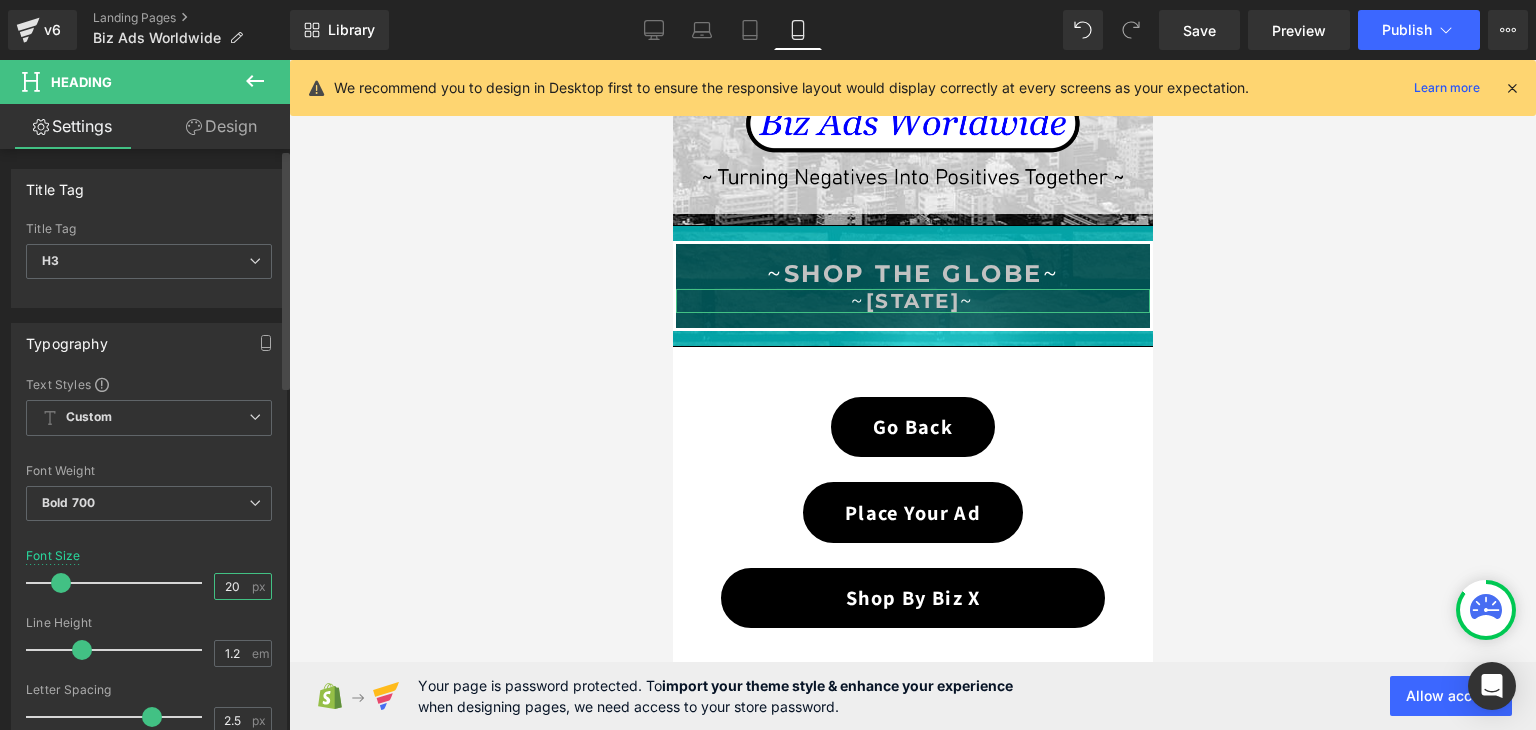 click on "20" at bounding box center [232, 586] 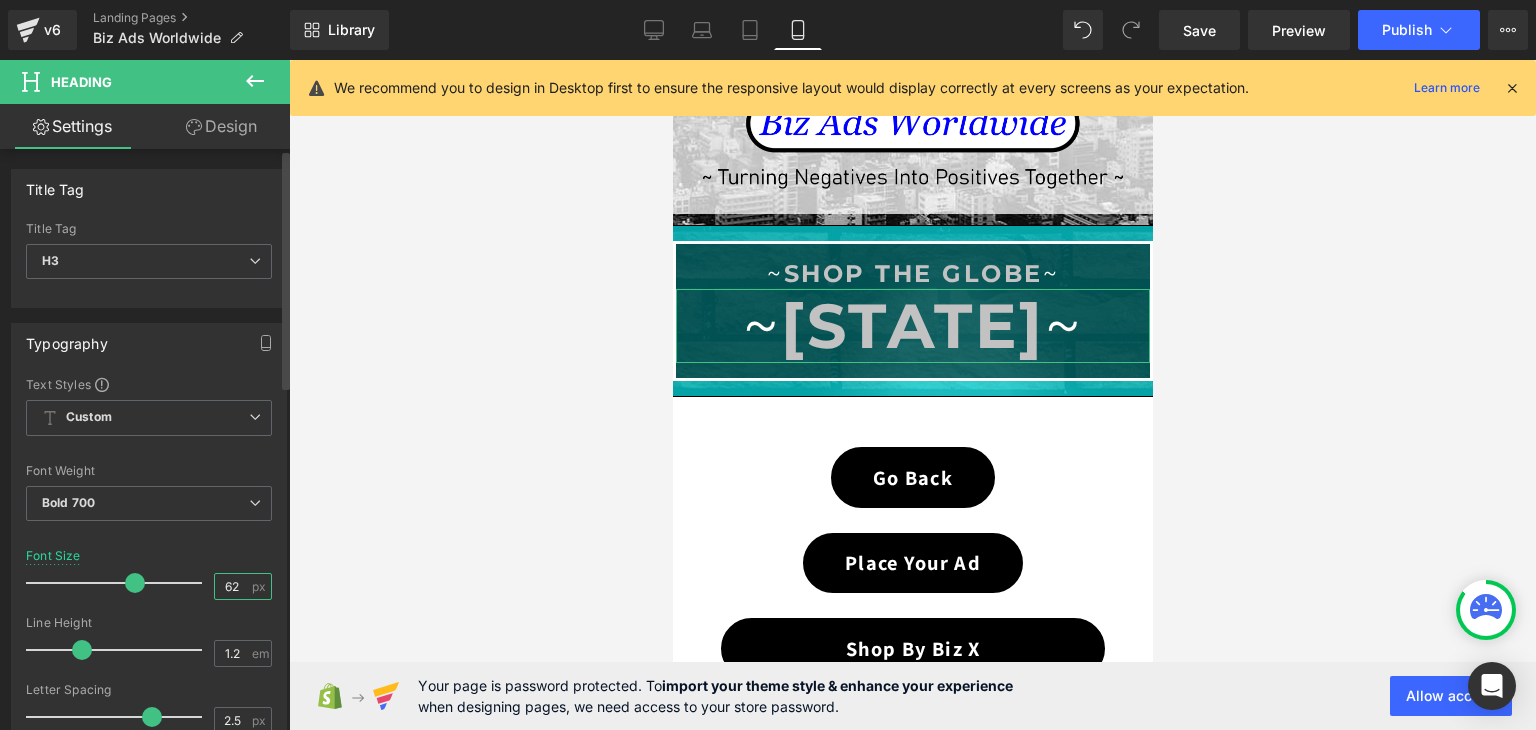 click on "62" at bounding box center (232, 586) 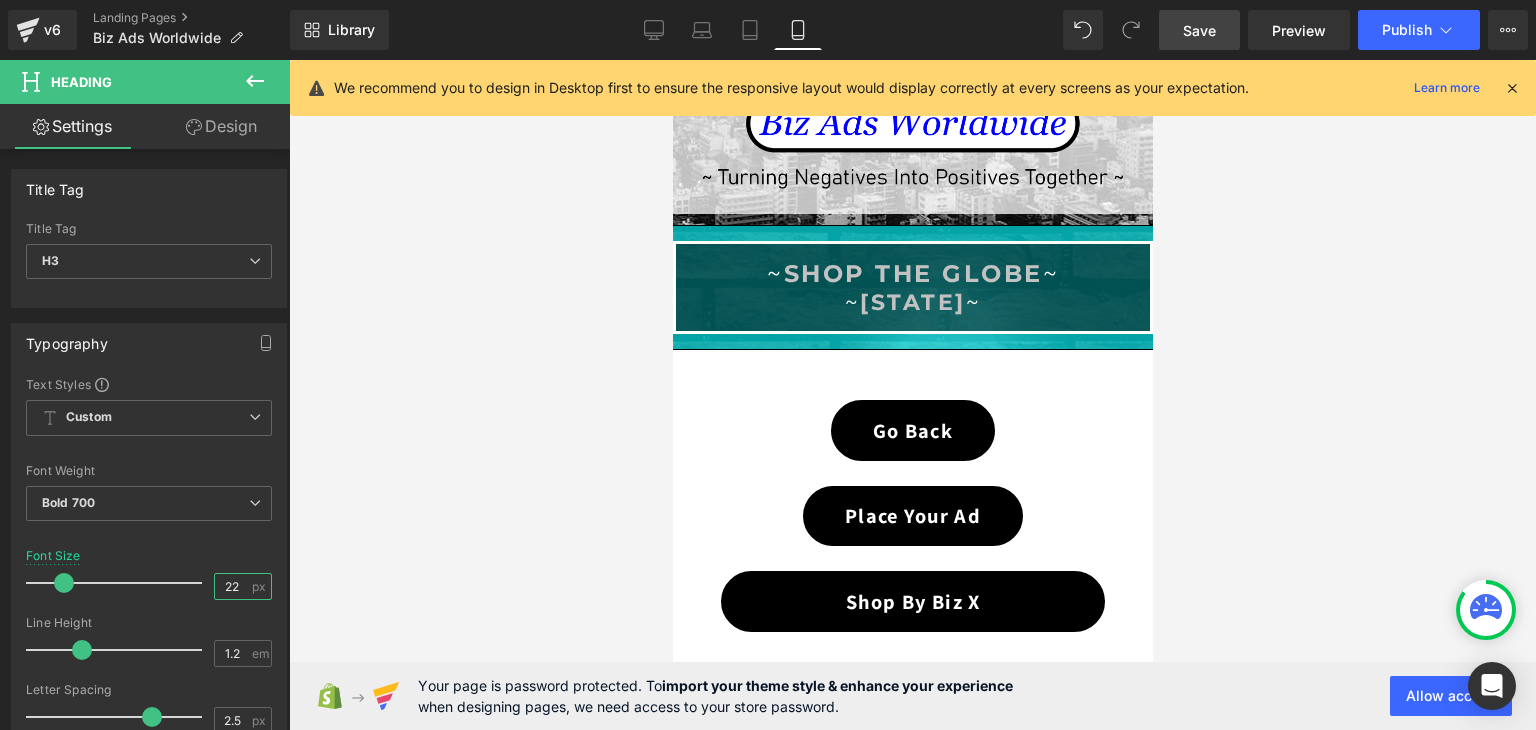 type on "22" 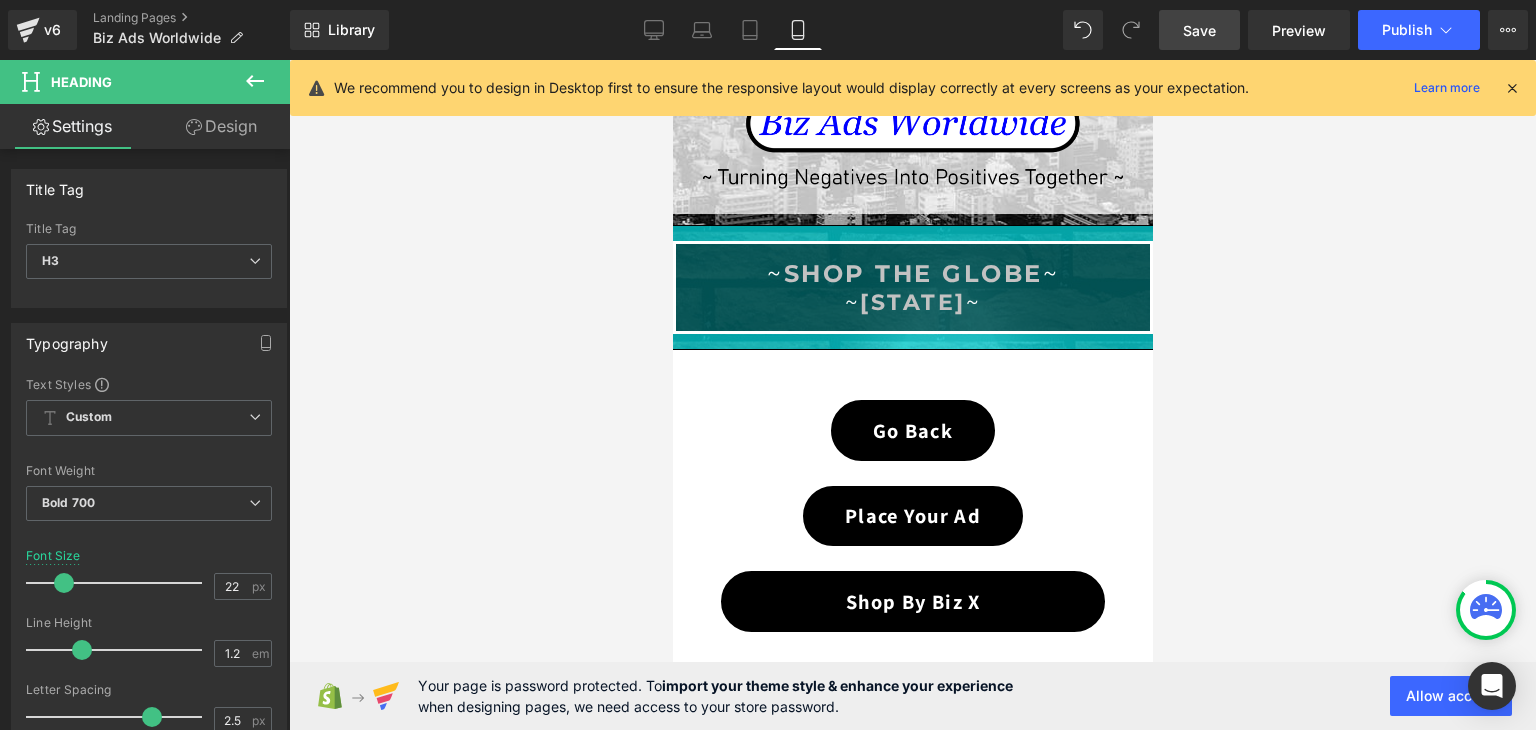 click on "Save" at bounding box center (1199, 30) 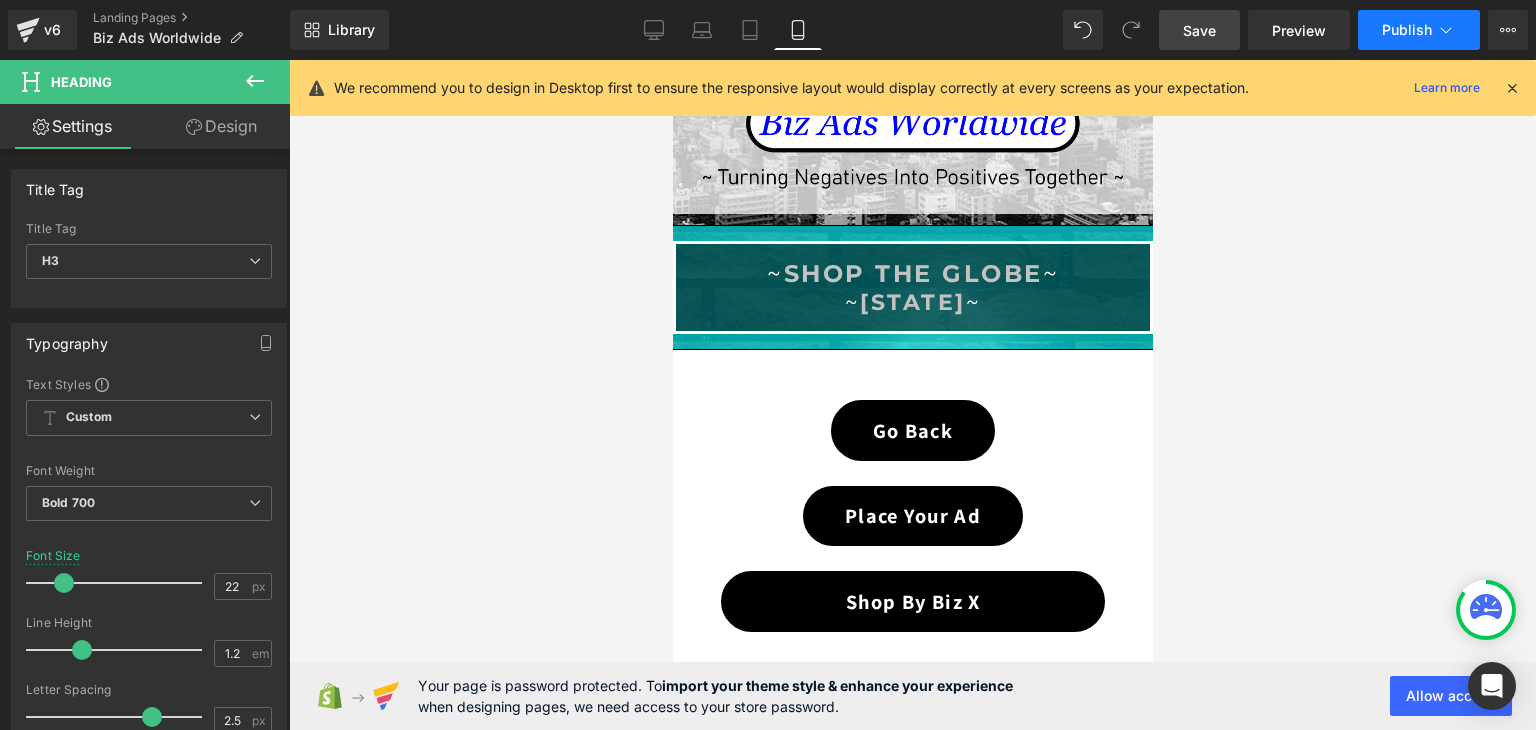 click on "Publish" at bounding box center (1419, 30) 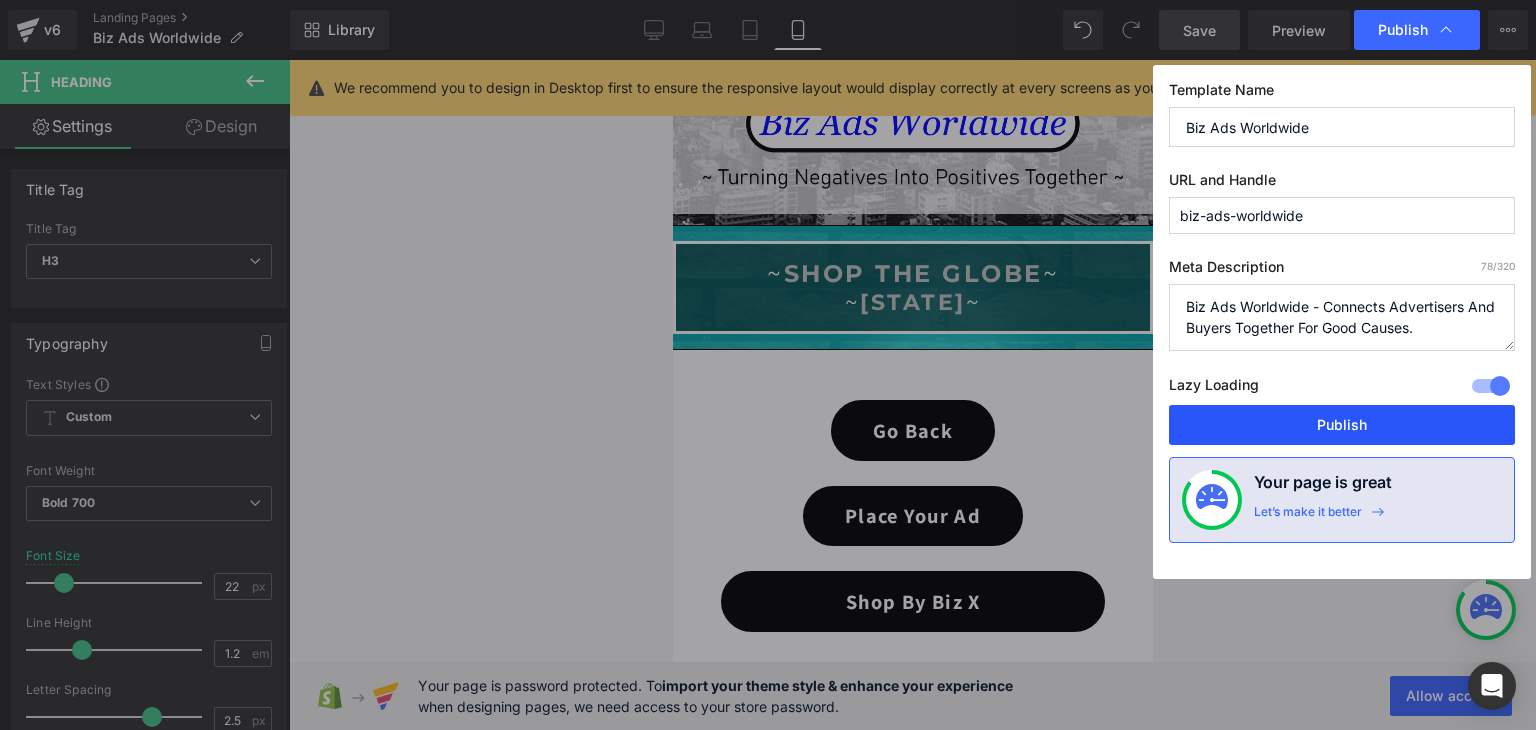 click on "Publish" at bounding box center (1342, 425) 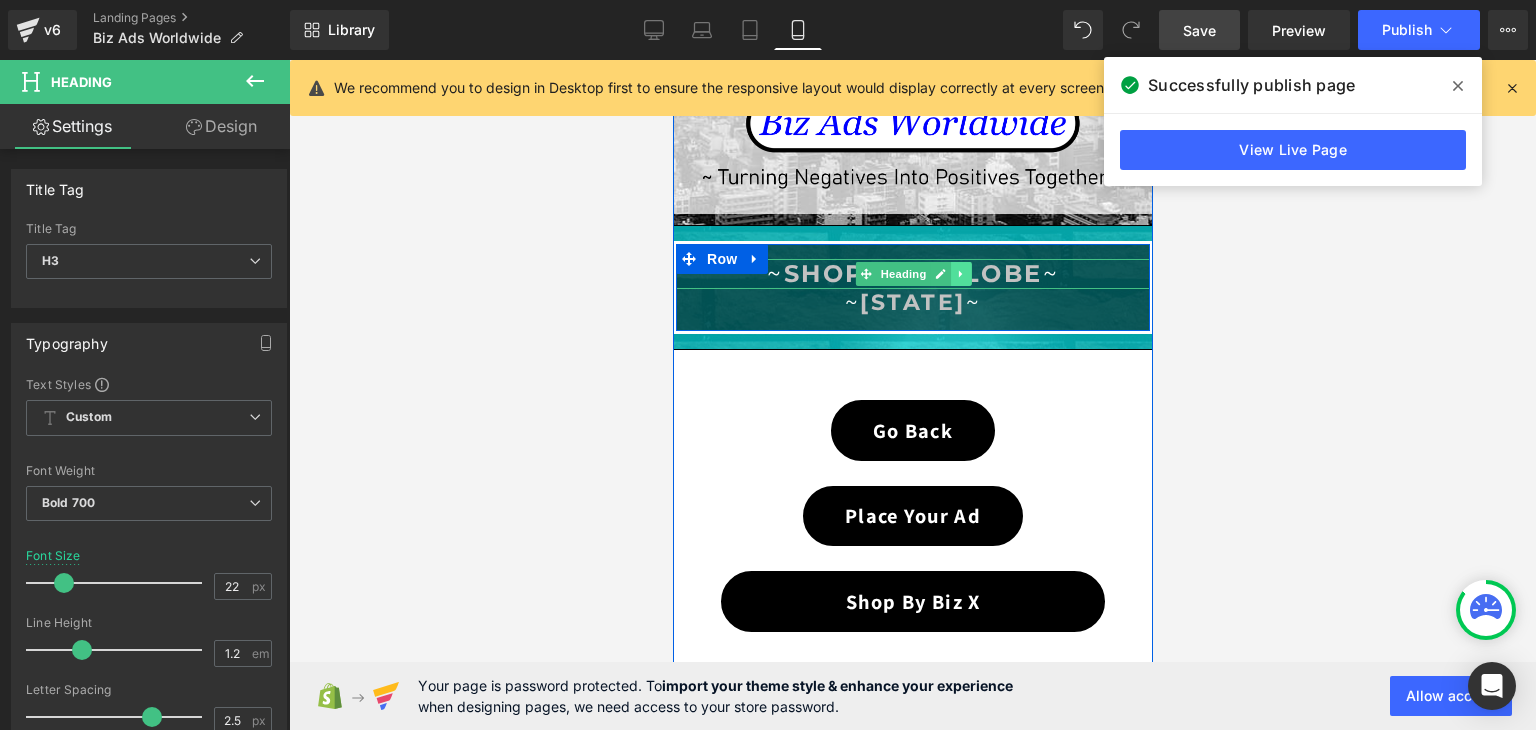 click 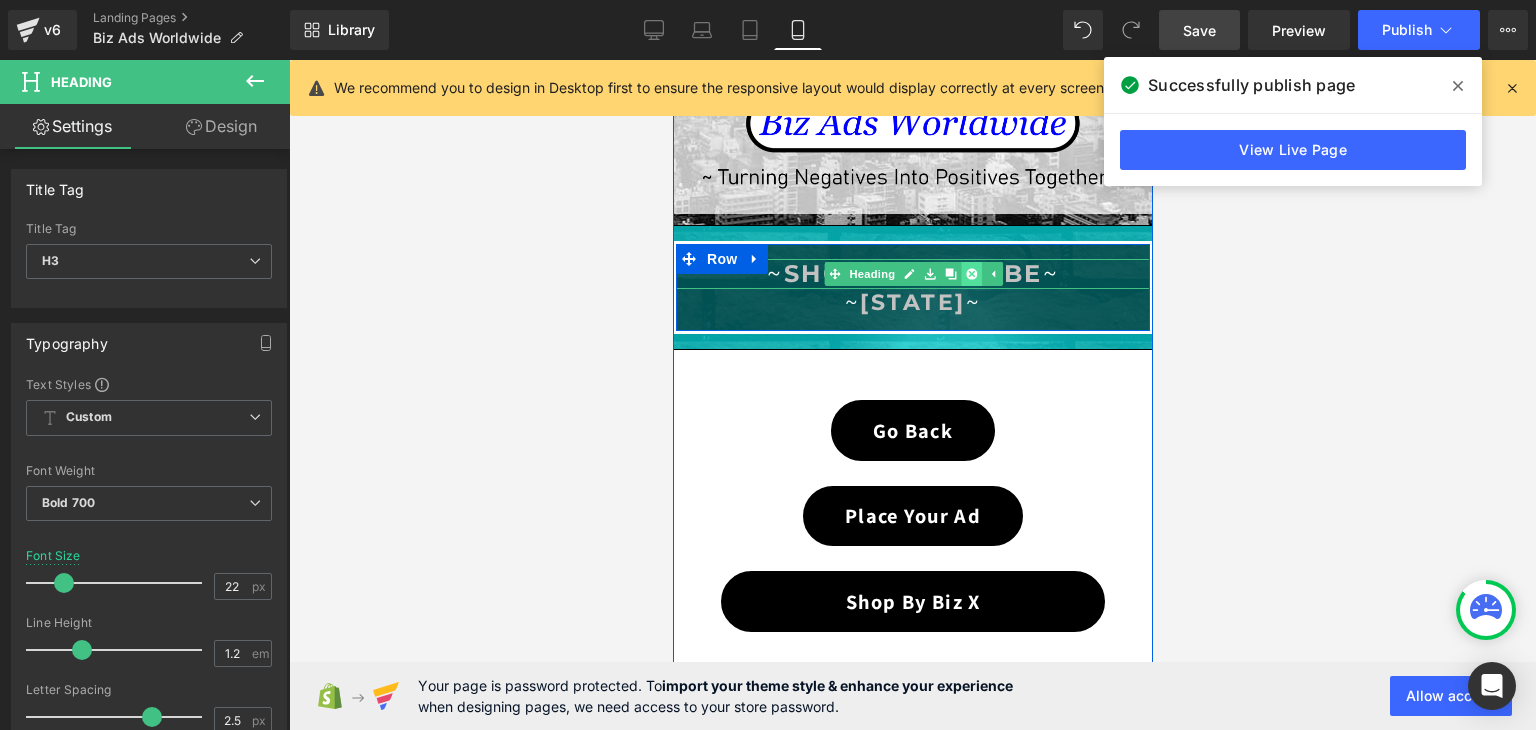 click 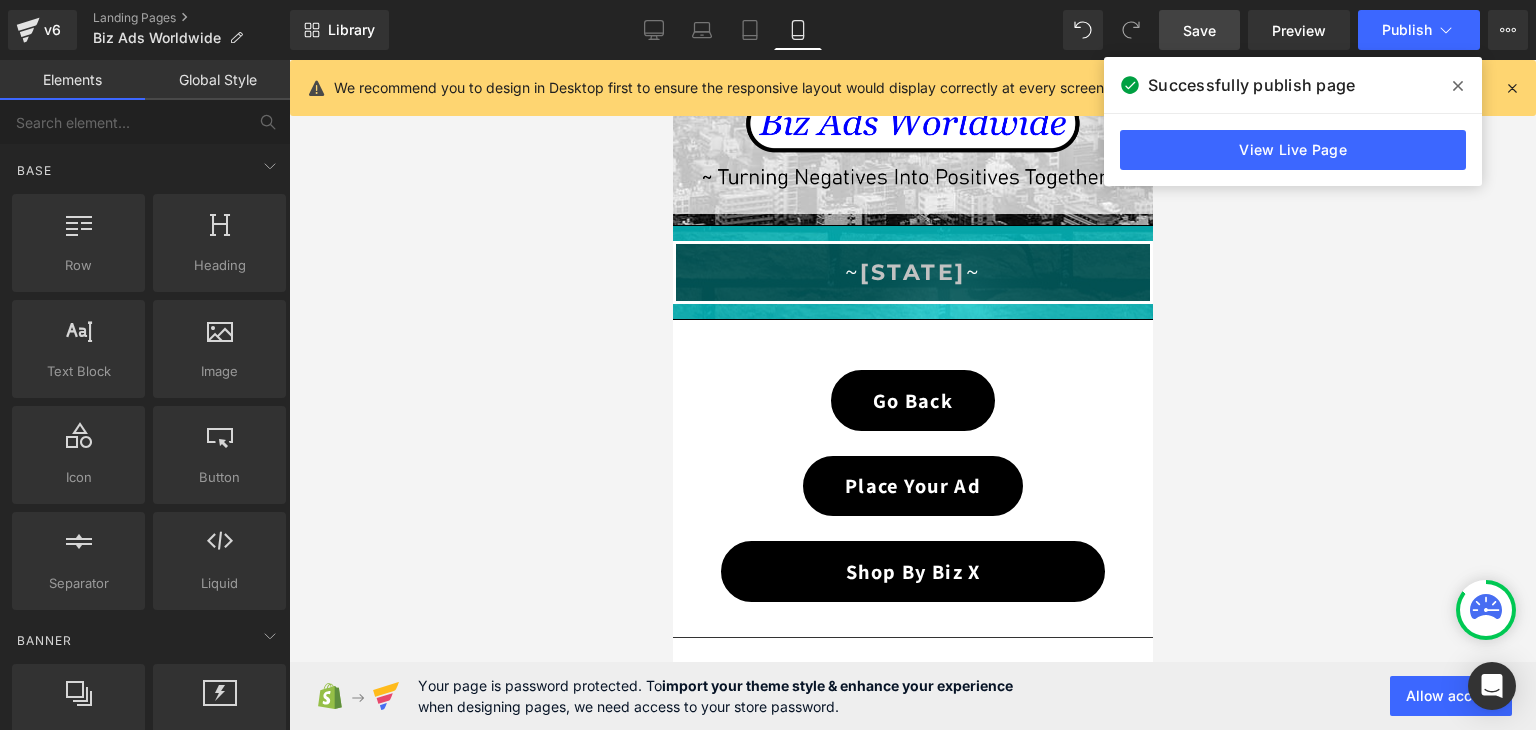 click on "Save" at bounding box center [1199, 30] 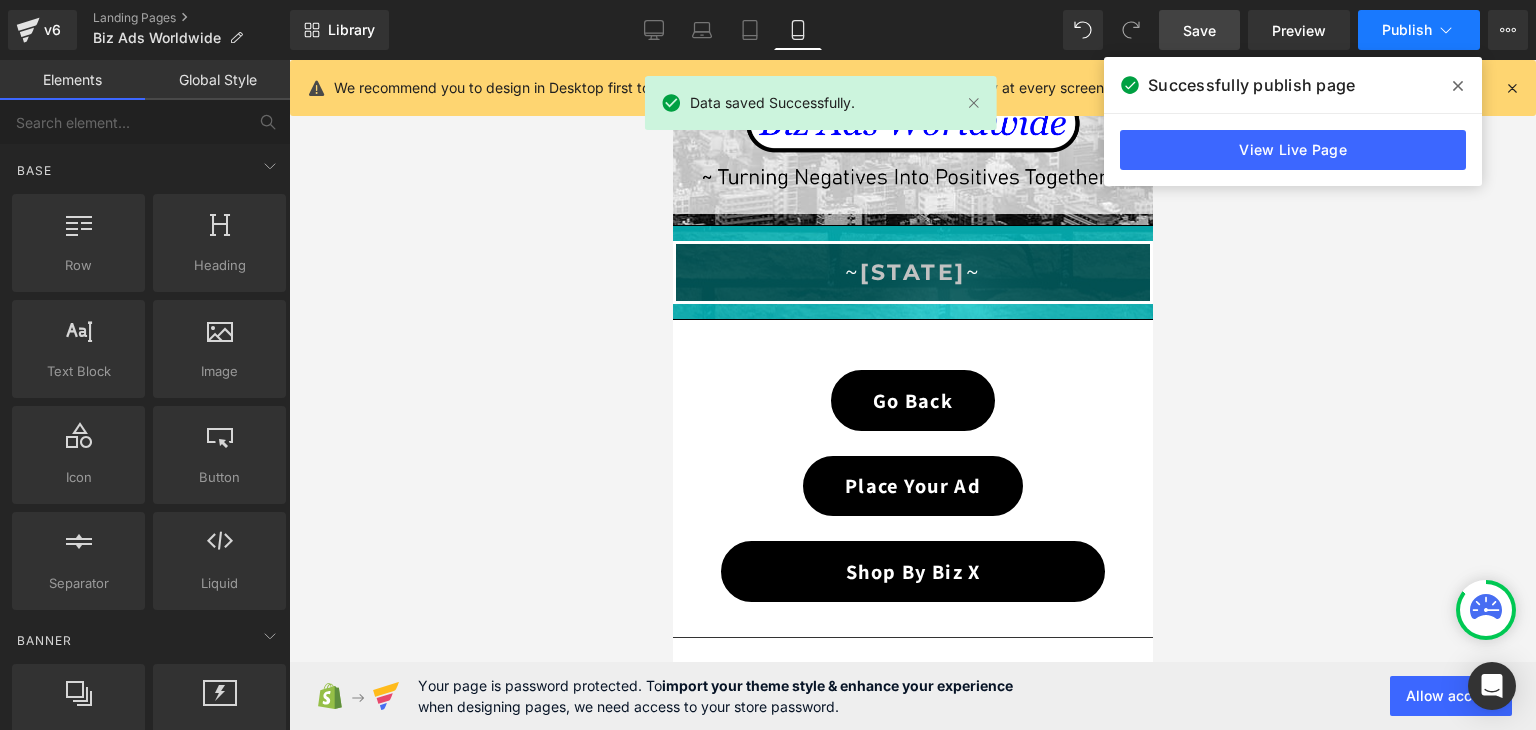 click 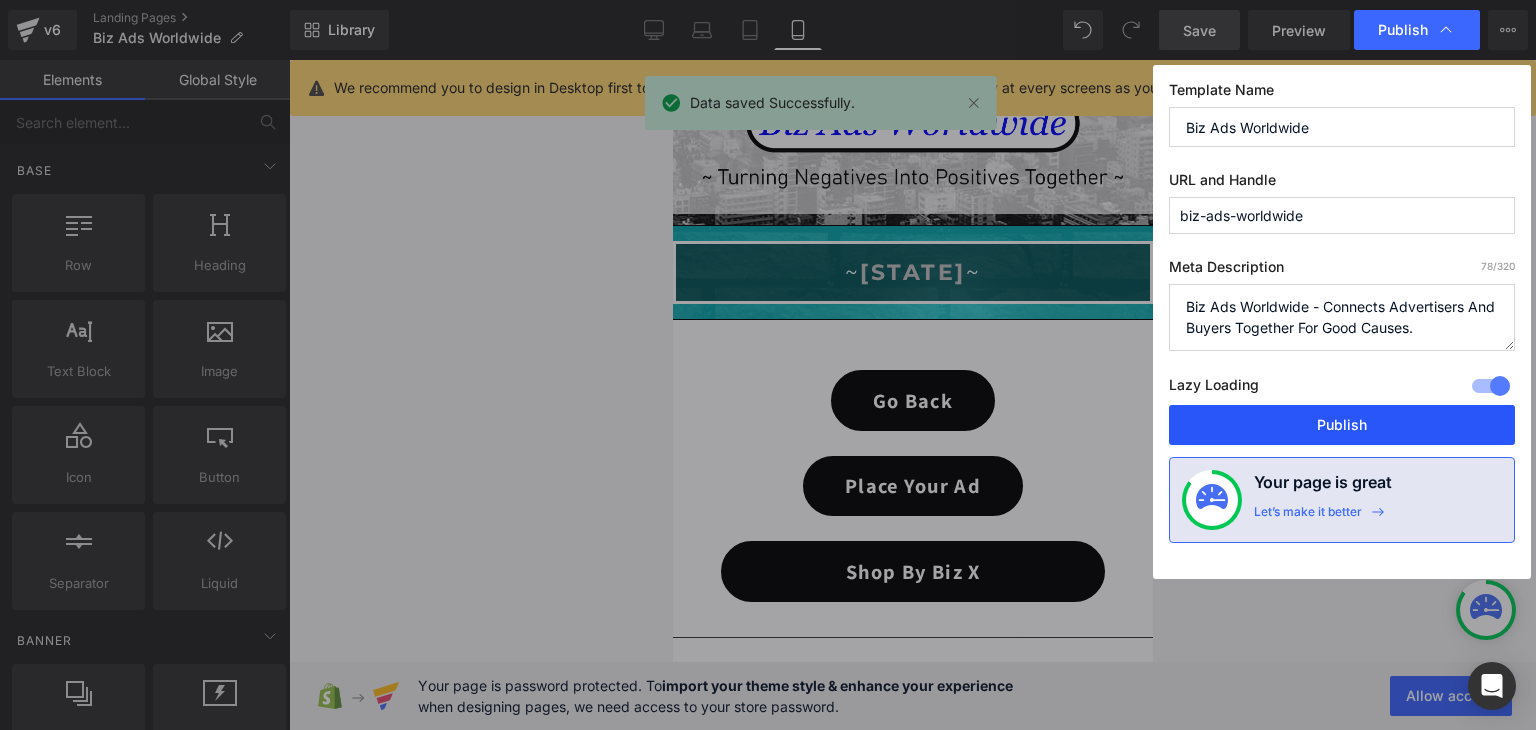 click on "Publish" at bounding box center (1342, 425) 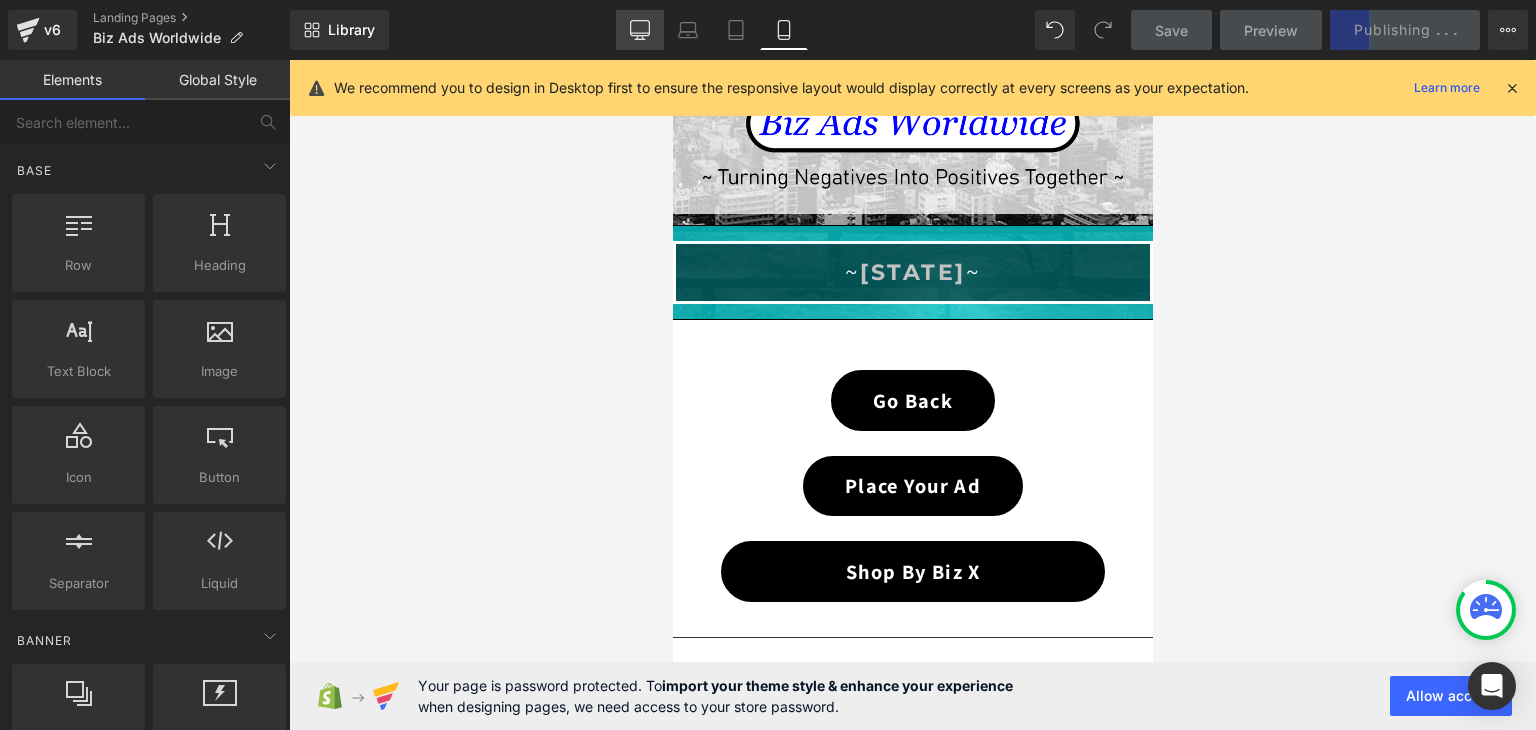 click 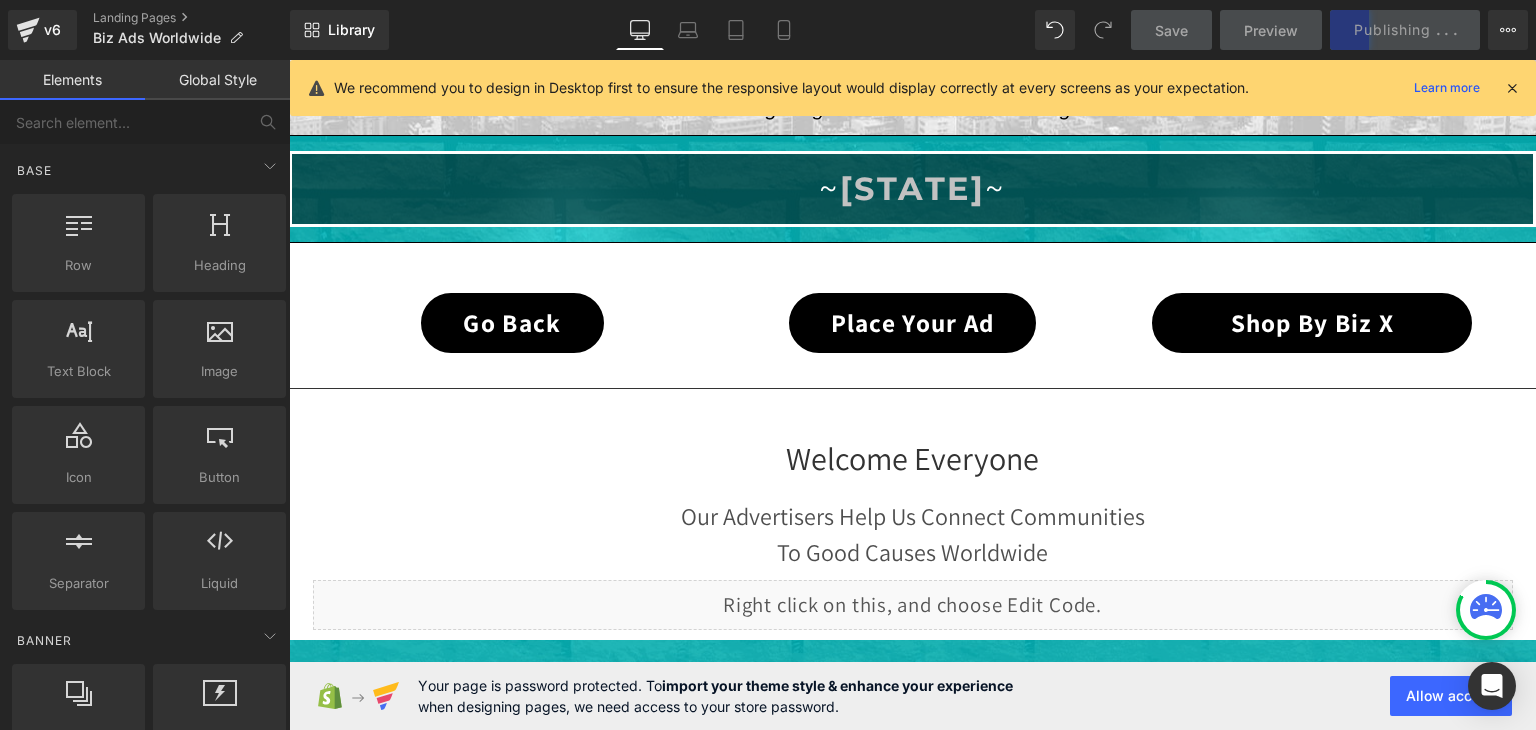 scroll, scrollTop: 431, scrollLeft: 0, axis: vertical 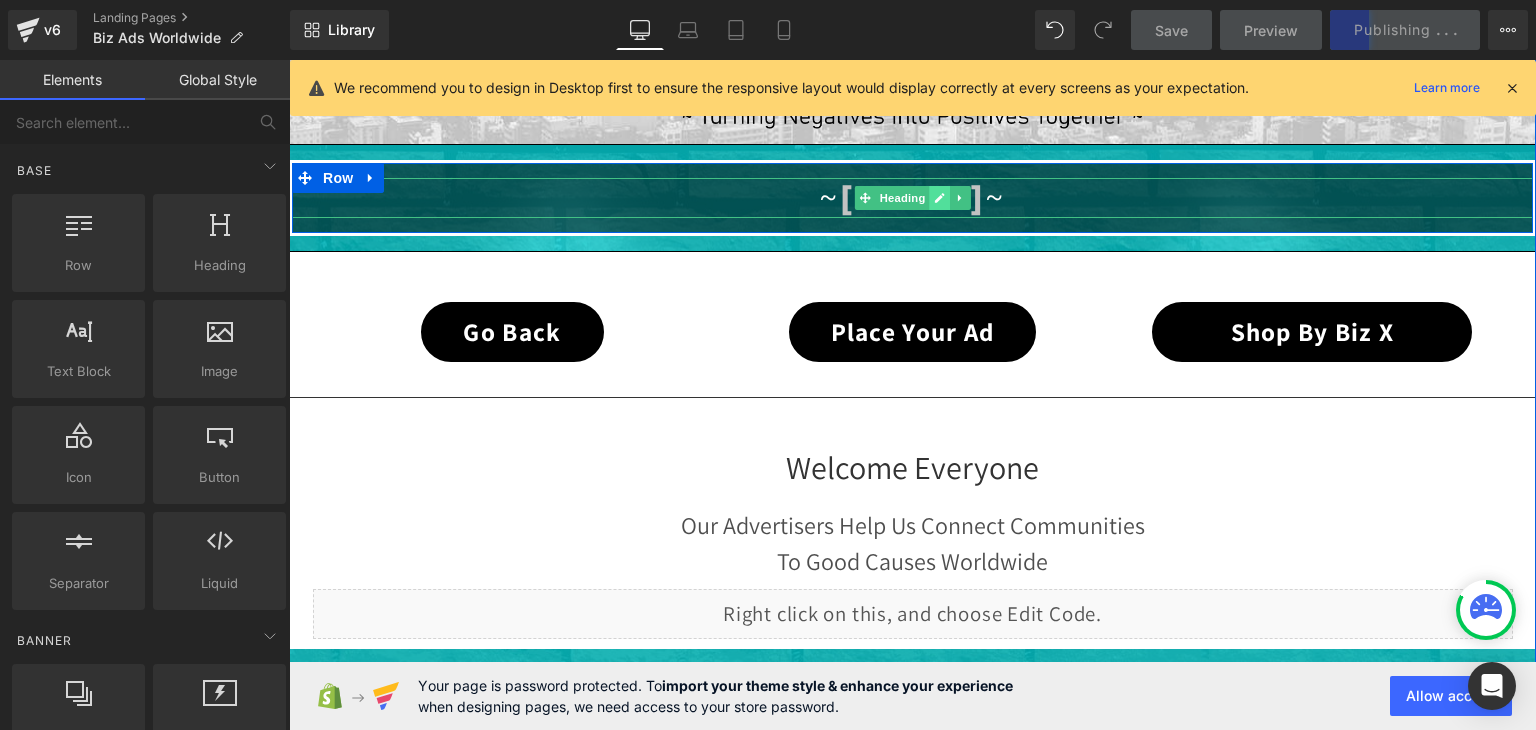 click 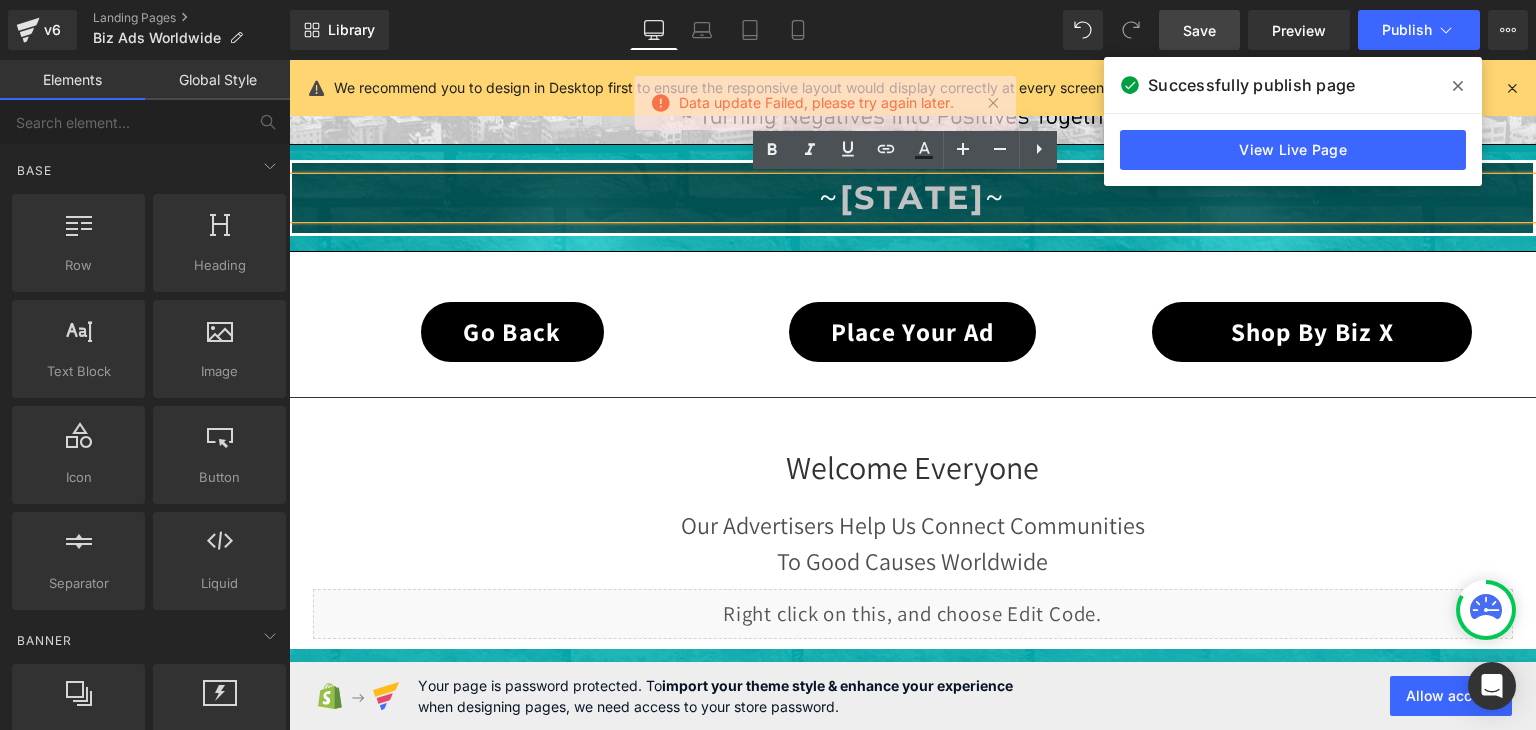 click on "SOUTH CAROLINA" at bounding box center [913, 197] 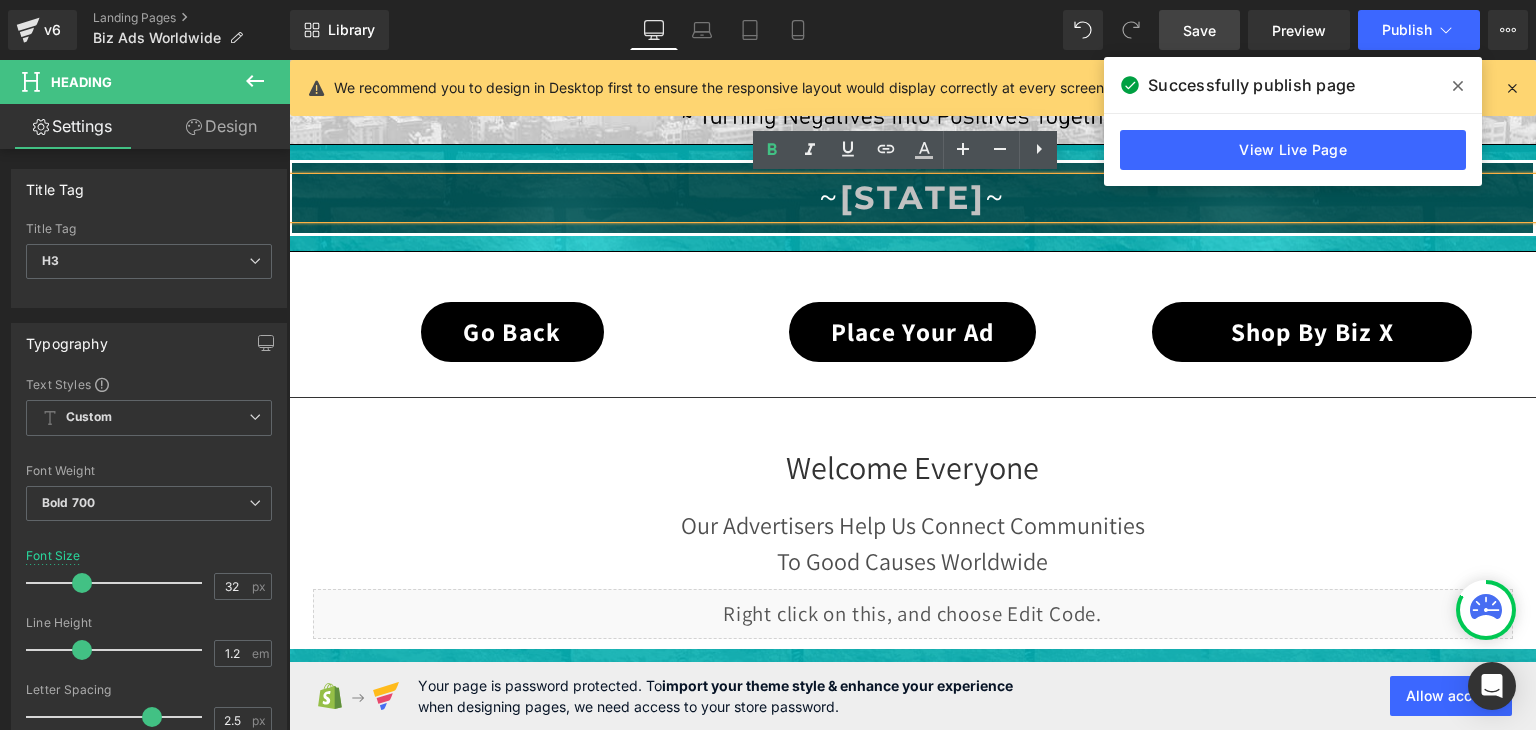 drag, startPoint x: 1068, startPoint y: 201, endPoint x: 739, endPoint y: 201, distance: 329 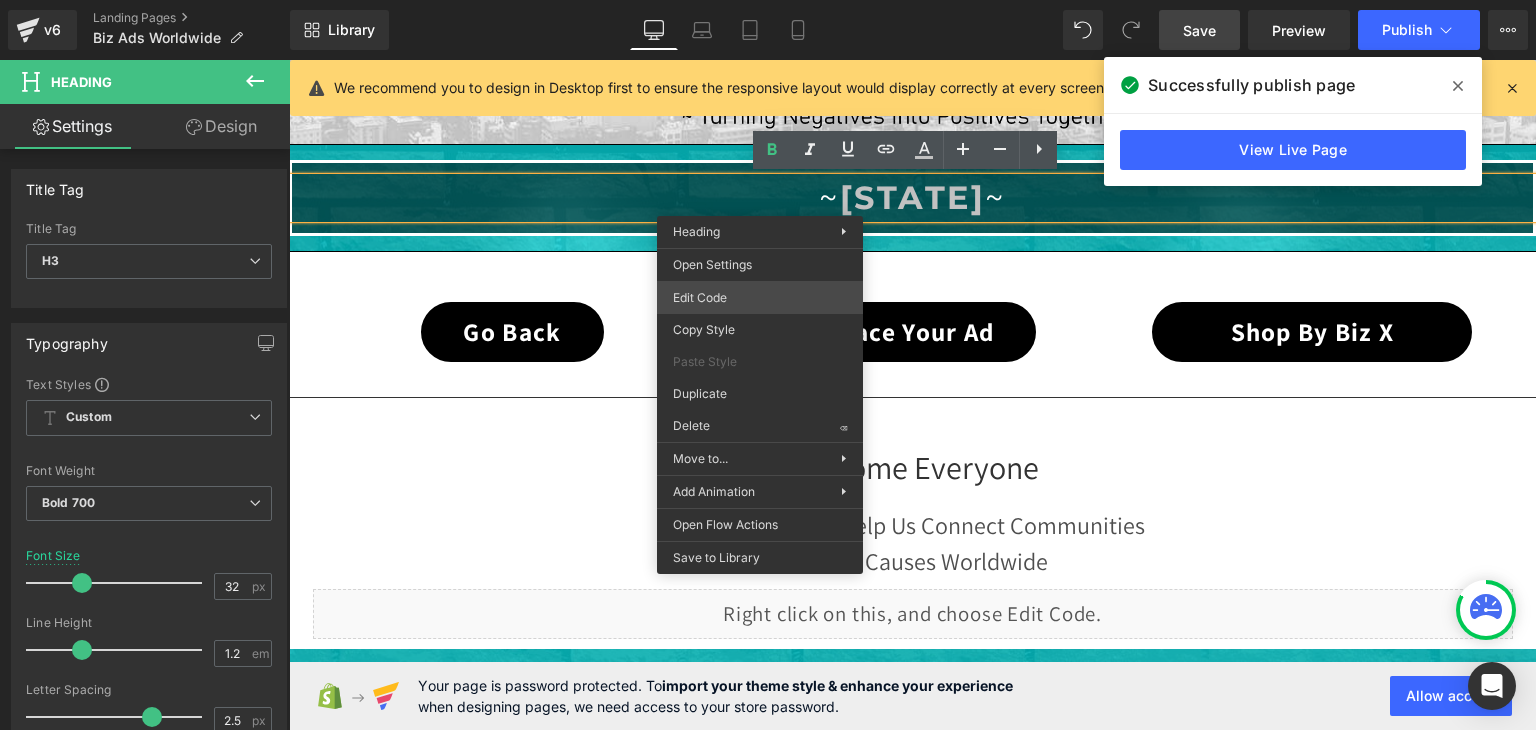 click on "Heading  You are previewing how the   will restyle your page. You can not edit Elements in Preset Preview Mode.  v6 Landing Pages Biz Ads Worldwide Library Desktop Desktop Laptop Tablet Mobile Save Preview Publish Scheduled View Live Page View with current Template Save Template to Library Schedule Publish  Optimize  Publish Settings Shortcuts We recommend you to design in Desktop first to ensure the responsive layout would display correctly at every screens as your expectation. Learn more  Your page can’t be published   You've reached the maximum number of published pages on your plan  (0/0).  You need to upgrade your plan or unpublish all your pages to get 1 publish slot.   Unpublish pages   Upgrade plan  Elements Global Style Base Row  rows, columns, layouts, div Heading  headings, titles, h1,h2,h3,h4,h5,h6 Text Block  texts, paragraphs, contents, blocks Image  images, photos, alts, uploads Icon  icons, symbols Button  button, call to action, cta Separator  separators, dividers, horizontal lines Liquid" at bounding box center (768, 0) 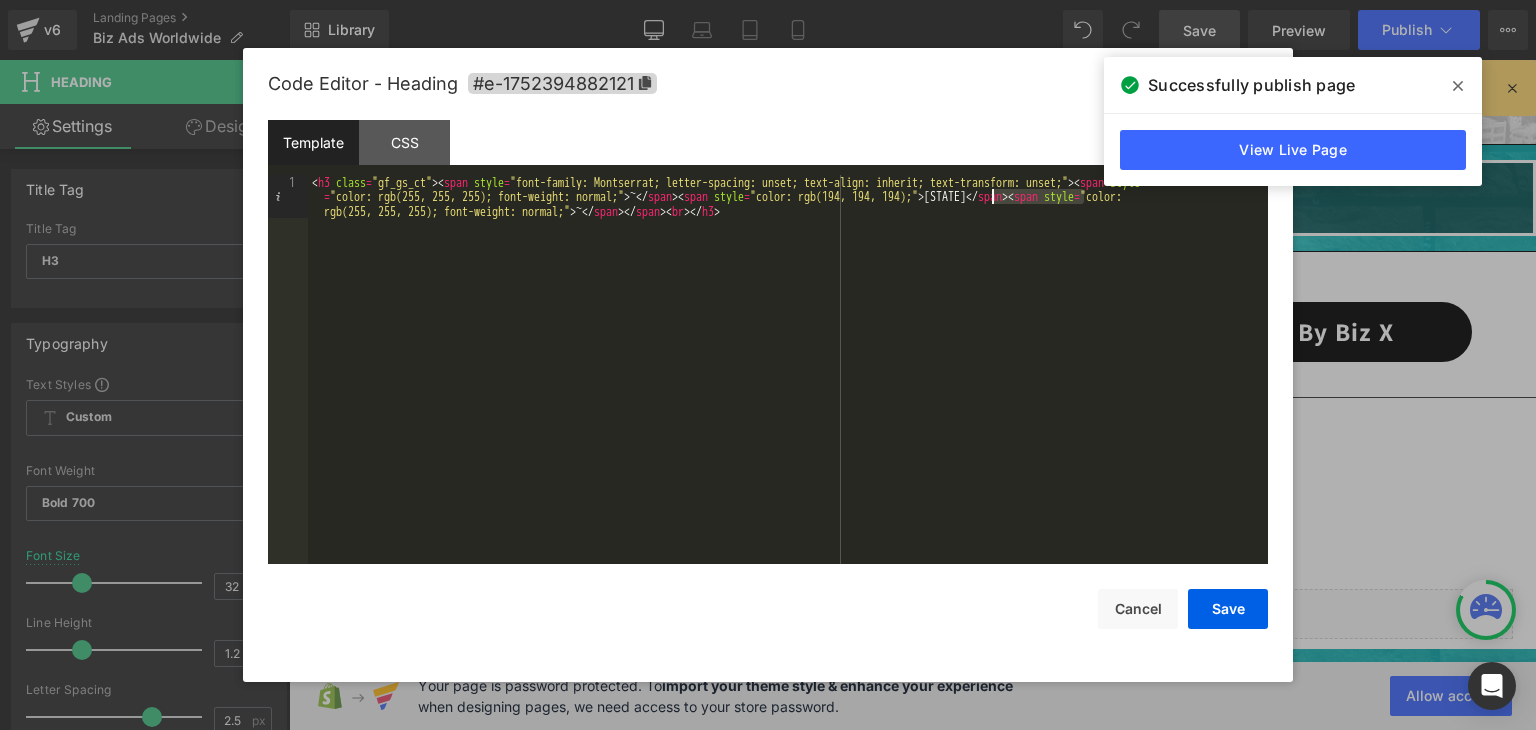 drag, startPoint x: 1084, startPoint y: 195, endPoint x: 994, endPoint y: 200, distance: 90.13878 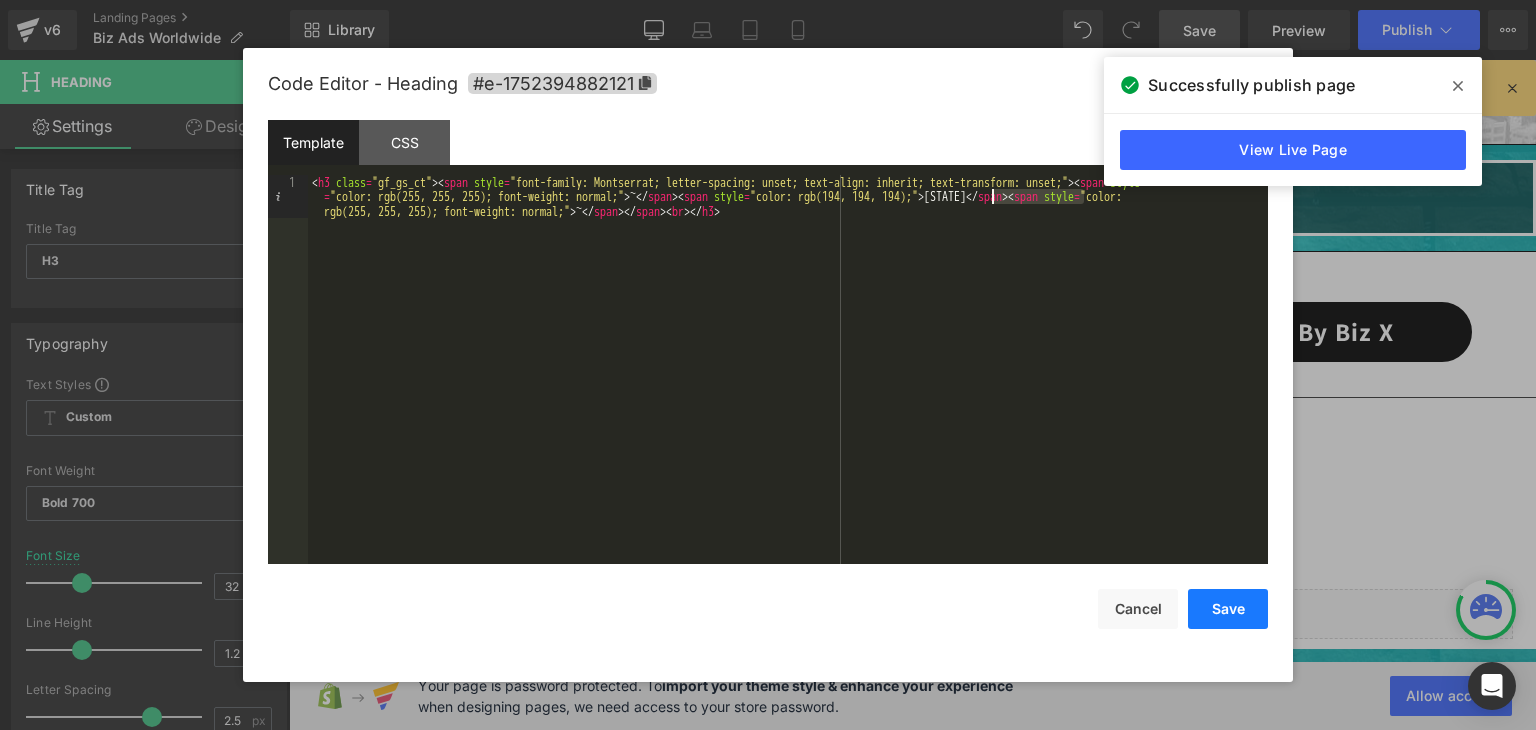 click on "Save" at bounding box center (1228, 609) 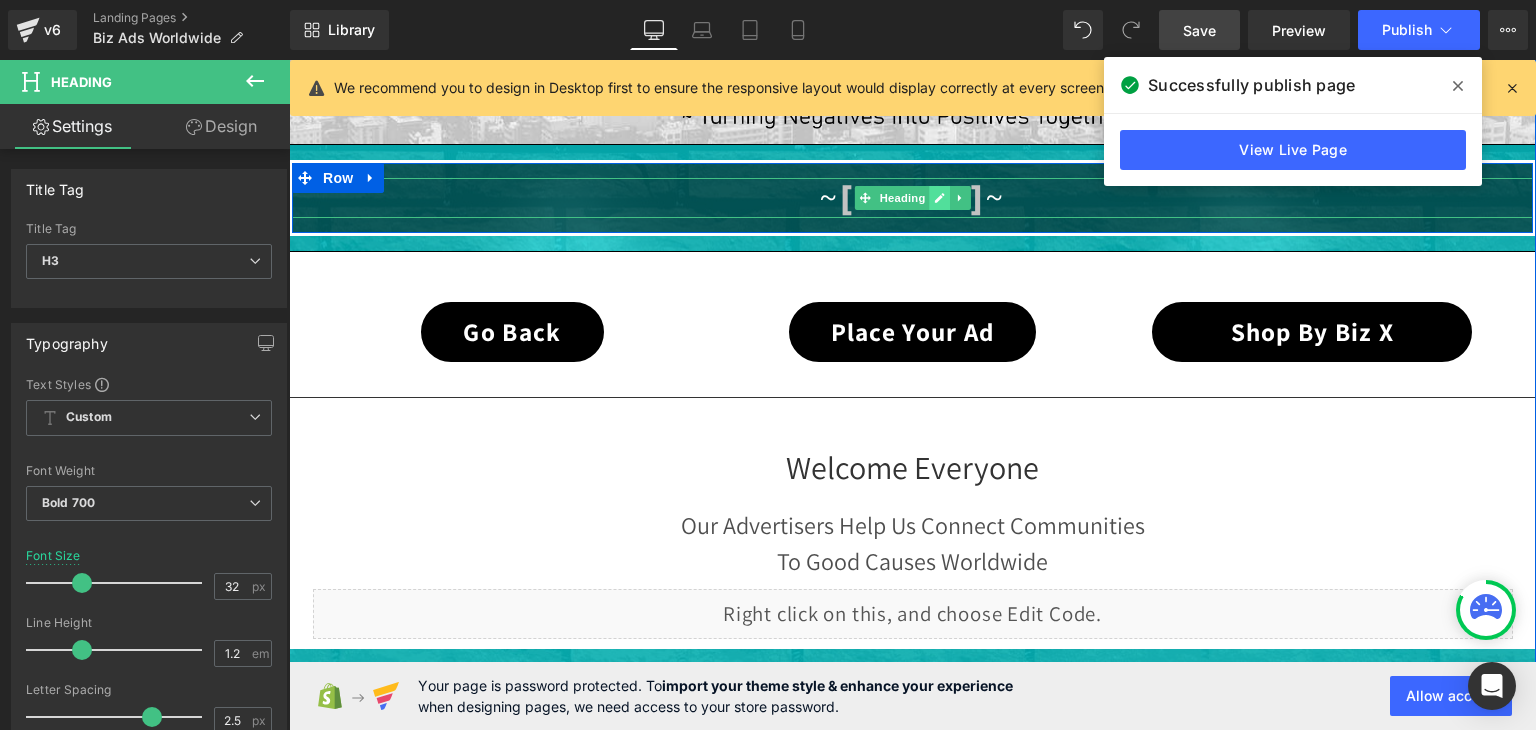click at bounding box center (940, 198) 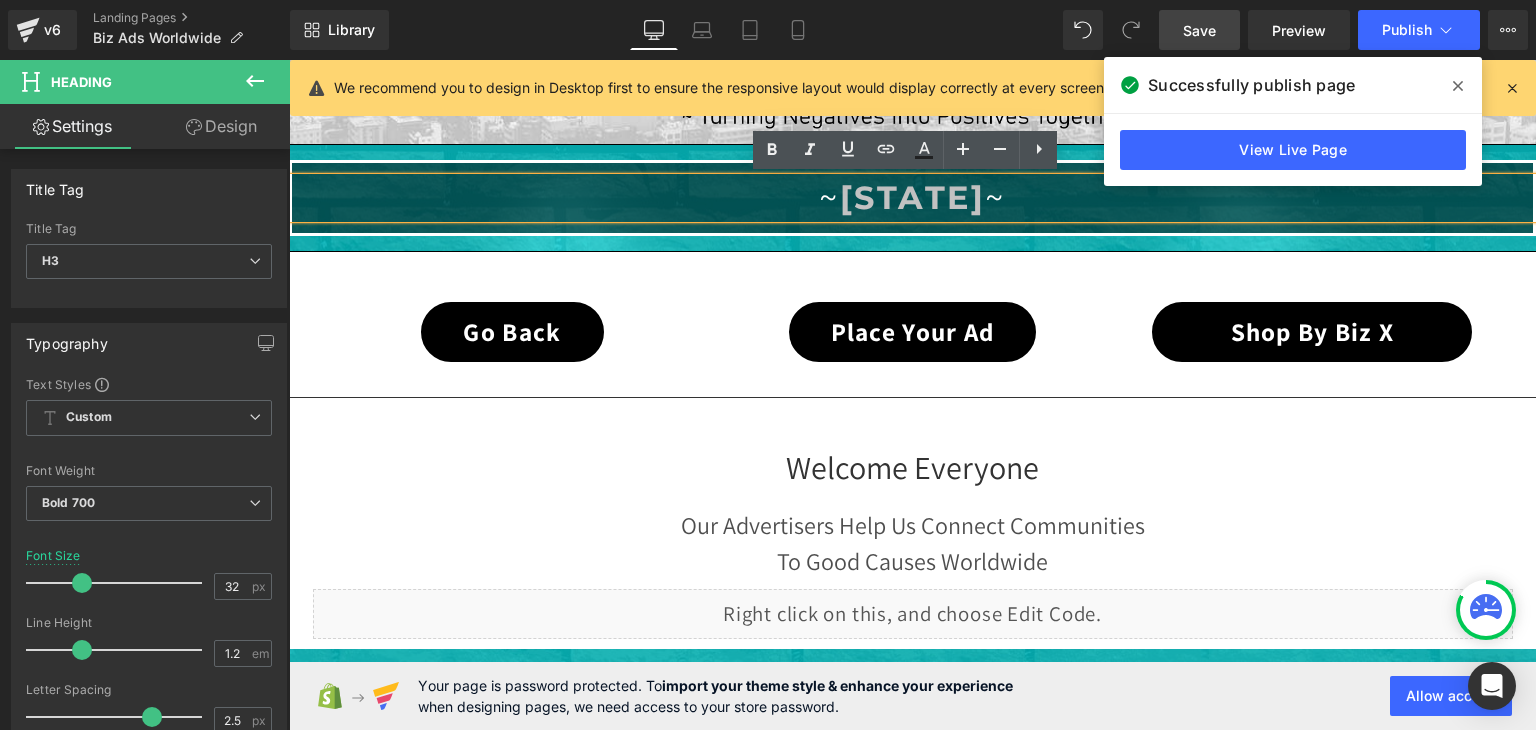 drag, startPoint x: 1077, startPoint y: 195, endPoint x: 742, endPoint y: 201, distance: 335.05374 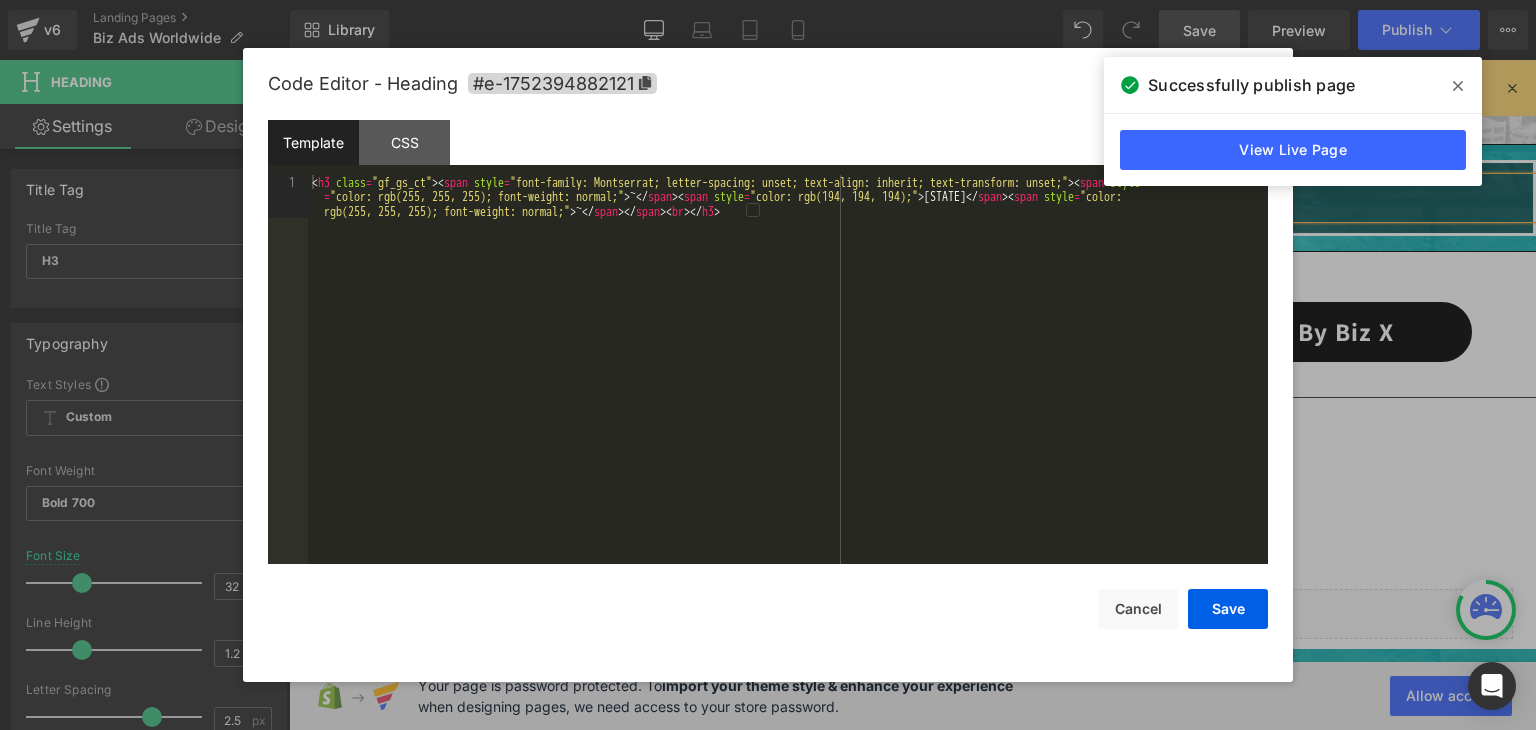 click on "Heading  You are previewing how the   will restyle your page. You can not edit Elements in Preset Preview Mode.  v6 Landing Pages Biz Ads Worldwide Library Desktop Desktop Laptop Tablet Mobile Save Preview Publish Scheduled View Live Page View with current Template Save Template to Library Schedule Publish  Optimize  Publish Settings Shortcuts We recommend you to design in Desktop first to ensure the responsive layout would display correctly at every screens as your expectation. Learn more  Your page can’t be published   You've reached the maximum number of published pages on your plan  (0/0).  You need to upgrade your plan or unpublish all your pages to get 1 publish slot.   Unpublish pages   Upgrade plan  Elements Global Style Base Row  rows, columns, layouts, div Heading  headings, titles, h1,h2,h3,h4,h5,h6 Text Block  texts, paragraphs, contents, blocks Image  images, photos, alts, uploads Icon  icons, symbols Button  button, call to action, cta Separator  separators, dividers, horizontal lines Liquid" at bounding box center [768, 0] 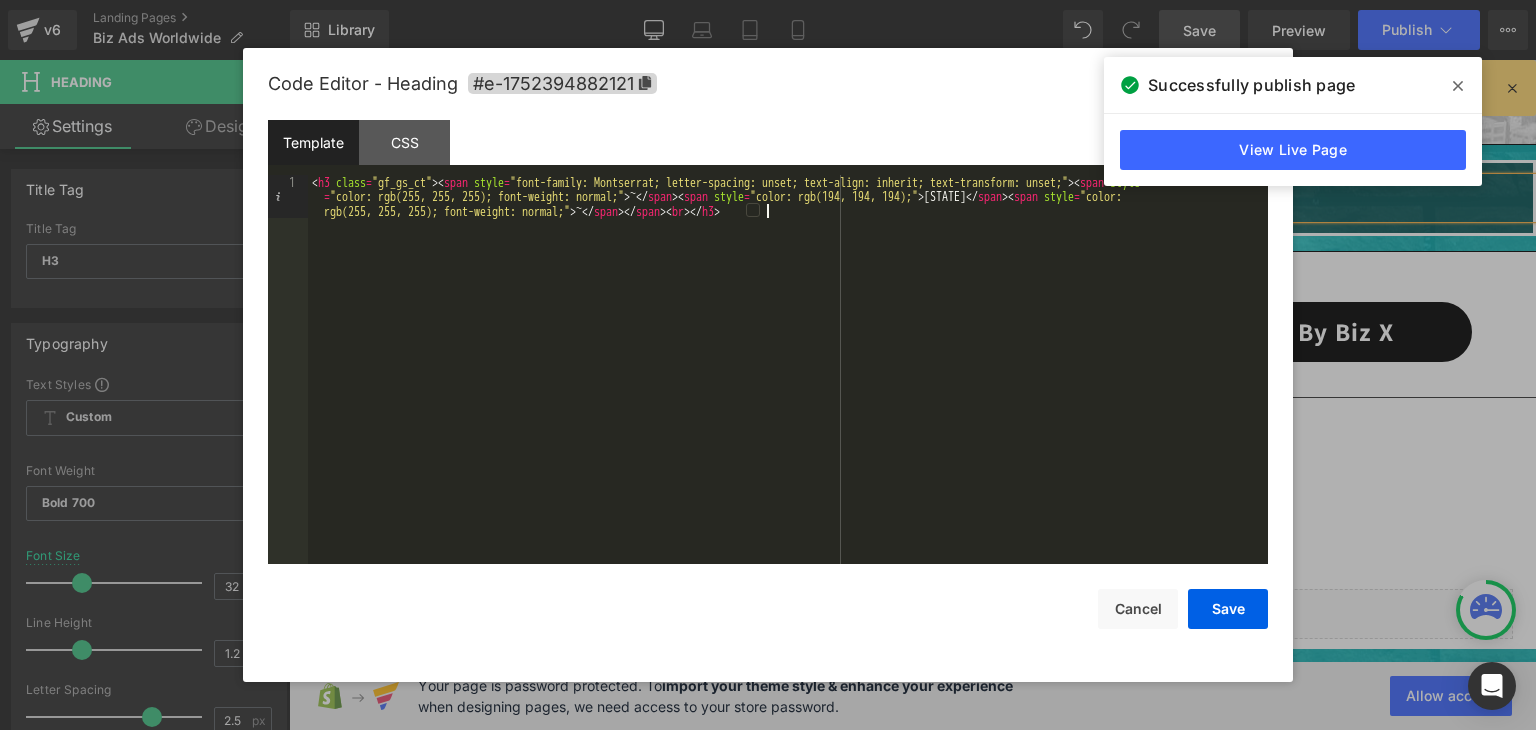 click on "< h3   class = "gf_gs_ct" > < span   style = "font-family: Montserrat; letter-spacing: unset; text-align: inherit; text-transform: unset;" > < span   style    = "color: rgb(255, 255, 255); font-weight: normal;" > ~  </ span > < span   style = "color: rgb(194, 194, 194);" > SOUTH CAROLINA </ span > < span   style = "color:     rgb(255, 255, 255); font-weight: normal;" >  ~ </ span > </ span > < br > </ h3 >" at bounding box center [788, 412] 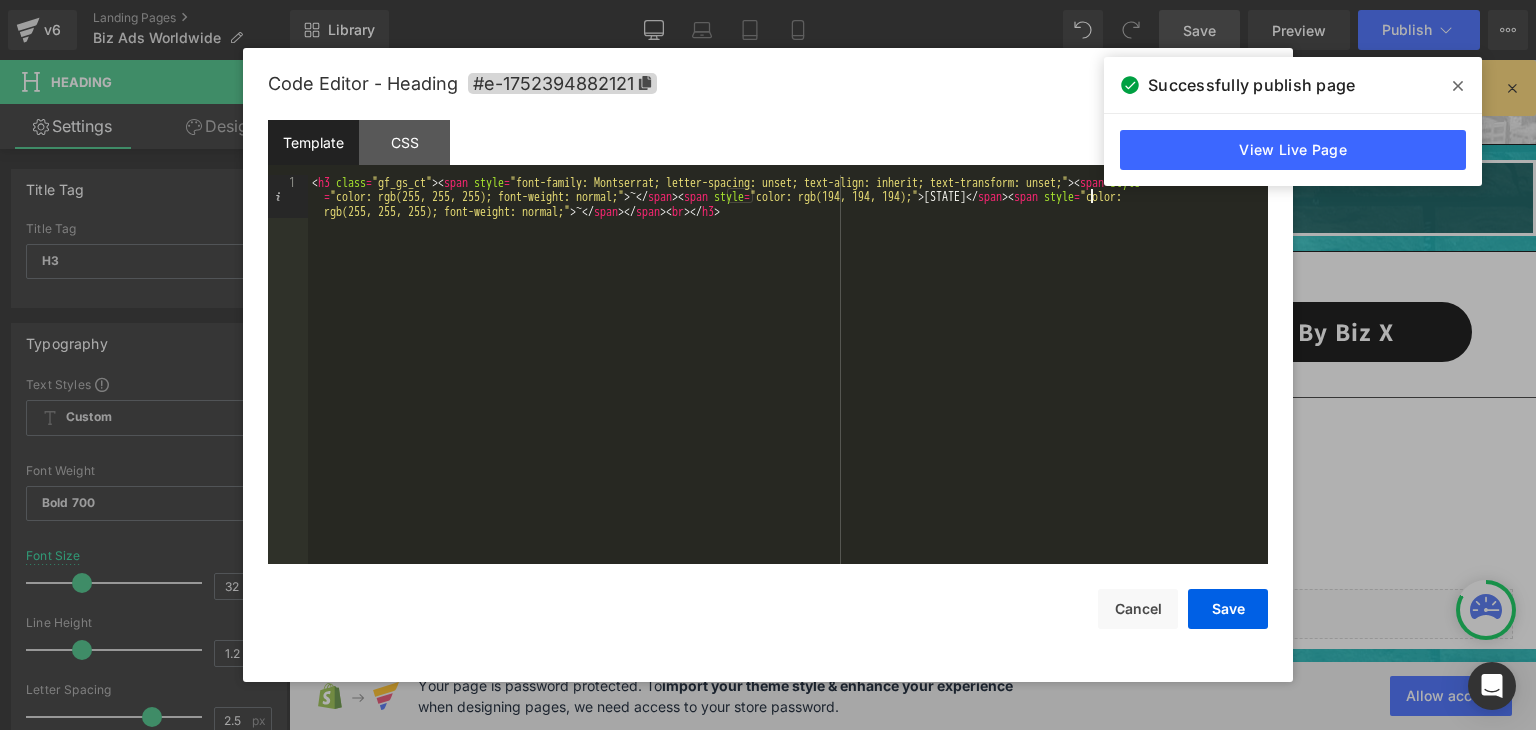 click on "< h3   class = "gf_gs_ct" > < span   style = "font-family: Montserrat; letter-spacing: unset; text-align: inherit; text-transform: unset;" > < span   style    = "color: rgb(255, 255, 255); font-weight: normal;" > ~  </ span > < span   style = "color: rgb(194, 194, 194);" > SOUTH CAROLINA </ span > < span   style = "color:     rgb(255, 255, 255); font-weight: normal;" >  ~ </ span > </ span > < br > </ h3 >" at bounding box center [788, 412] 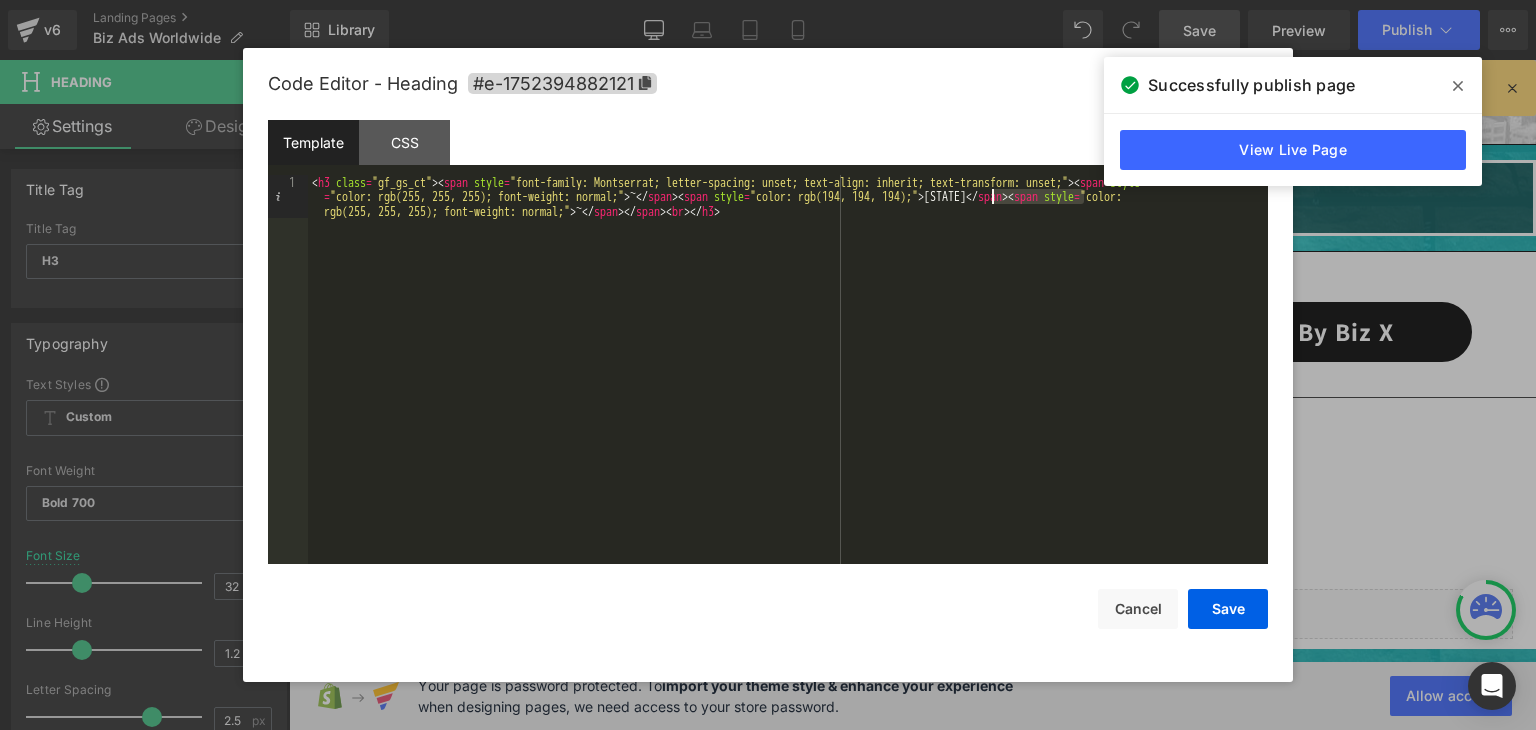 drag, startPoint x: 1085, startPoint y: 197, endPoint x: 990, endPoint y: 201, distance: 95.084175 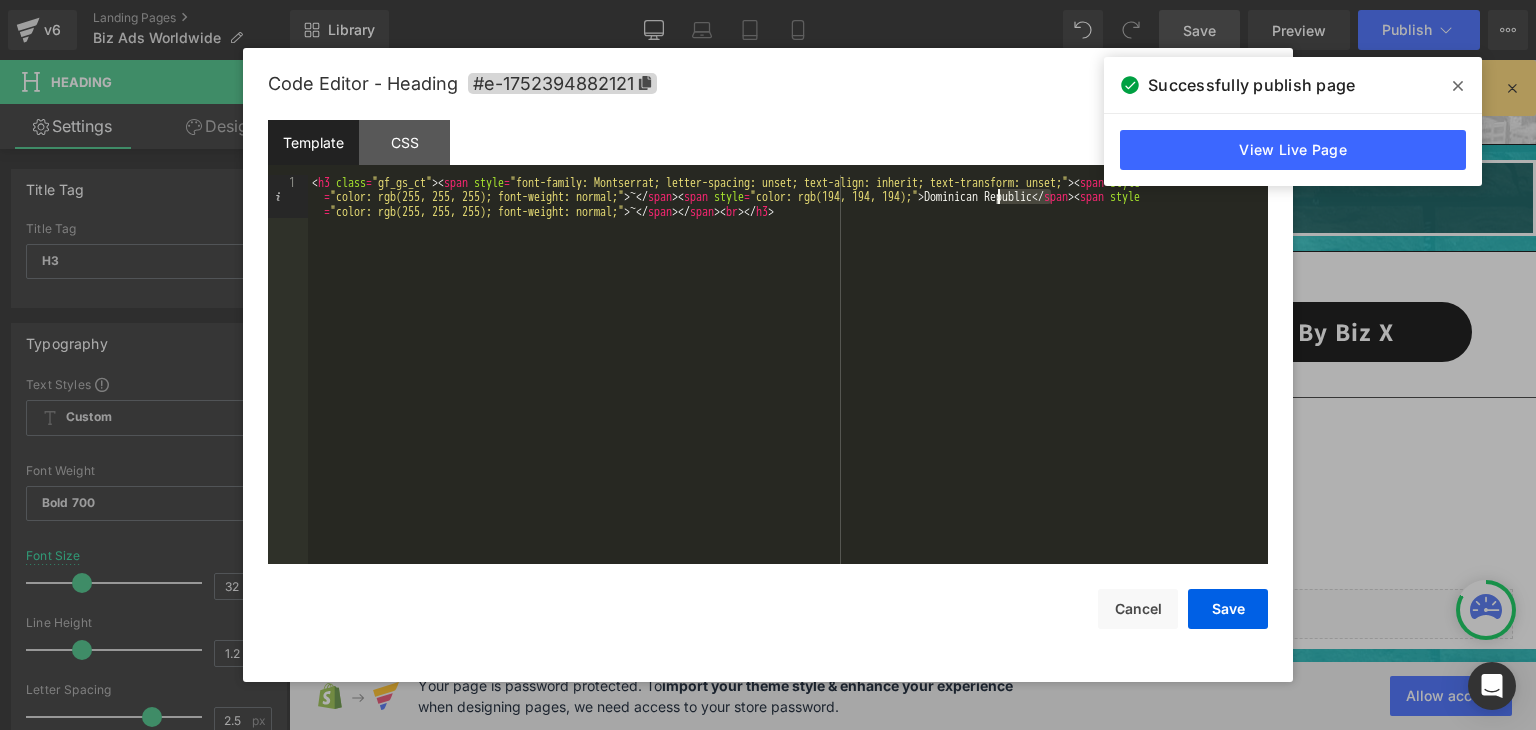 drag, startPoint x: 1052, startPoint y: 198, endPoint x: 1020, endPoint y: 212, distance: 34.928497 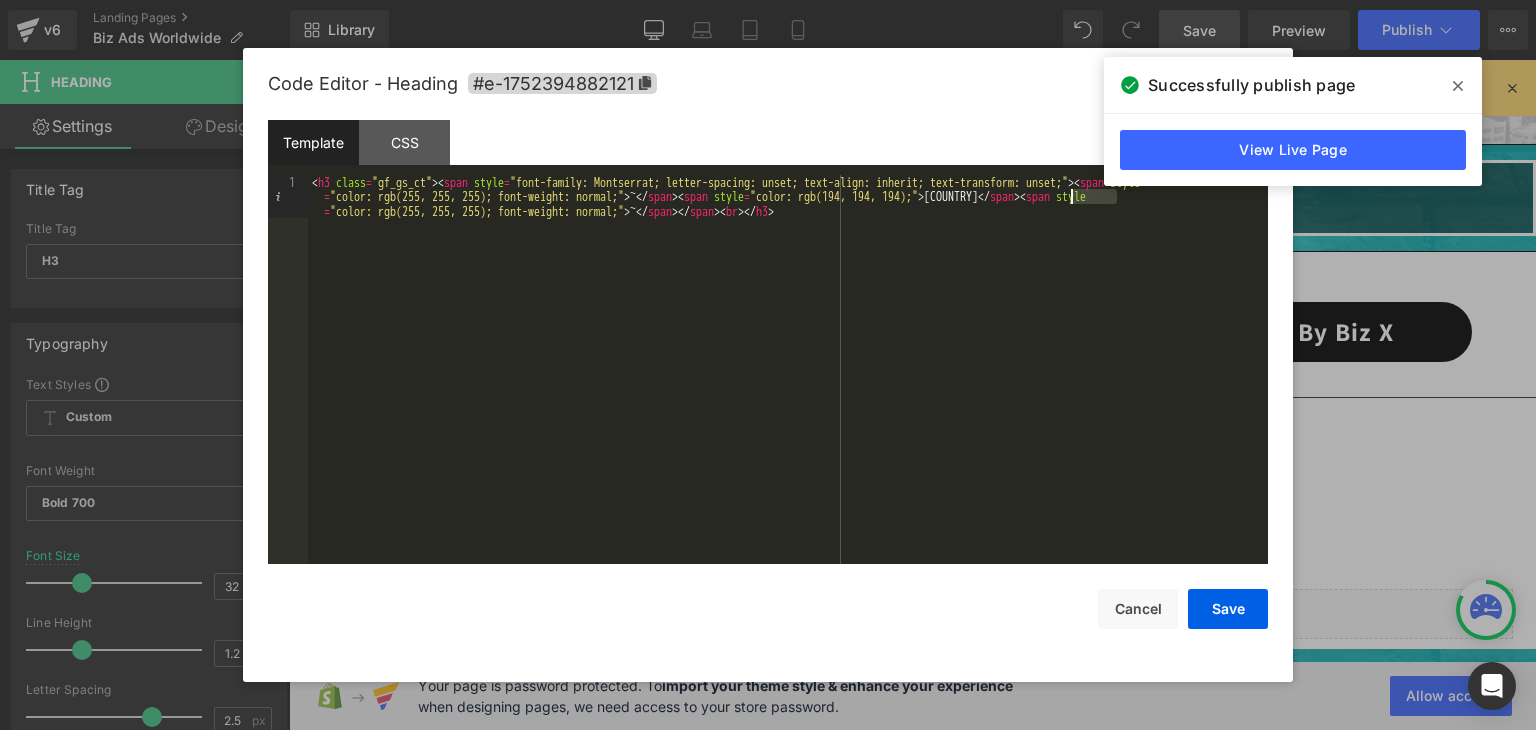 drag, startPoint x: 1116, startPoint y: 203, endPoint x: 1073, endPoint y: 201, distance: 43.046486 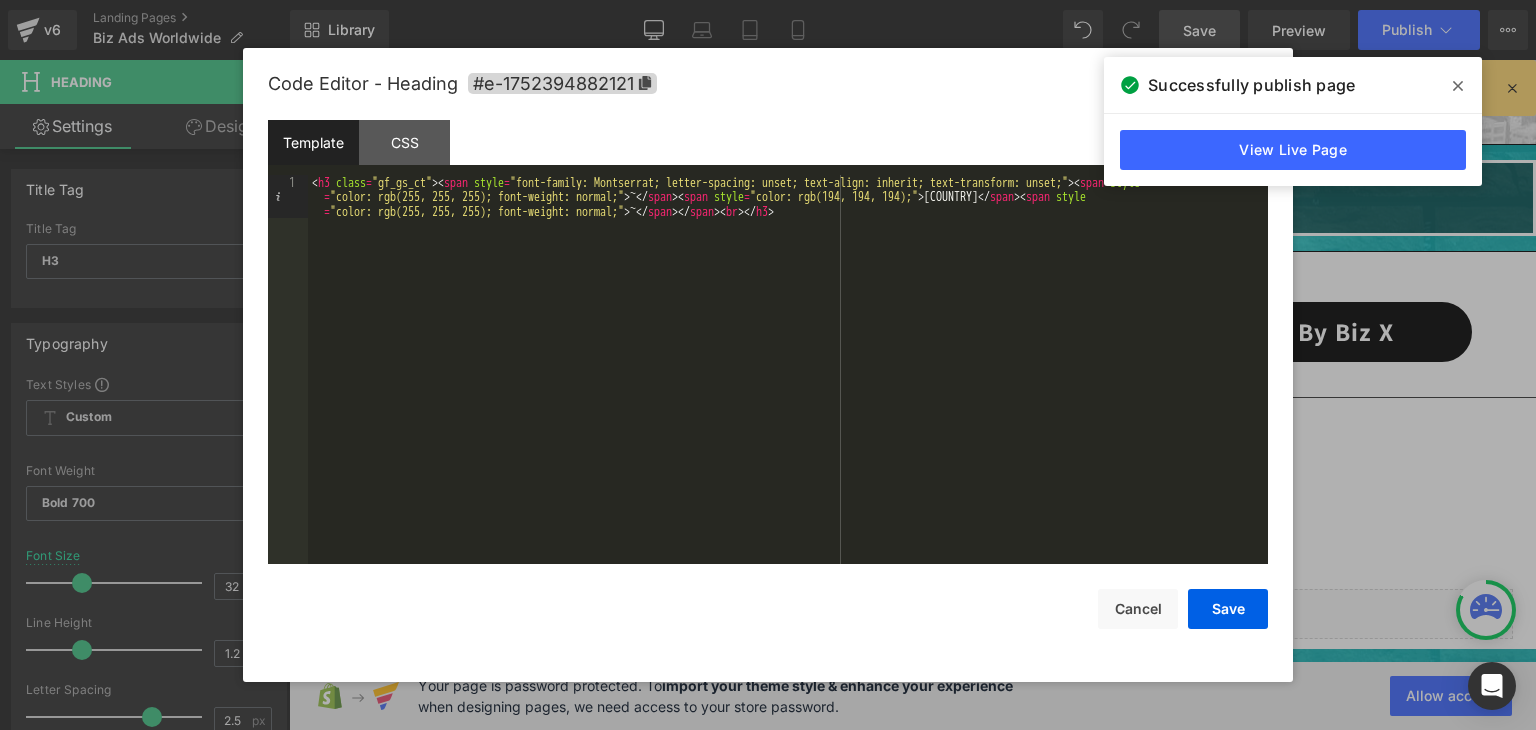 type 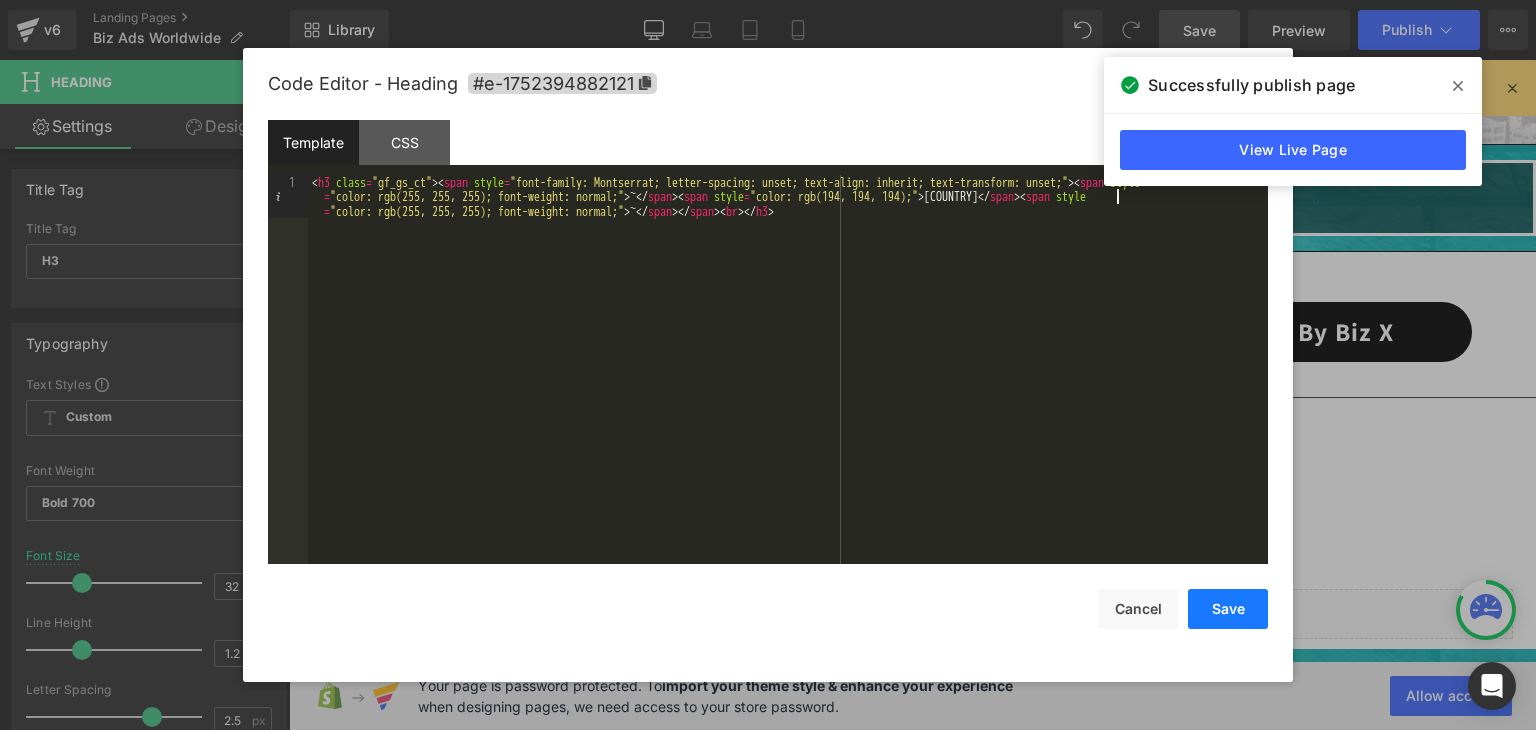 click on "Save" at bounding box center [1228, 609] 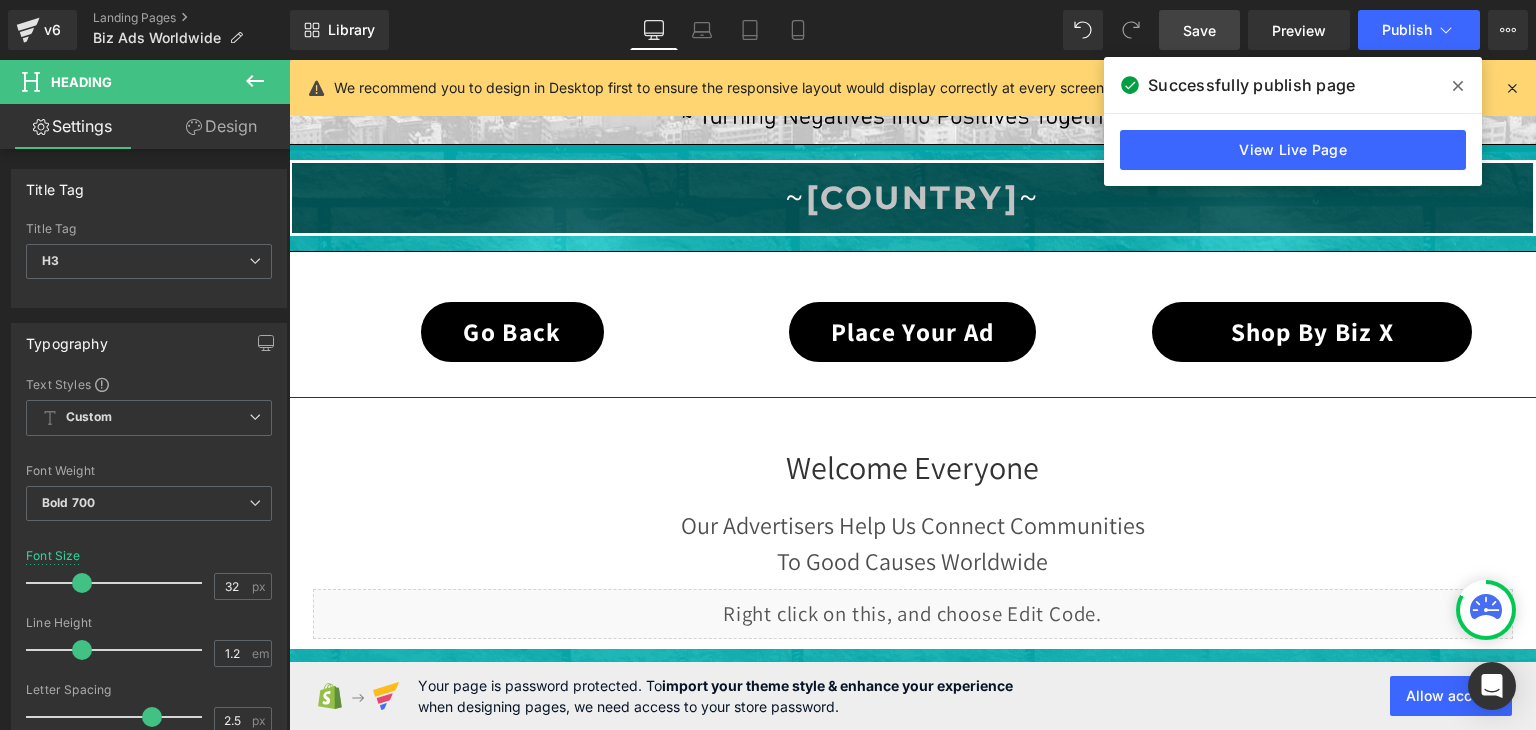 click on "Save" at bounding box center (1199, 30) 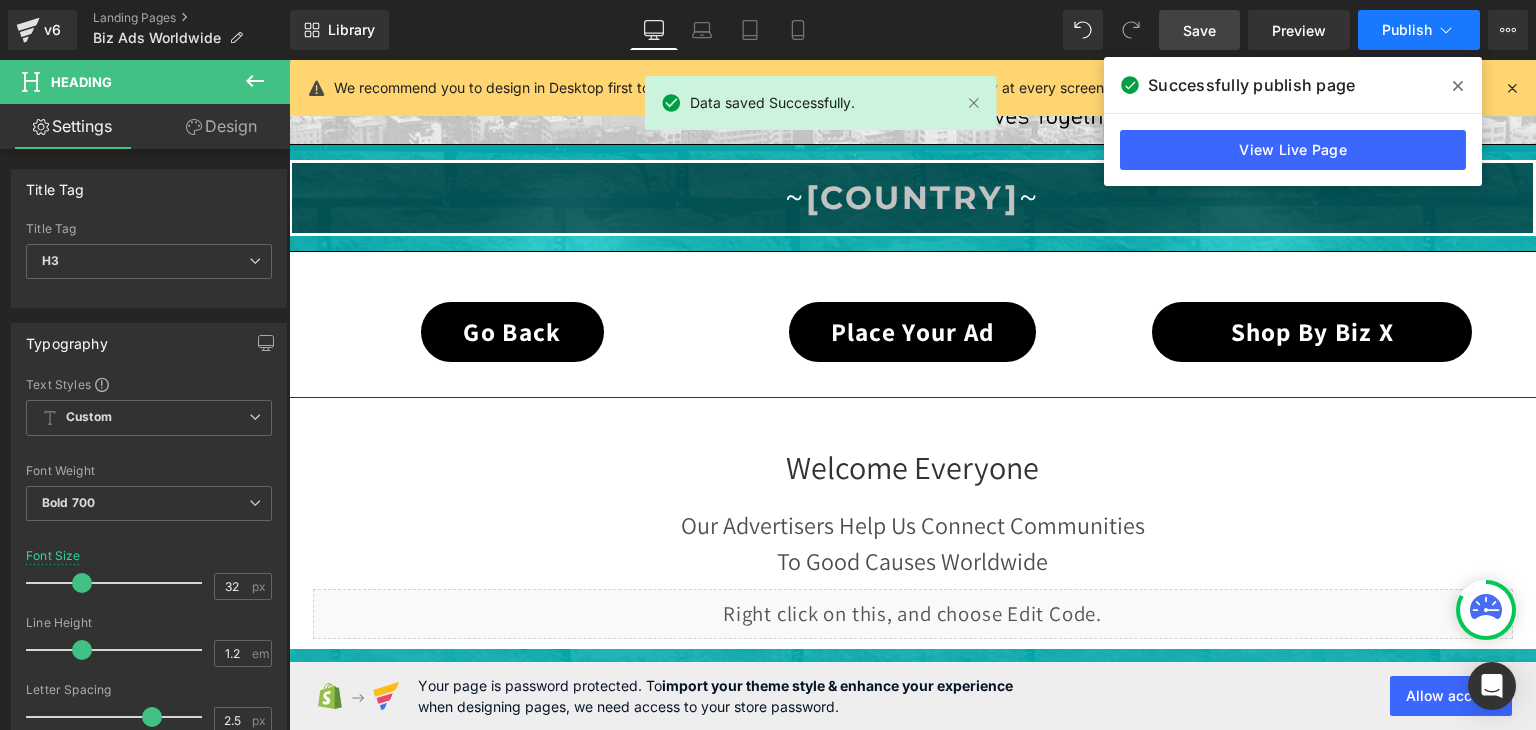 click on "Publish" at bounding box center (1419, 30) 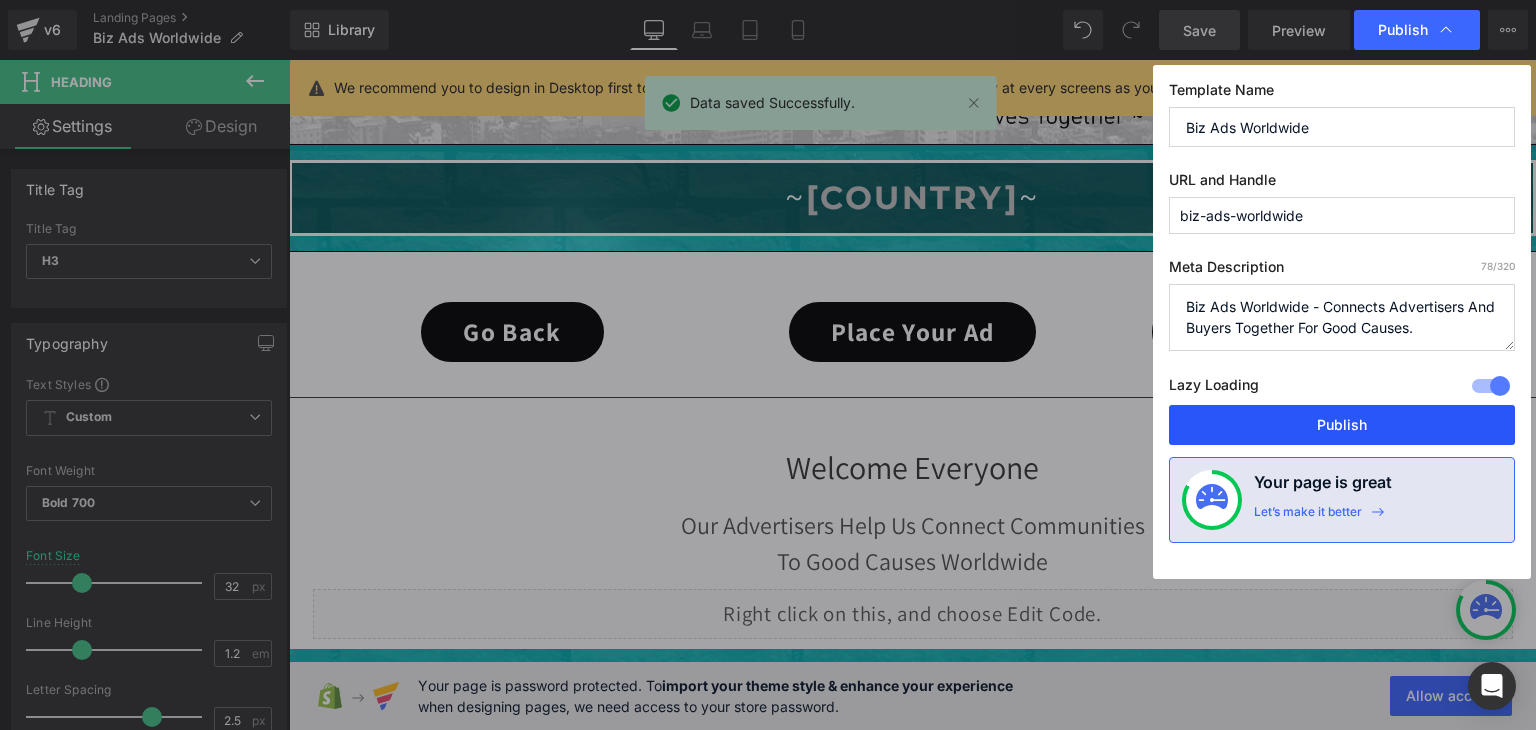 click on "Publish" at bounding box center (1342, 425) 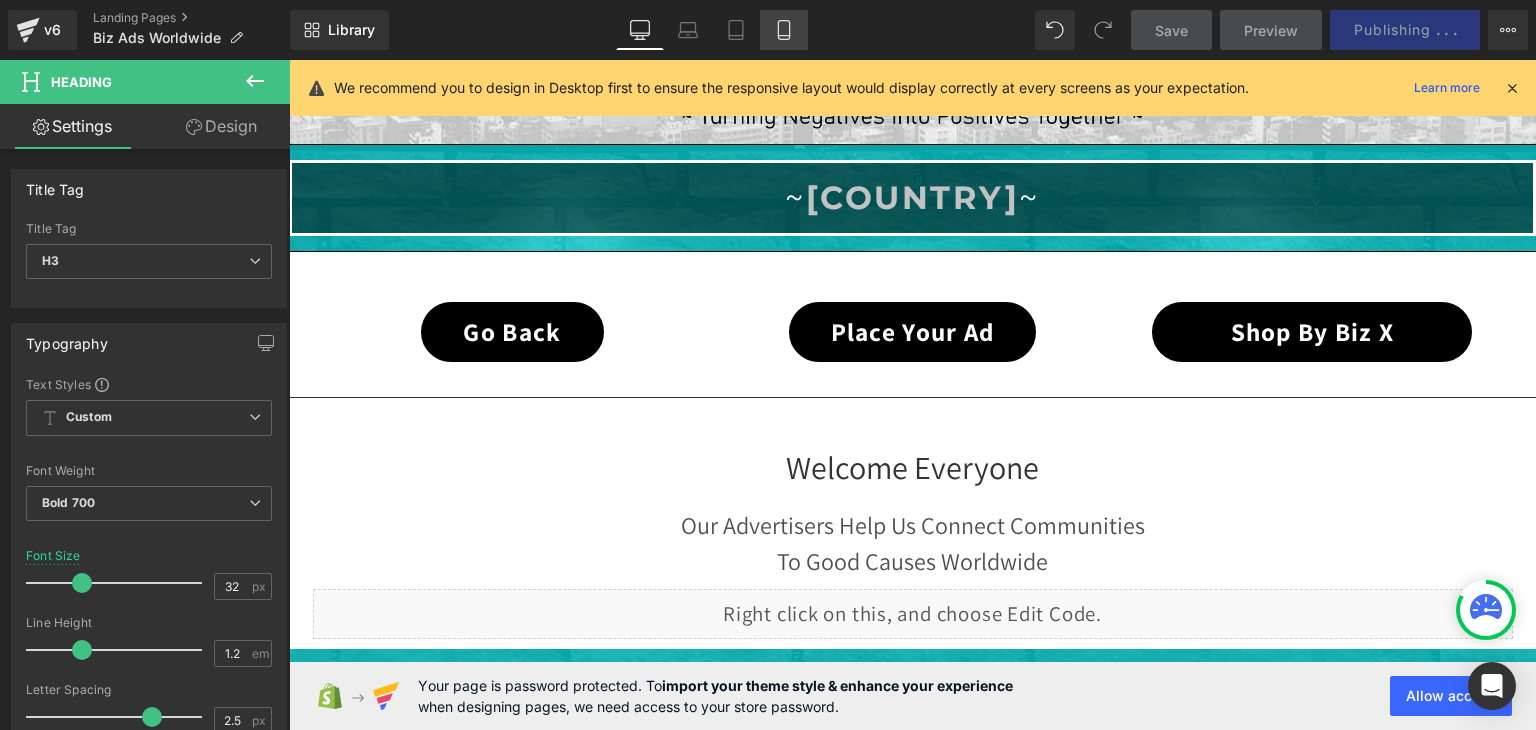 click 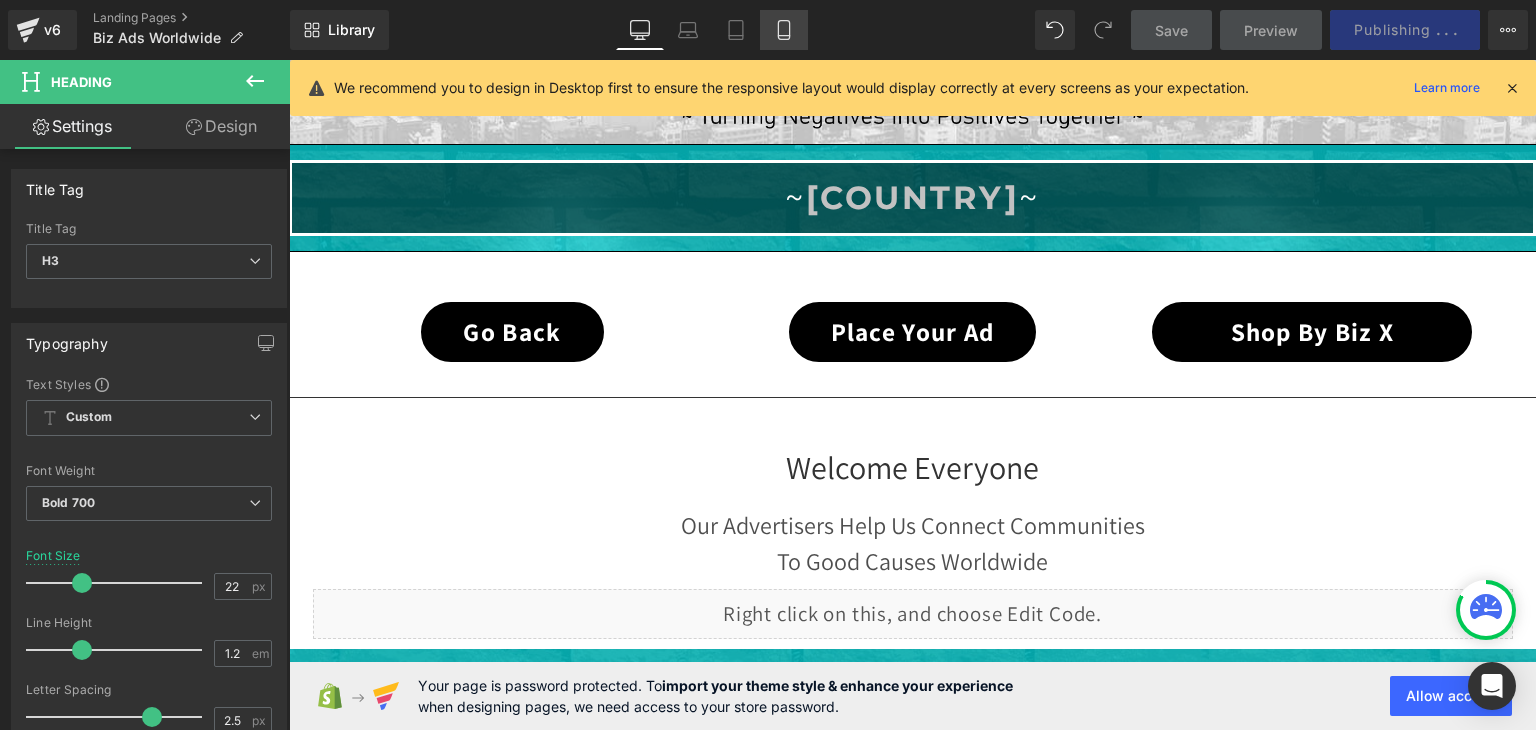 scroll, scrollTop: 395, scrollLeft: 0, axis: vertical 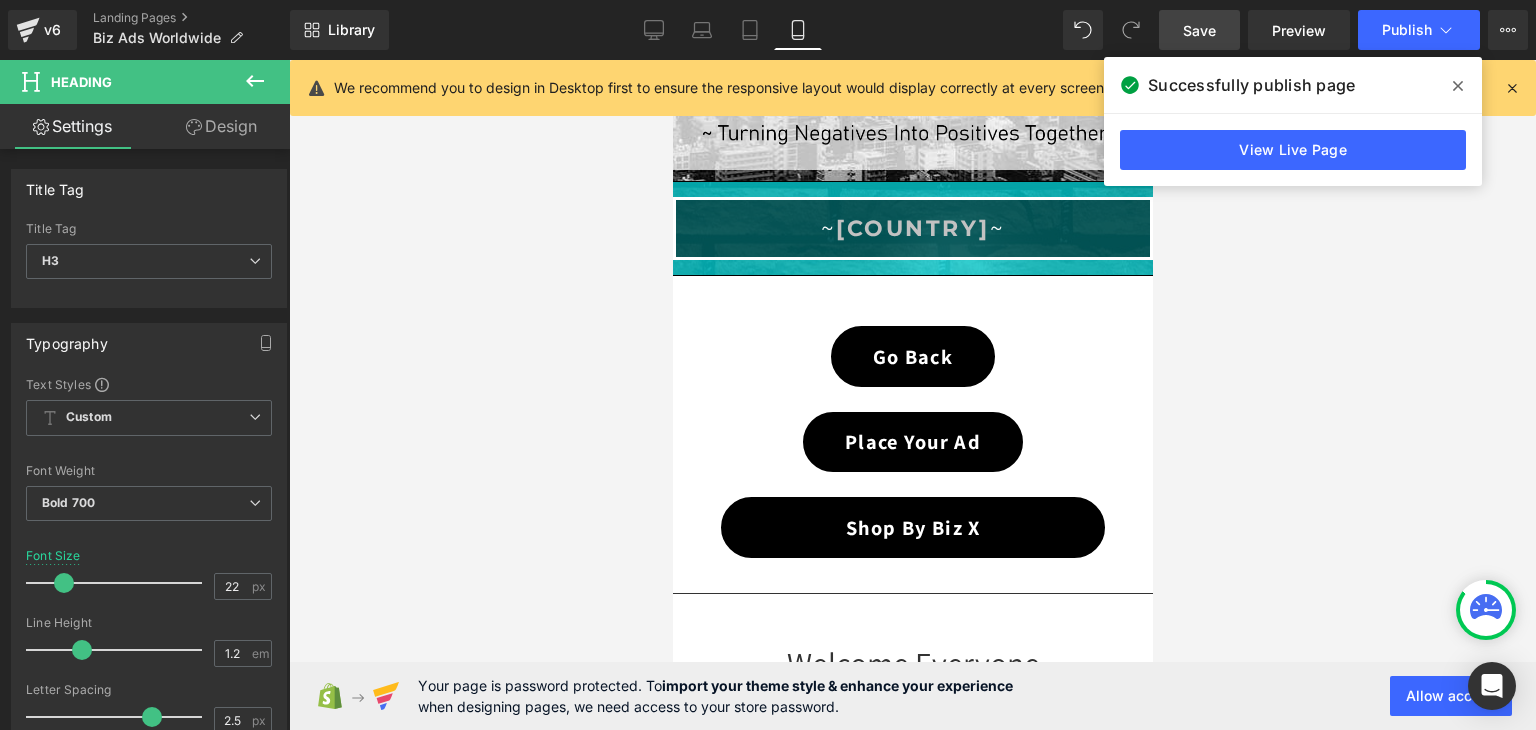 click on "Save" at bounding box center (1199, 30) 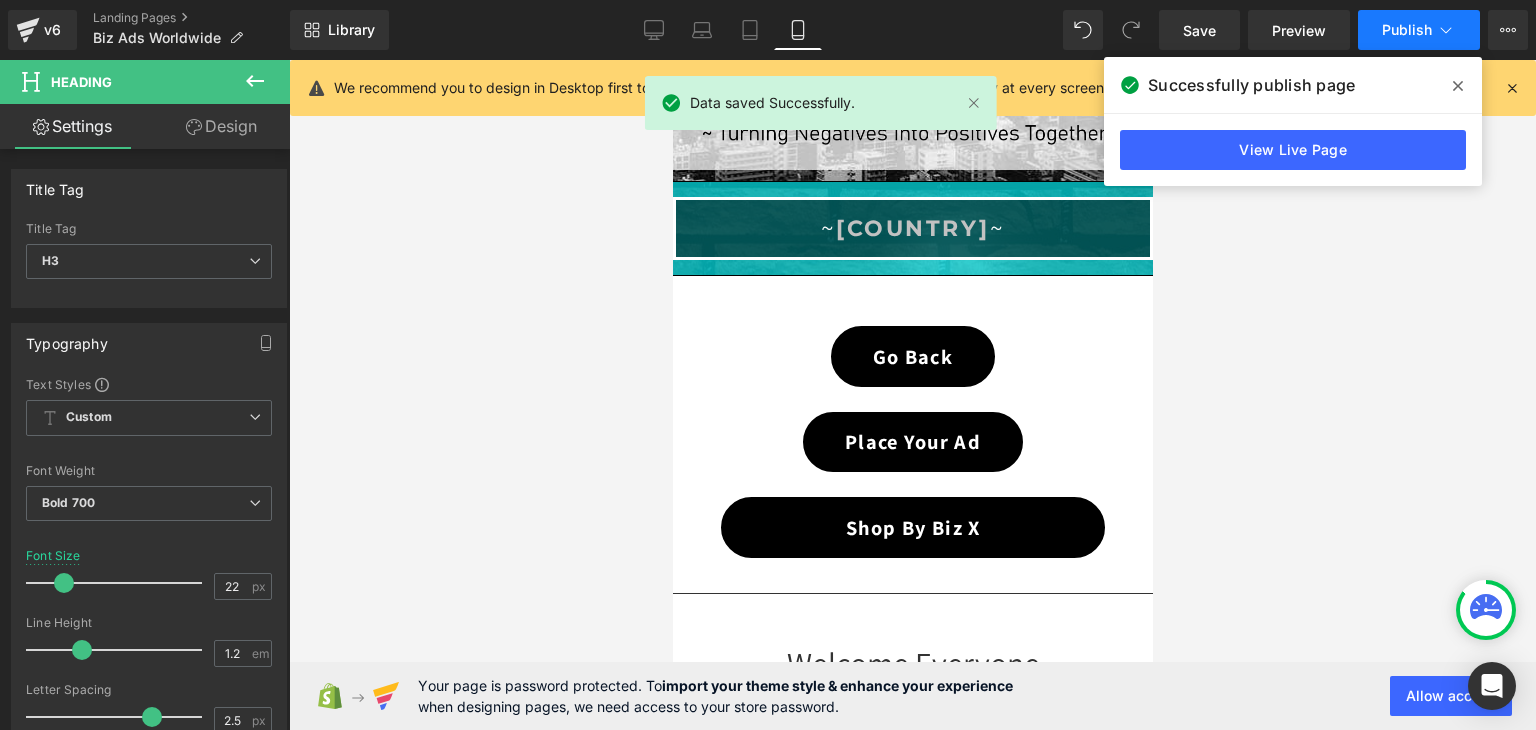 click 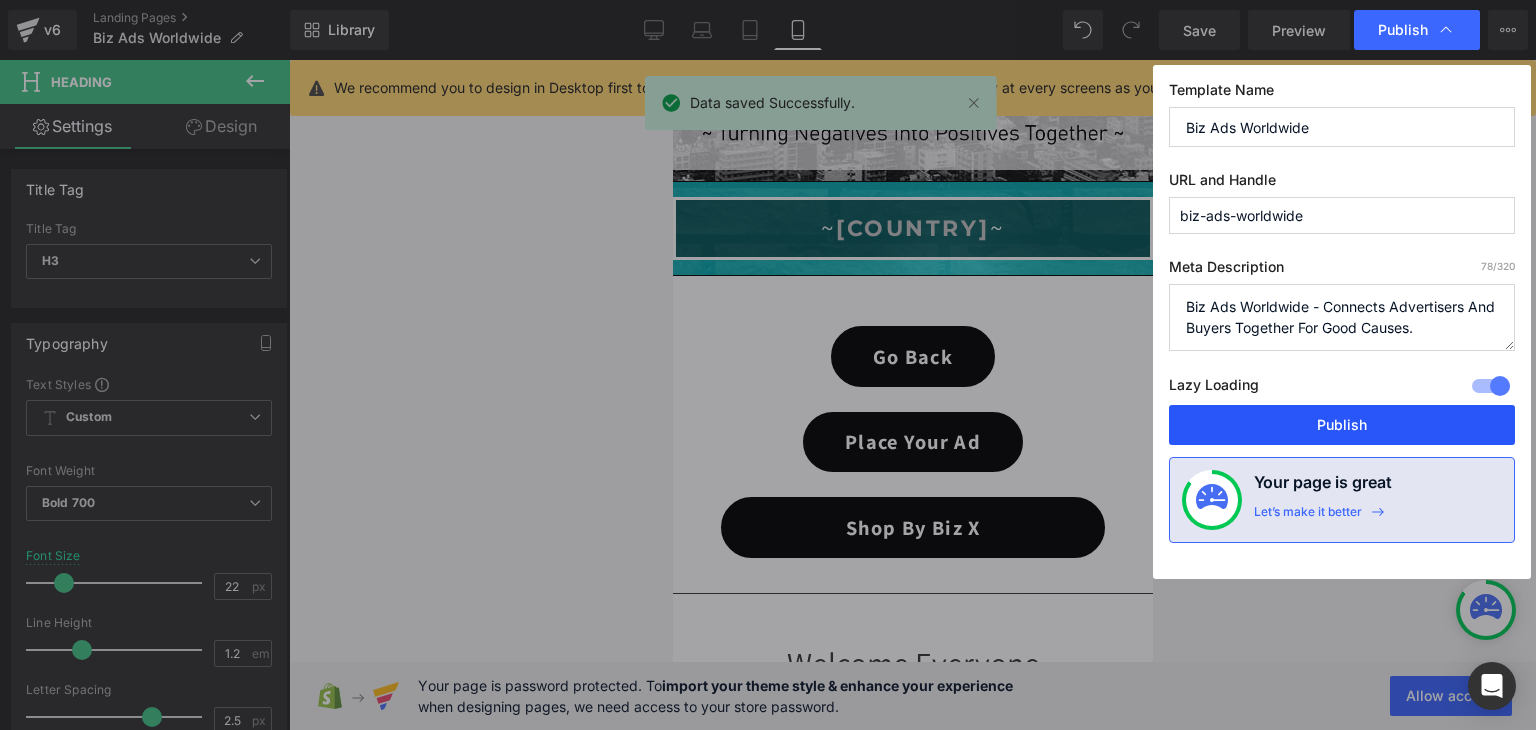 click on "Publish" at bounding box center [1342, 425] 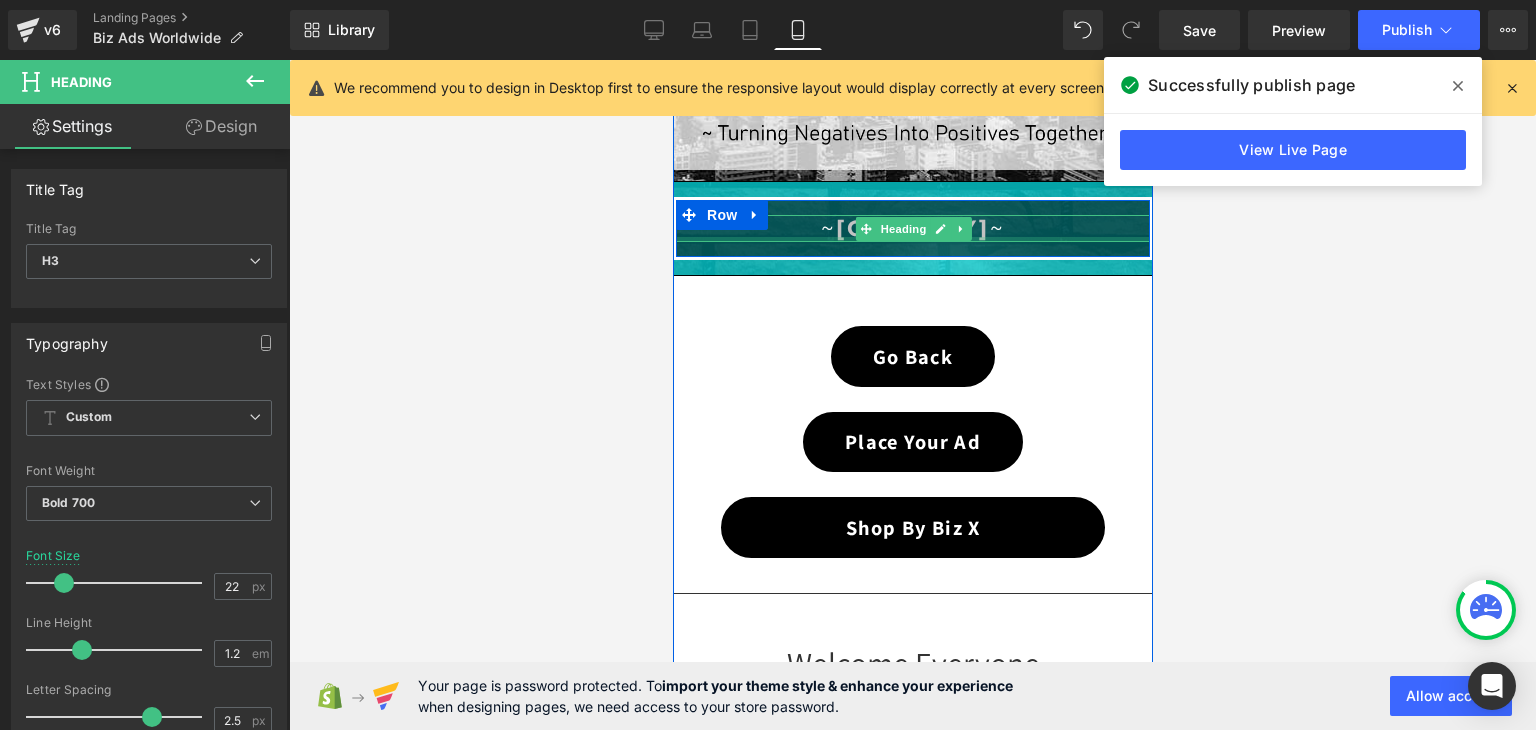 click at bounding box center [912, 239] 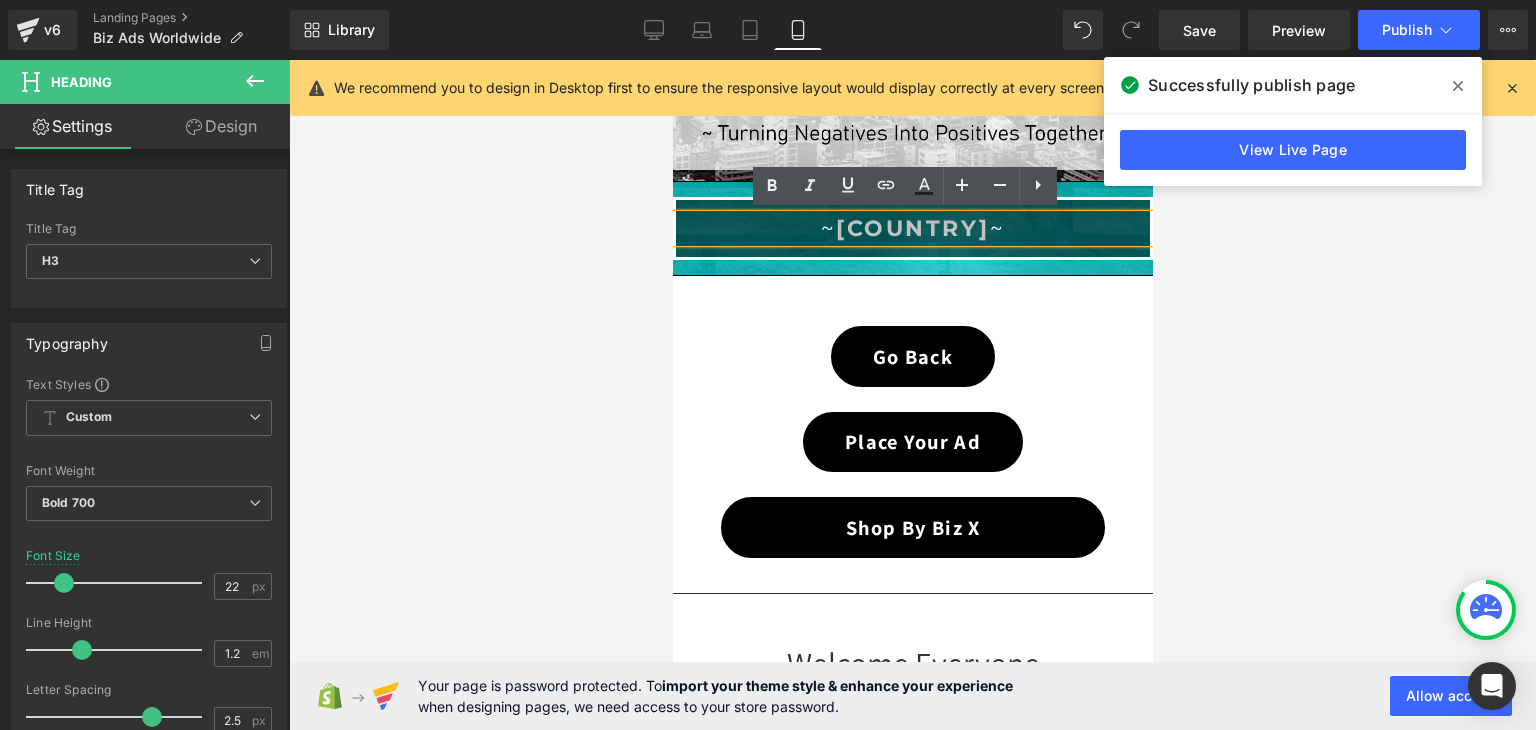 click on "~  DOMINICAN  REPUBLIC  ~" at bounding box center [912, 228] 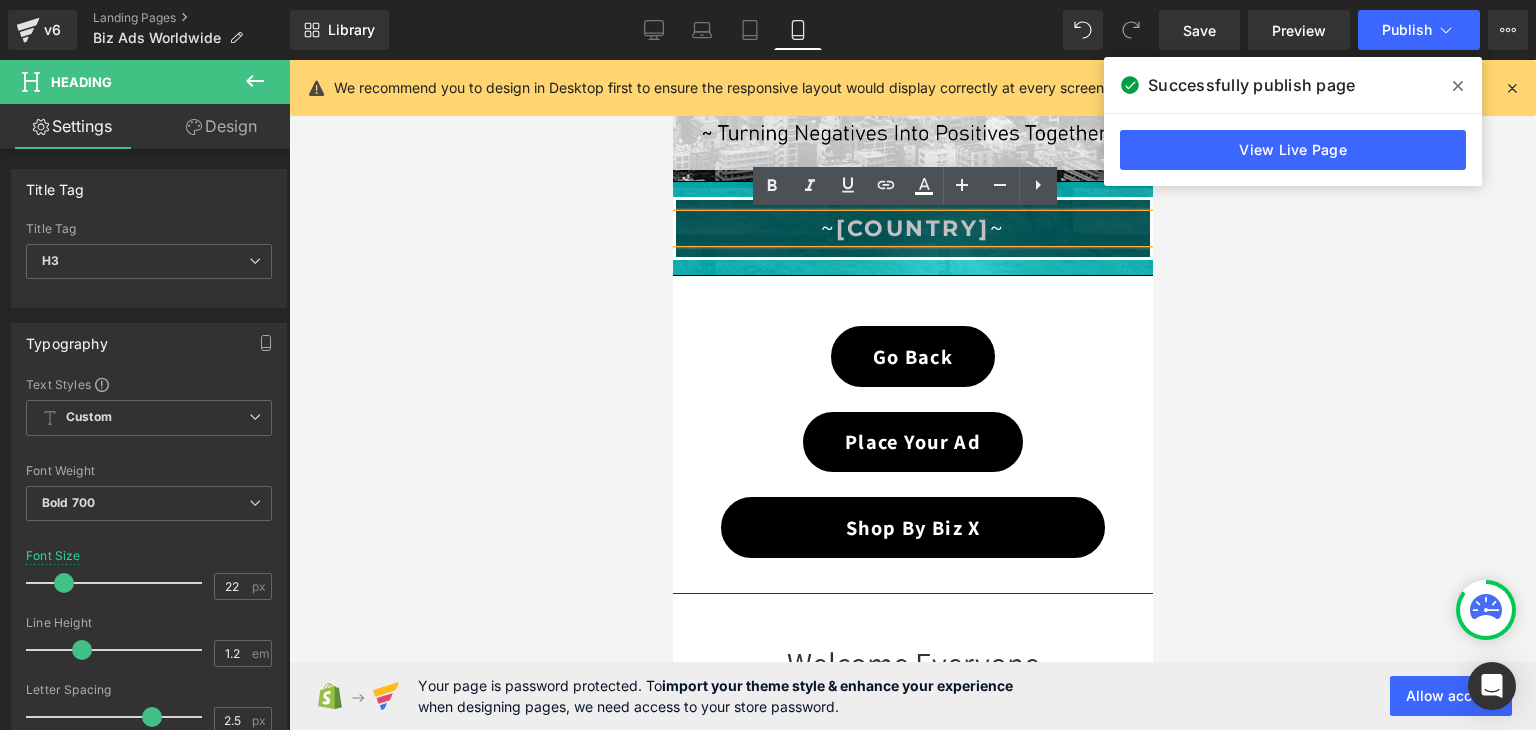 type 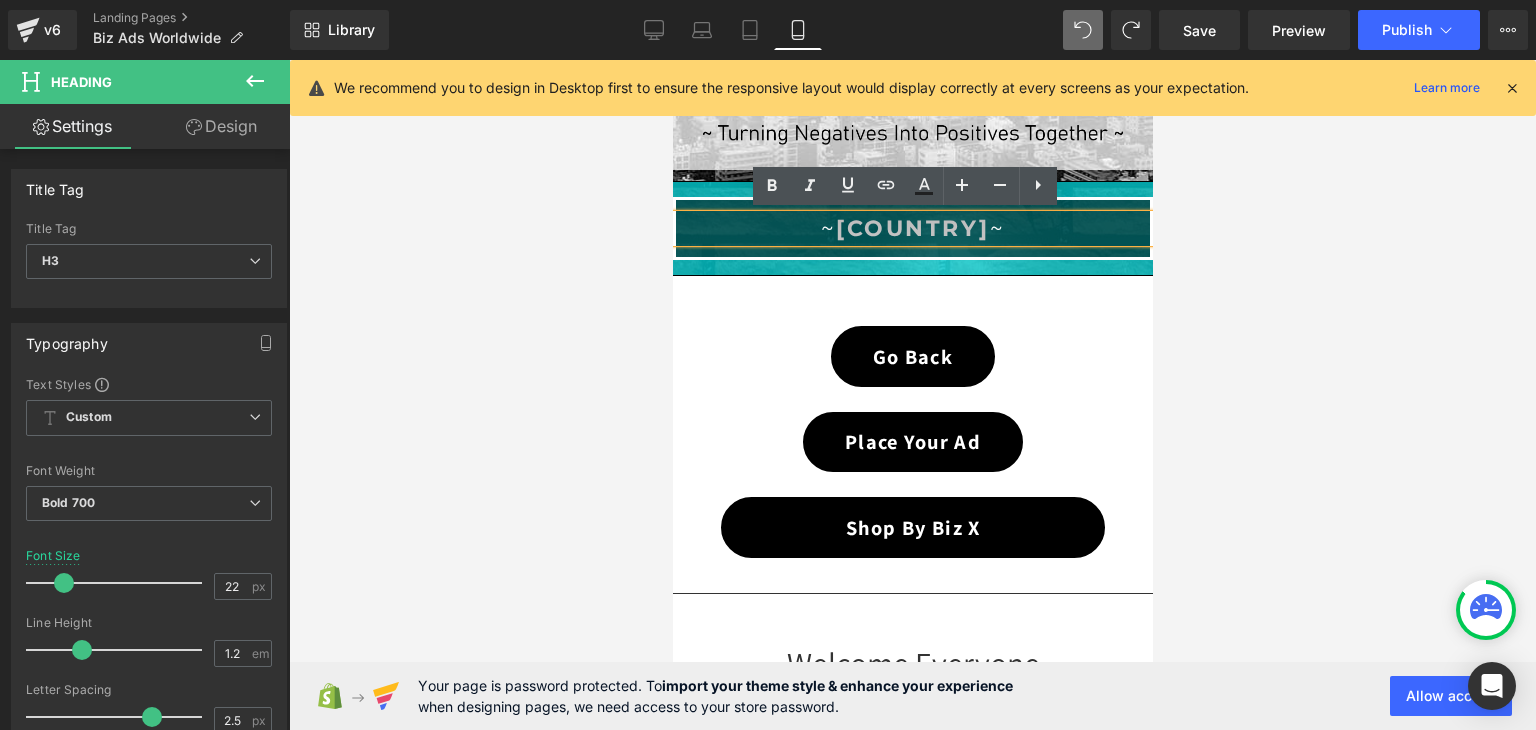 drag, startPoint x: 1090, startPoint y: 226, endPoint x: 721, endPoint y: 234, distance: 369.0867 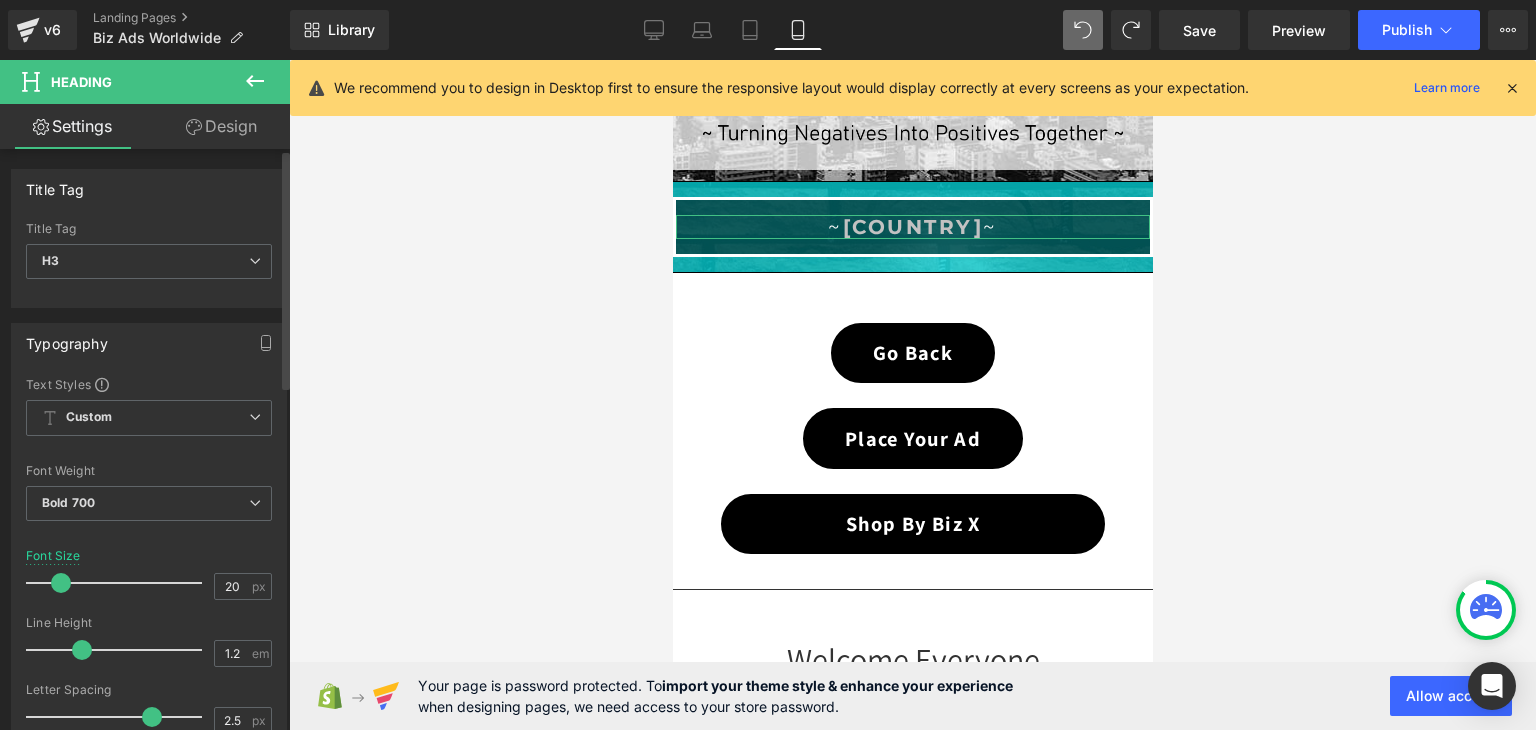 click at bounding box center (61, 583) 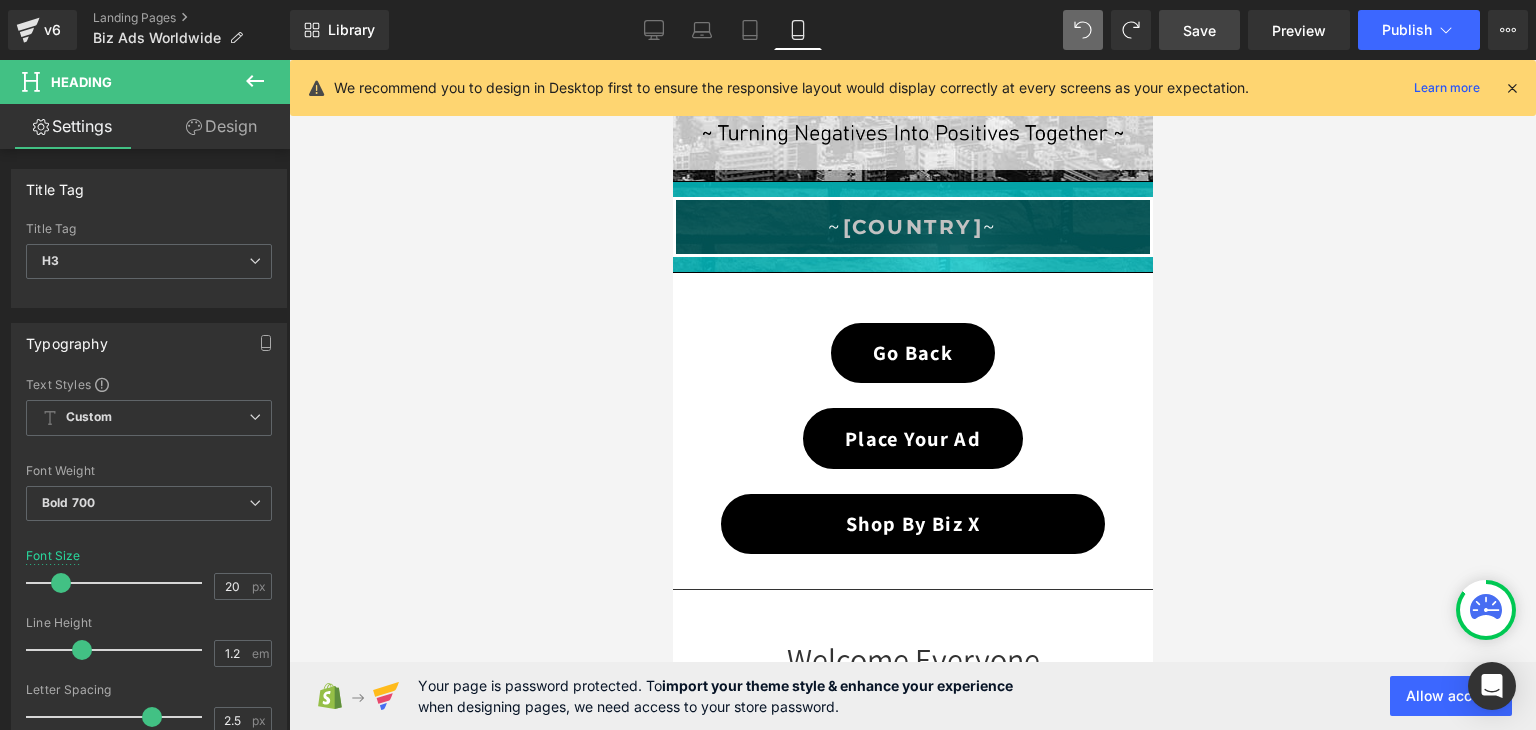 click on "Save" at bounding box center (1199, 30) 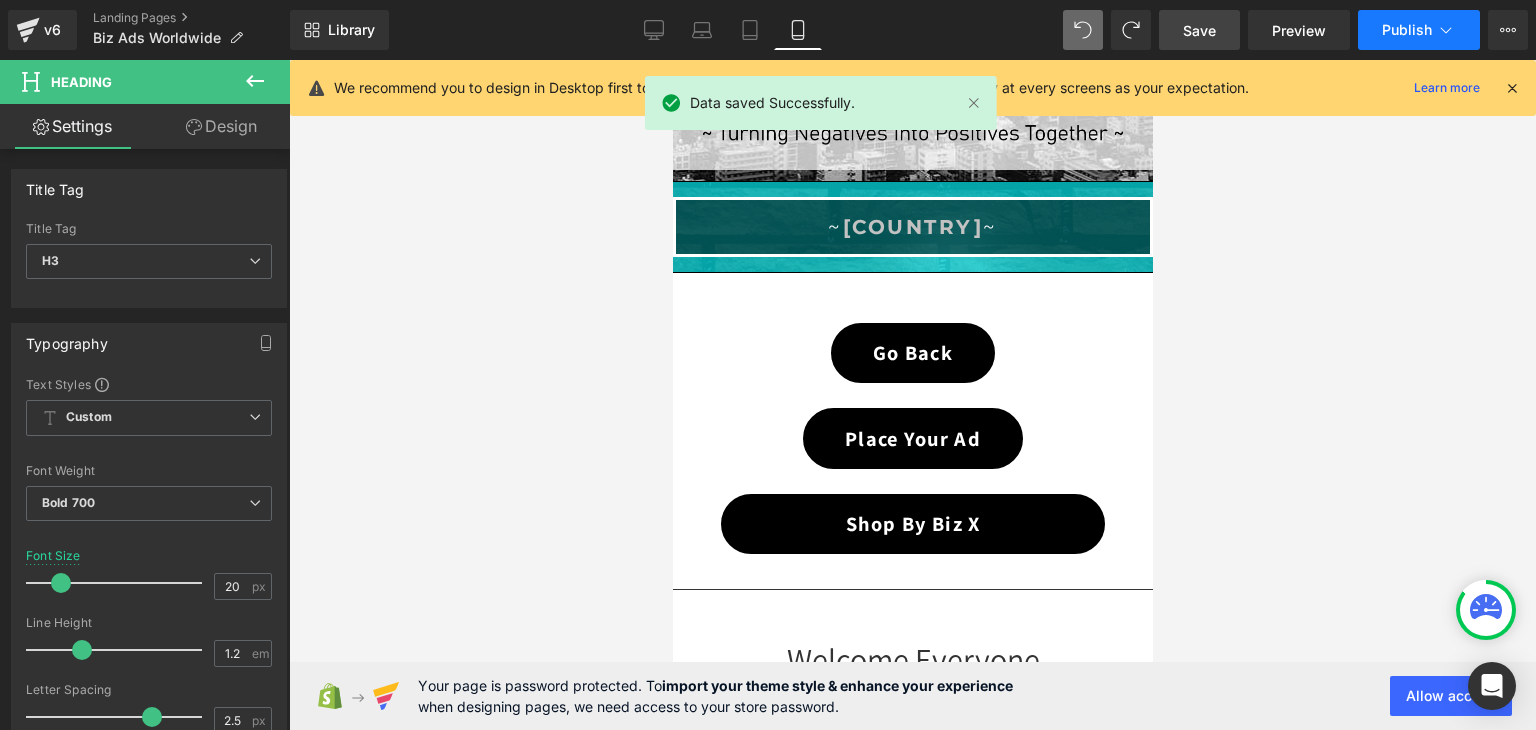 click on "Publish" at bounding box center [1407, 30] 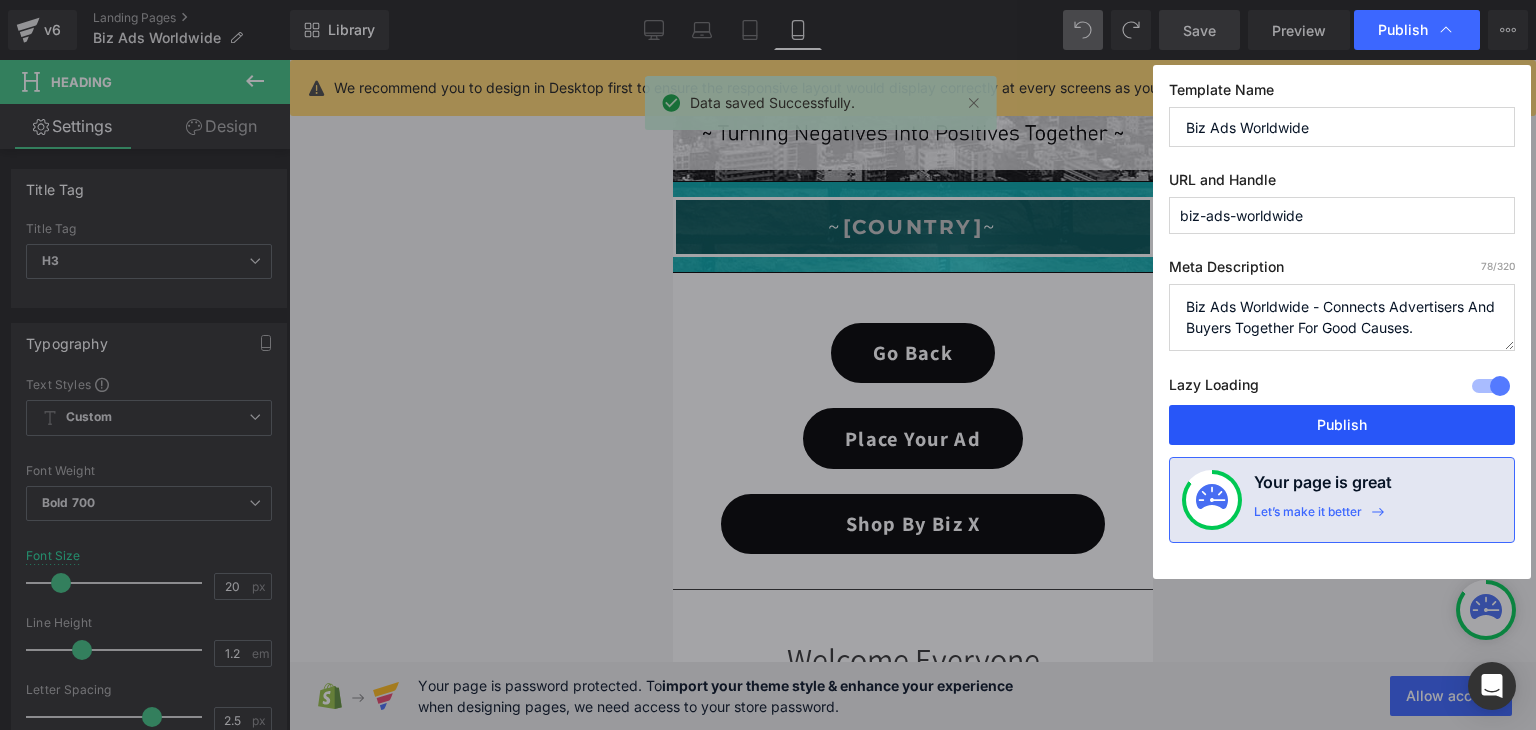 click on "Publish" at bounding box center [1342, 425] 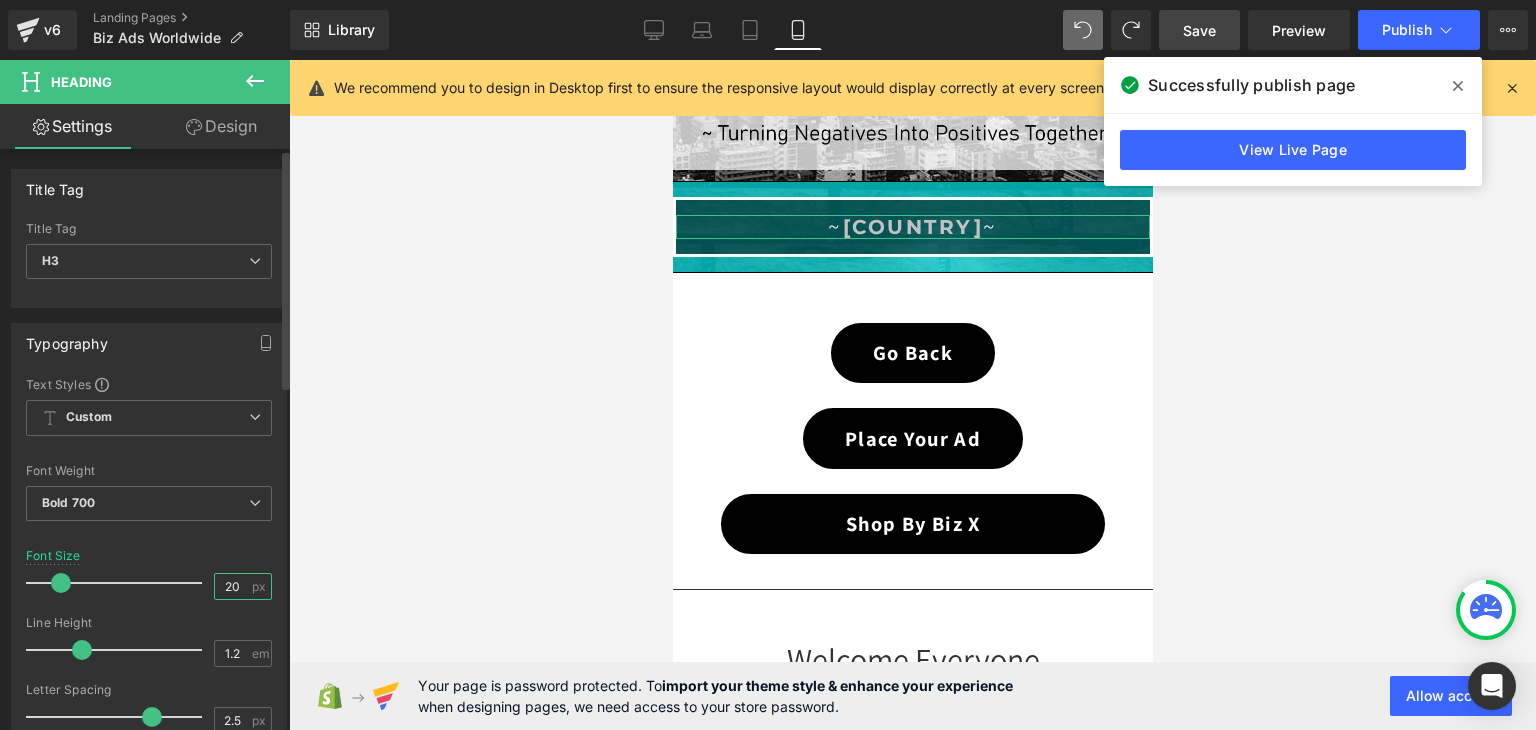 drag, startPoint x: 236, startPoint y: 584, endPoint x: 224, endPoint y: 583, distance: 12.0415945 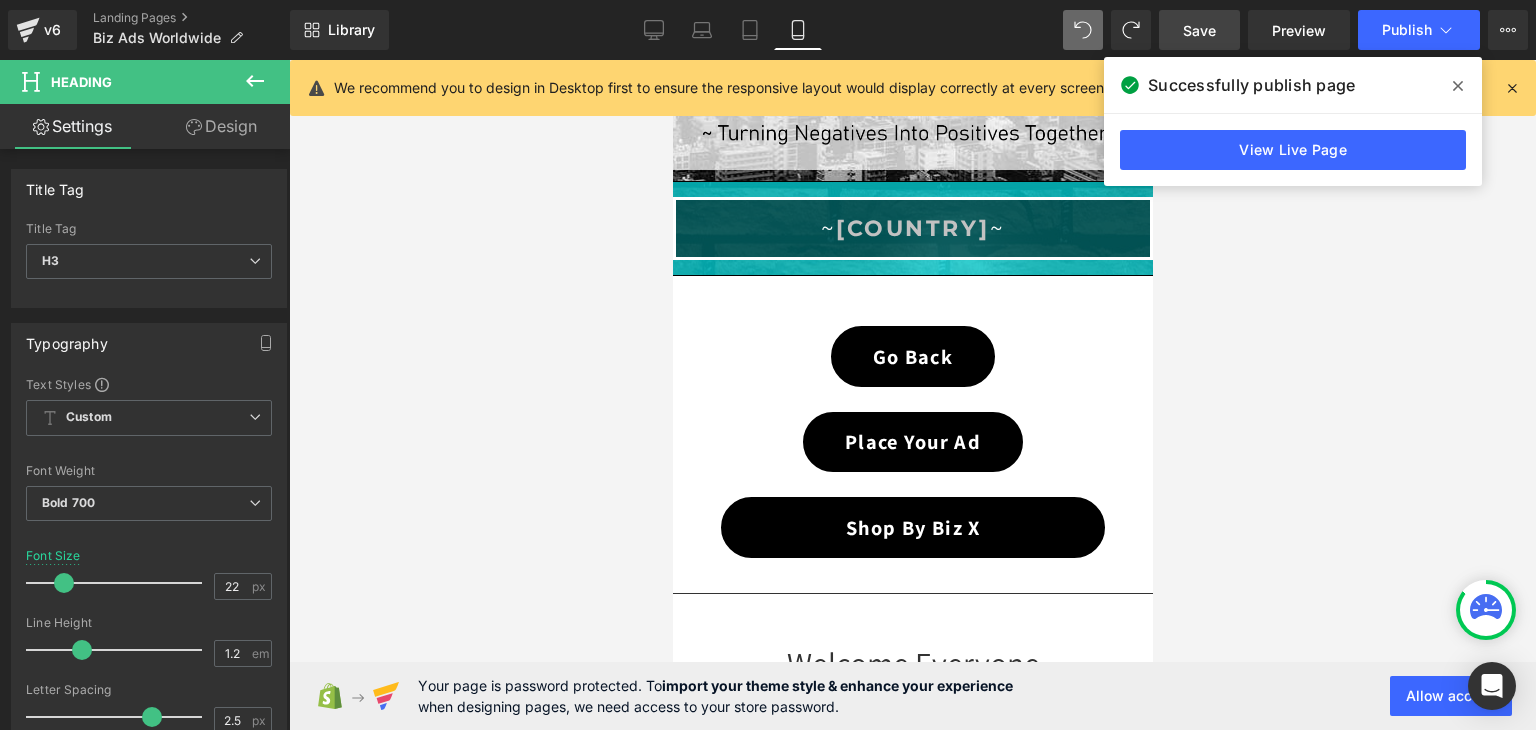 click at bounding box center [1458, 86] 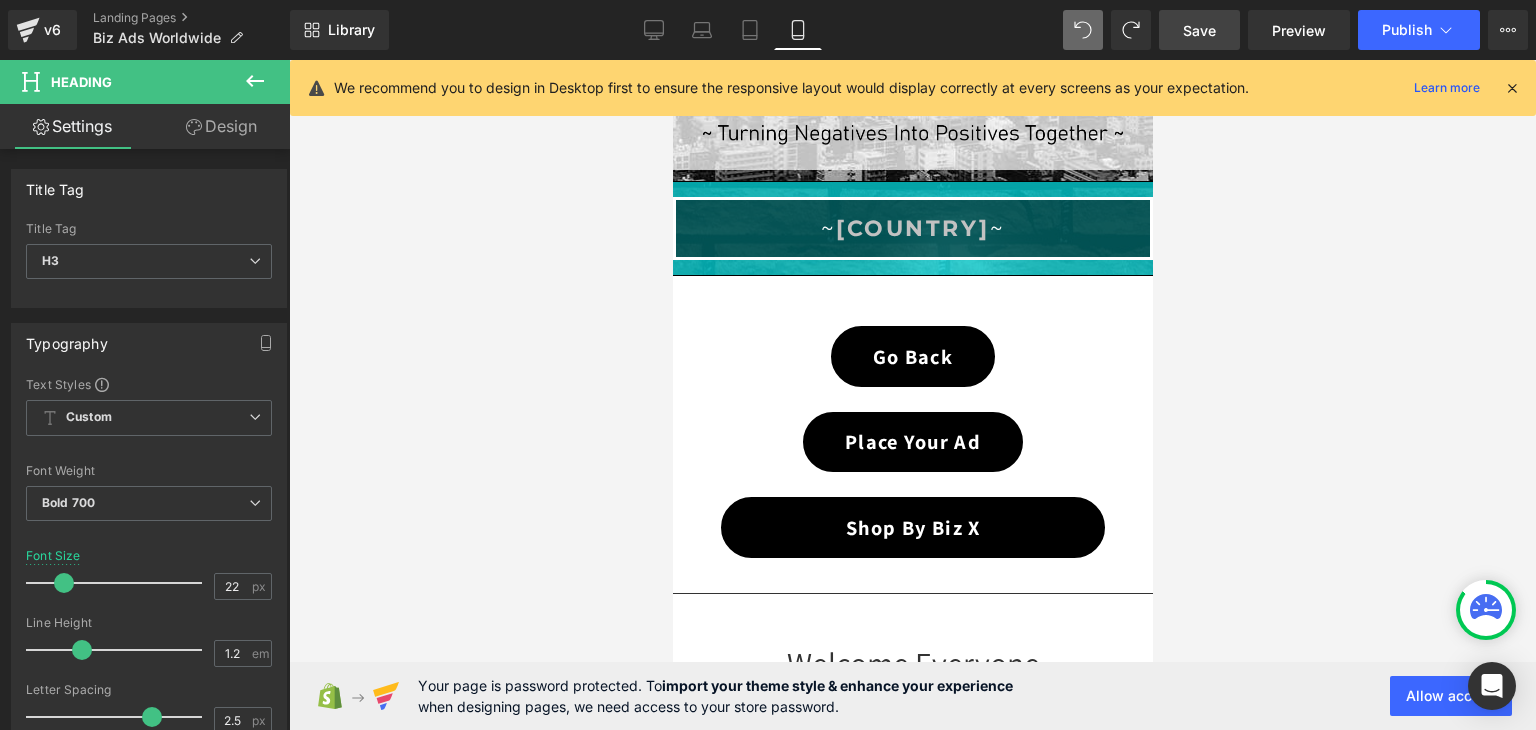 click on "Save" at bounding box center [1199, 30] 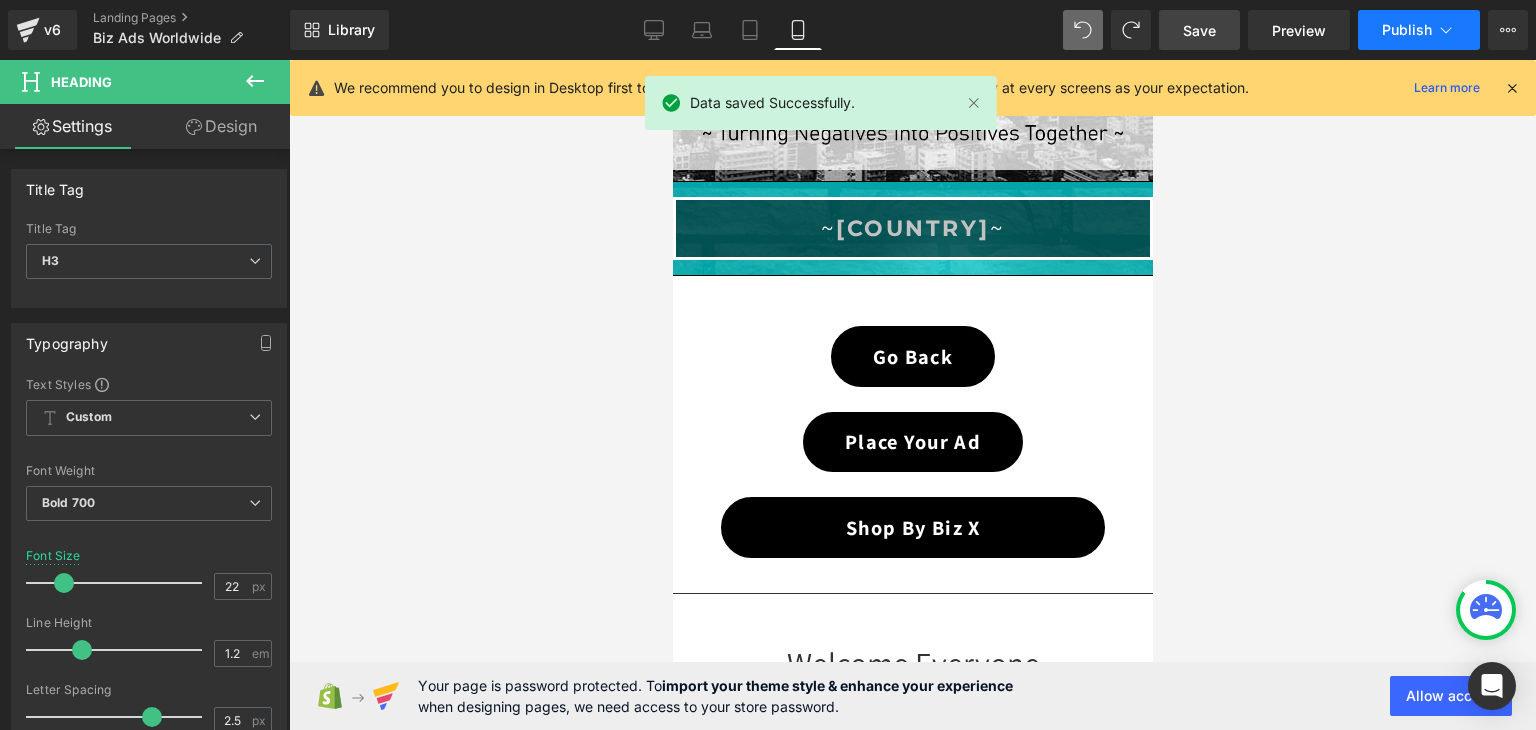 click 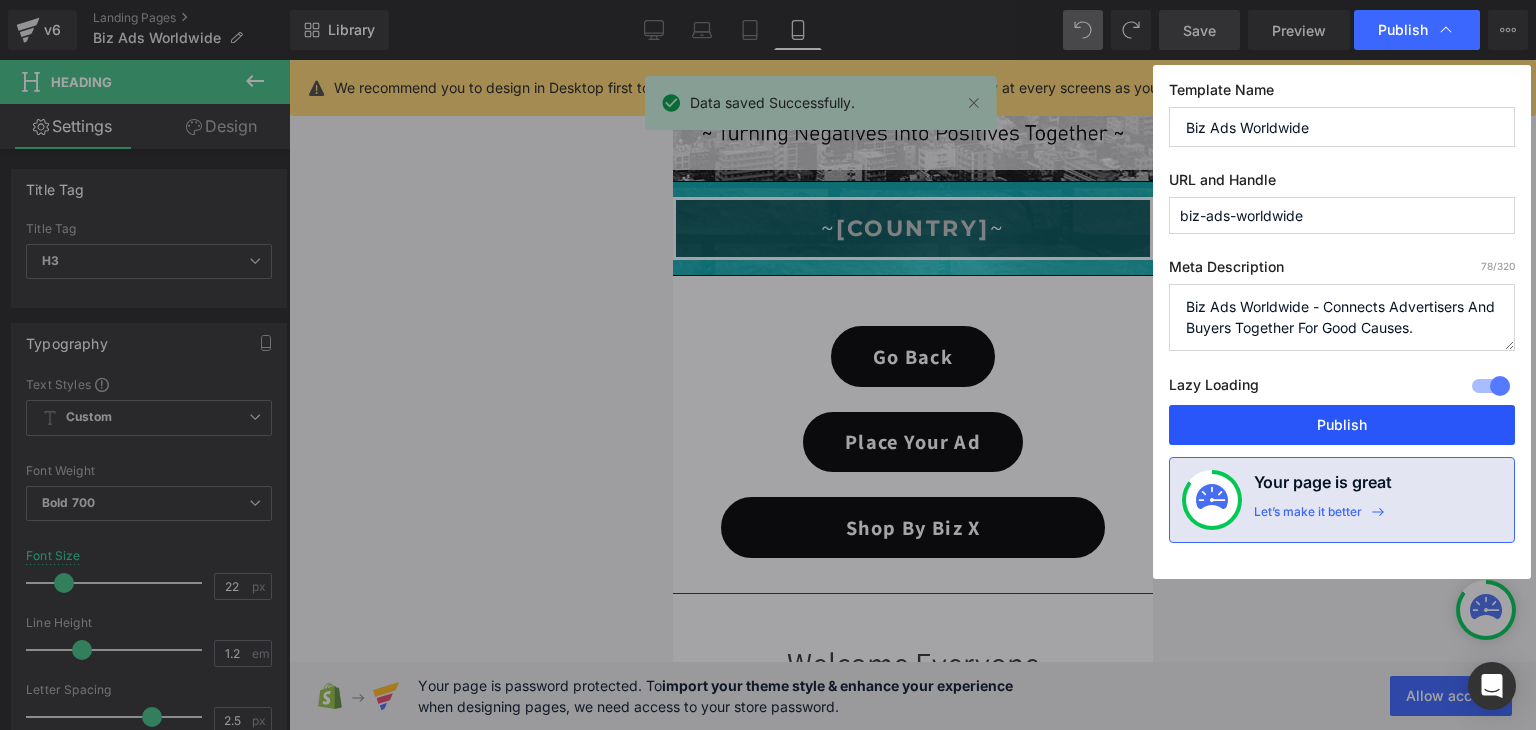 click on "Publish" at bounding box center (1342, 425) 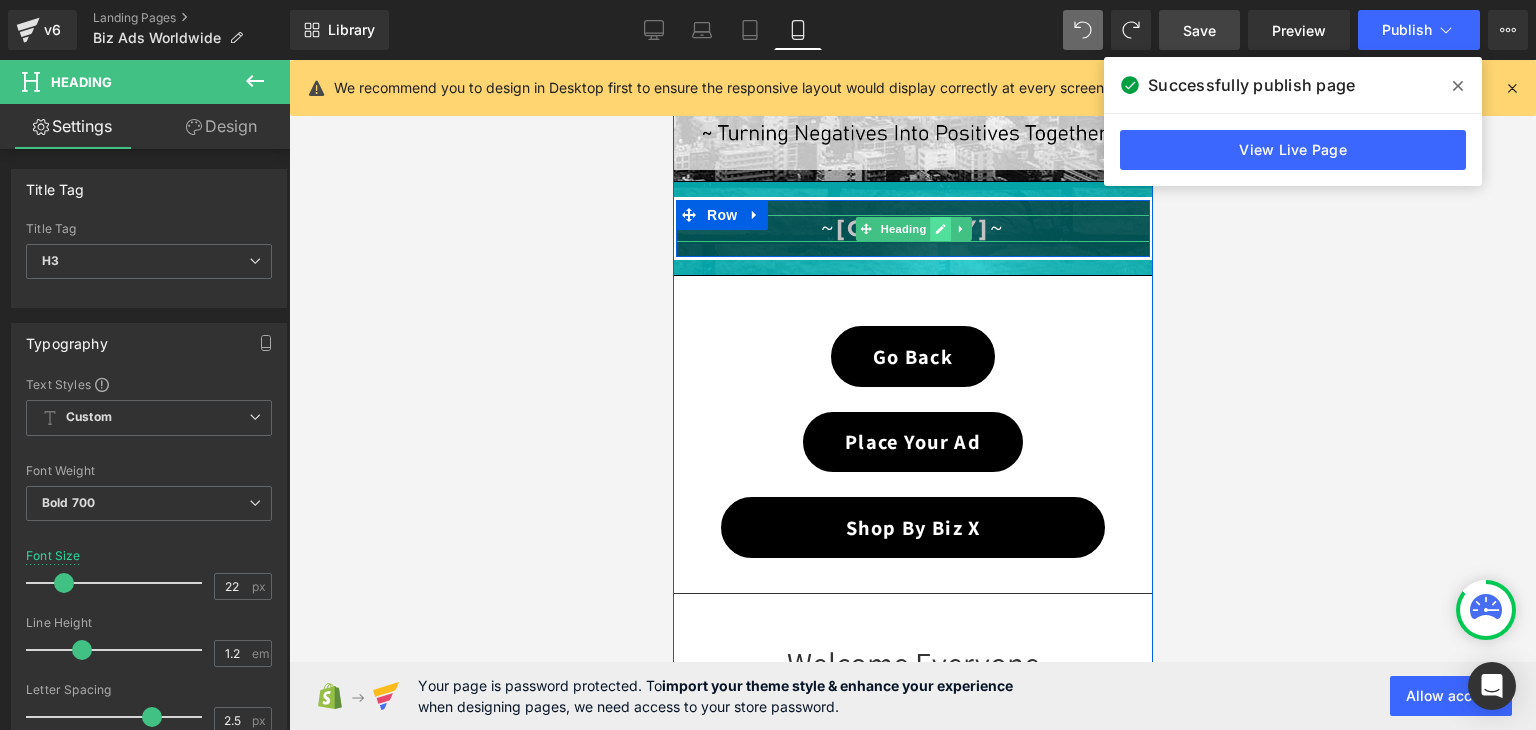click 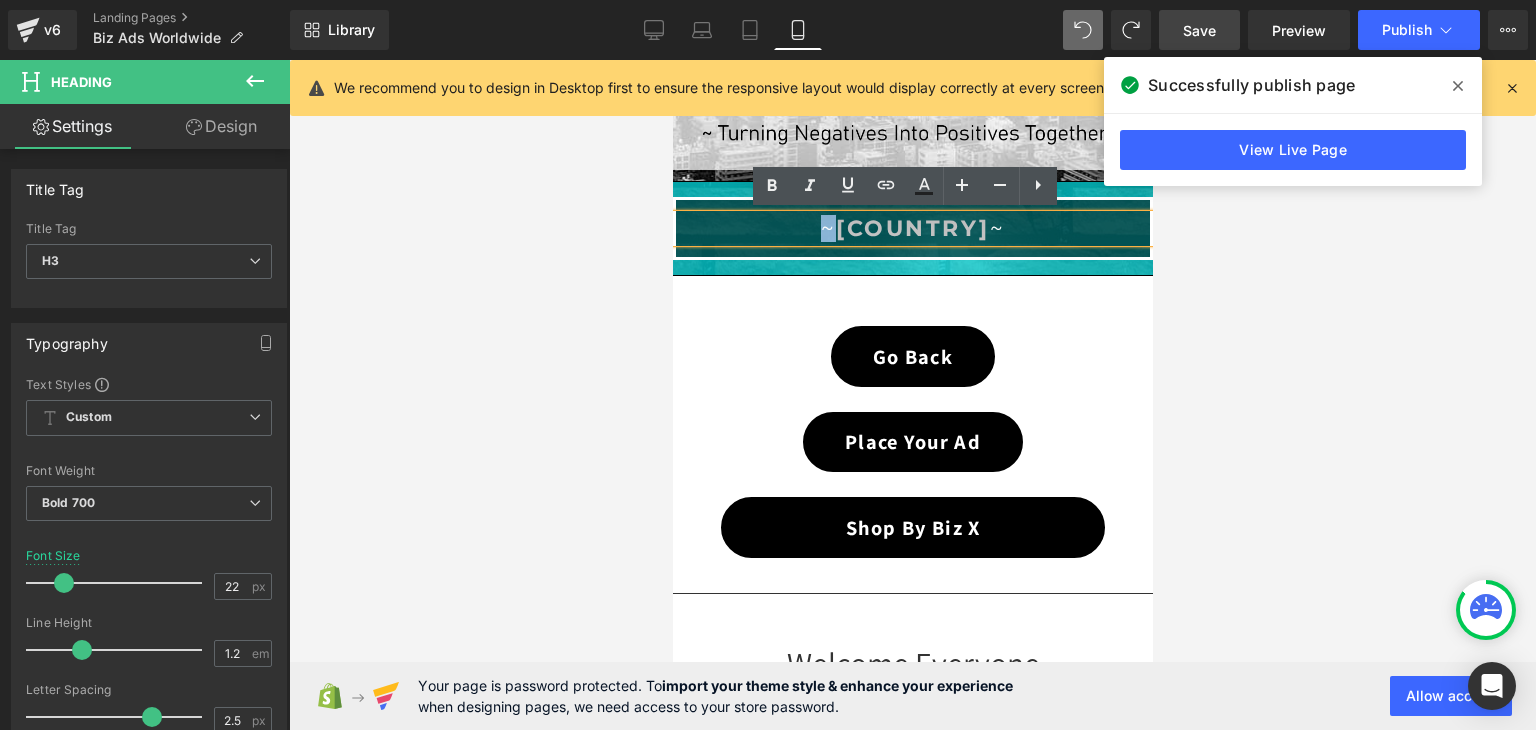 drag, startPoint x: 745, startPoint y: 222, endPoint x: 727, endPoint y: 227, distance: 18.681541 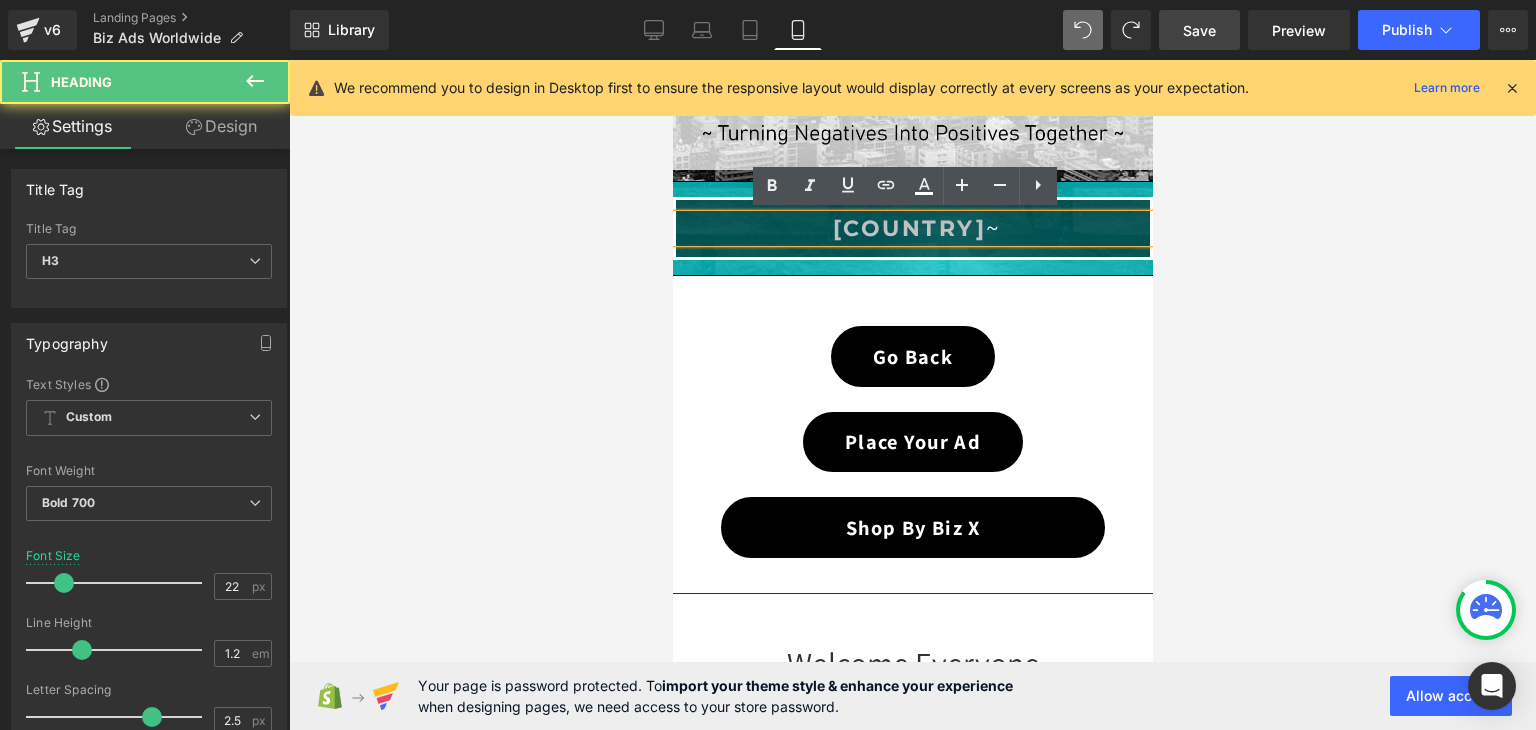 click at bounding box center (827, 228) 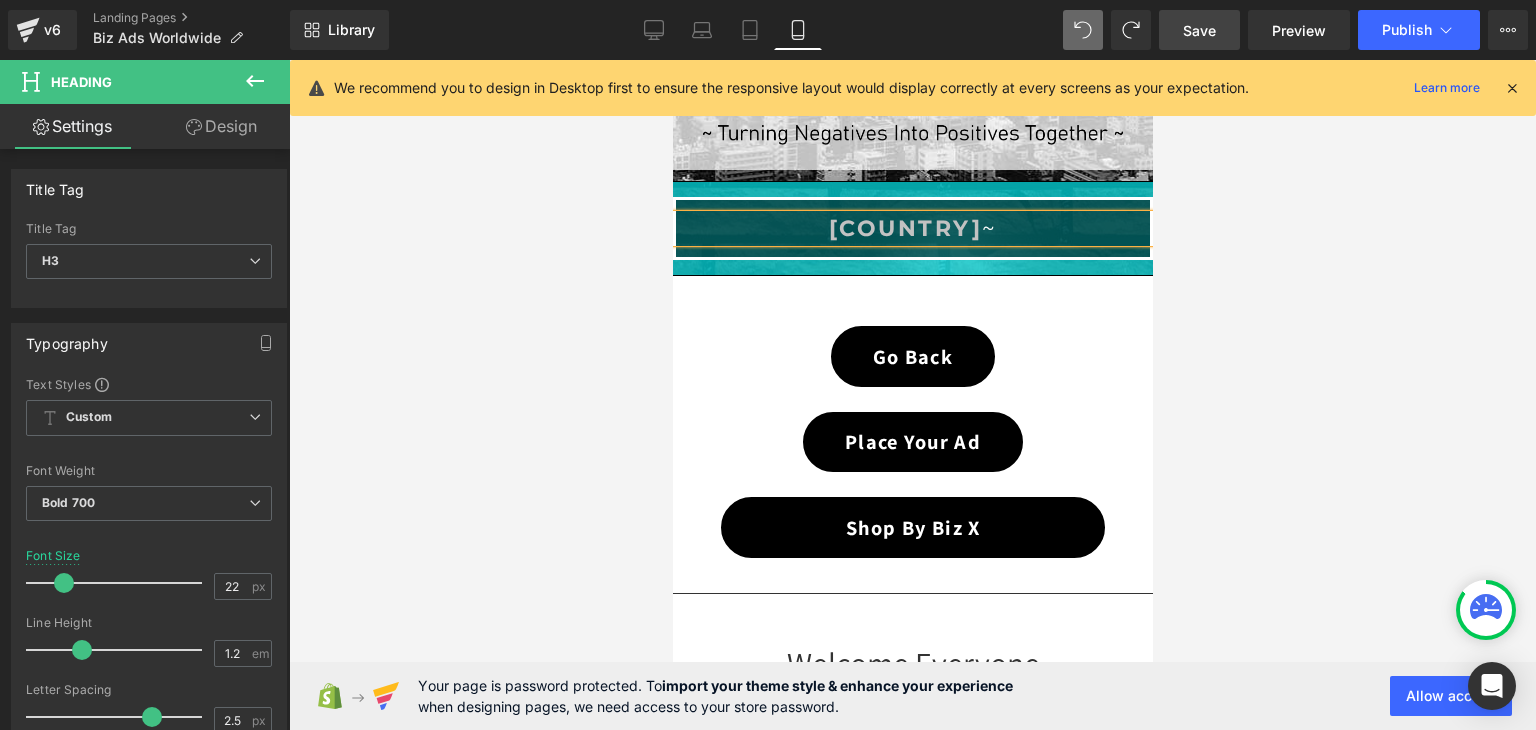 click on "DOMINICAN  REPUBLIC  ~" at bounding box center (912, 228) 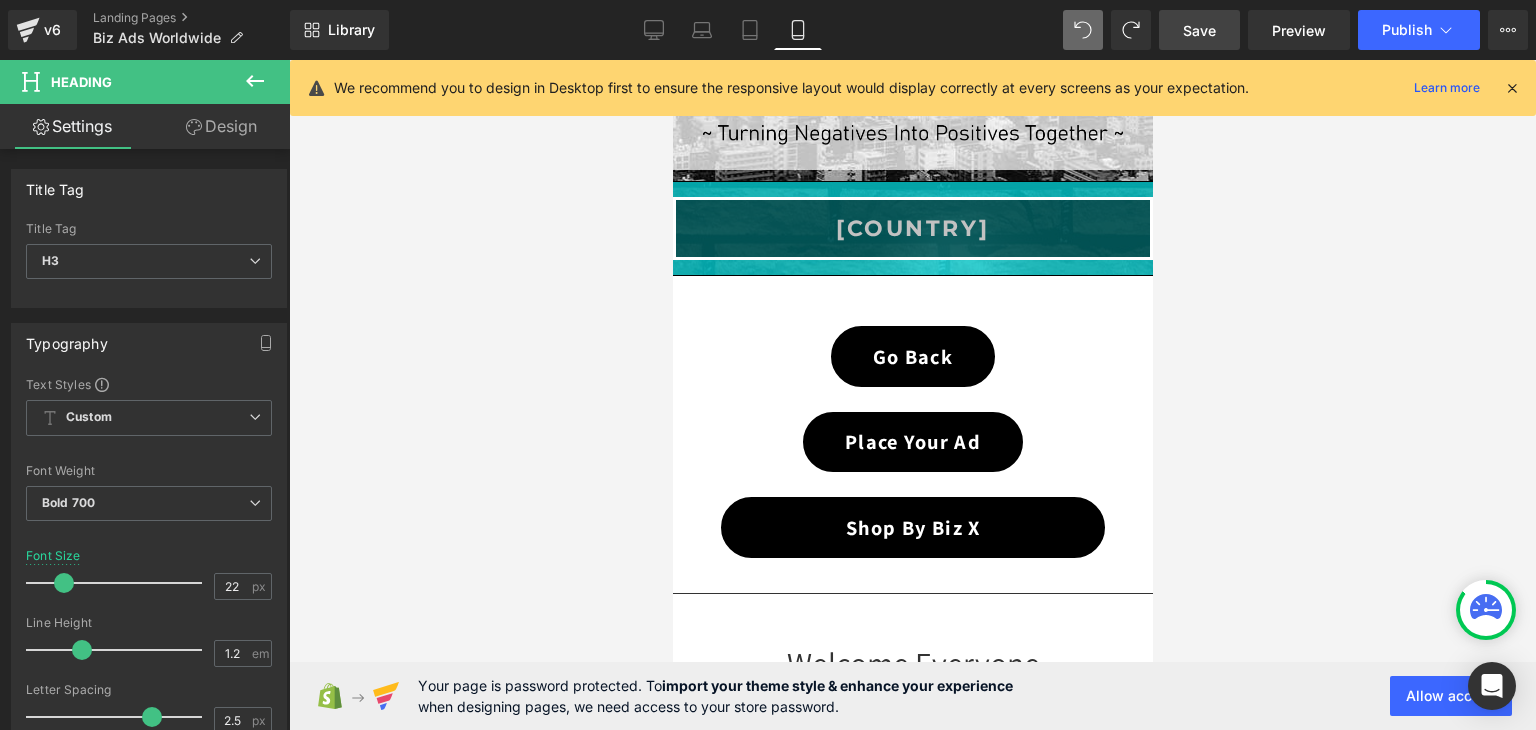 click on "Save" at bounding box center [1199, 30] 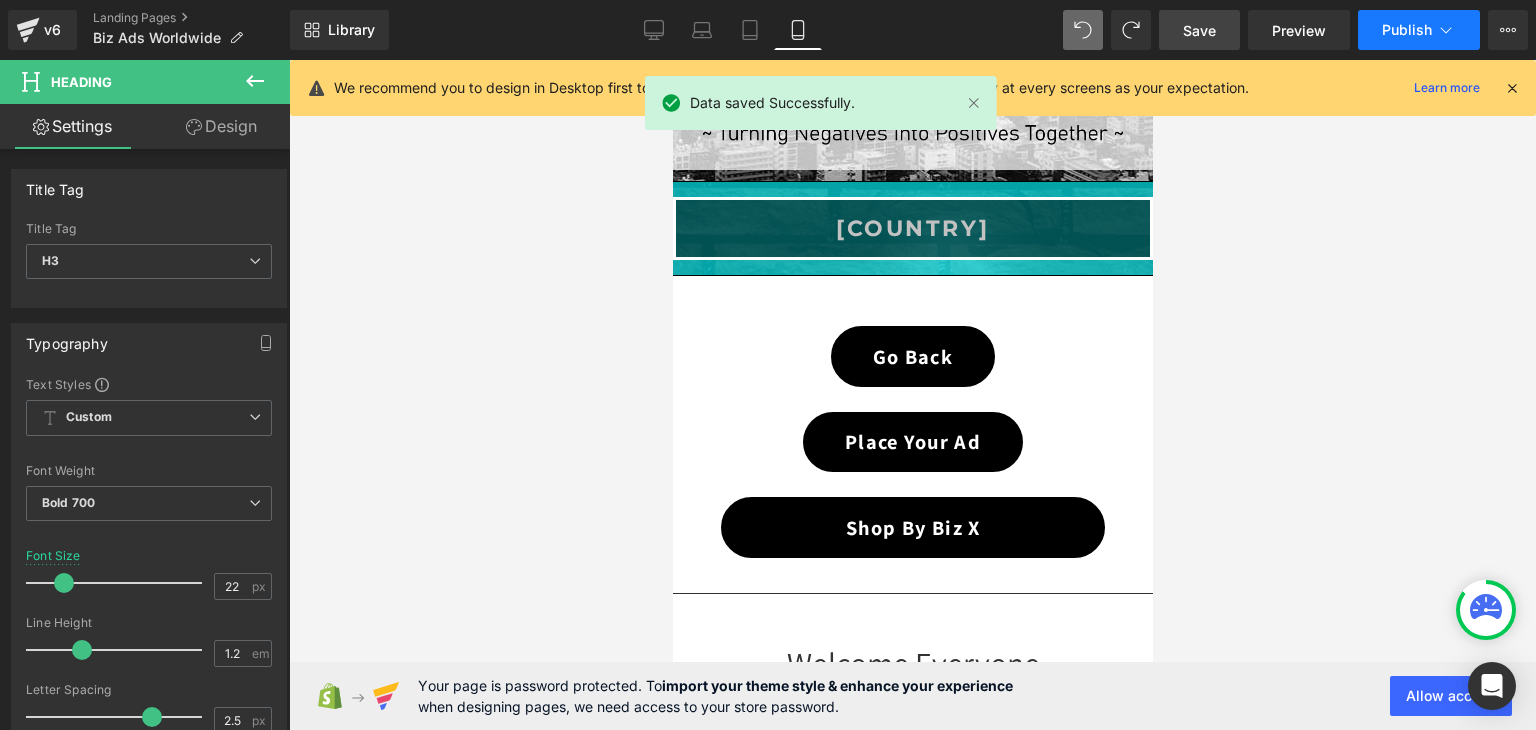 click 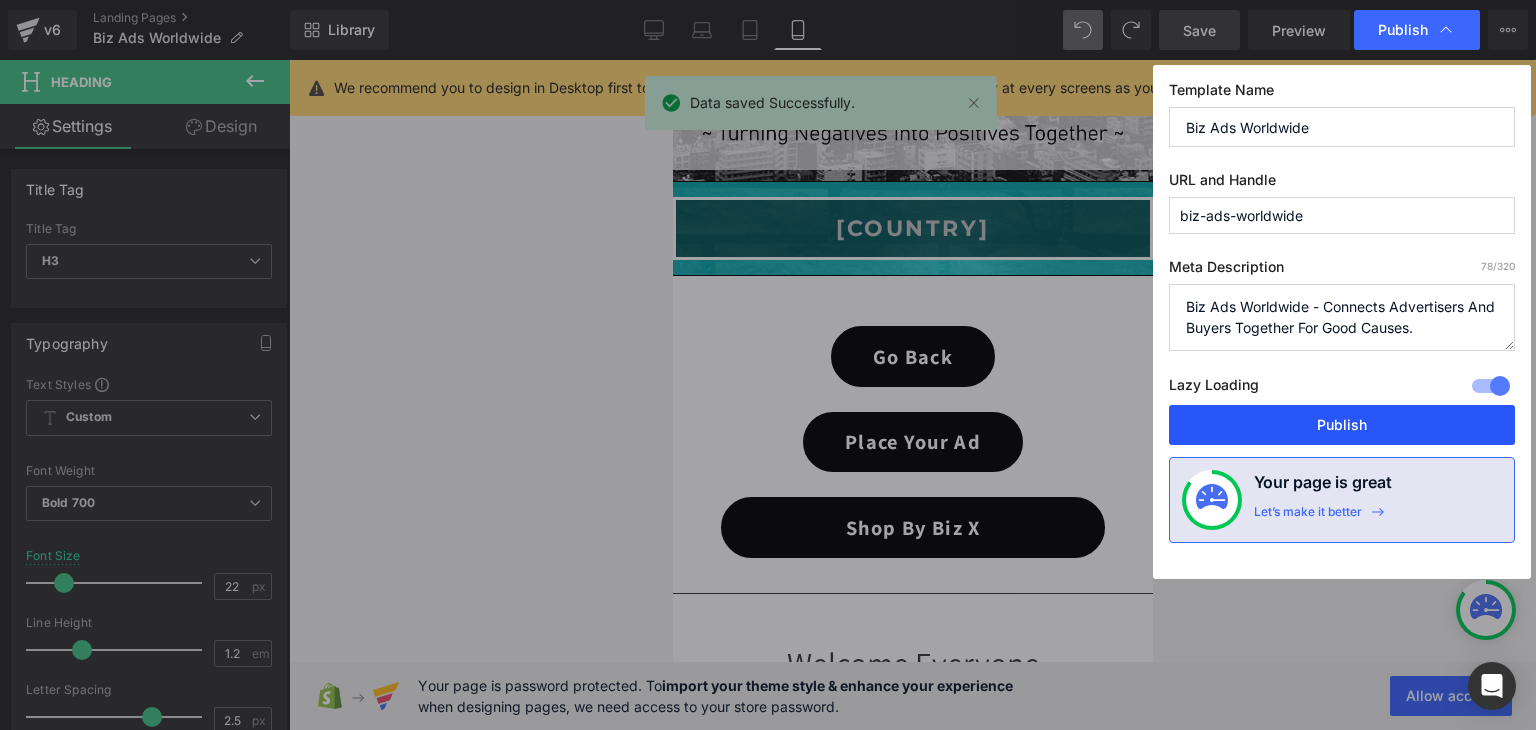click on "Publish" at bounding box center (1342, 425) 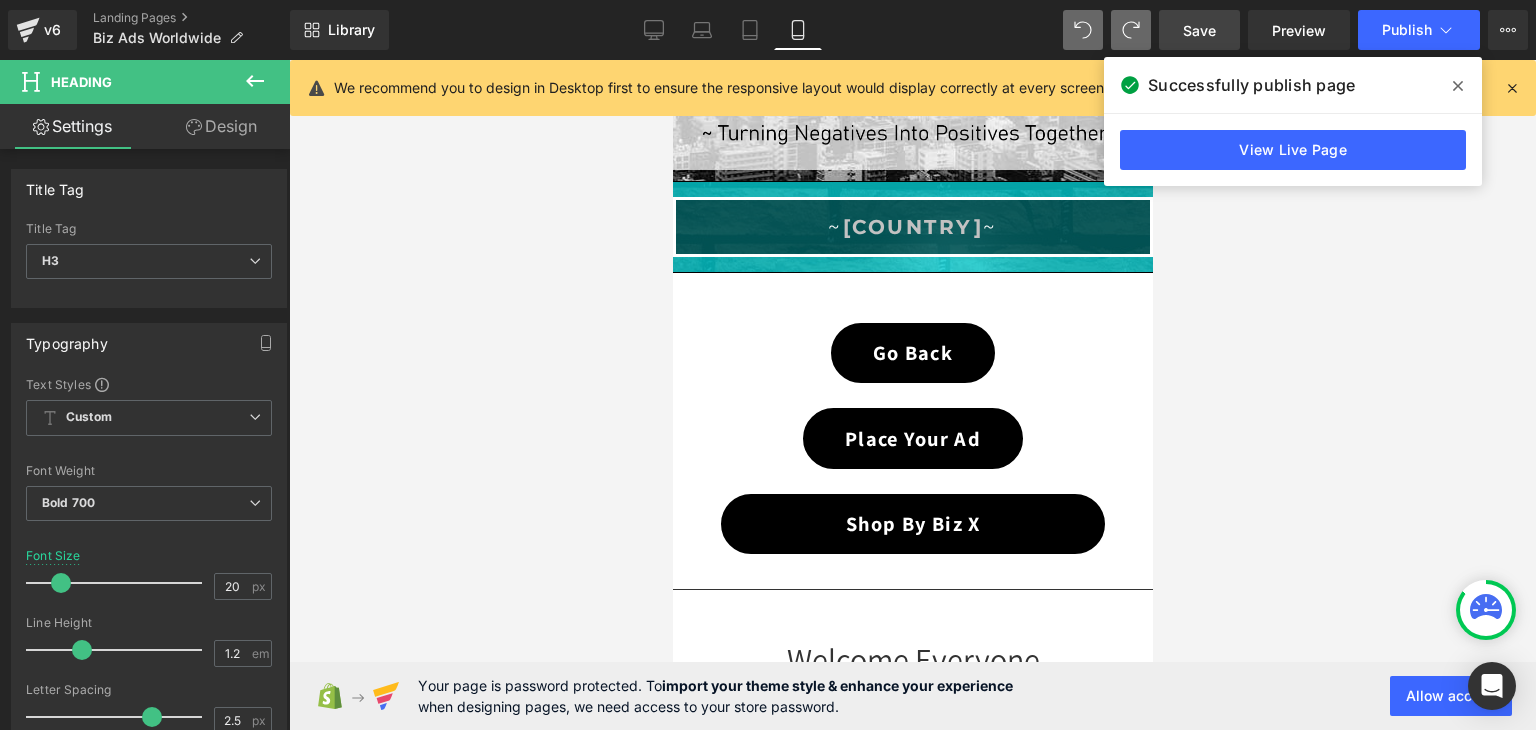 type on "22" 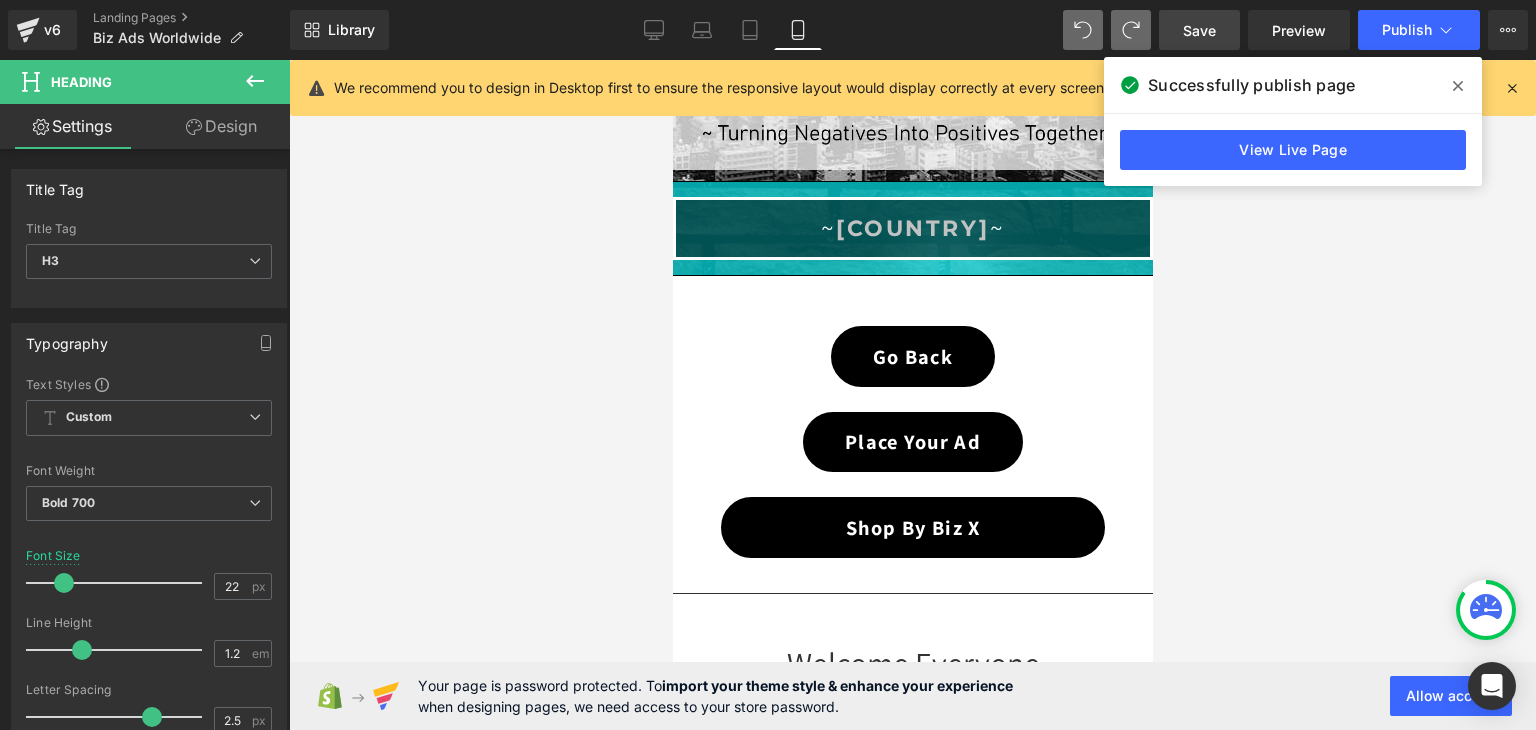 click on "Save" at bounding box center [1199, 30] 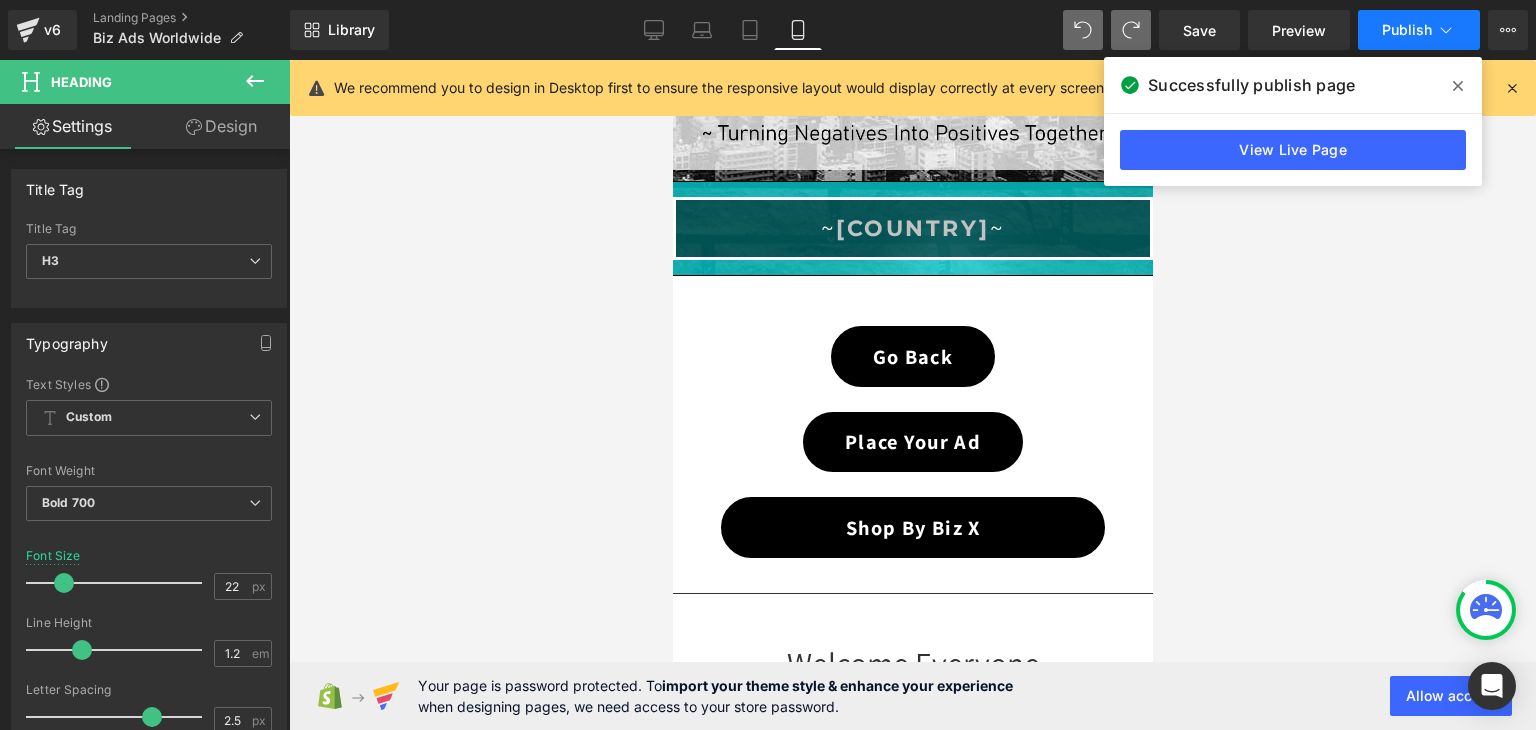 click 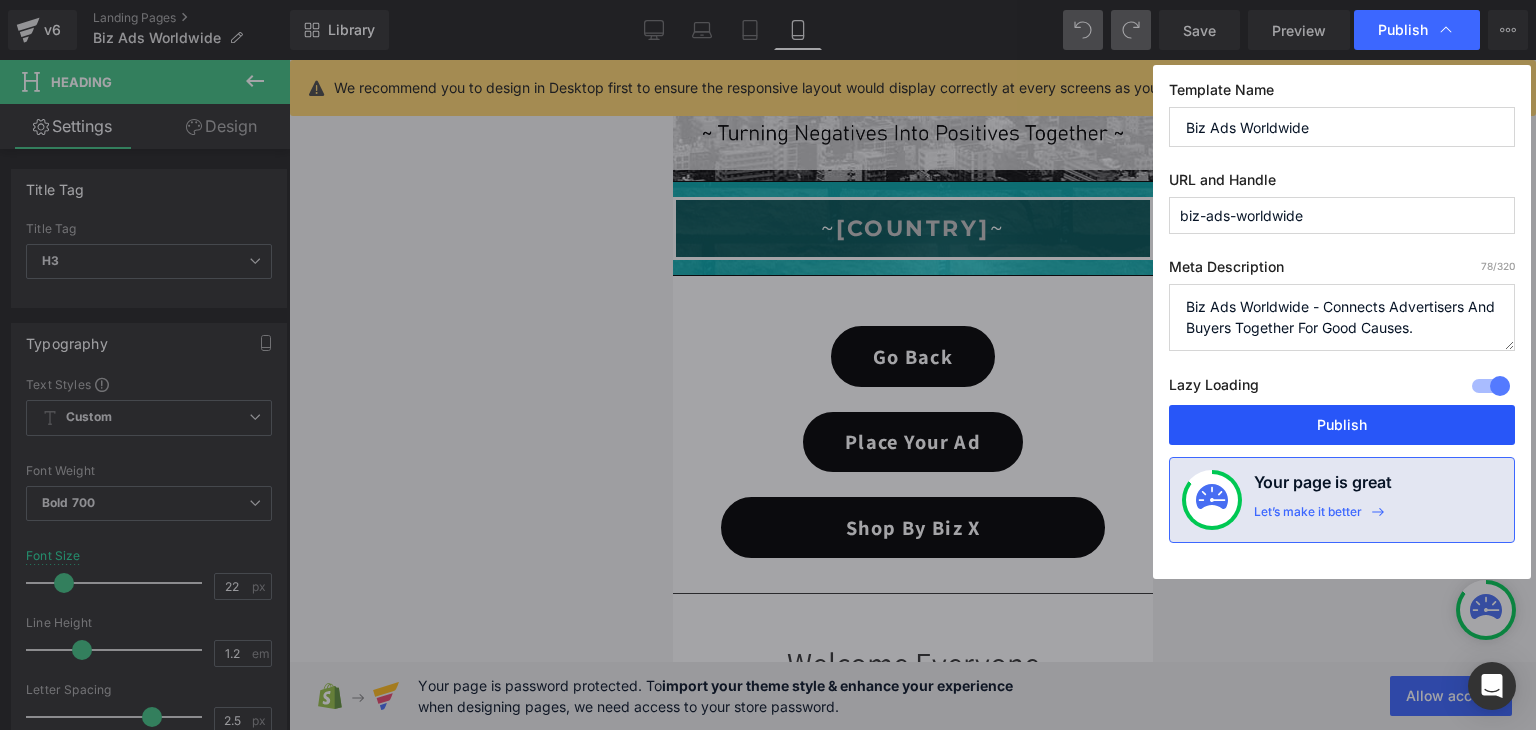 click on "Publish" at bounding box center (1342, 425) 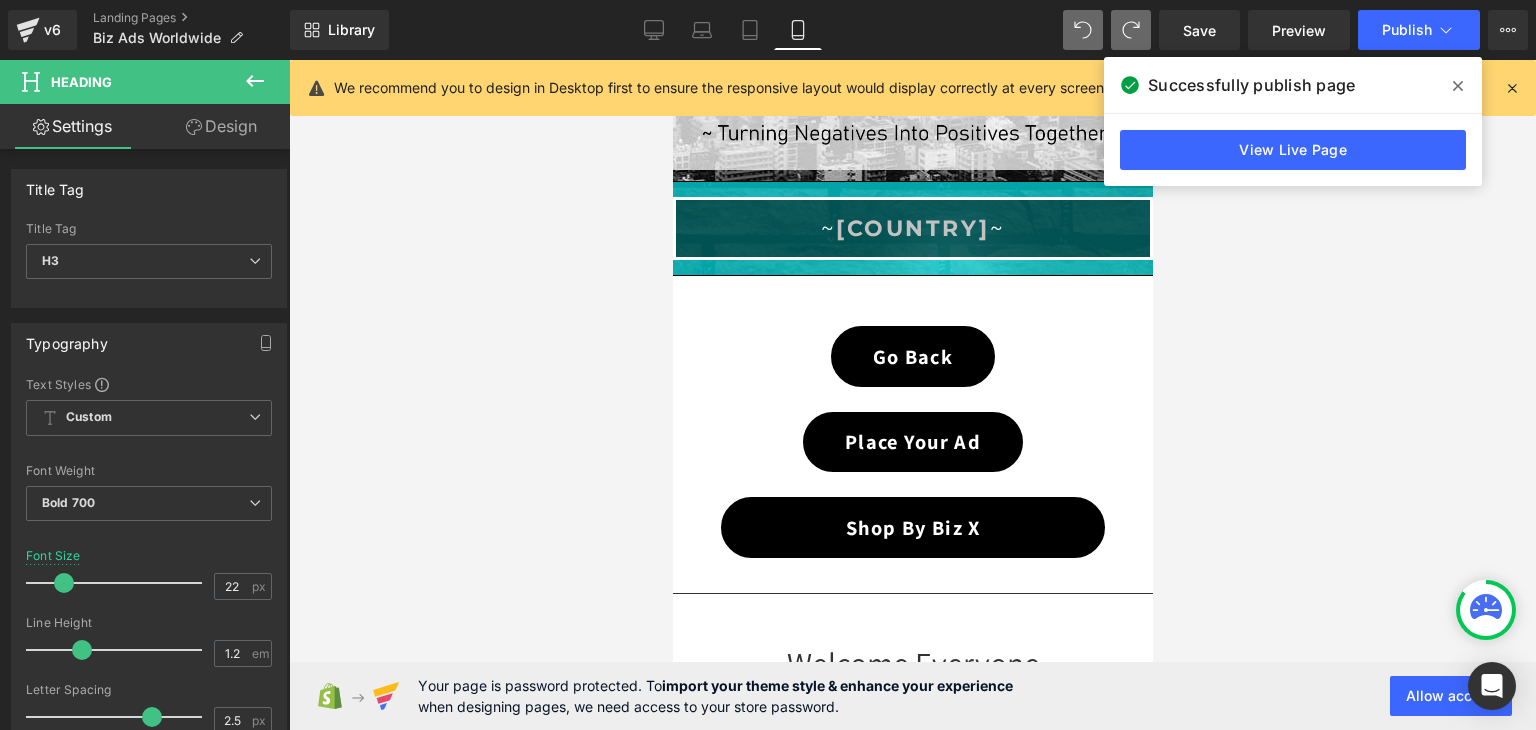 click 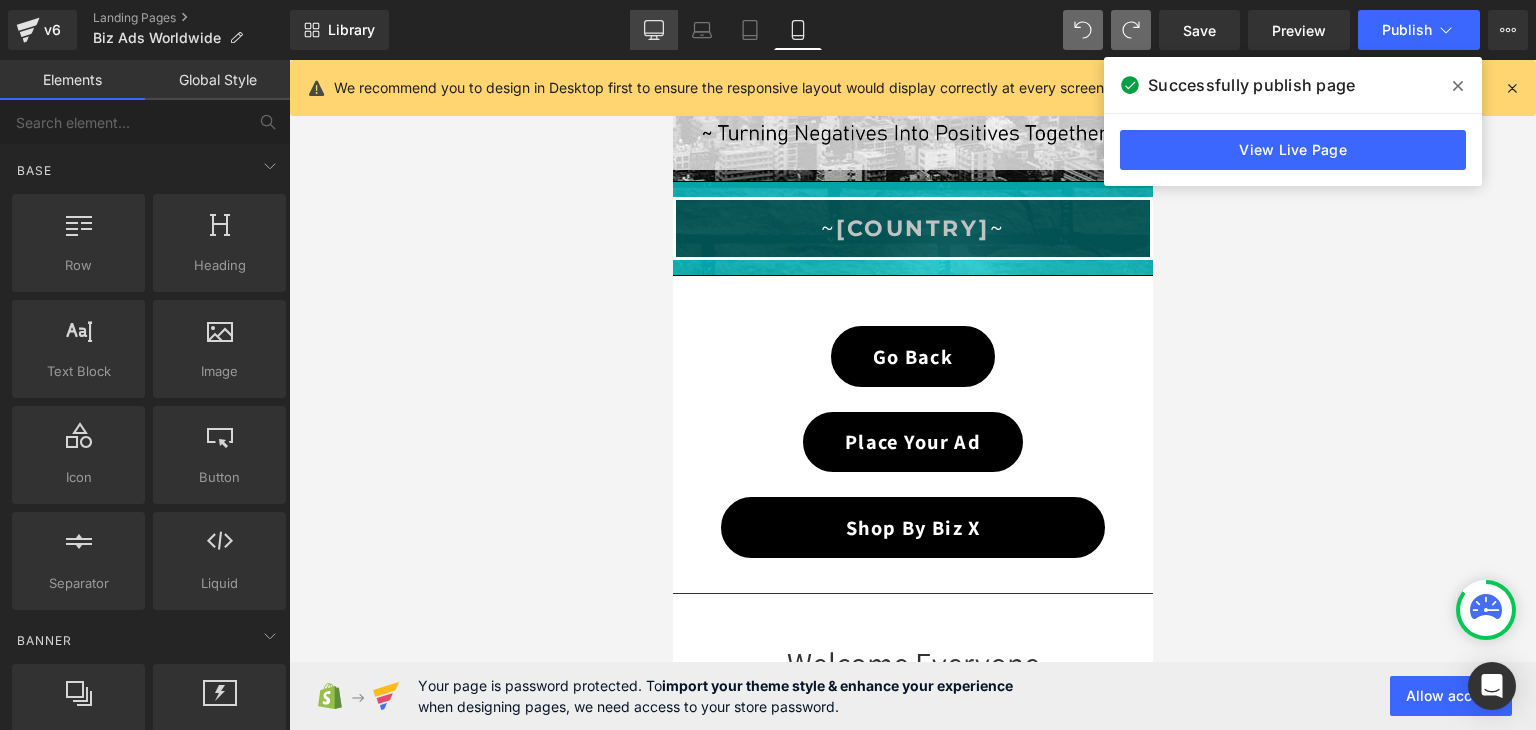 click 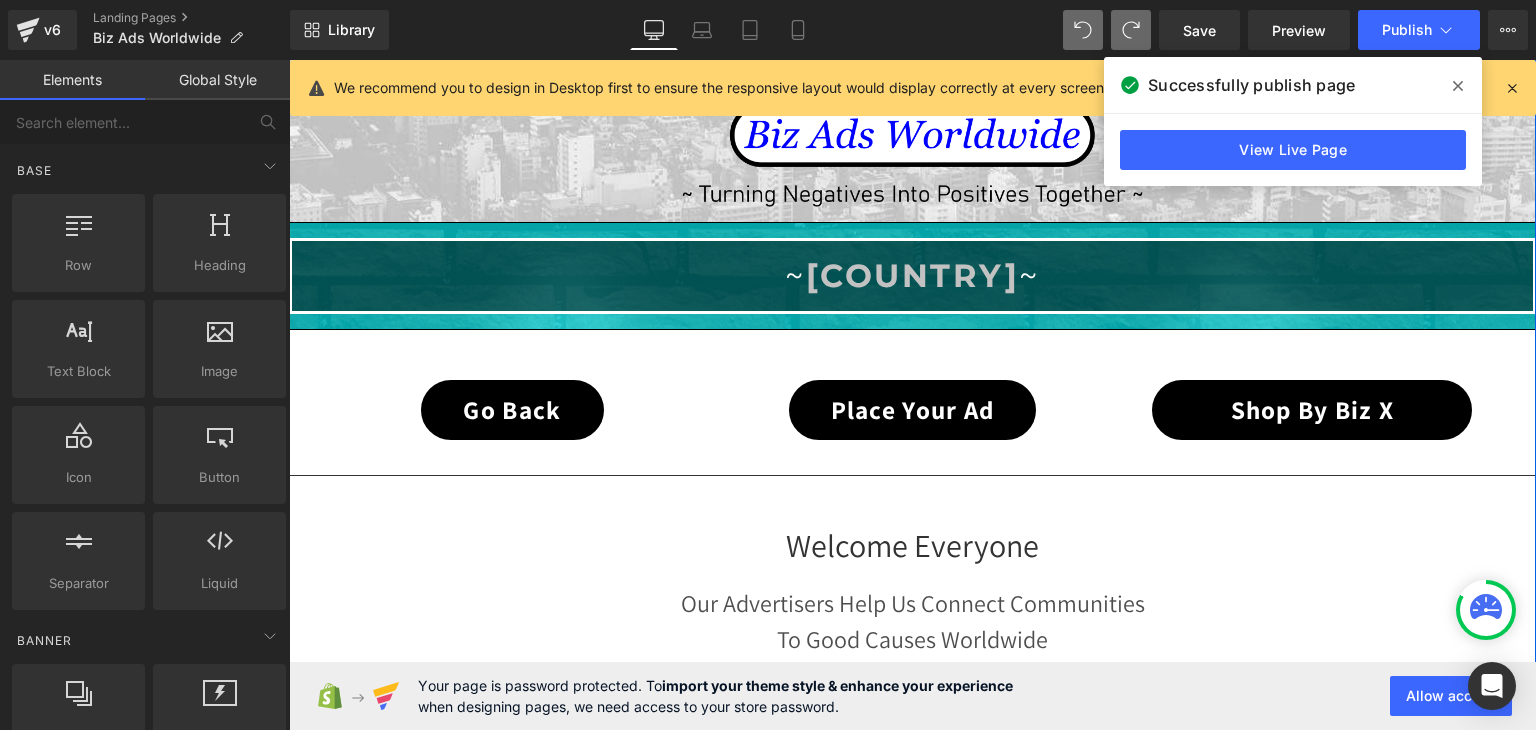 scroll, scrollTop: 331, scrollLeft: 0, axis: vertical 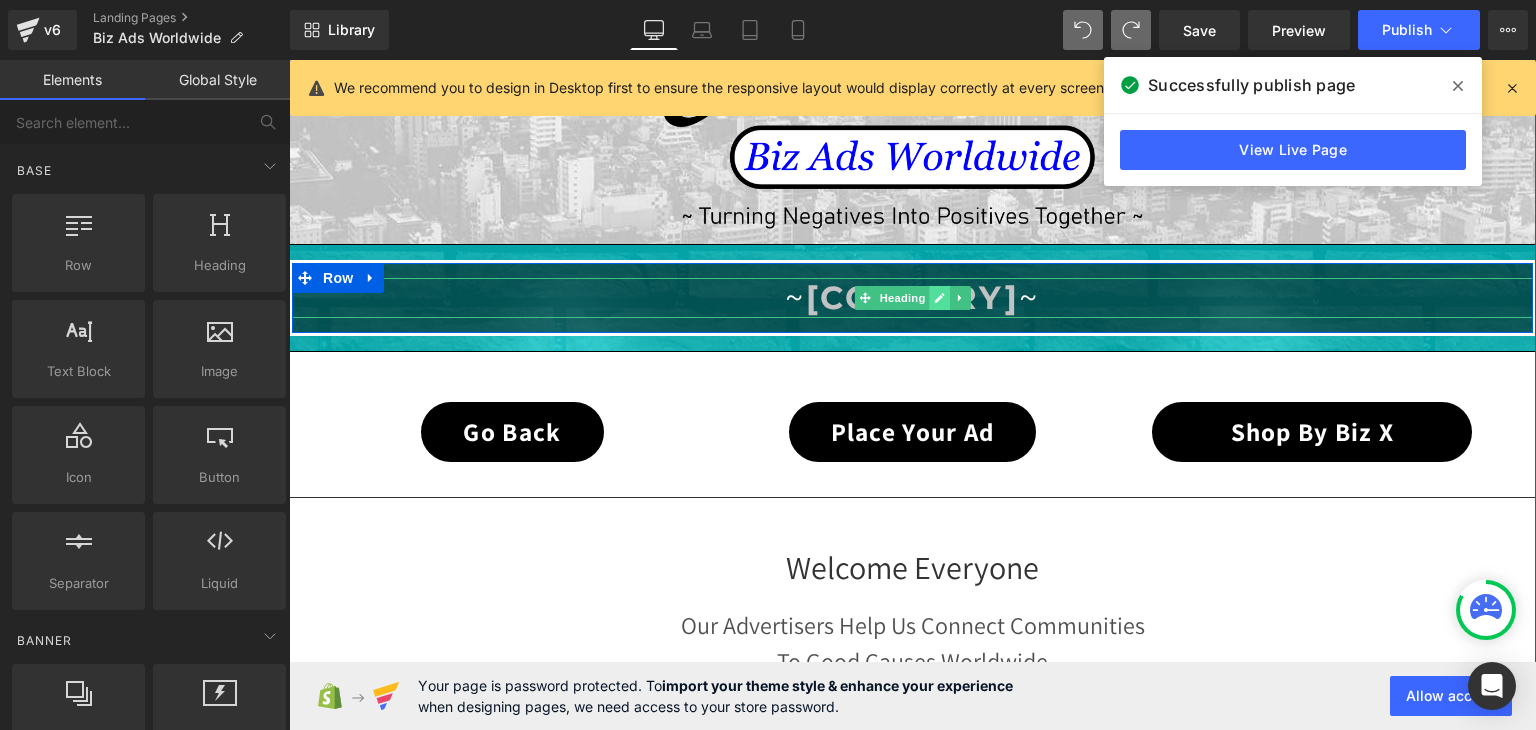click at bounding box center [940, 298] 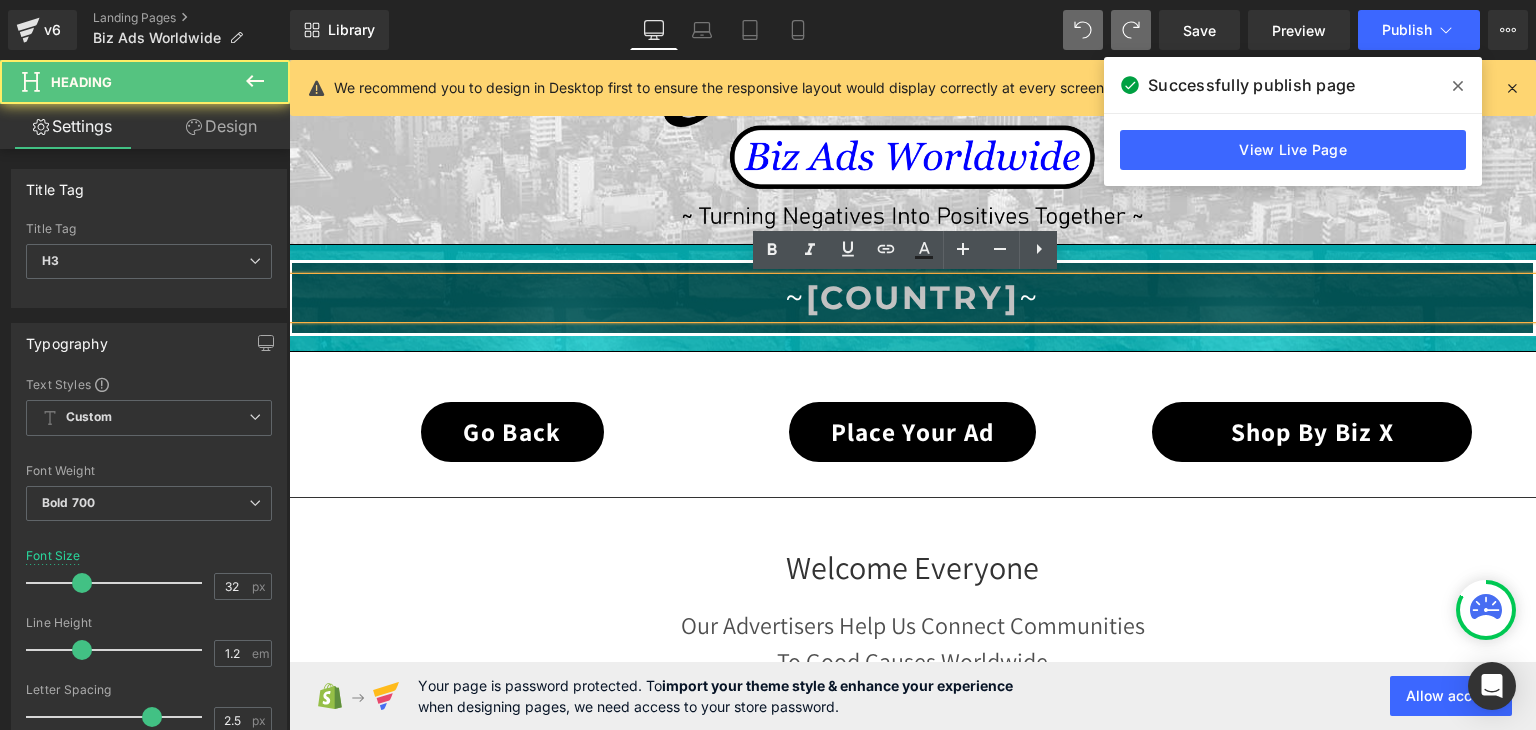 click on "~  DOMINICAN  REPUBLIC  ~" at bounding box center (912, 297) 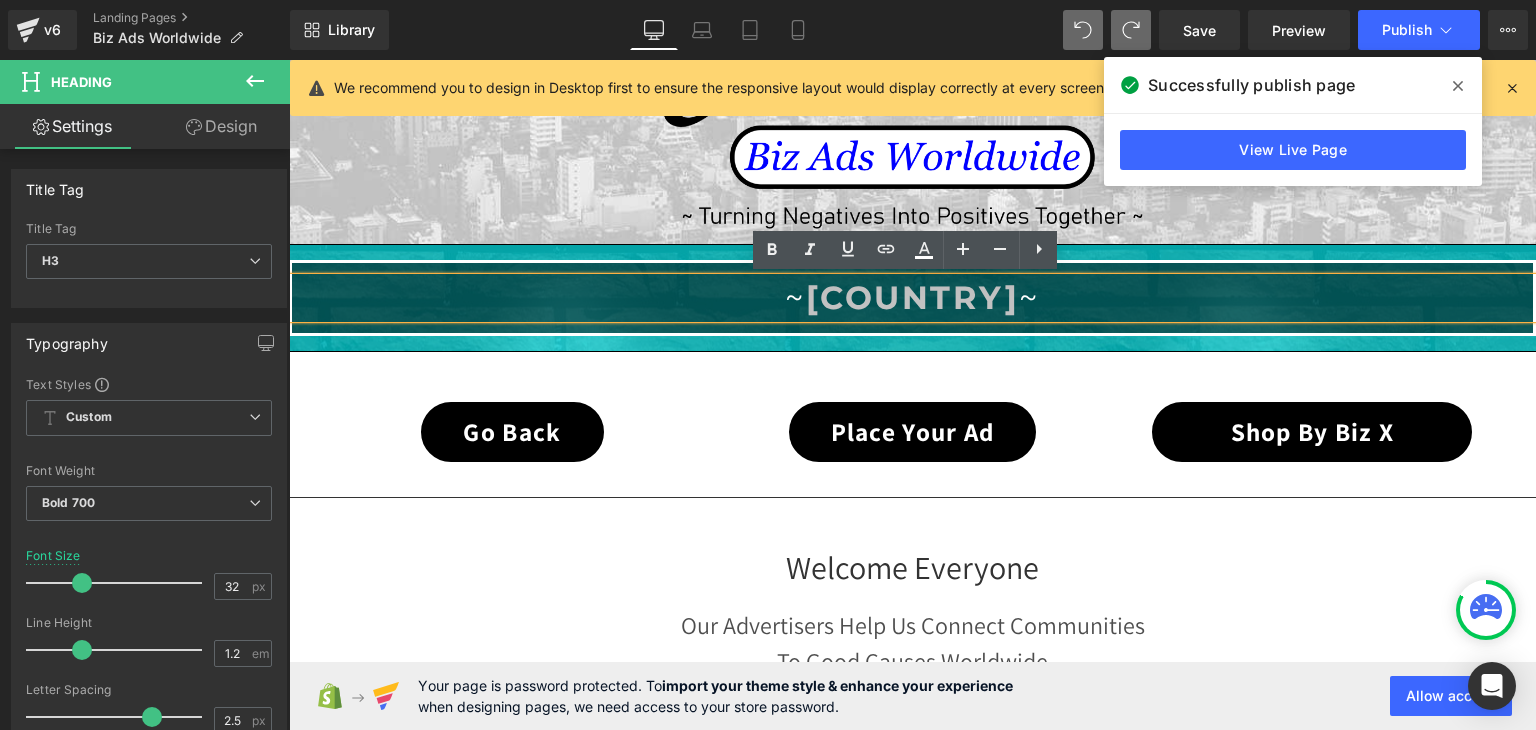 drag, startPoint x: 1114, startPoint y: 293, endPoint x: 692, endPoint y: 306, distance: 422.2002 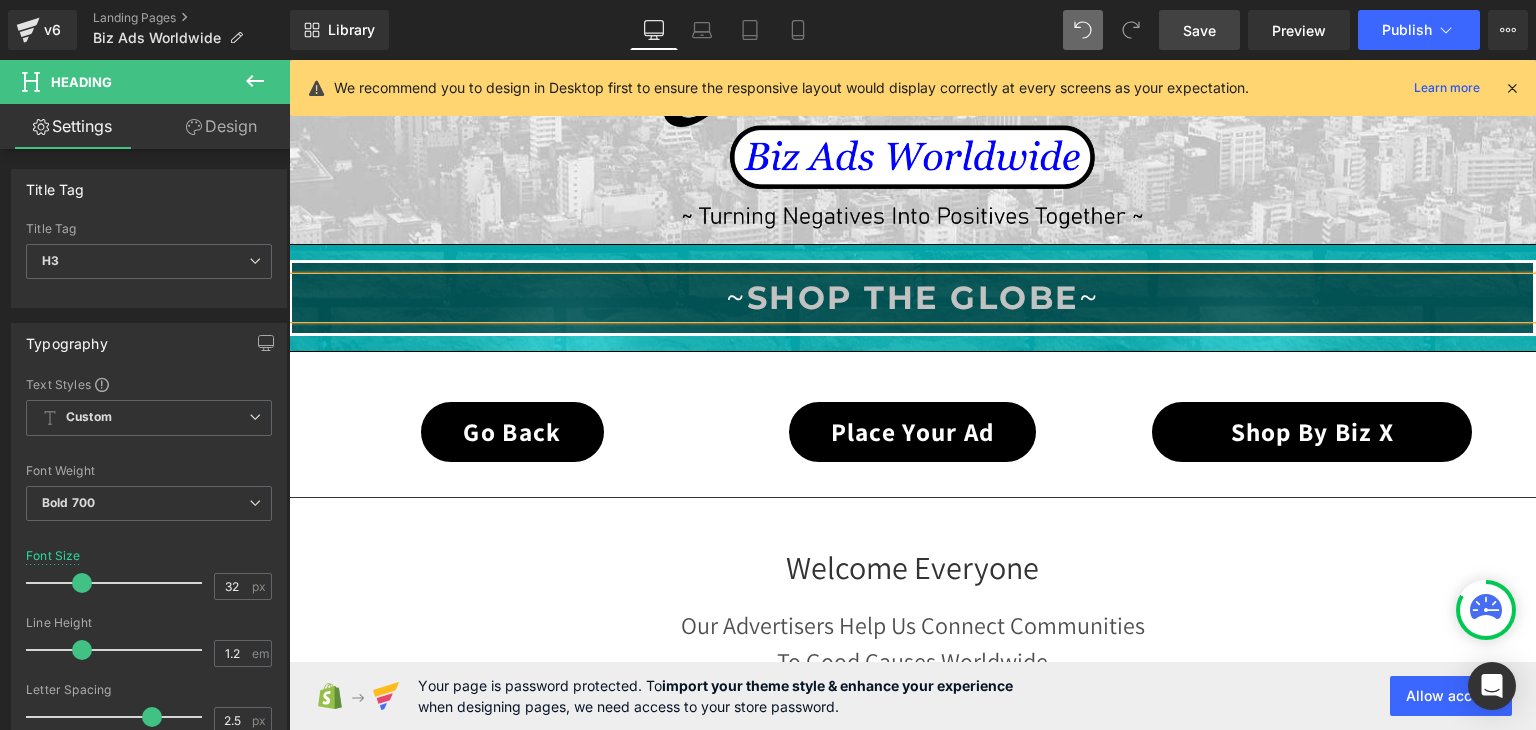 click on "Save" at bounding box center [1199, 30] 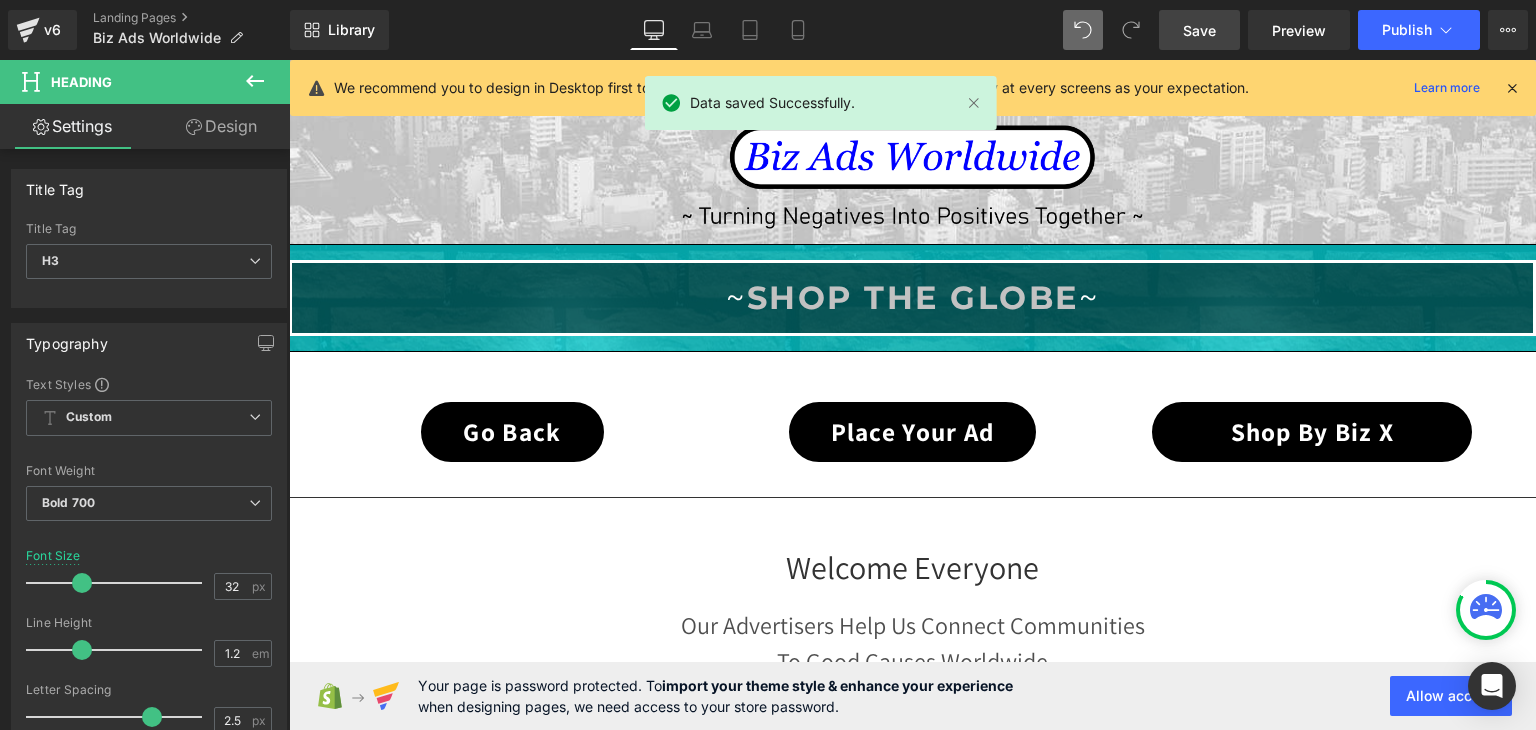click 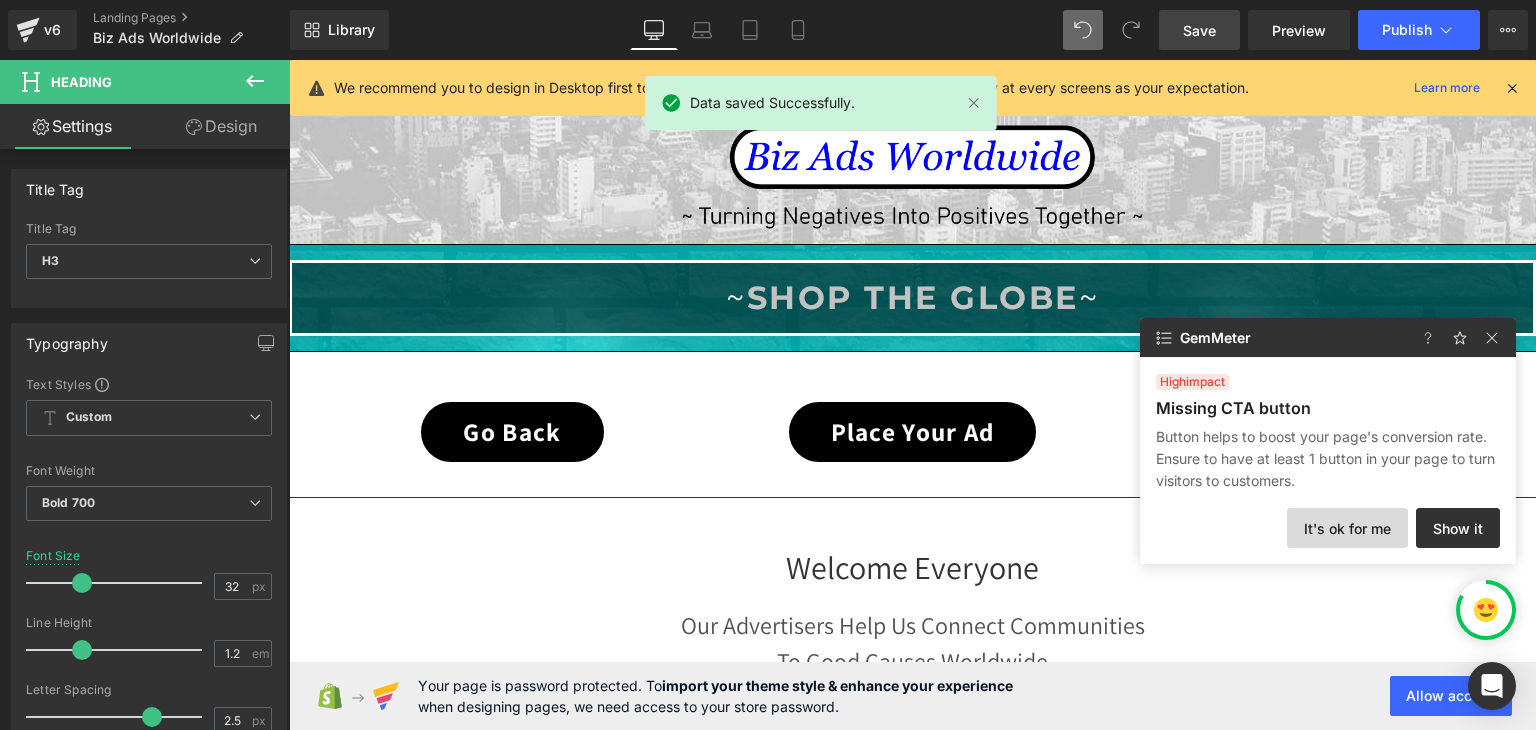 click on "It's ok for me" at bounding box center (1347, 528) 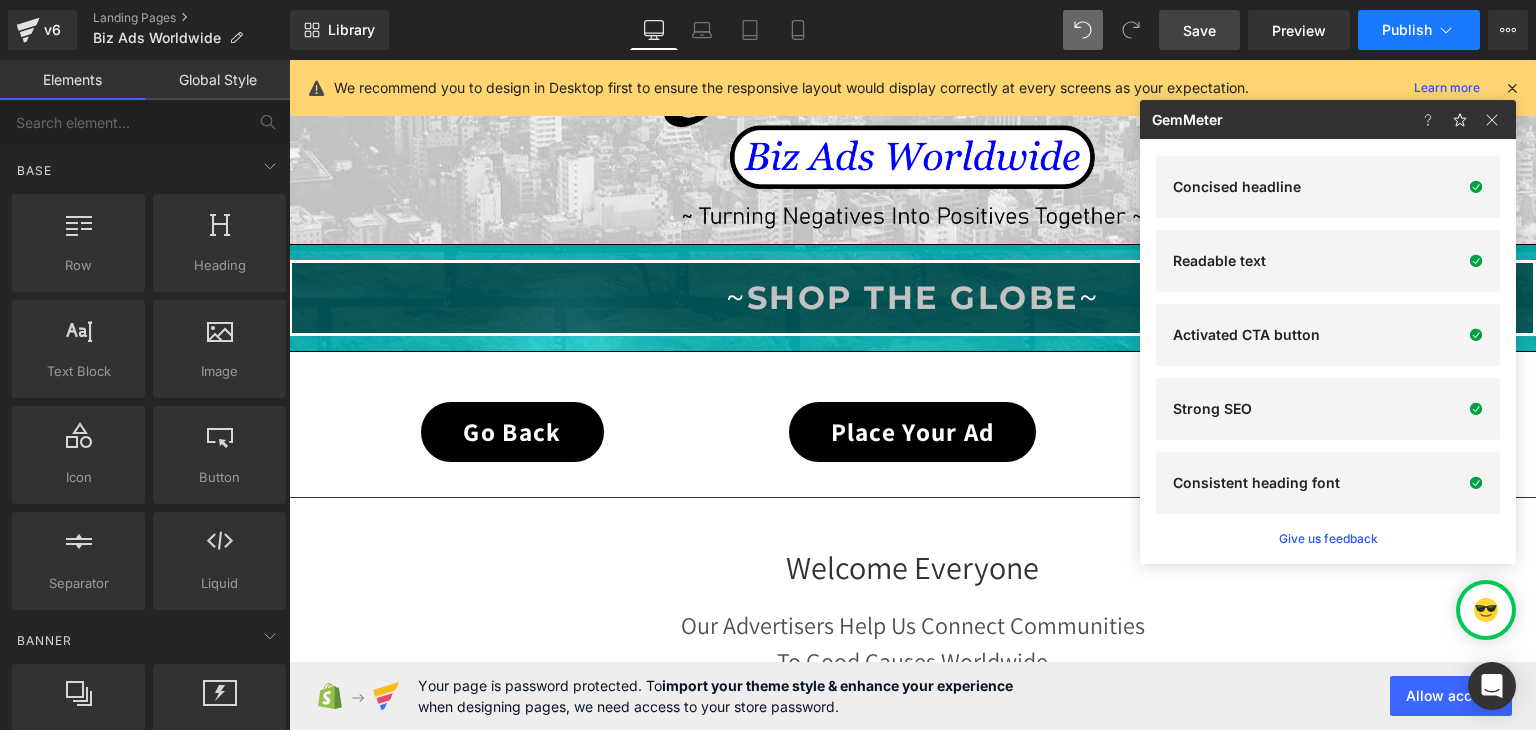 click on "Publish" at bounding box center [1419, 30] 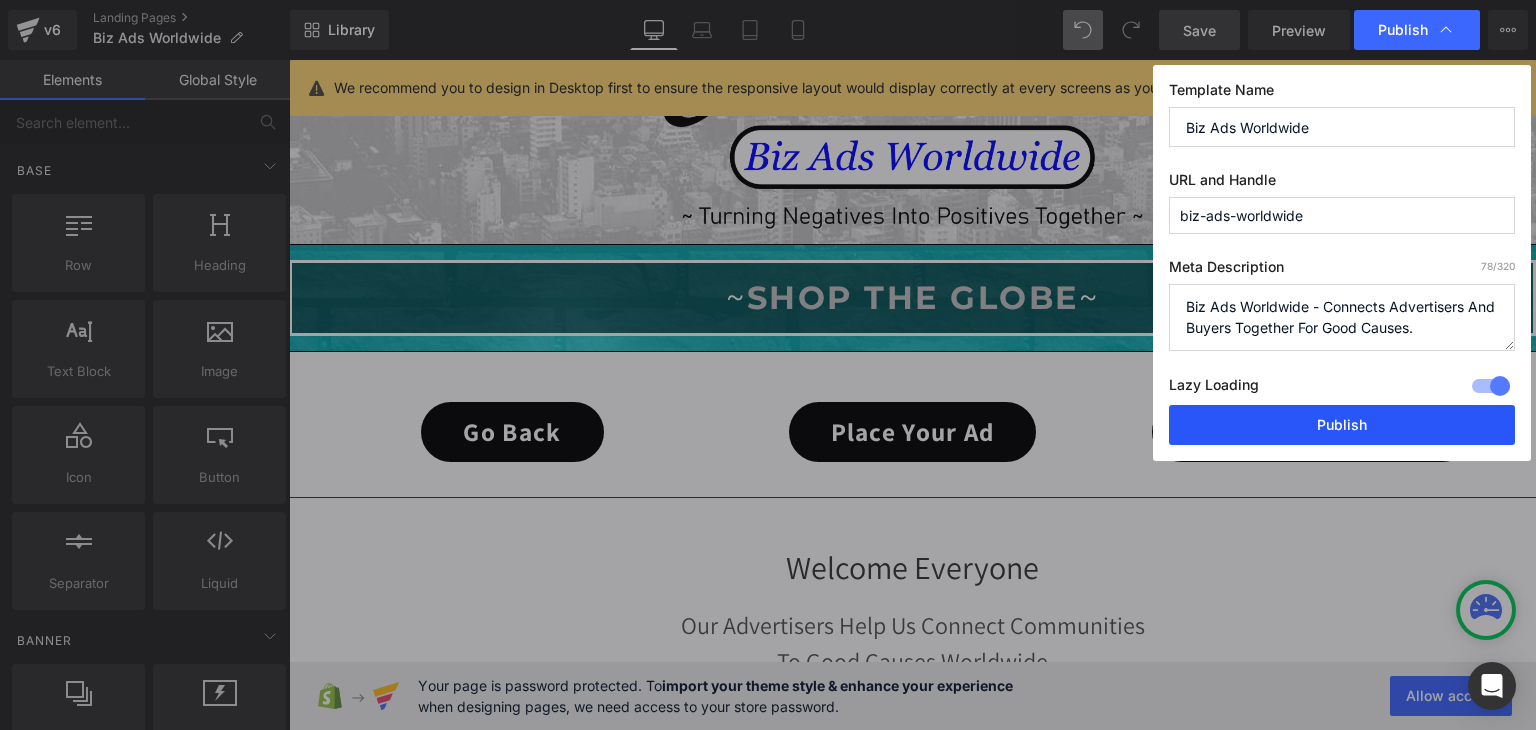 click on "Publish" at bounding box center [1342, 425] 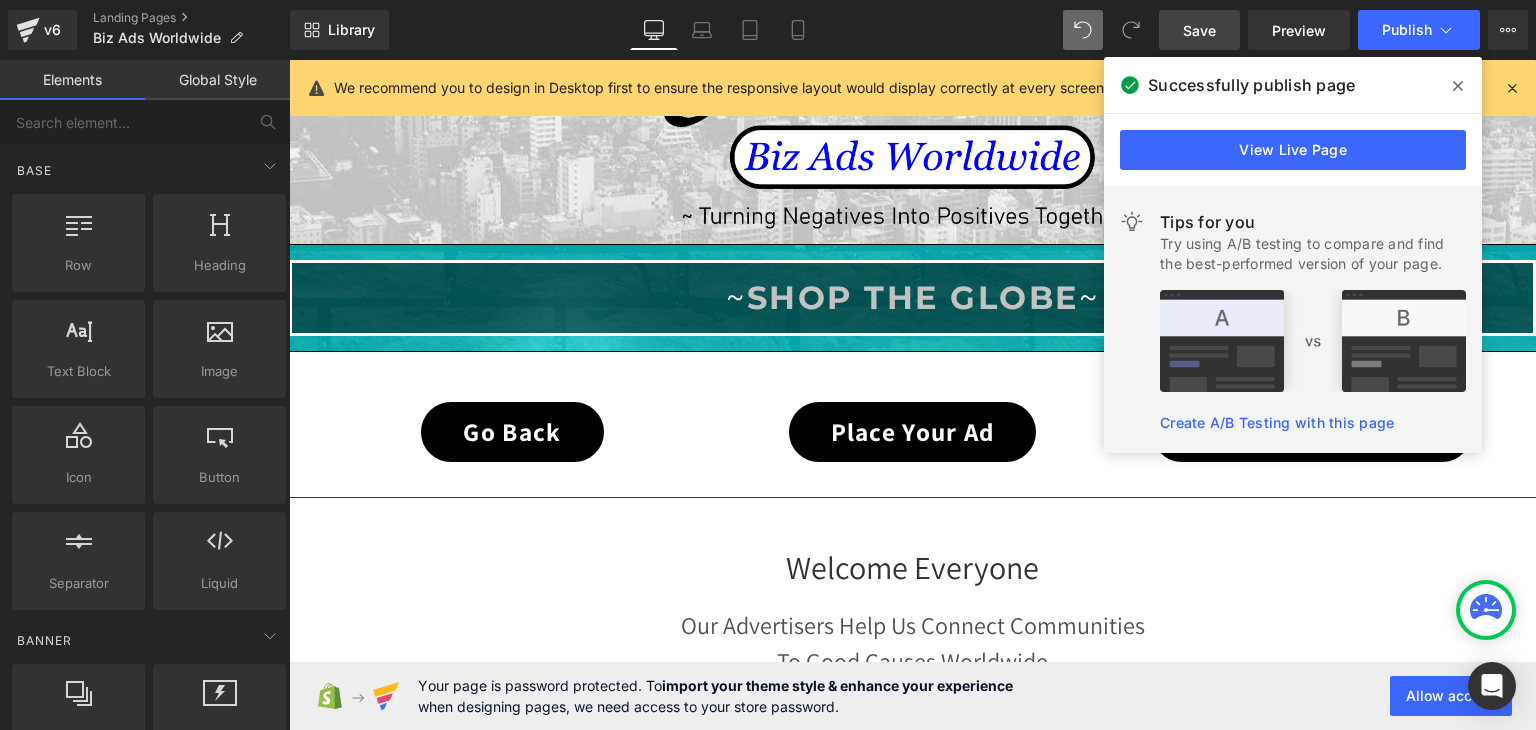 click at bounding box center [1458, 86] 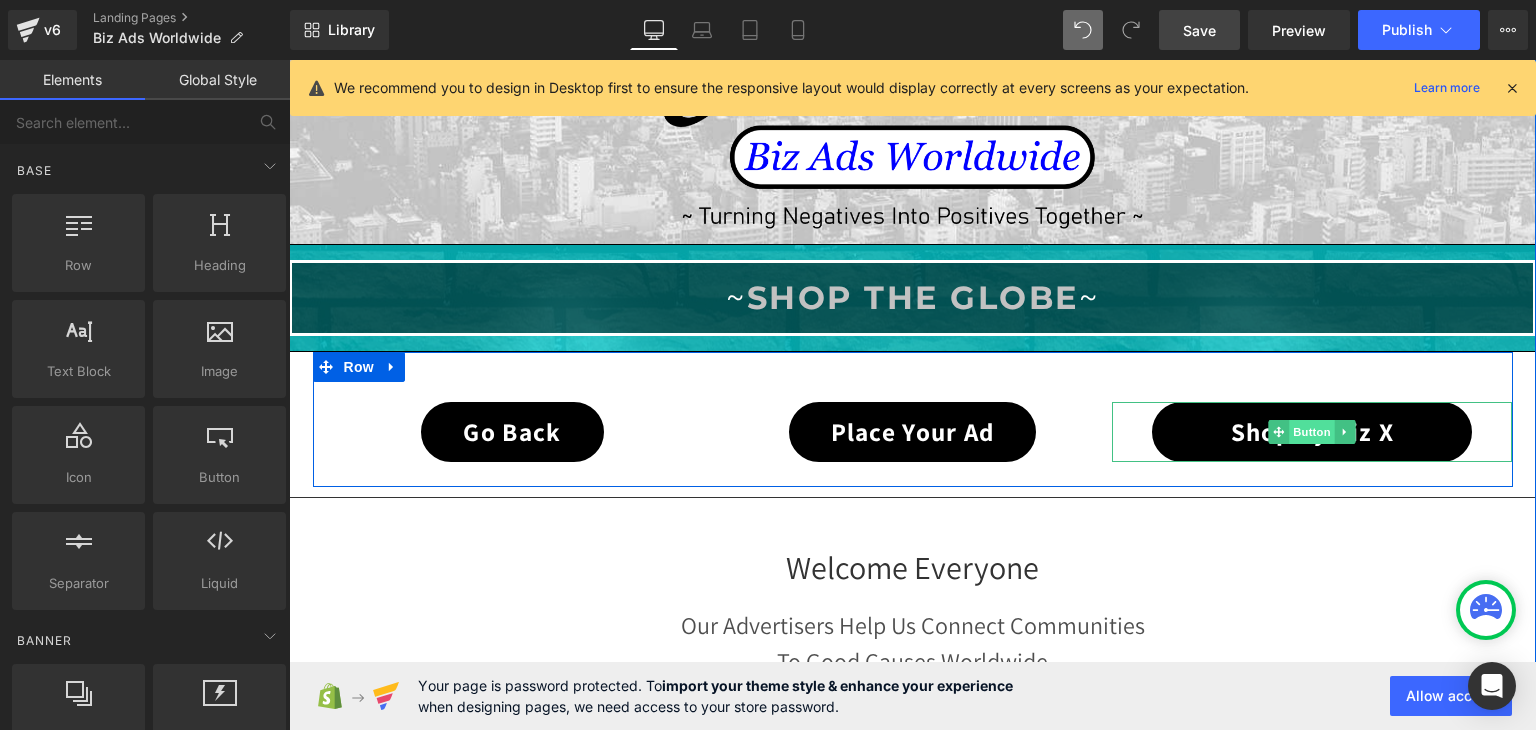 click on "Button" at bounding box center (1313, 432) 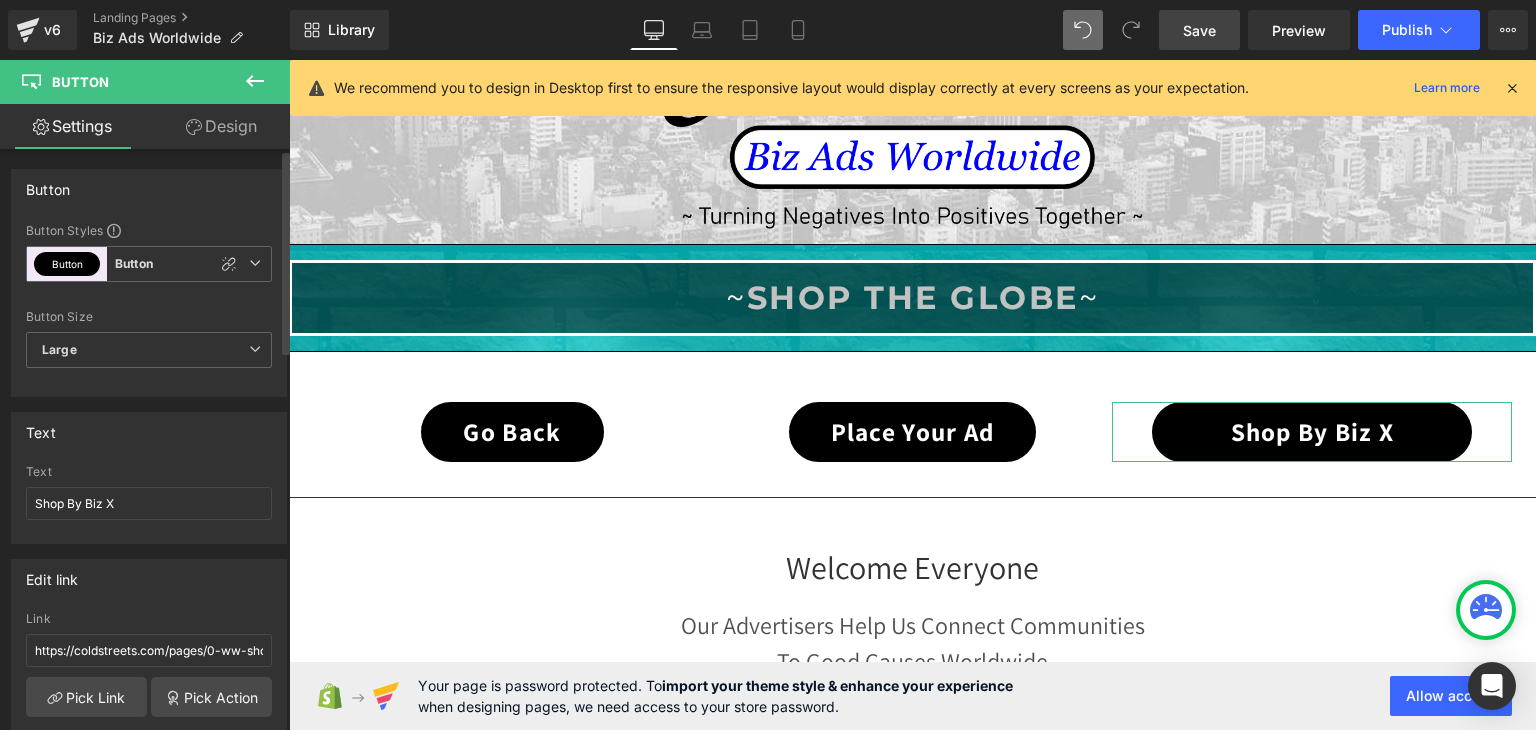 scroll, scrollTop: 500, scrollLeft: 0, axis: vertical 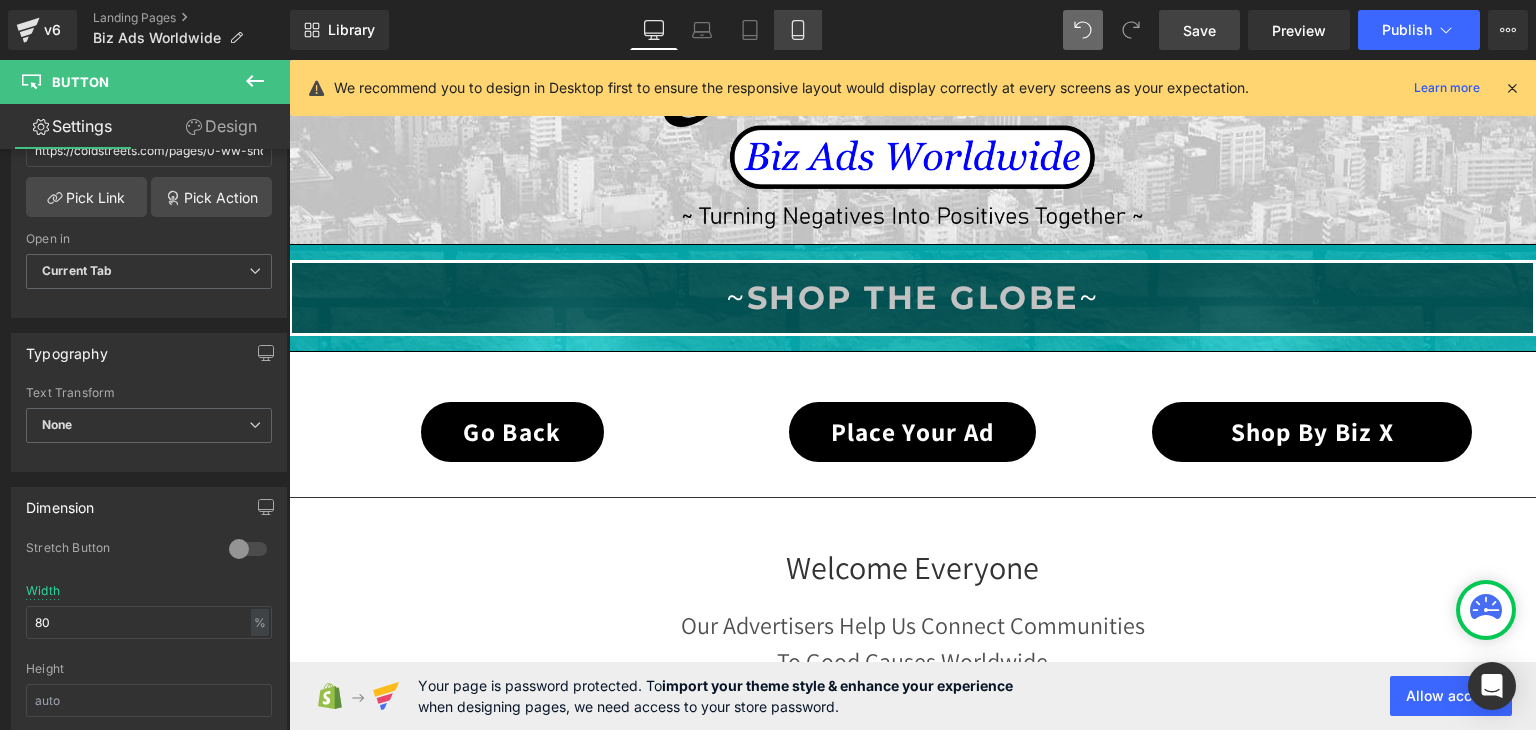 click 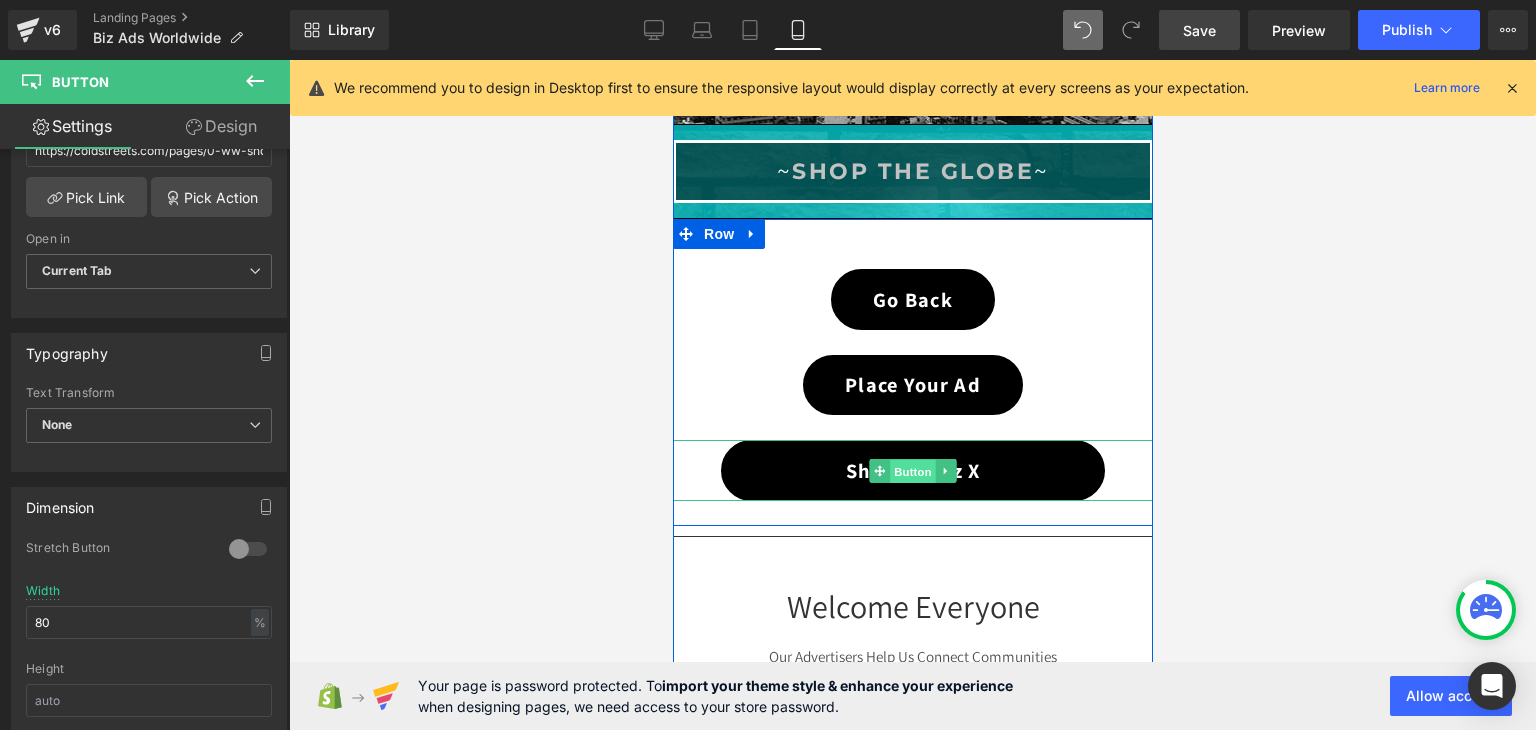 click on "Button" at bounding box center [912, 471] 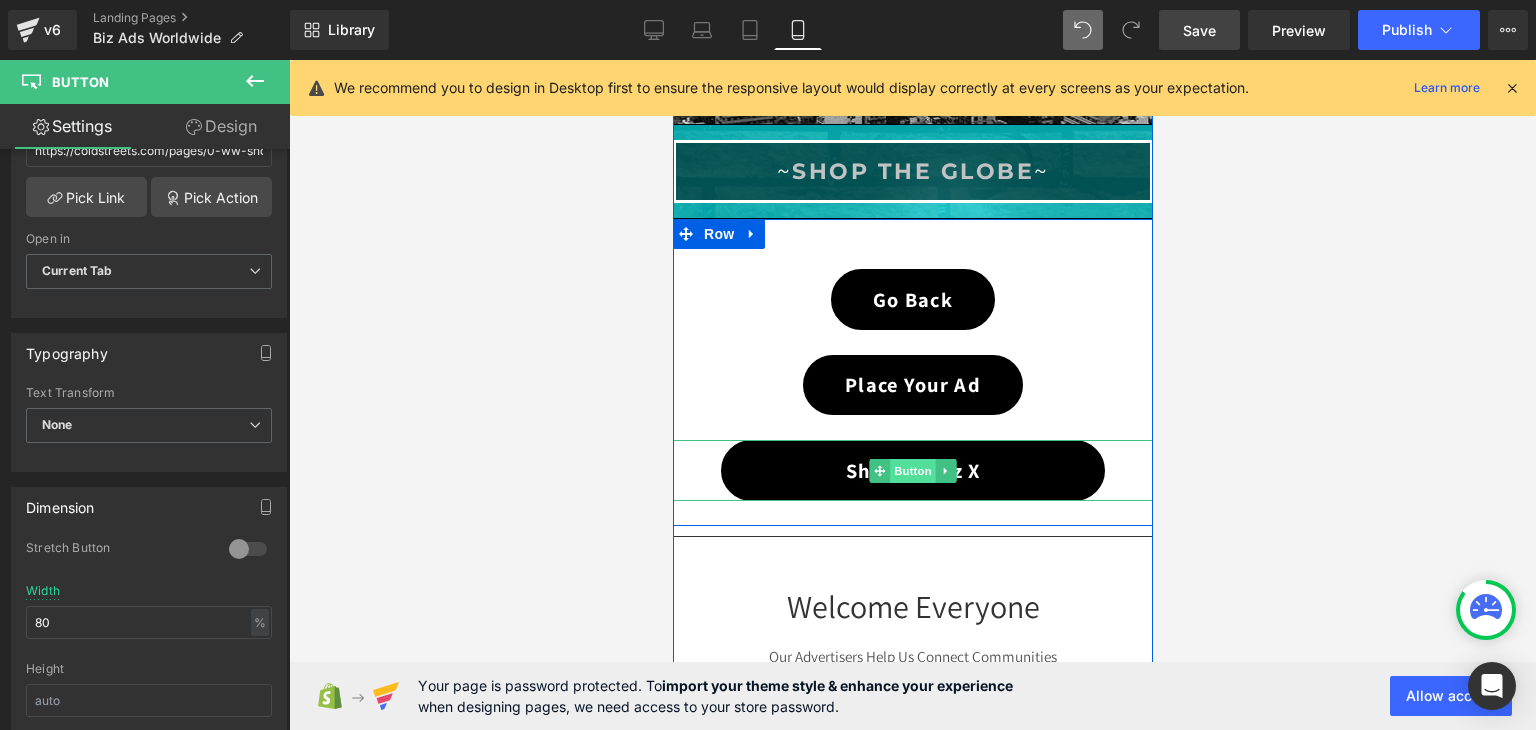 click on "Button" at bounding box center [912, 471] 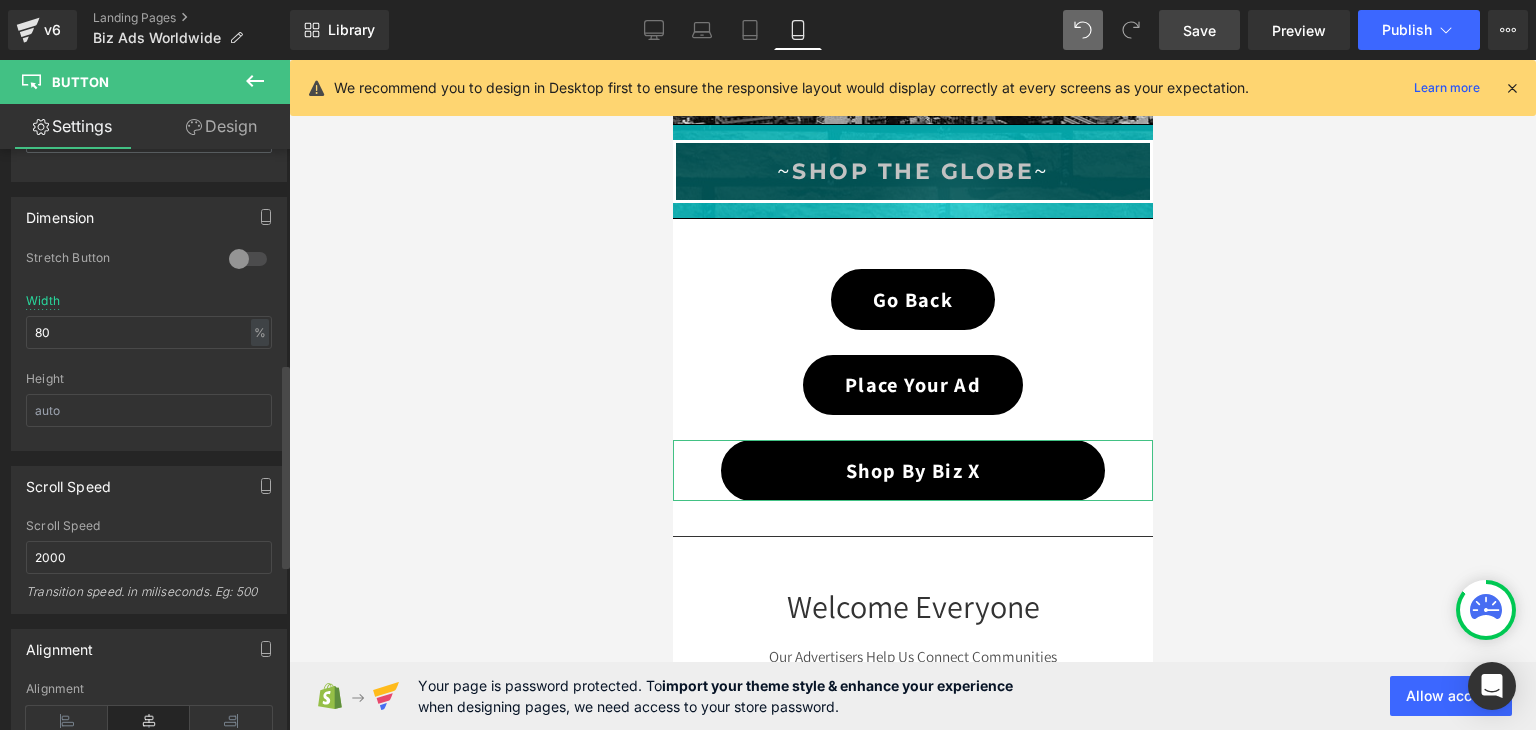 scroll, scrollTop: 800, scrollLeft: 0, axis: vertical 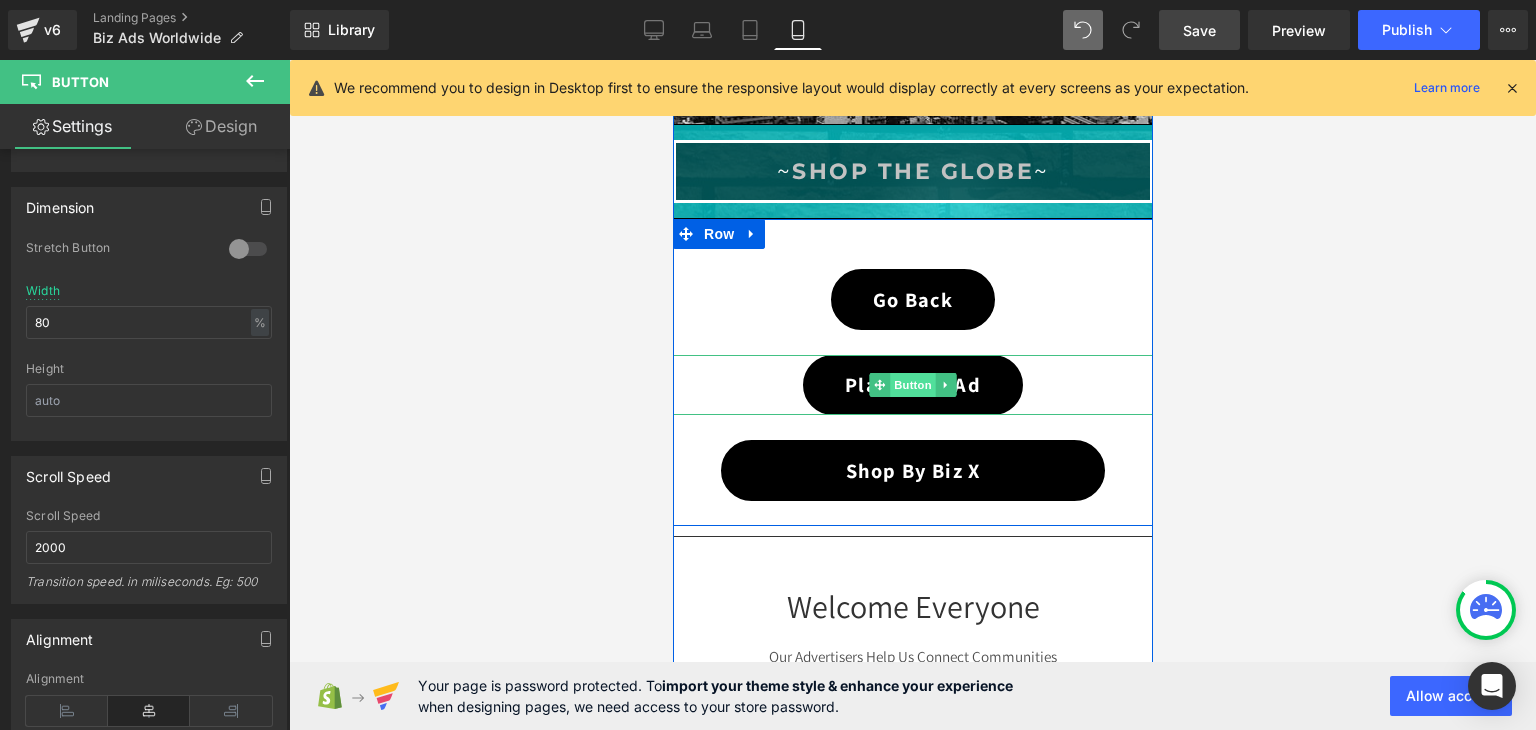 click on "Button" at bounding box center [912, 385] 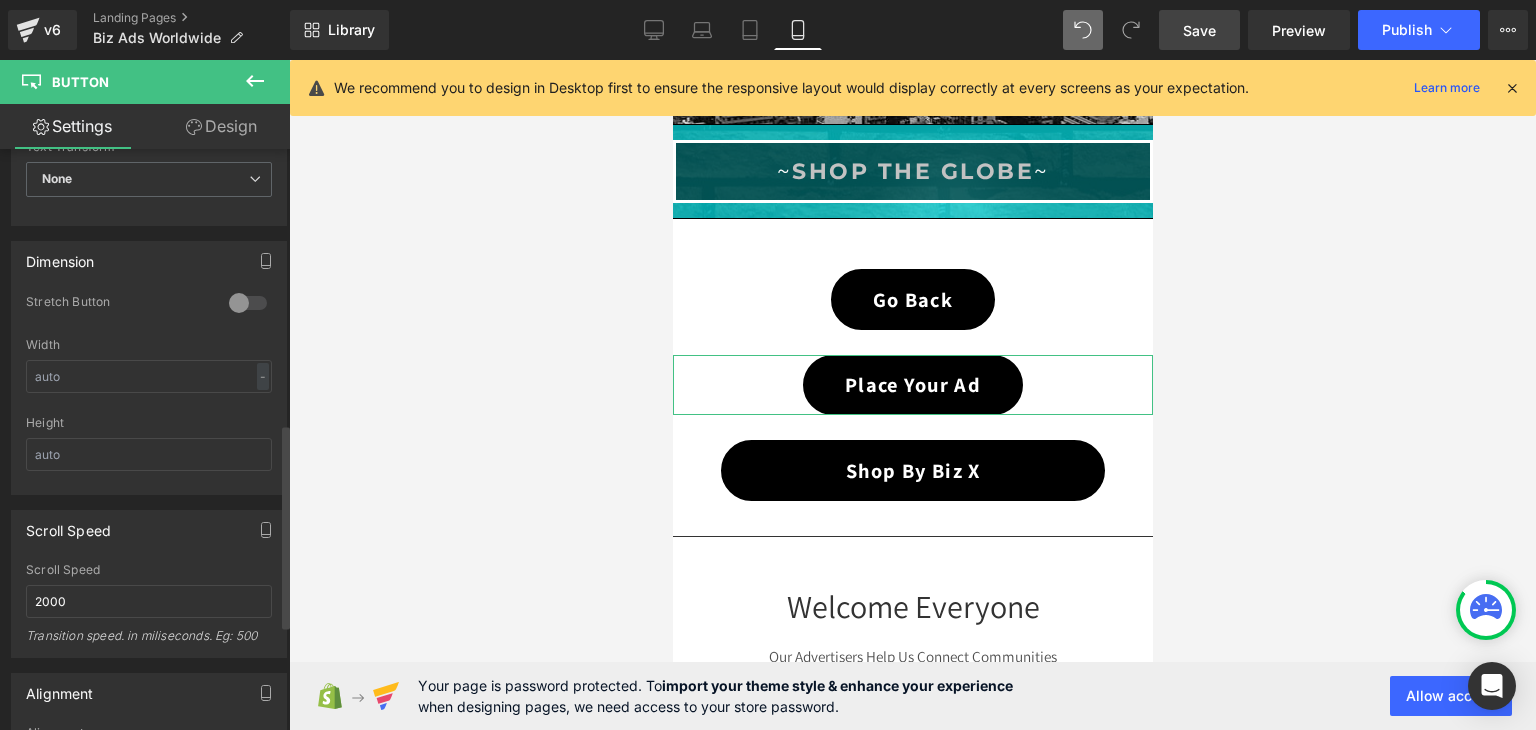 scroll, scrollTop: 800, scrollLeft: 0, axis: vertical 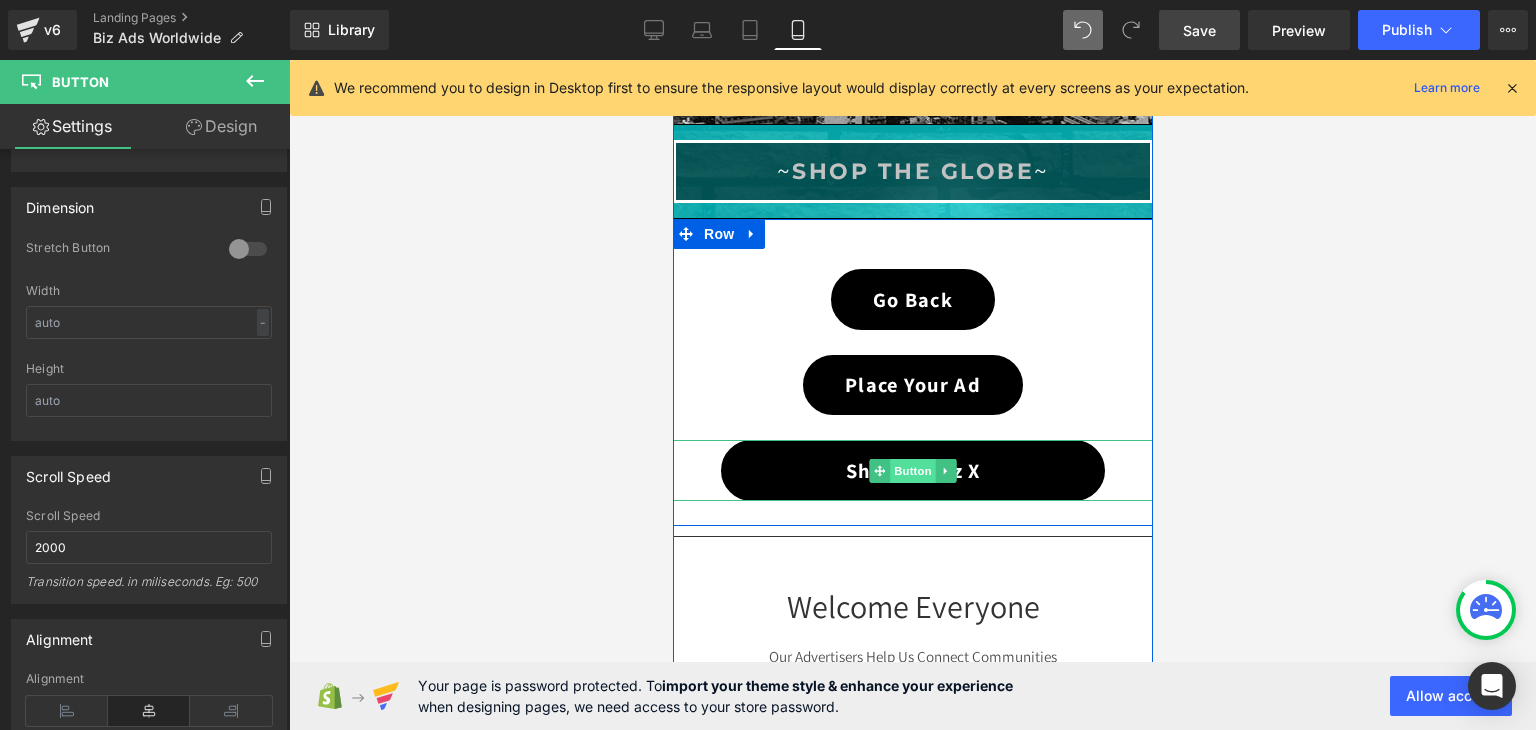 click on "Button" at bounding box center [912, 471] 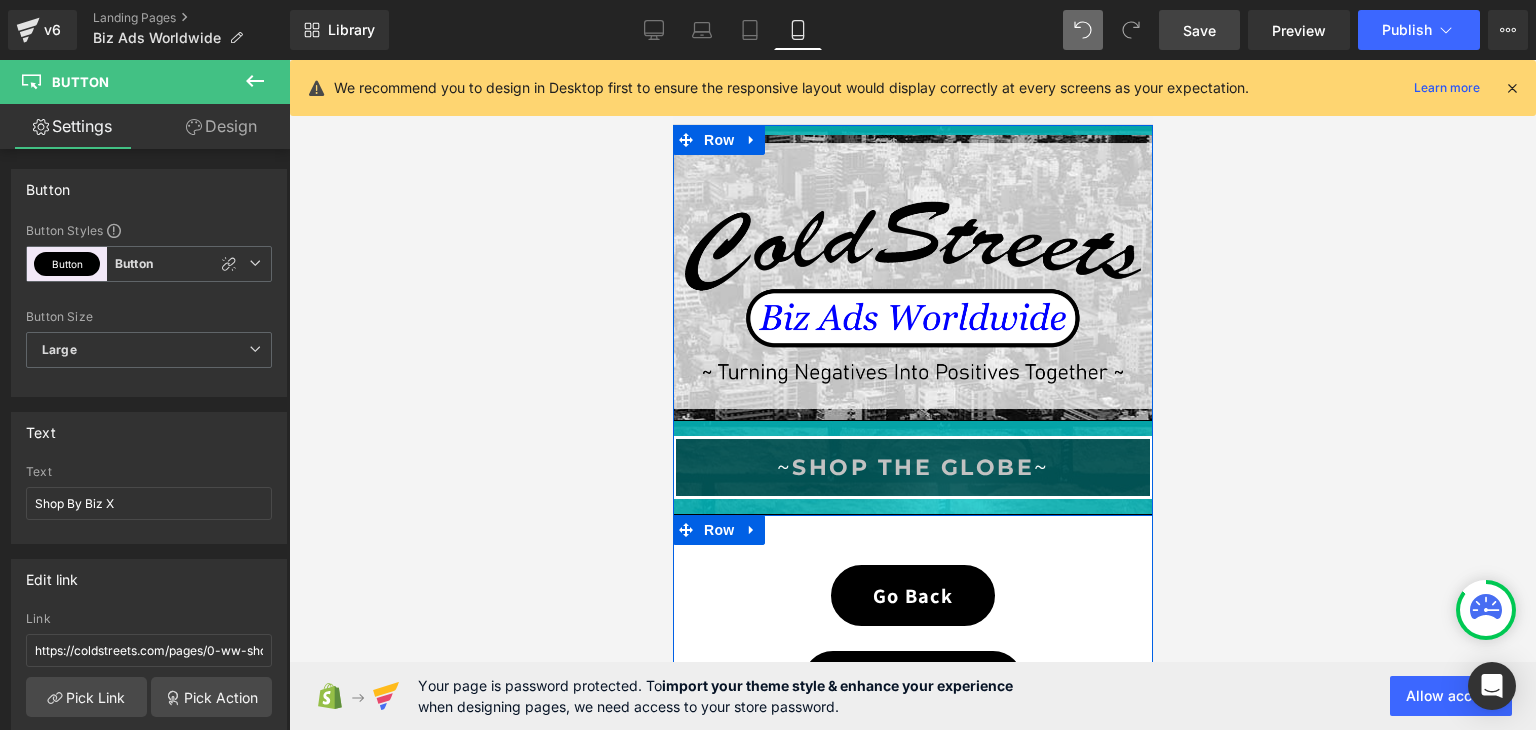 scroll, scrollTop: 152, scrollLeft: 0, axis: vertical 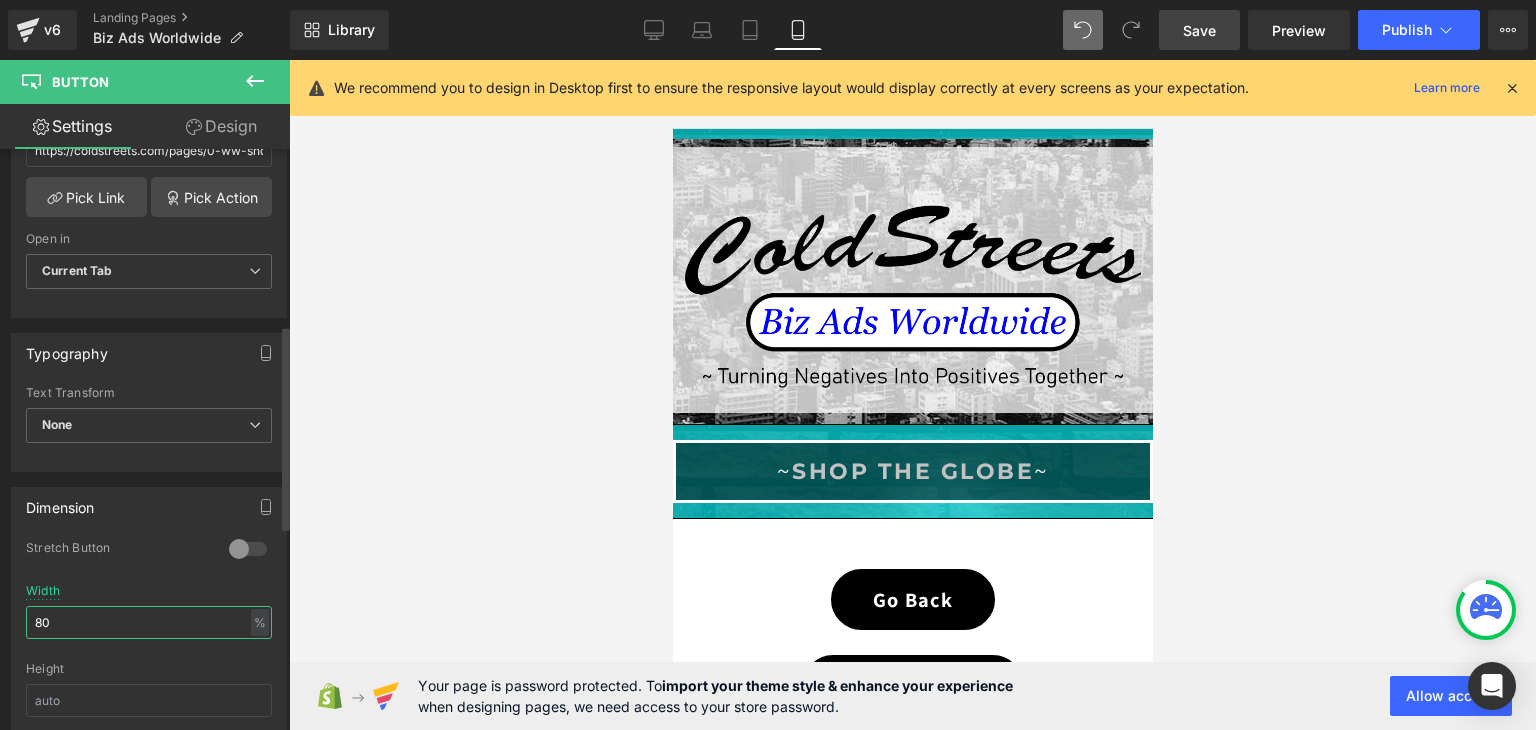 drag, startPoint x: 122, startPoint y: 621, endPoint x: 6, endPoint y: 621, distance: 116 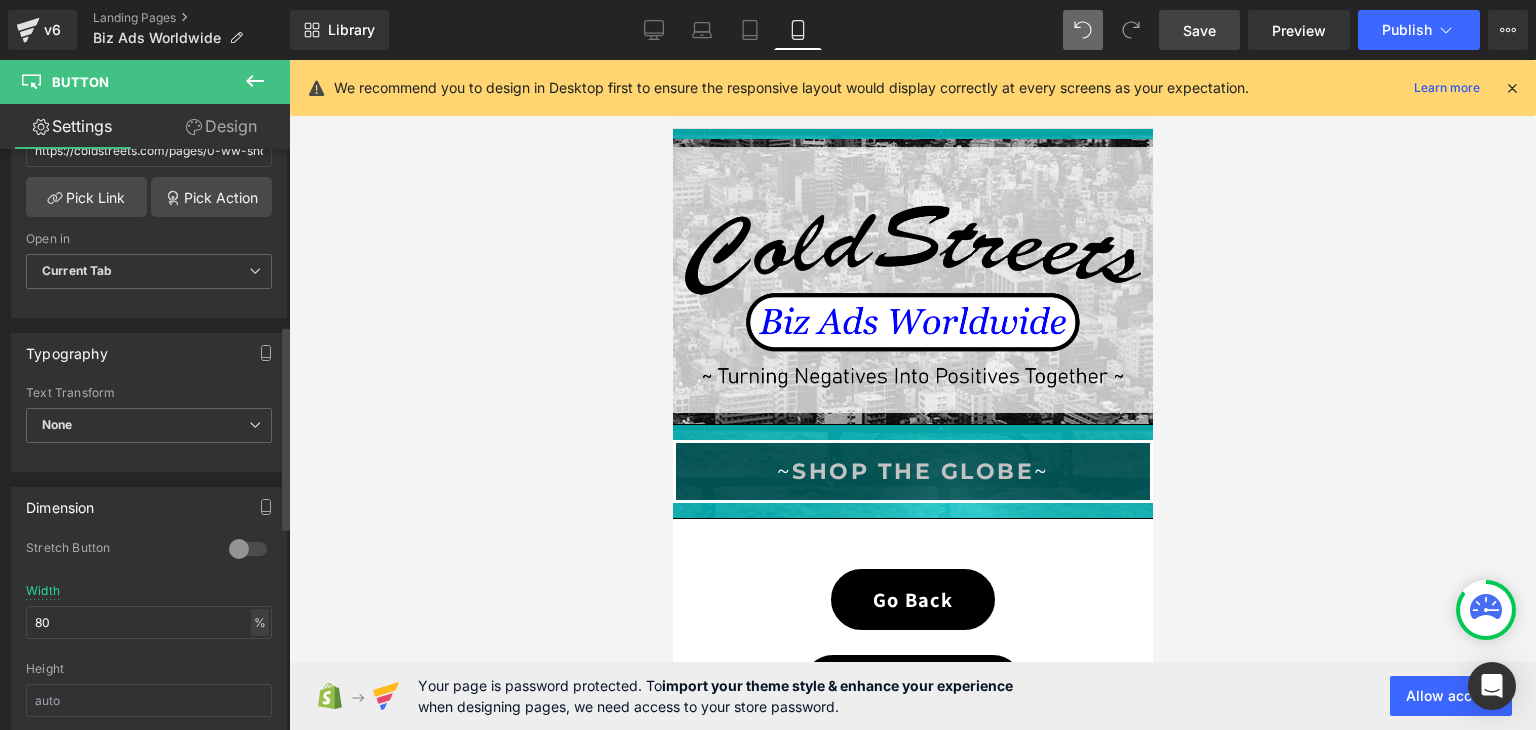 click on "%" at bounding box center [260, 622] 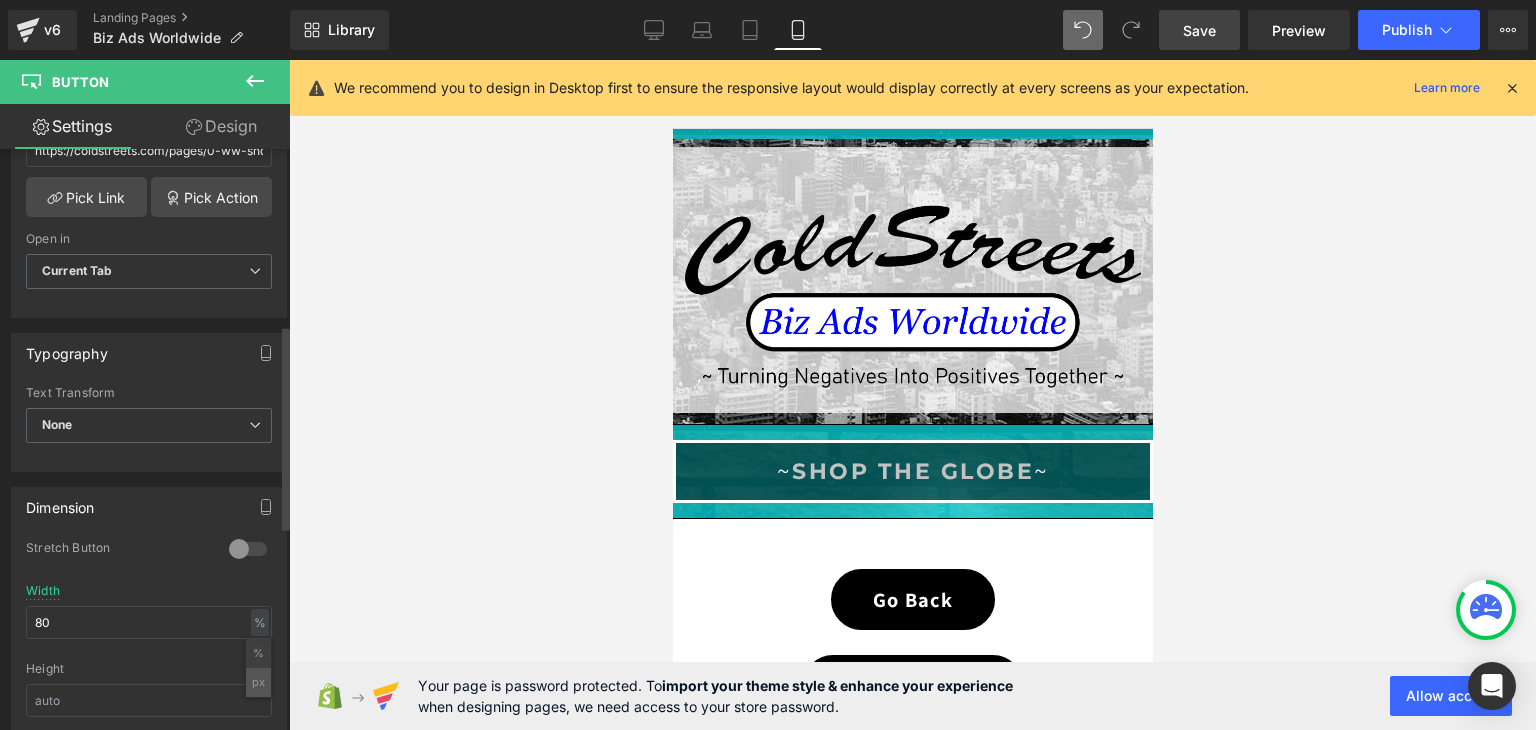 click on "px" at bounding box center (258, 682) 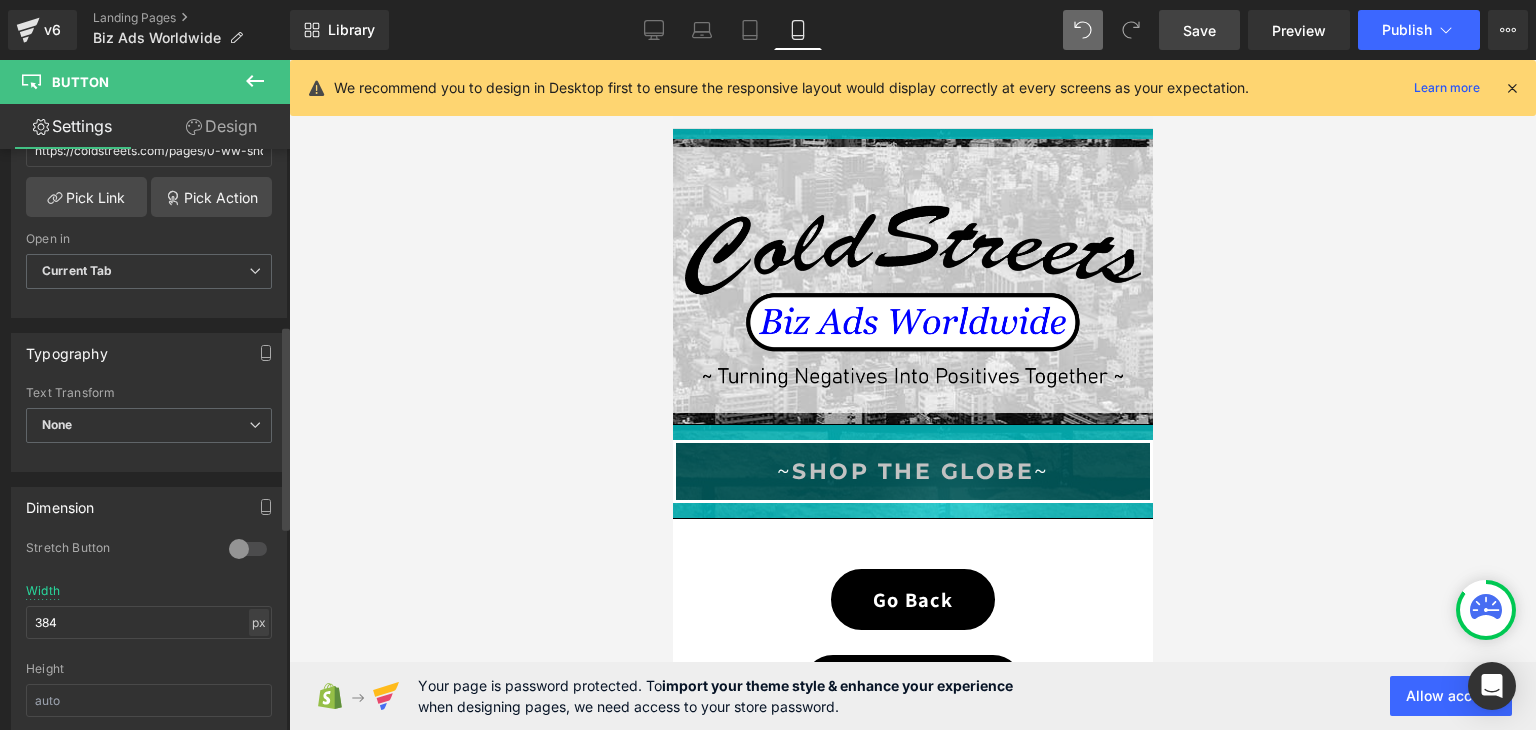 click on "px" at bounding box center (259, 622) 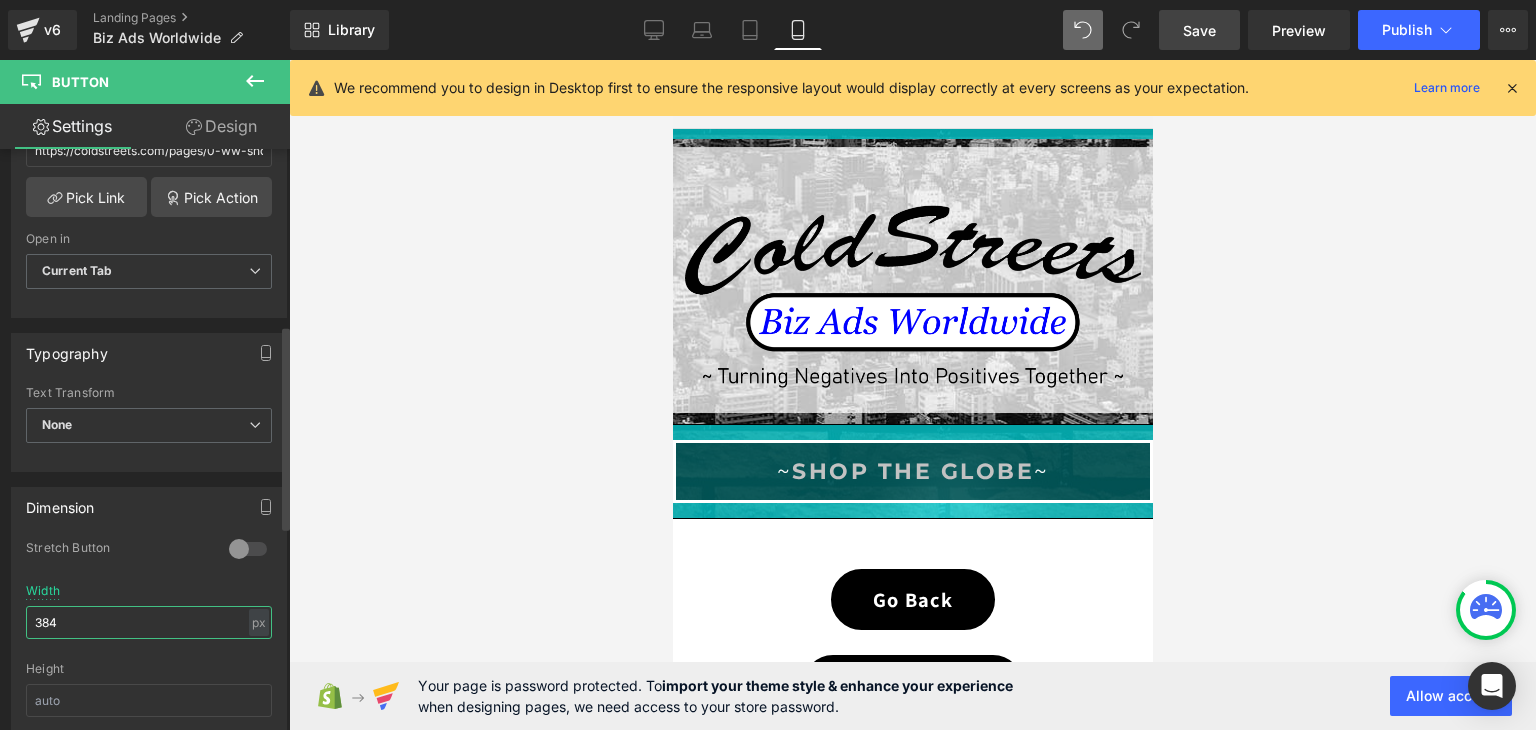 click on "384" at bounding box center [149, 622] 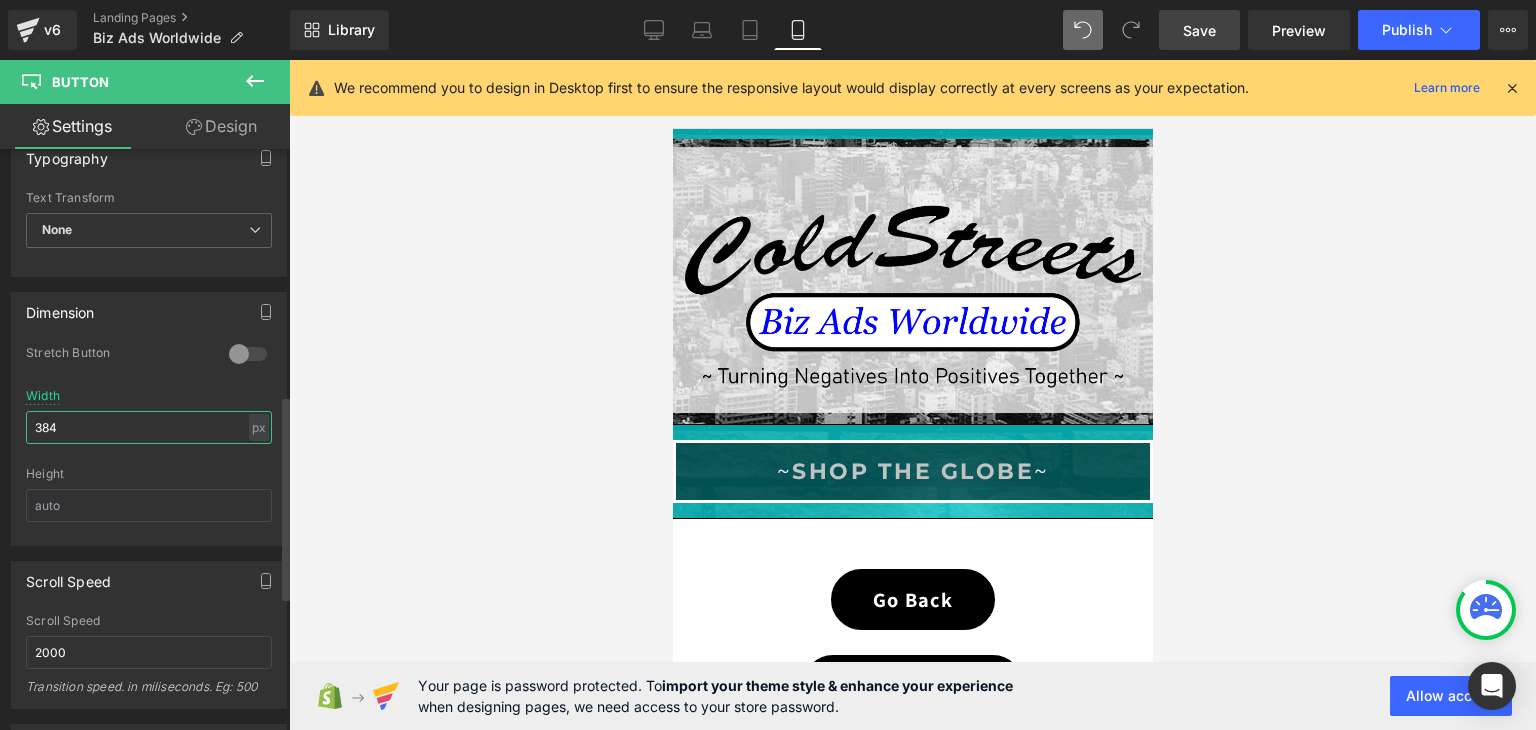 scroll, scrollTop: 700, scrollLeft: 0, axis: vertical 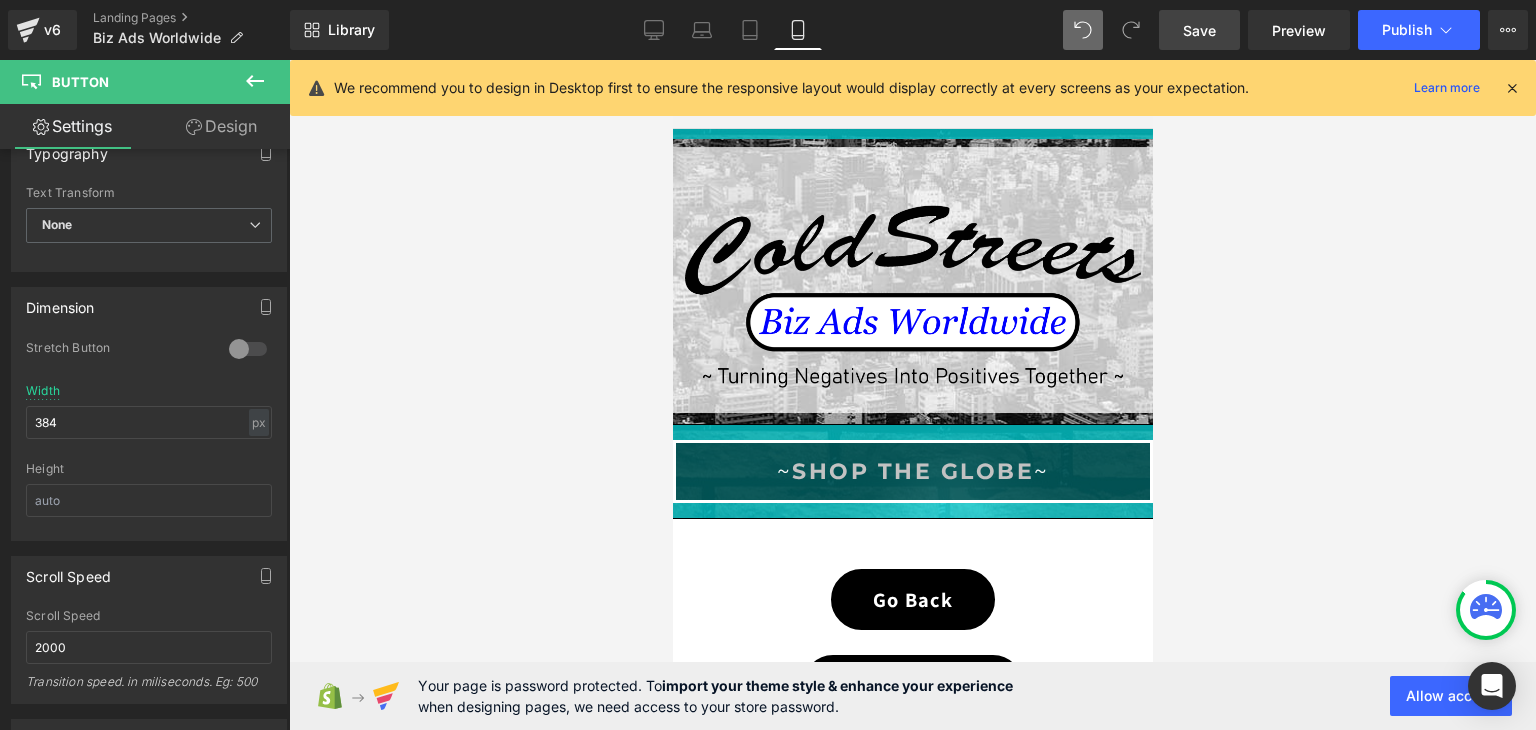 click 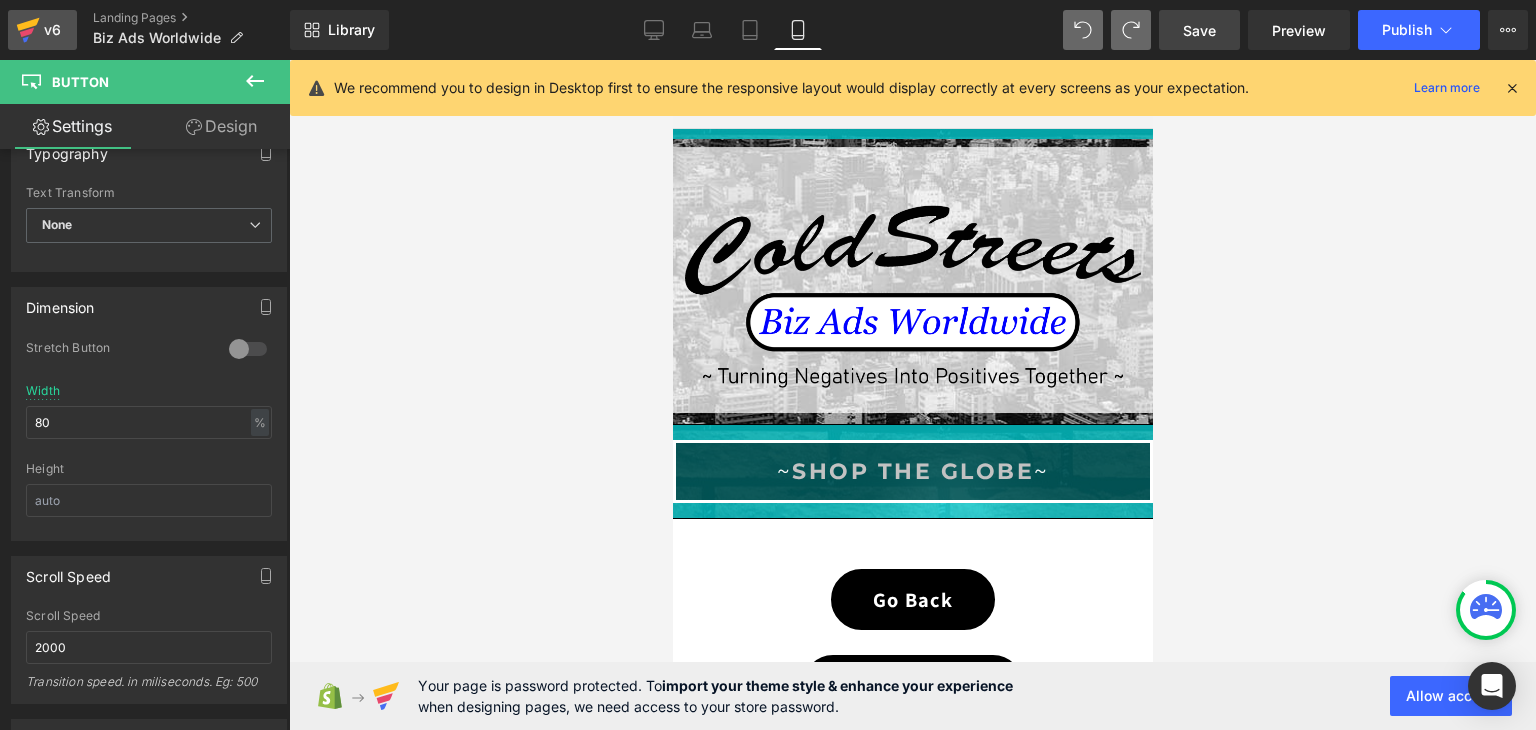 click 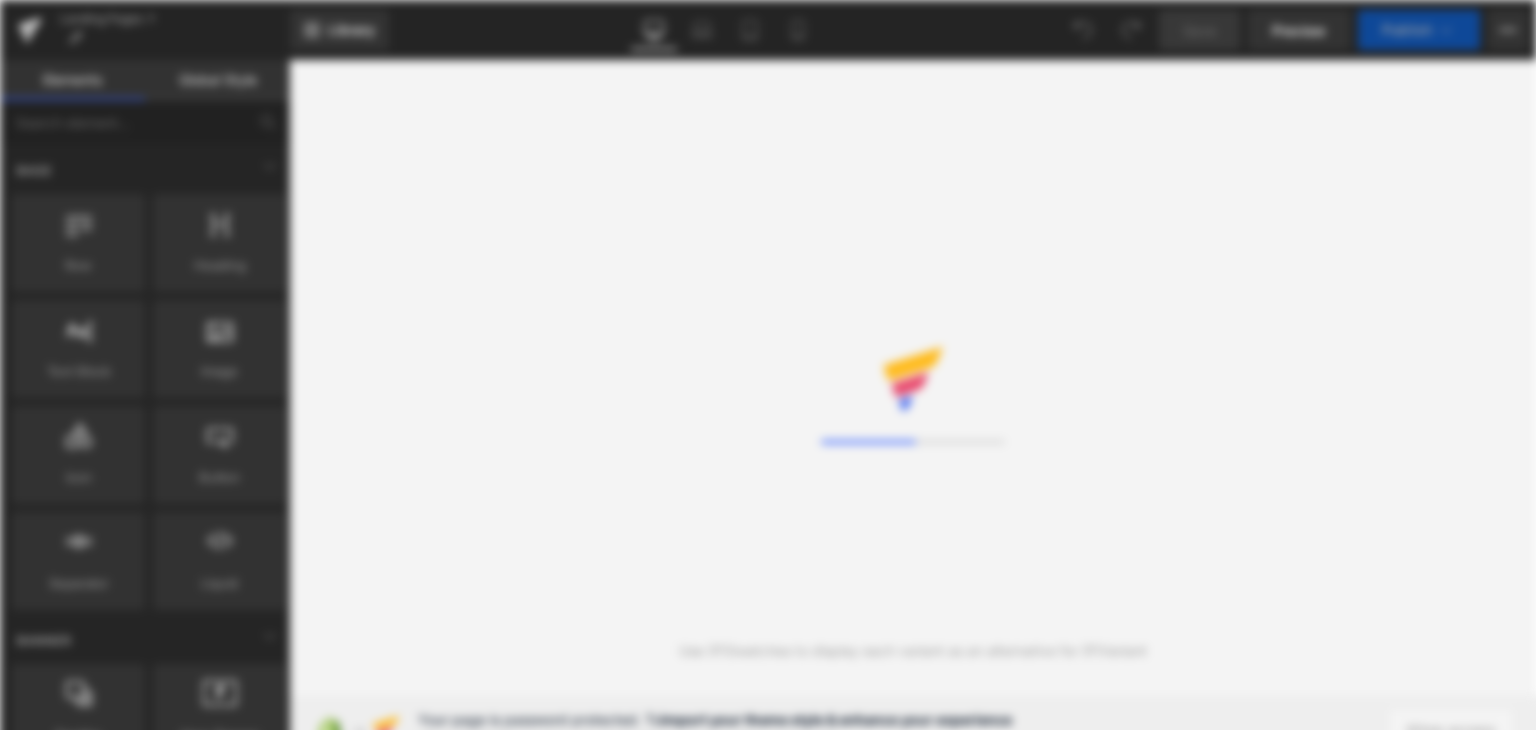scroll, scrollTop: 0, scrollLeft: 0, axis: both 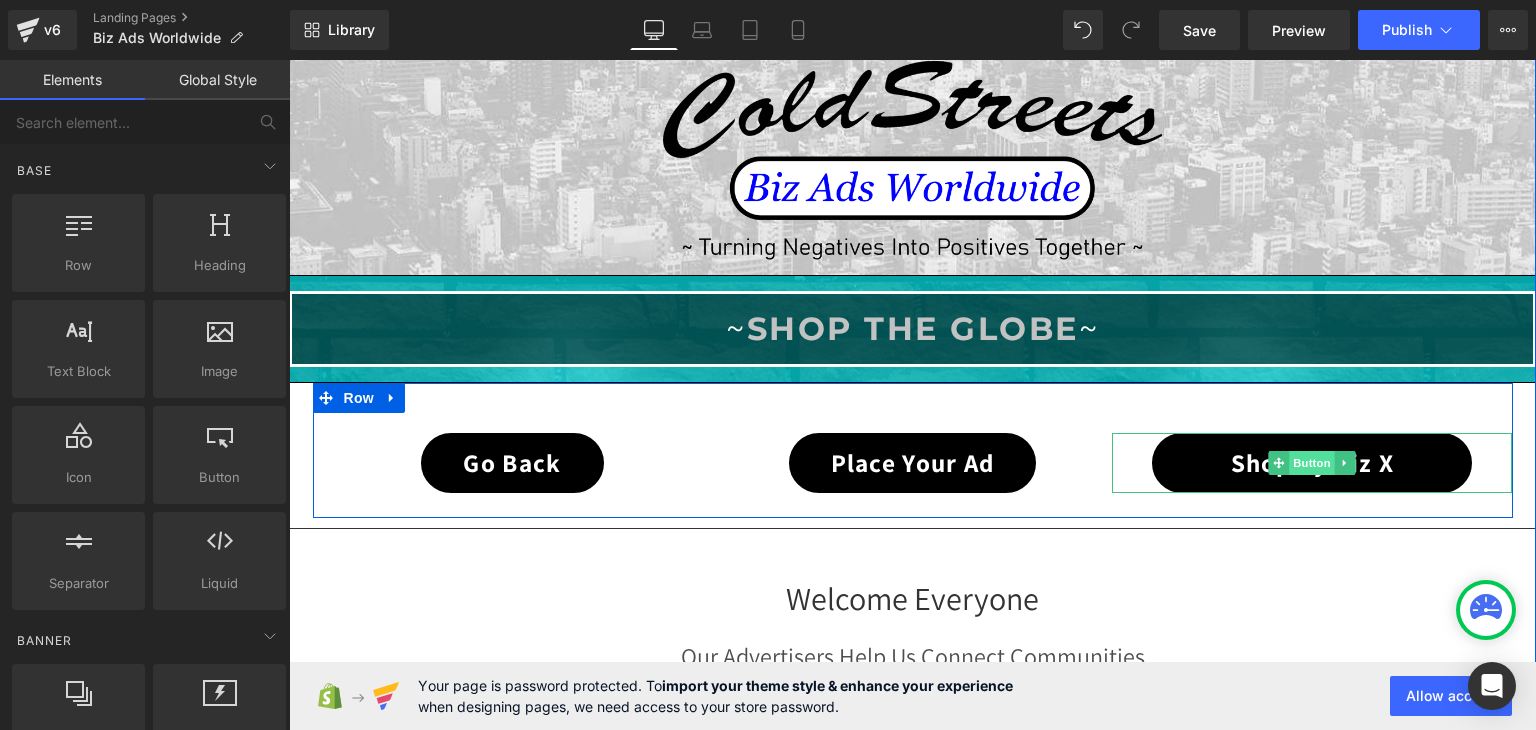 click on "Button" at bounding box center [1313, 463] 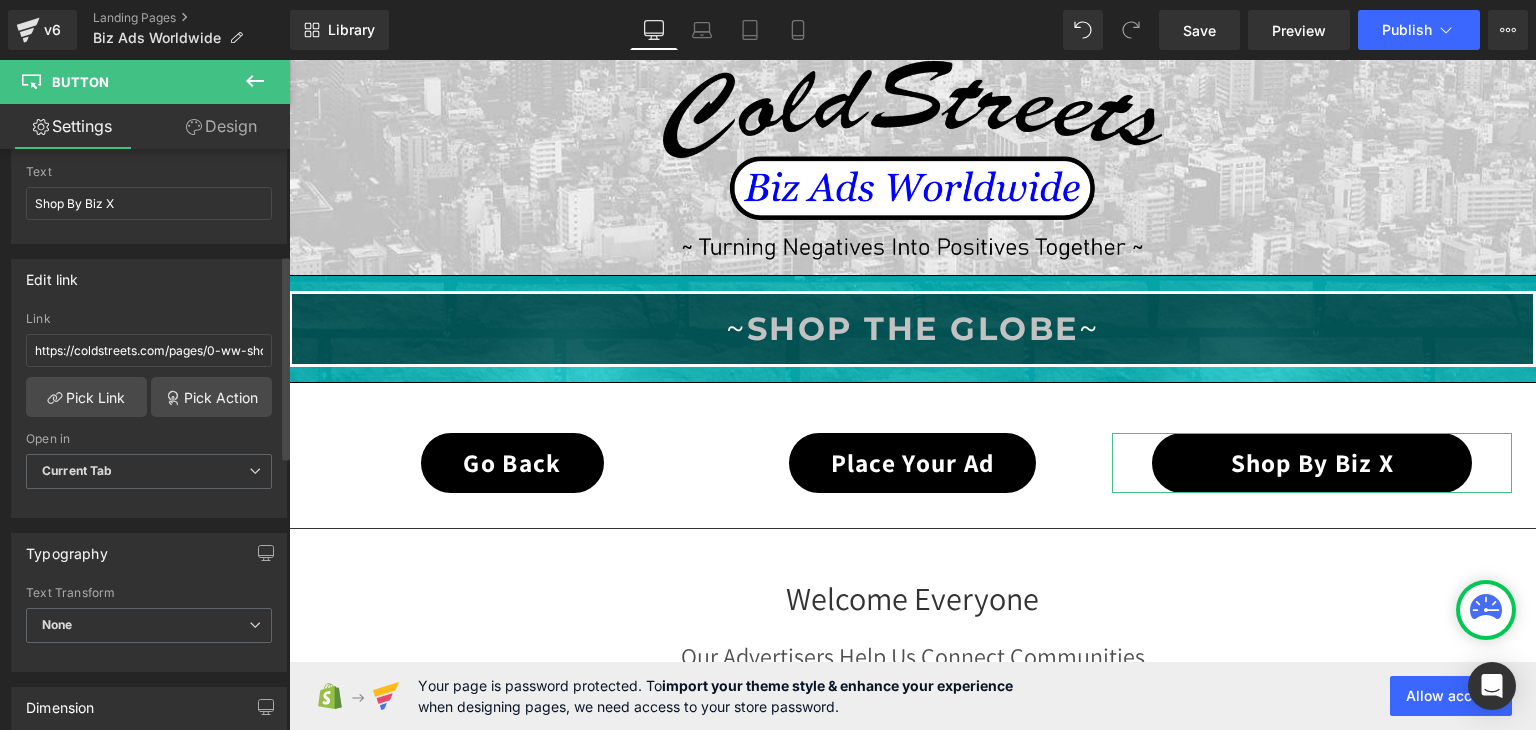 scroll, scrollTop: 700, scrollLeft: 0, axis: vertical 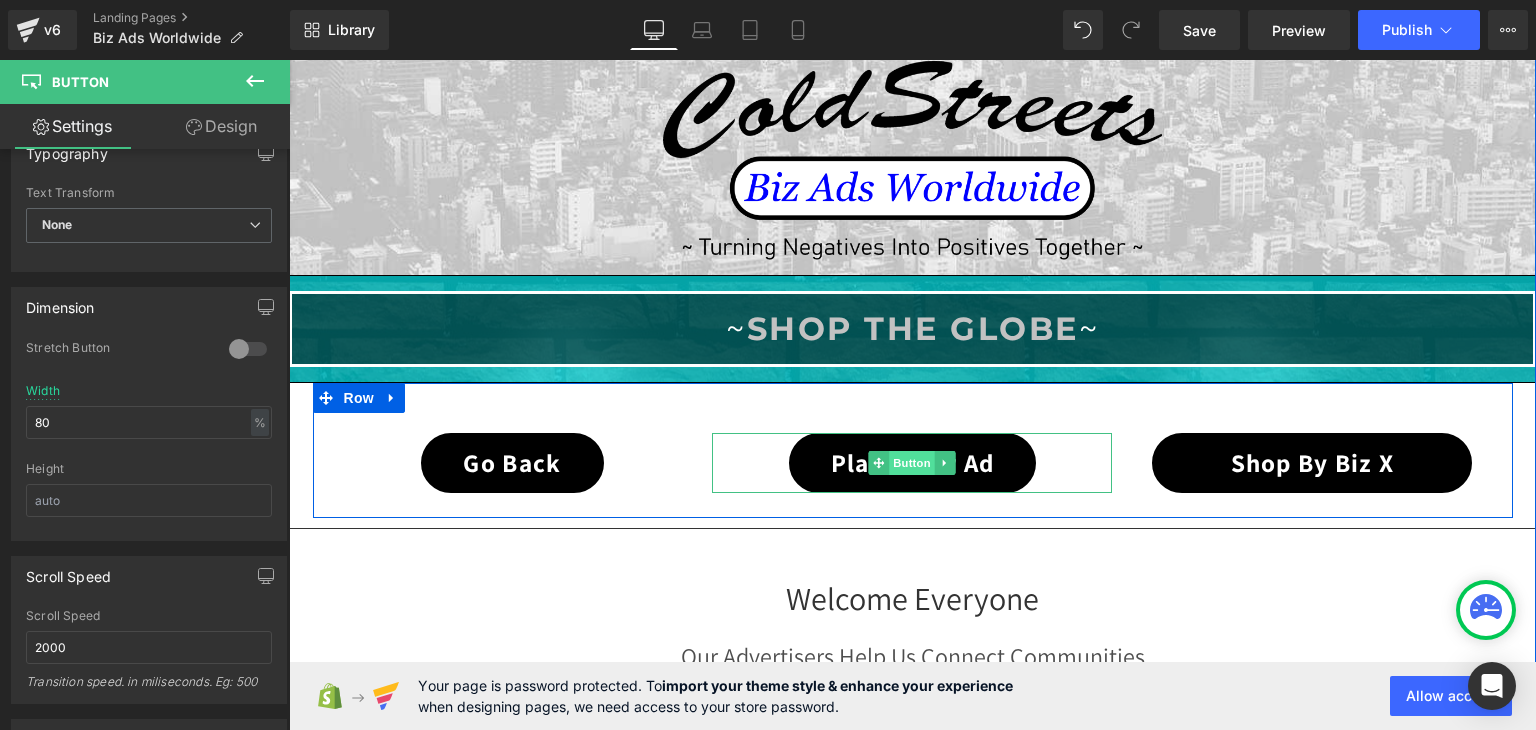click on "Button" at bounding box center [913, 463] 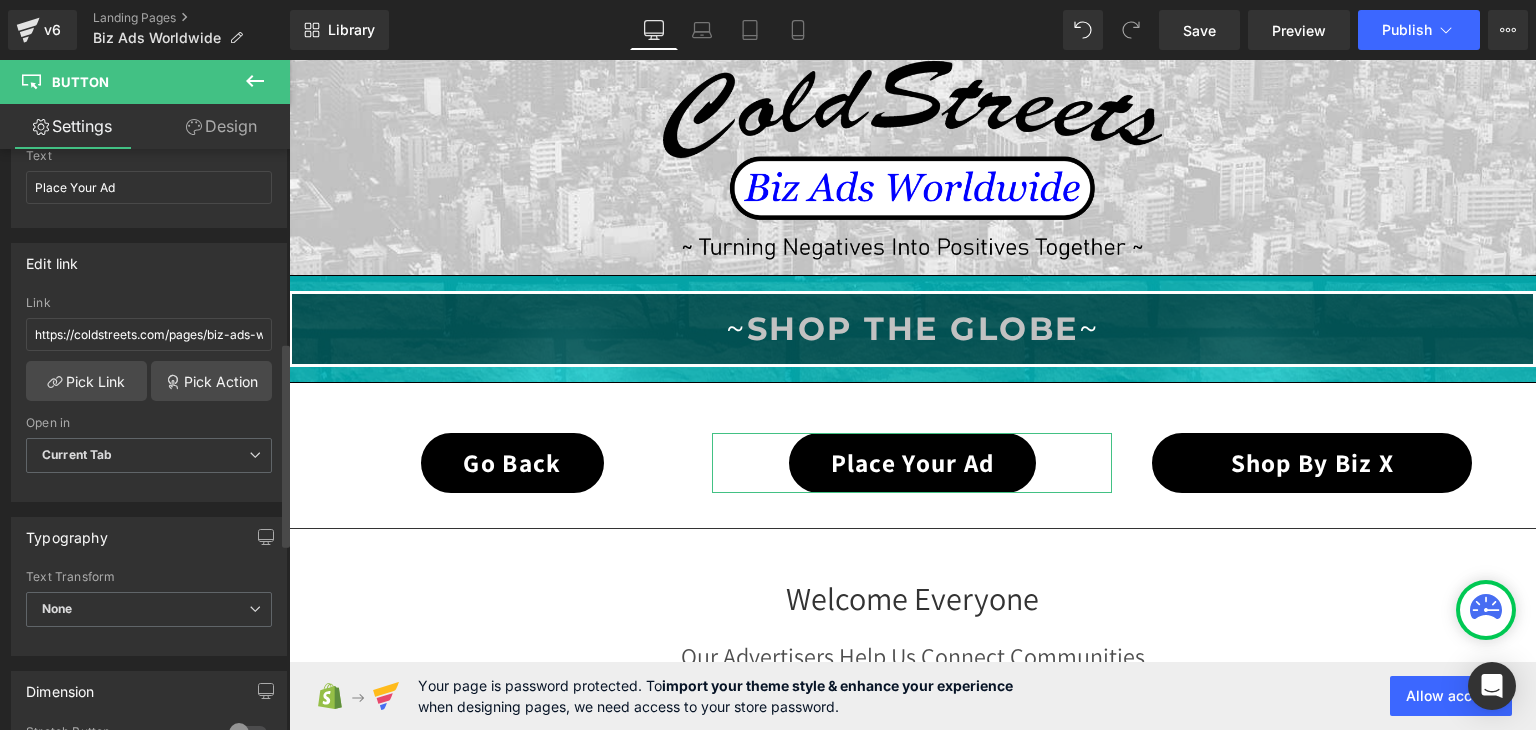 scroll, scrollTop: 181, scrollLeft: 0, axis: vertical 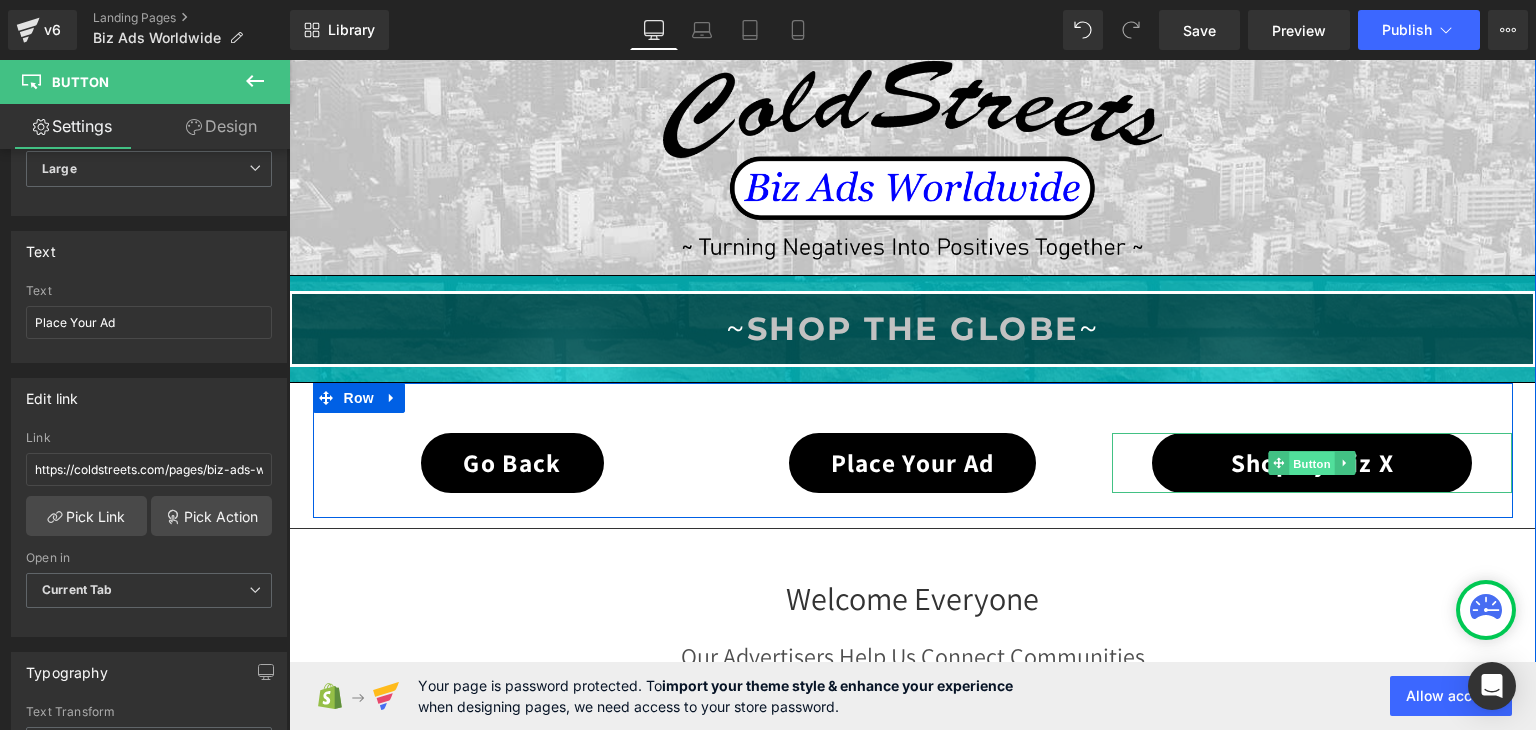 click on "Button" at bounding box center (1313, 464) 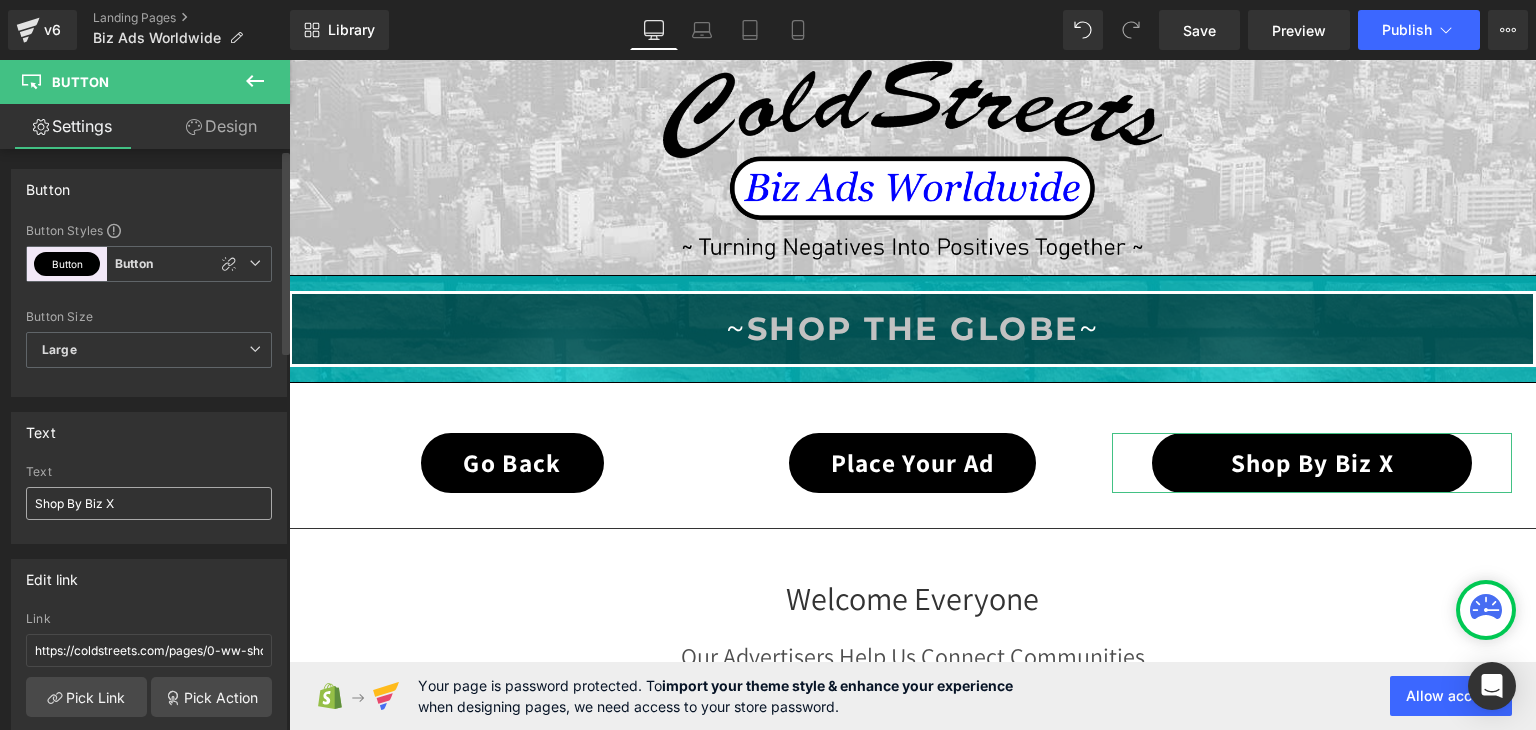 scroll, scrollTop: 500, scrollLeft: 0, axis: vertical 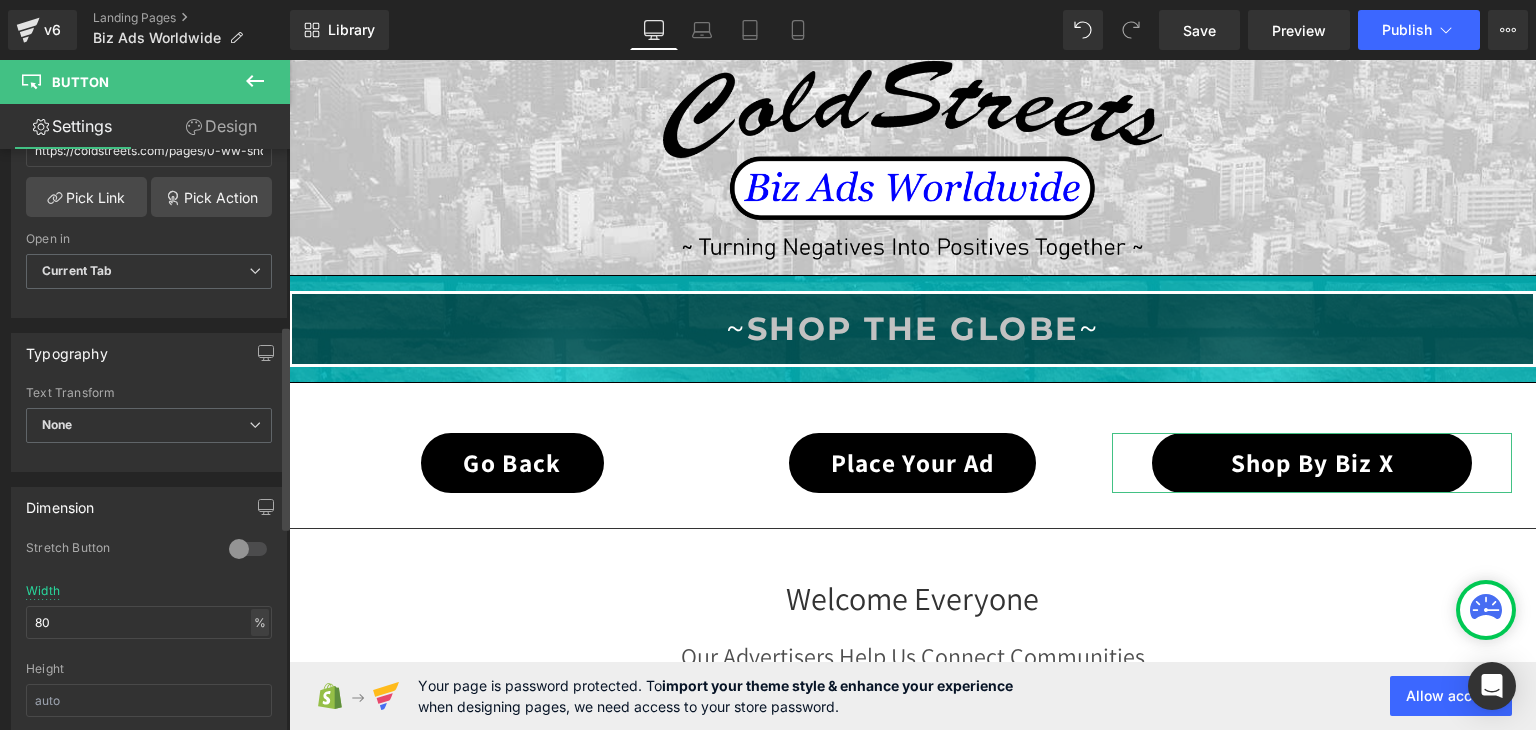 click on "%" at bounding box center [260, 622] 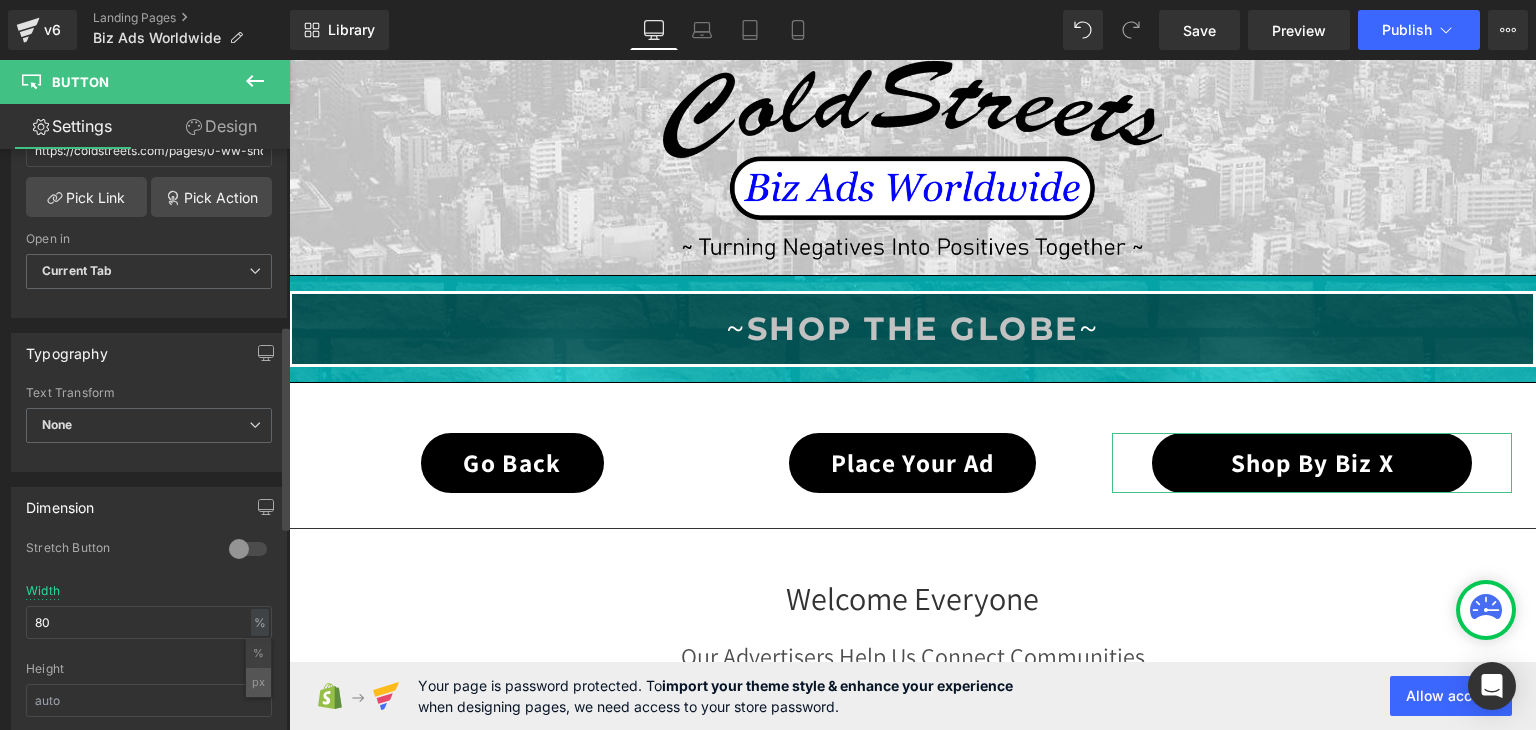 click on "px" at bounding box center (258, 682) 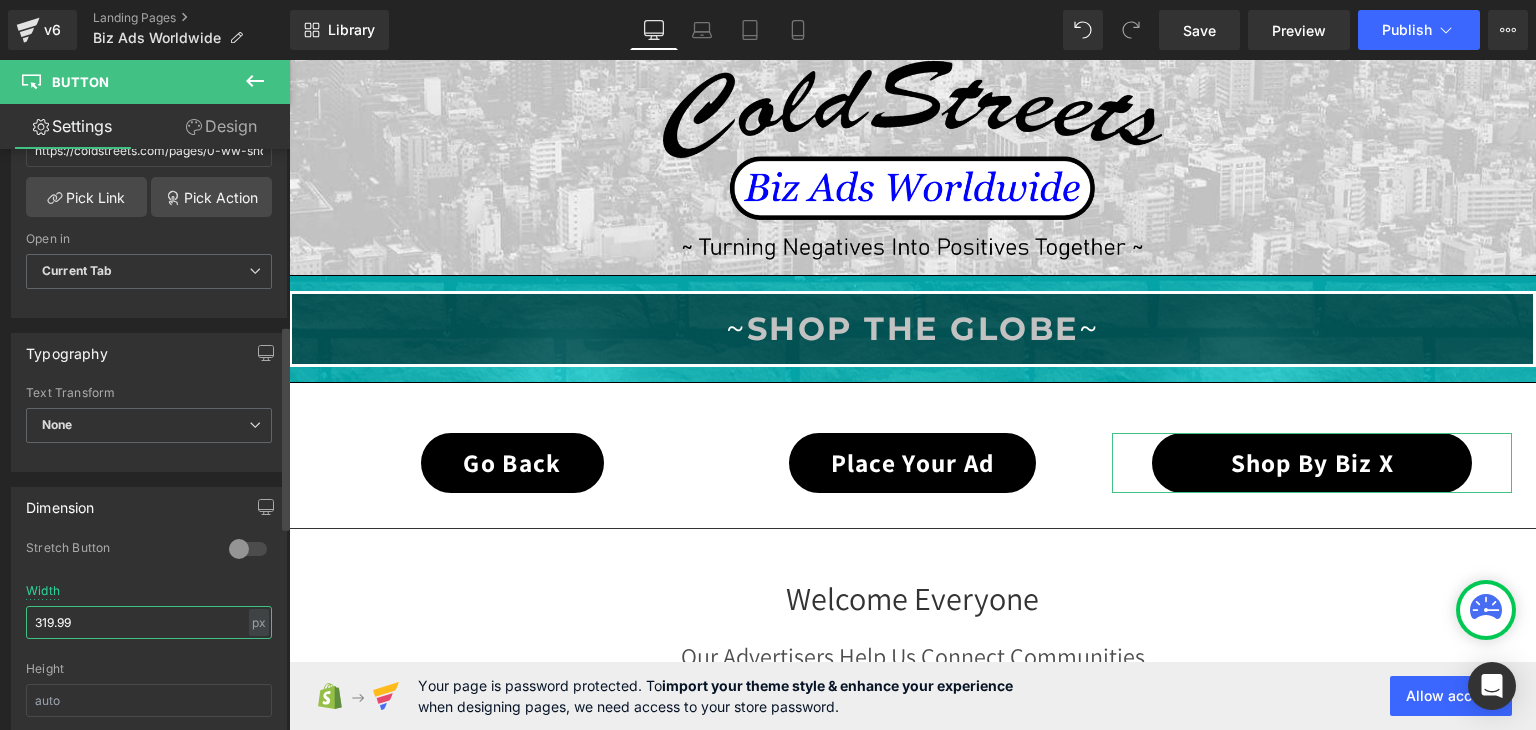 drag, startPoint x: 122, startPoint y: 613, endPoint x: 0, endPoint y: 600, distance: 122.69067 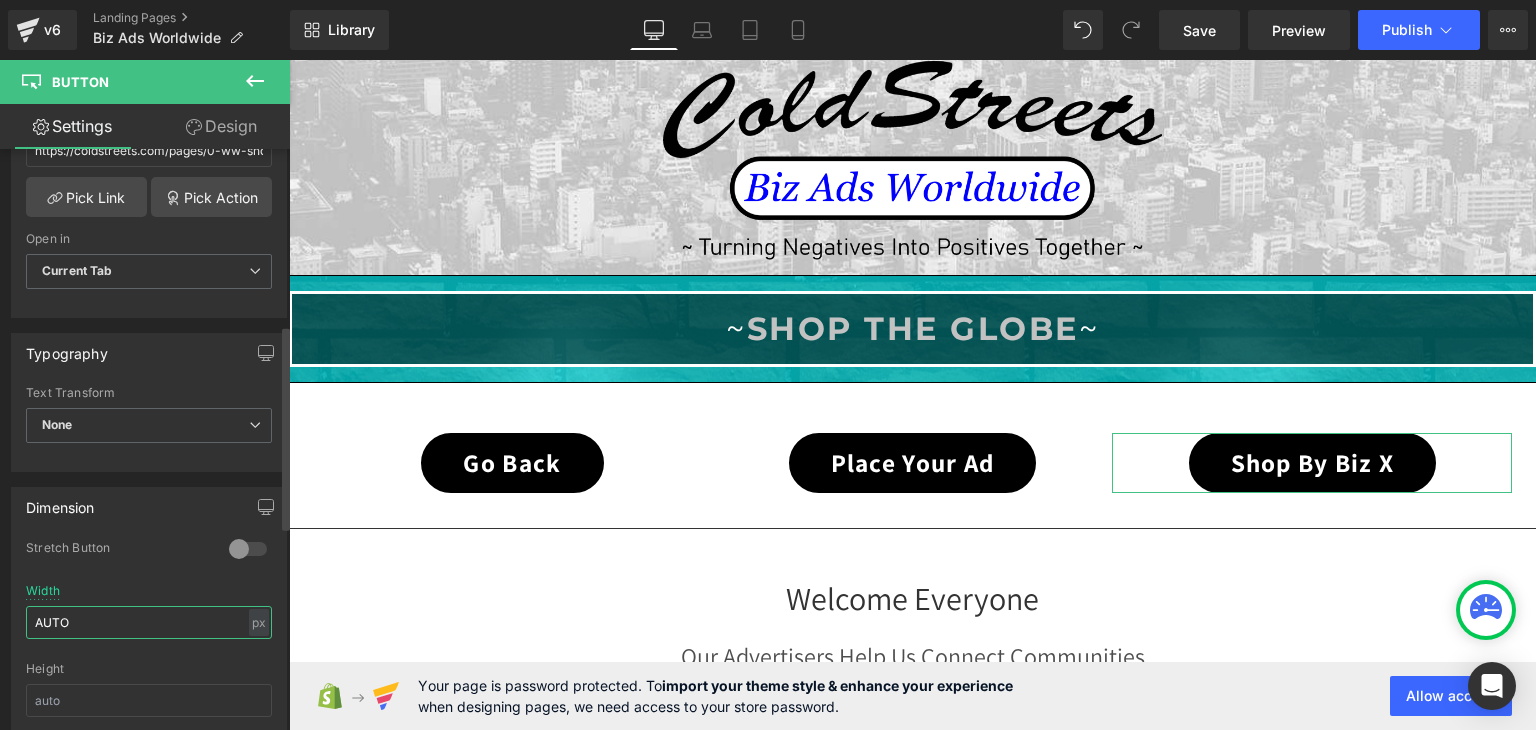 drag, startPoint x: 95, startPoint y: 612, endPoint x: 0, endPoint y: 633, distance: 97.29337 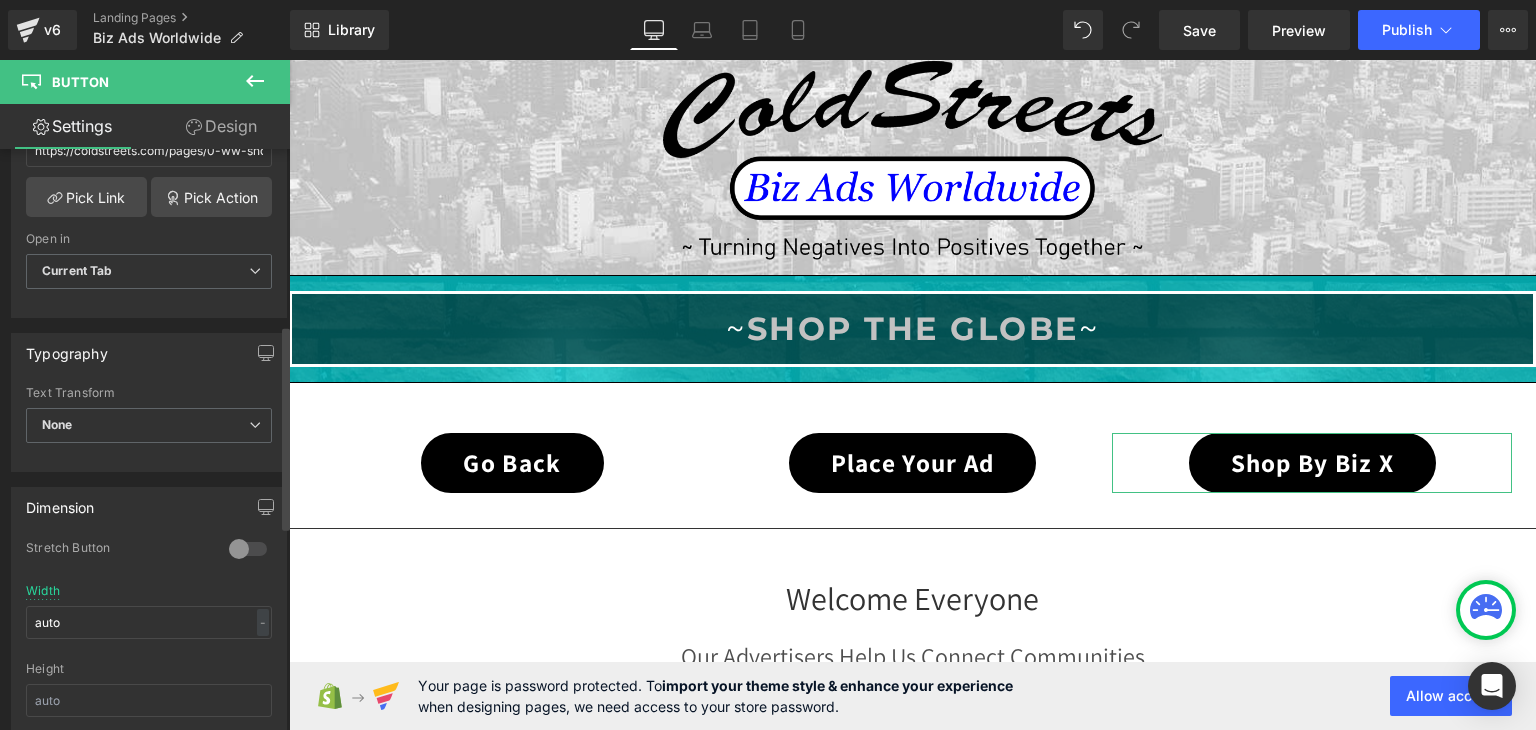 click on "Width auto - % px" at bounding box center (149, 623) 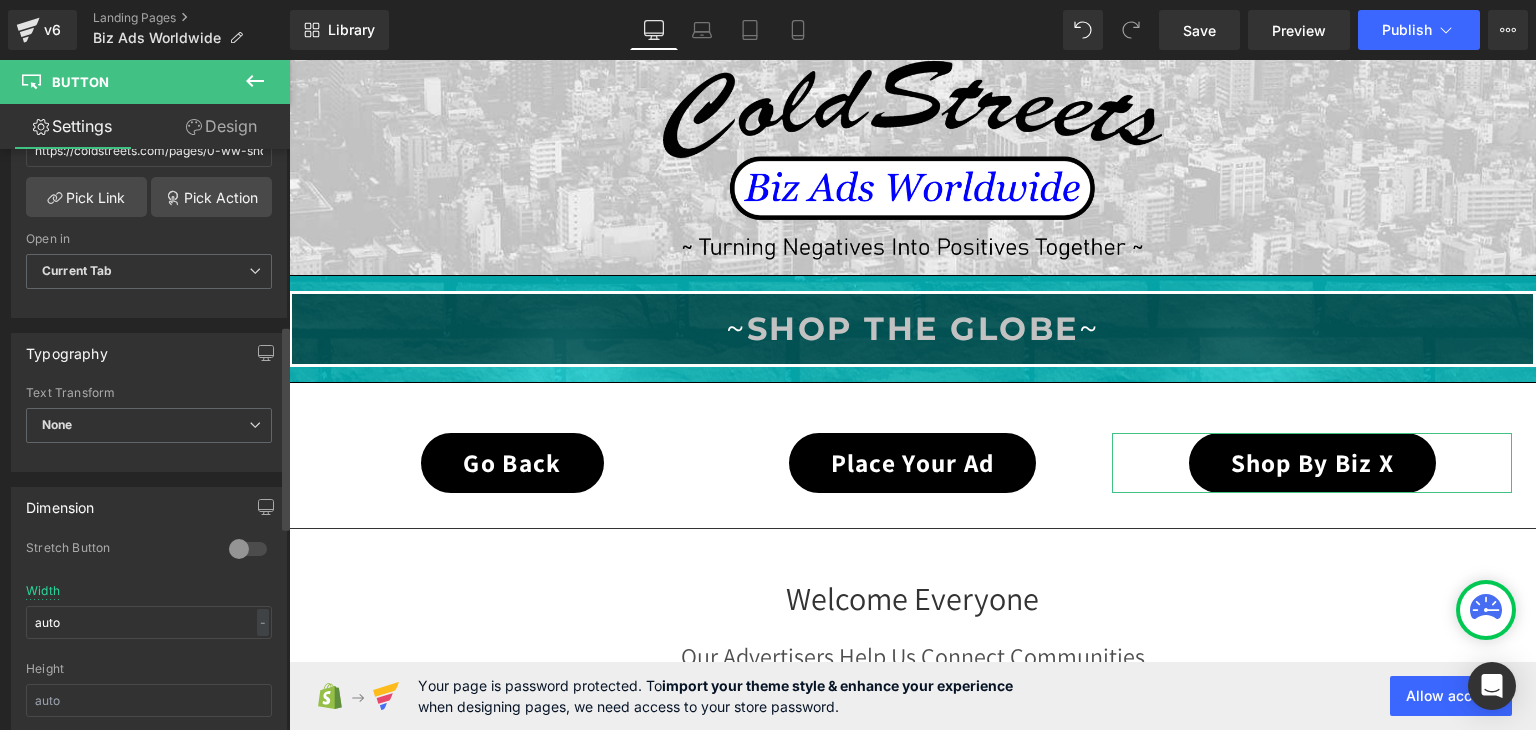 click on "Stretch Button" at bounding box center [149, 562] 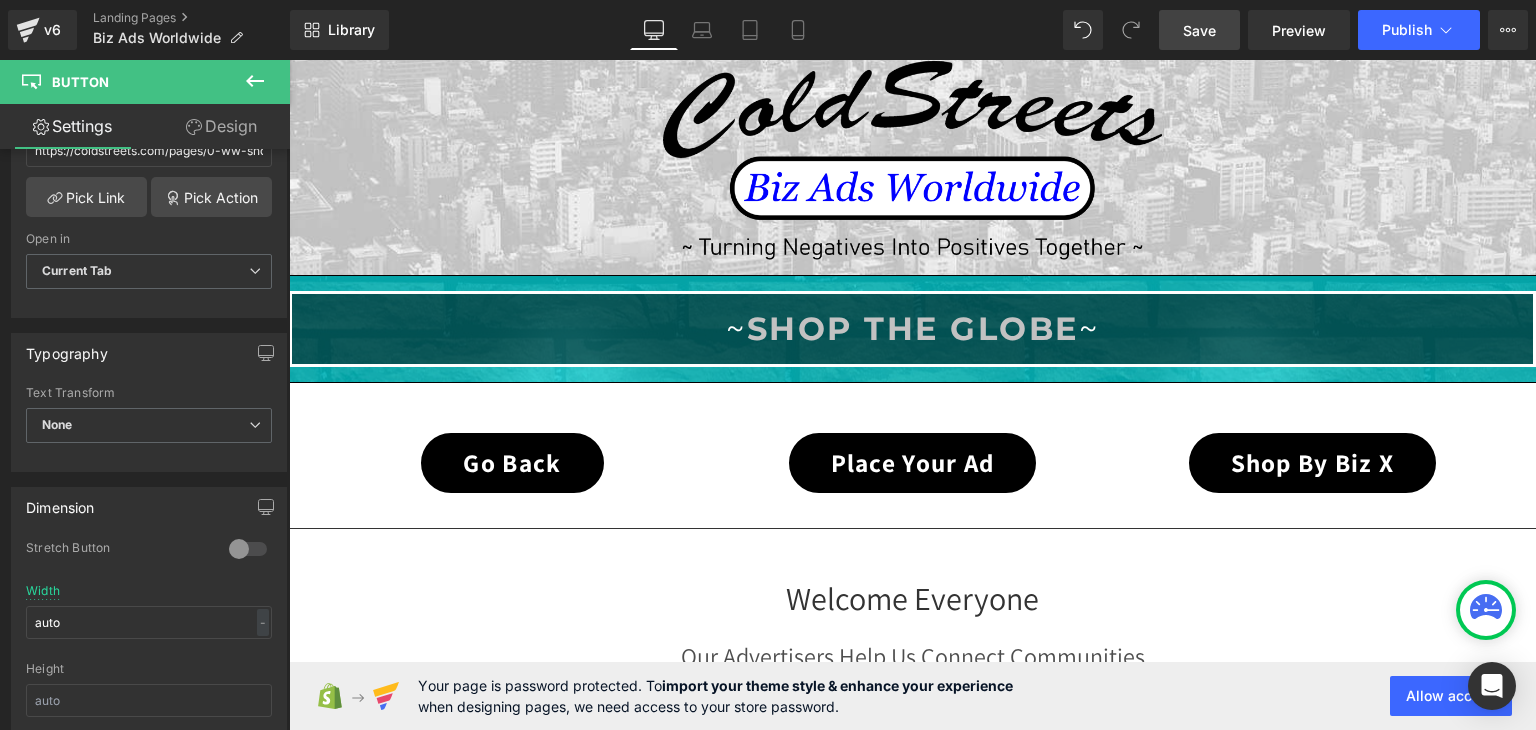 click on "Save" at bounding box center (1199, 30) 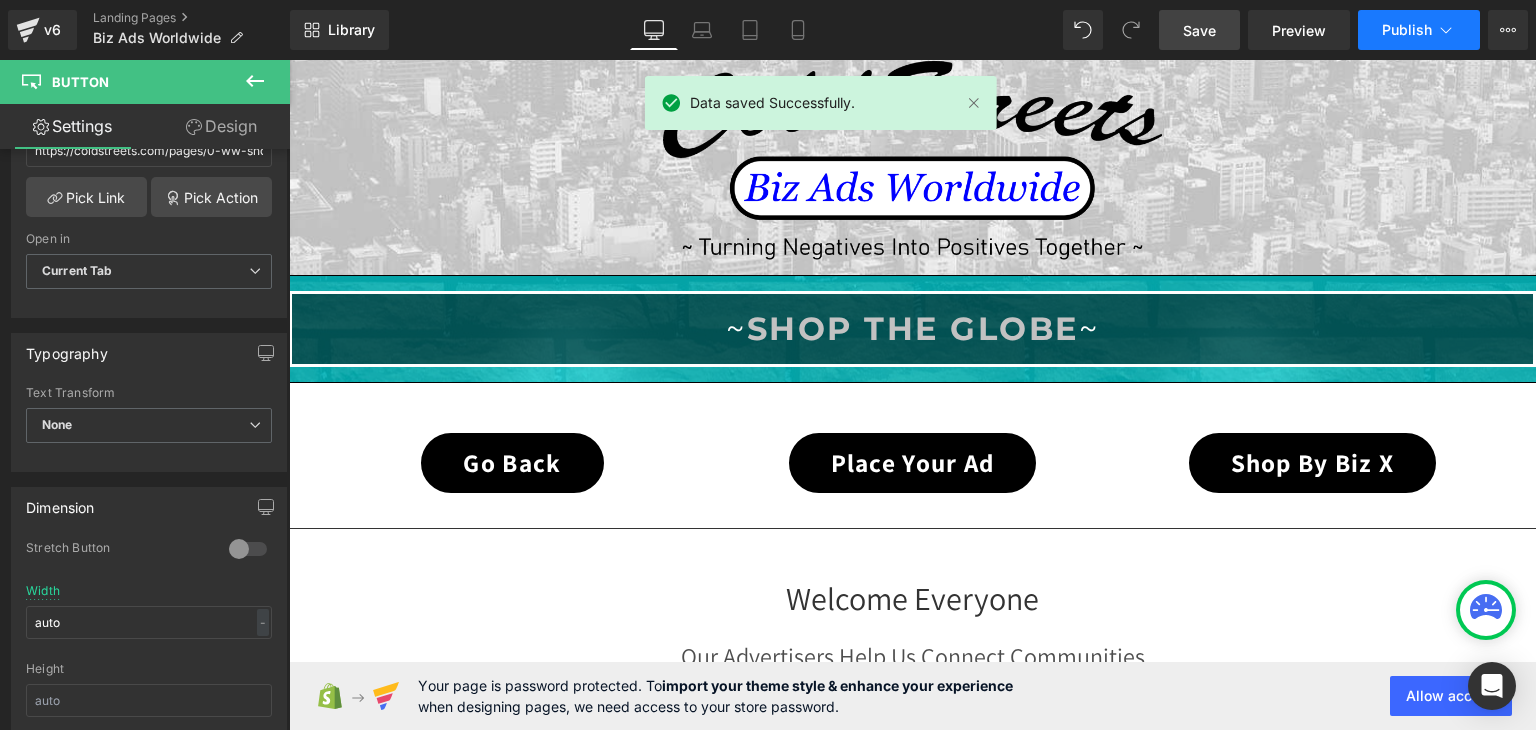 click 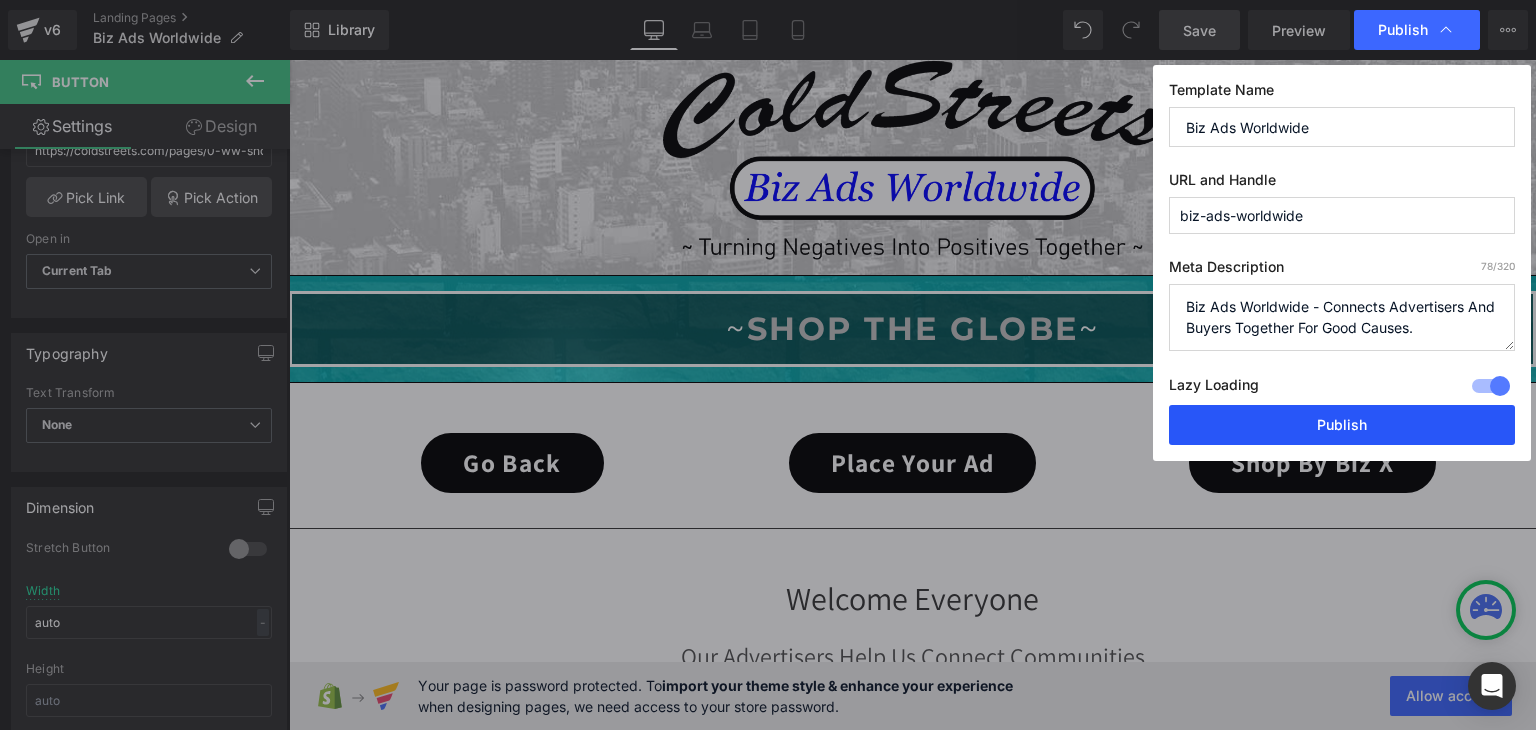 click on "Publish" at bounding box center [1342, 425] 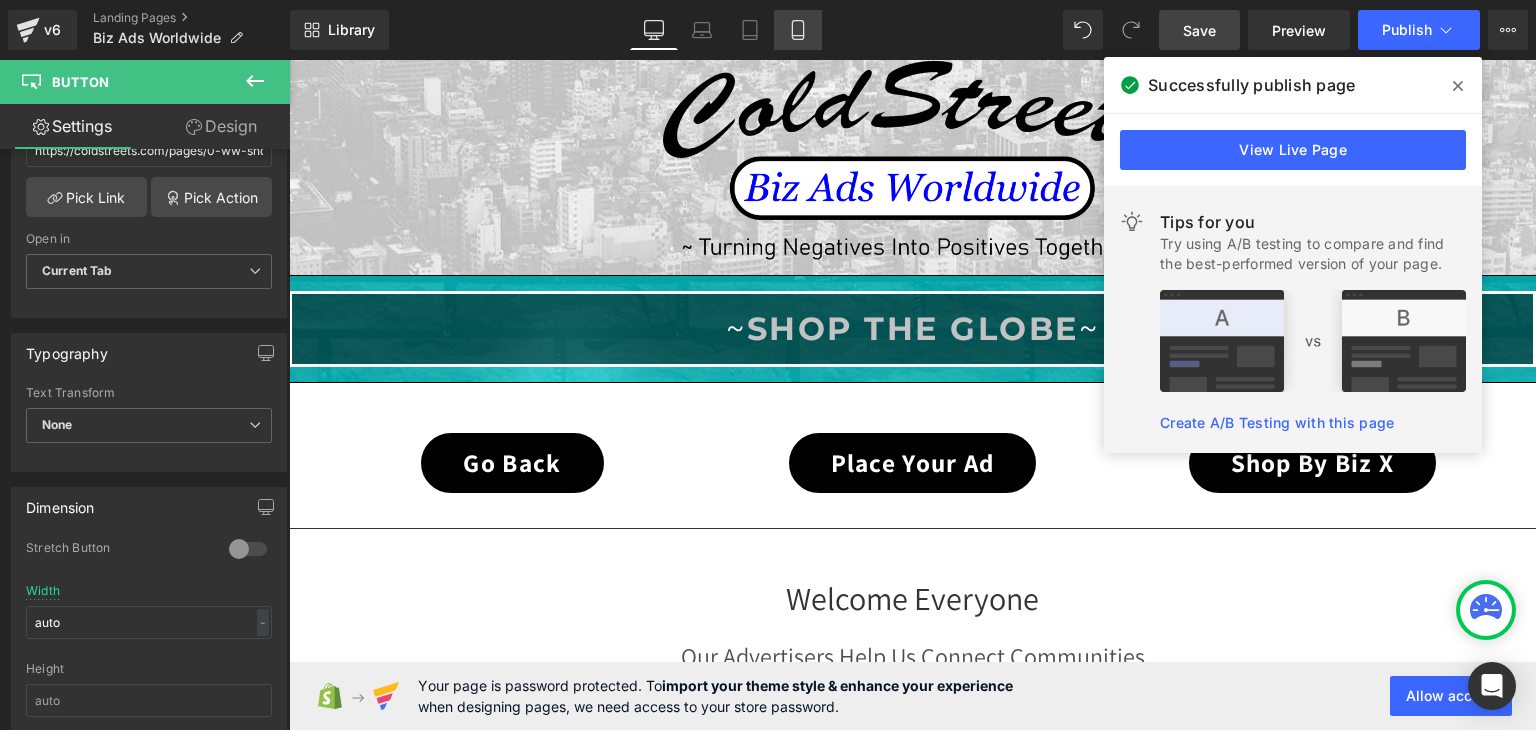click 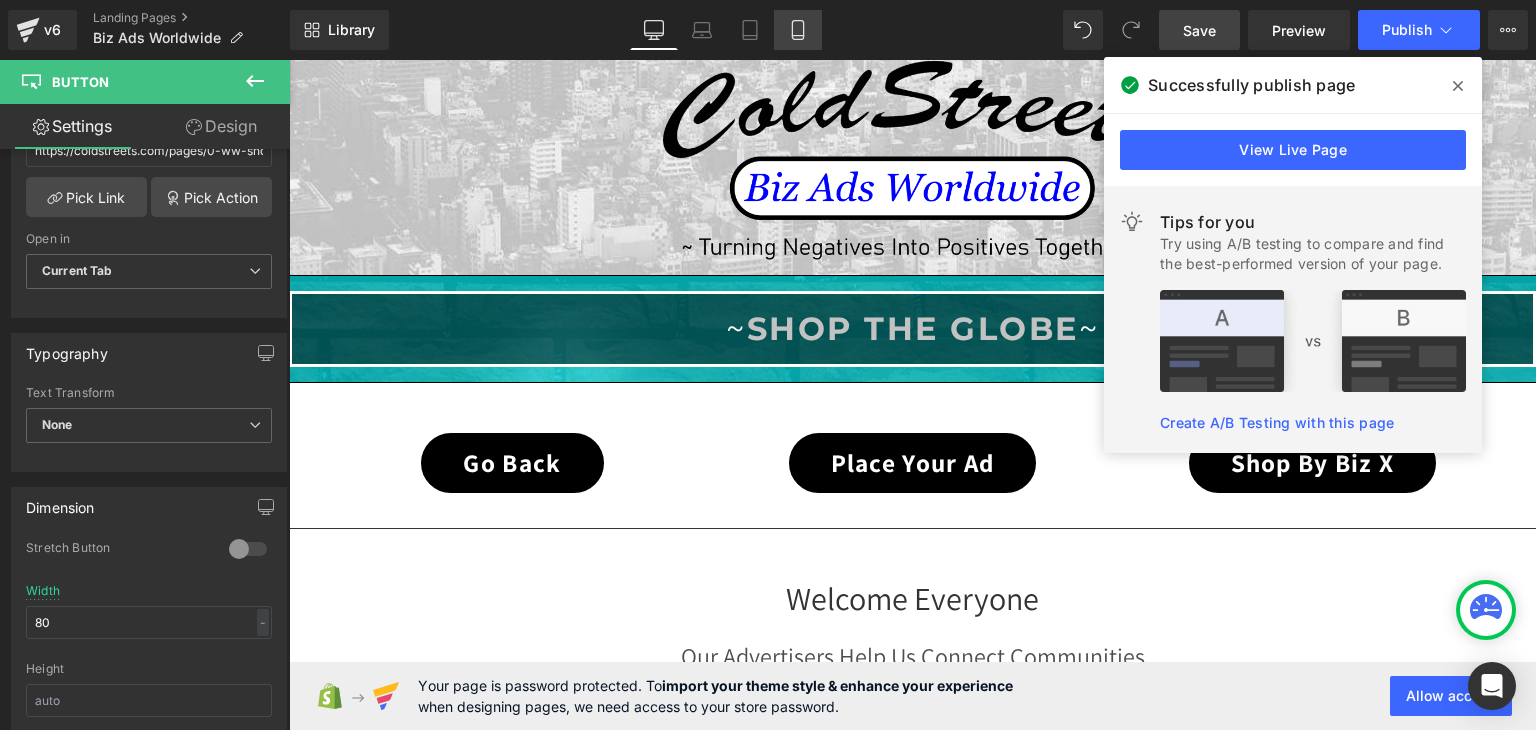 scroll, scrollTop: 602, scrollLeft: 0, axis: vertical 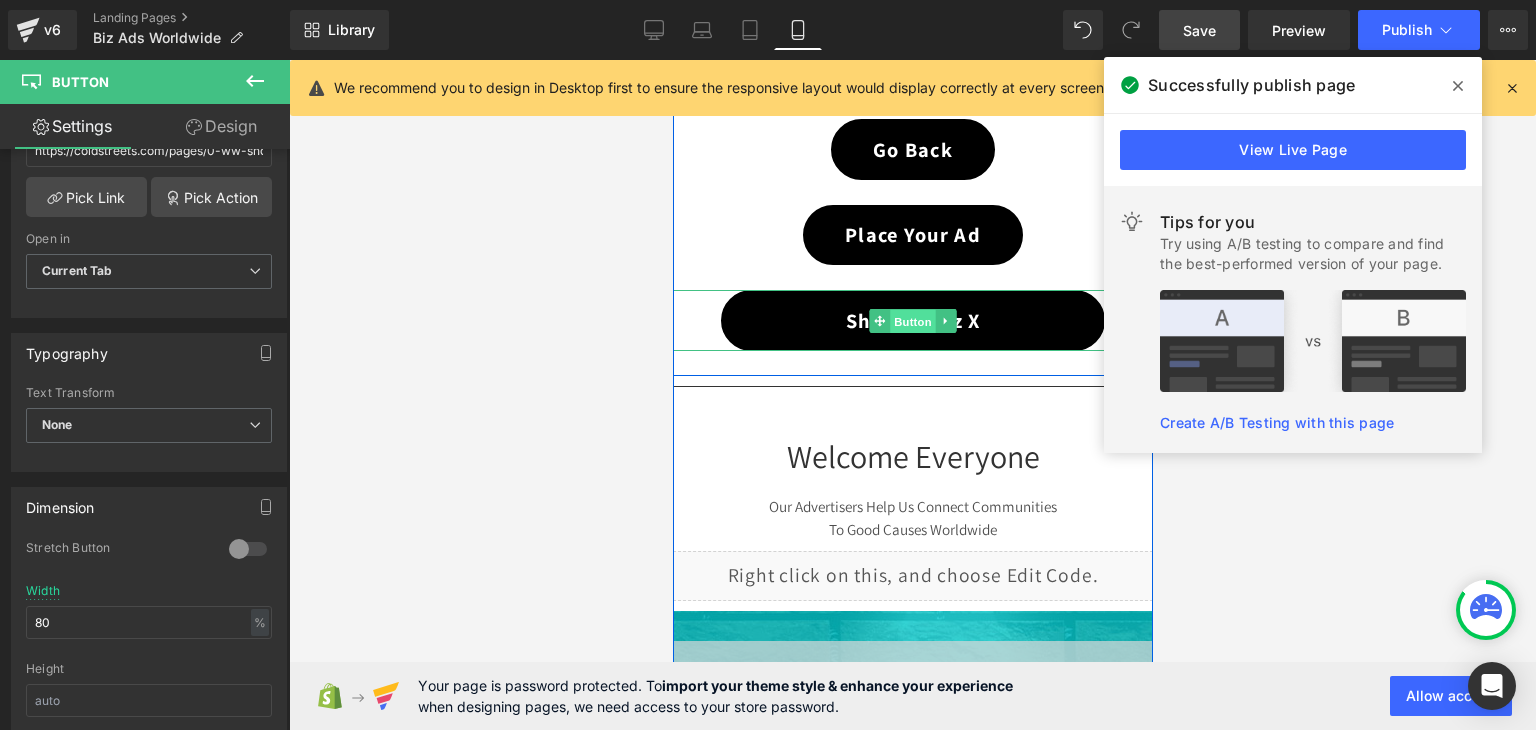 click on "Button" at bounding box center (912, 321) 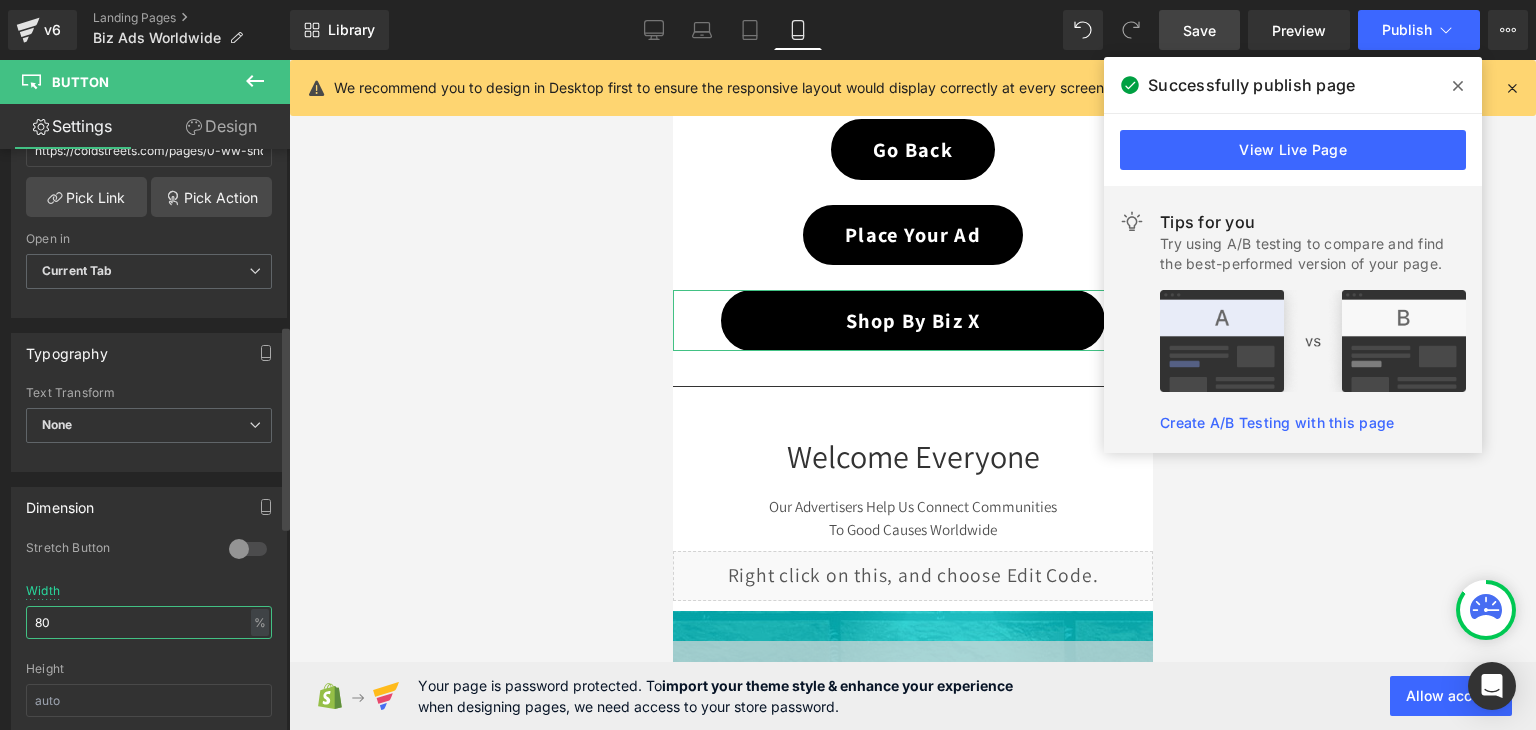 drag, startPoint x: 147, startPoint y: 612, endPoint x: 0, endPoint y: 612, distance: 147 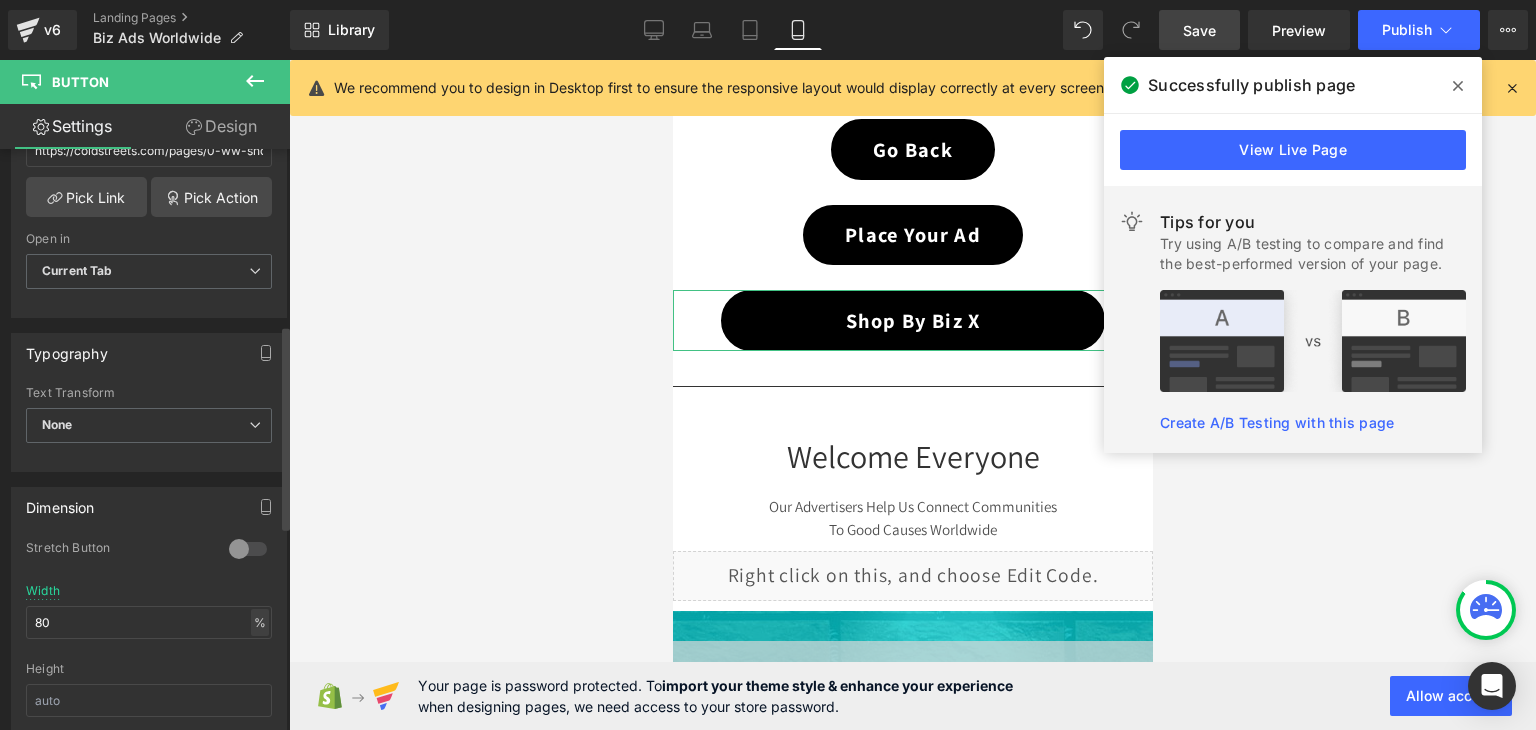 click on "%" at bounding box center (260, 622) 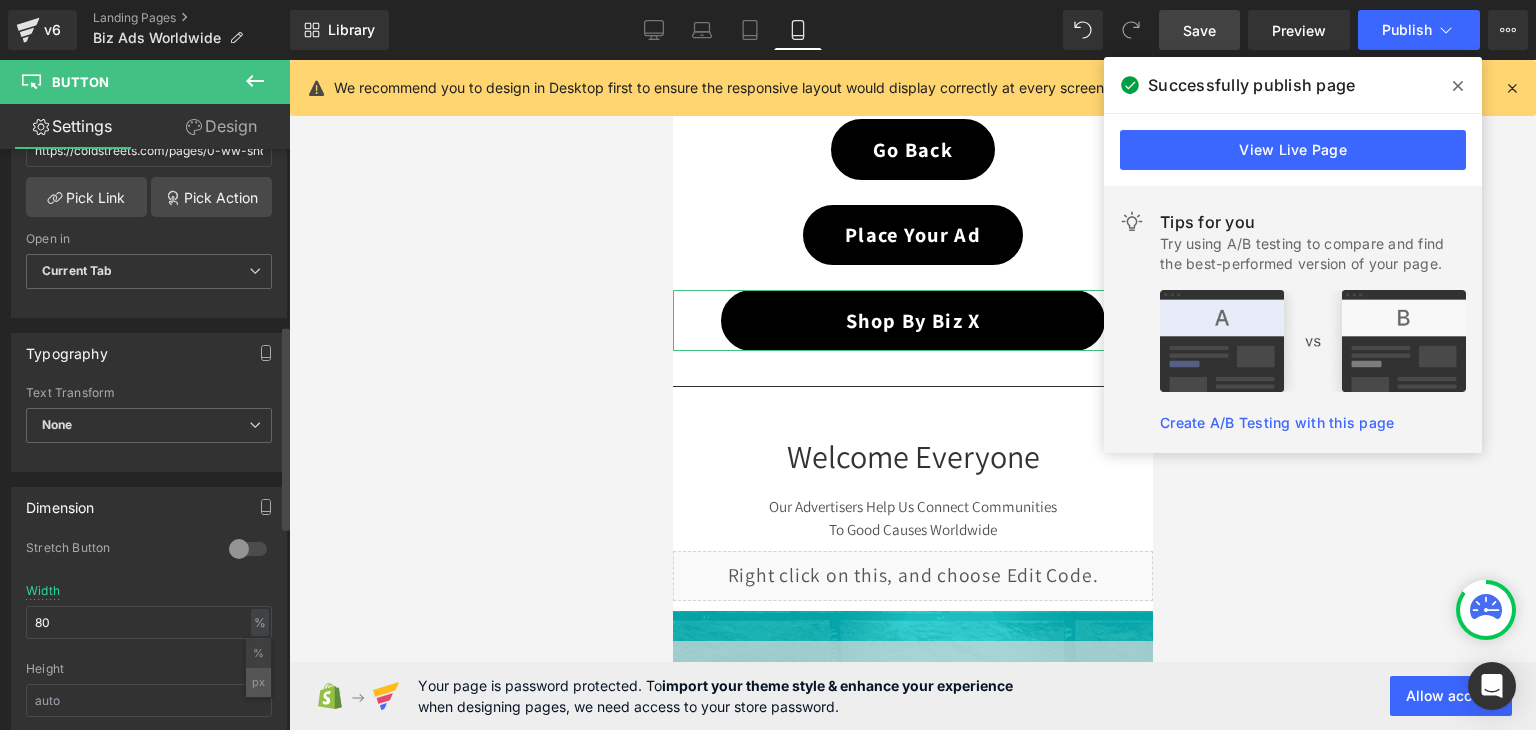 click on "px" at bounding box center [258, 682] 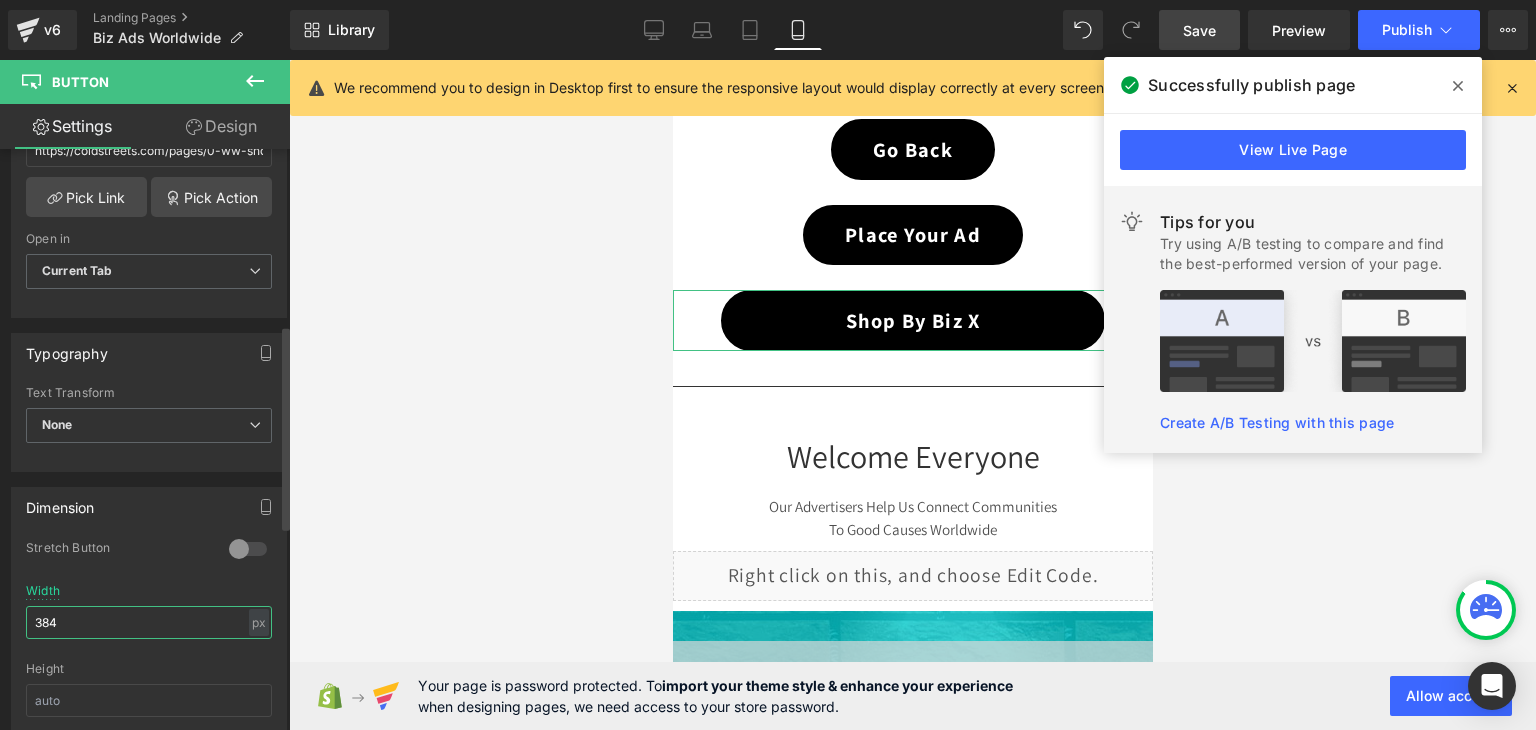 drag, startPoint x: 94, startPoint y: 613, endPoint x: 0, endPoint y: 621, distance: 94.33981 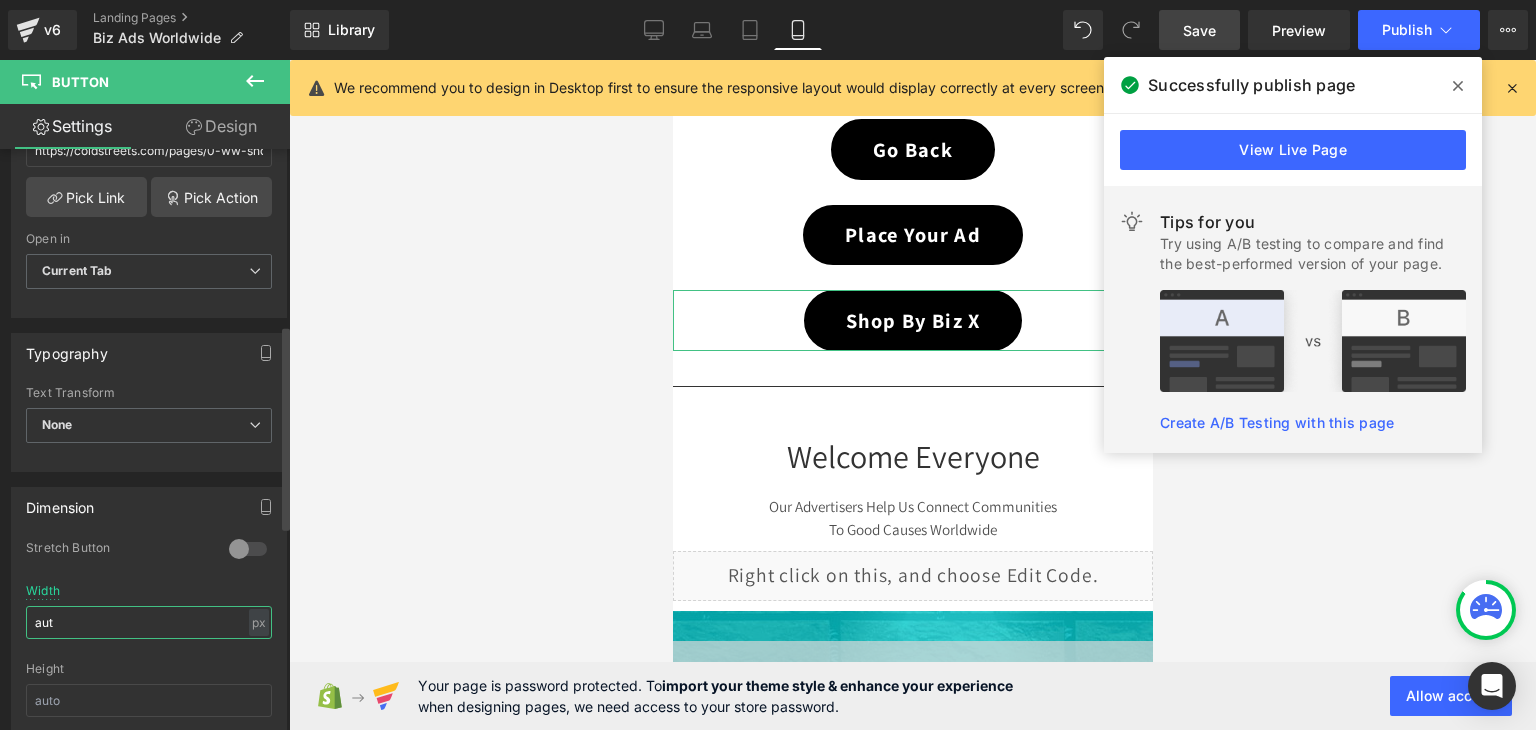 type on "auto" 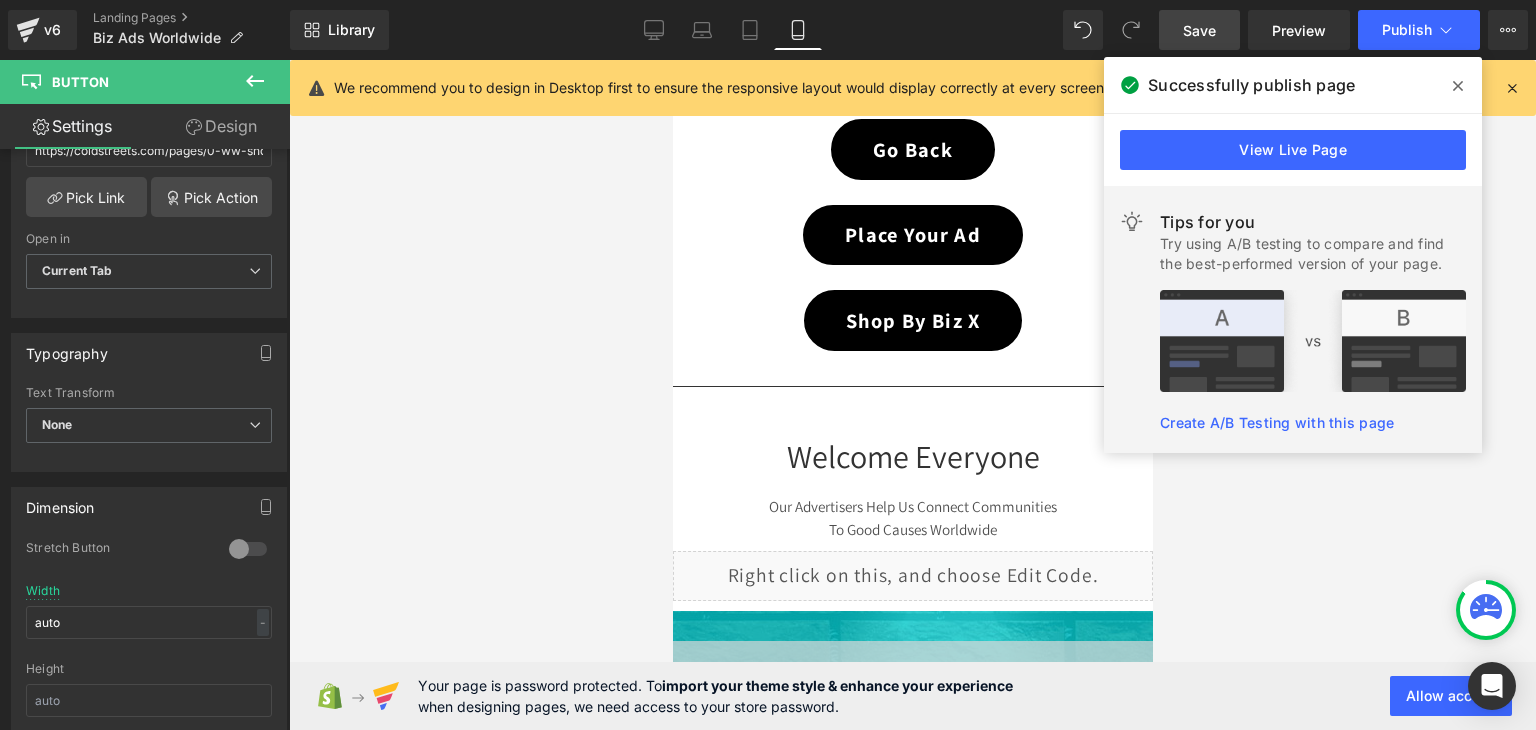click at bounding box center [912, 395] 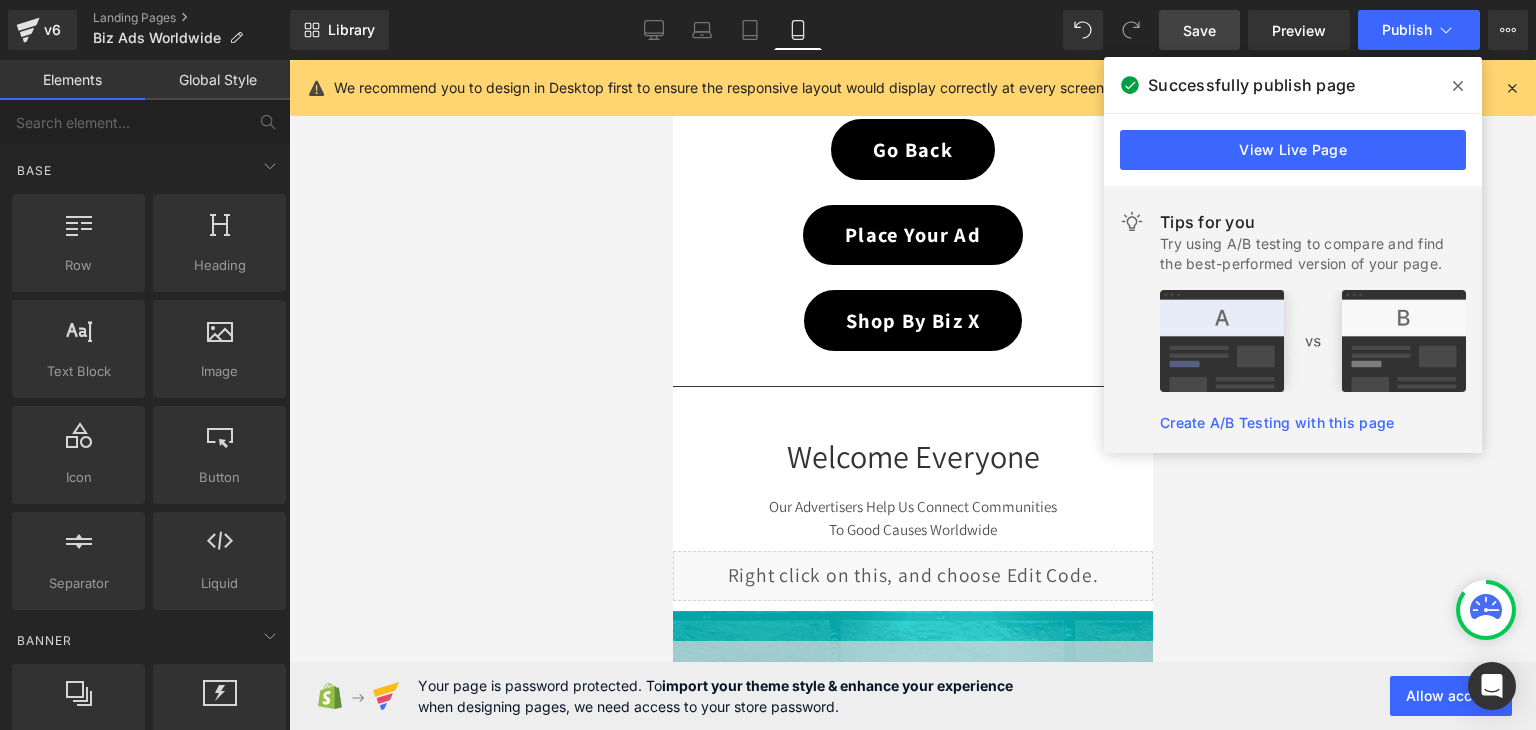 click at bounding box center (1458, 86) 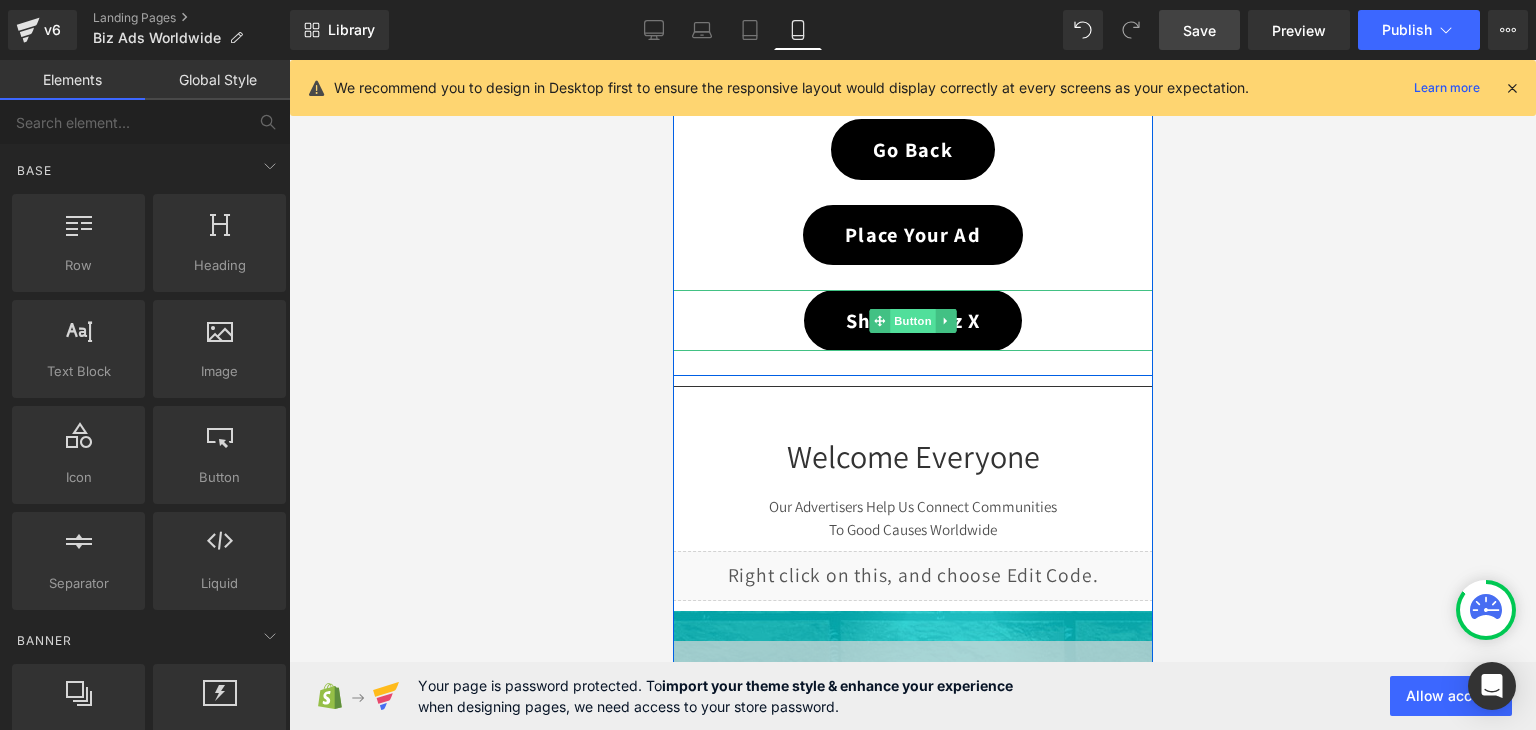 click on "Button" at bounding box center (912, 321) 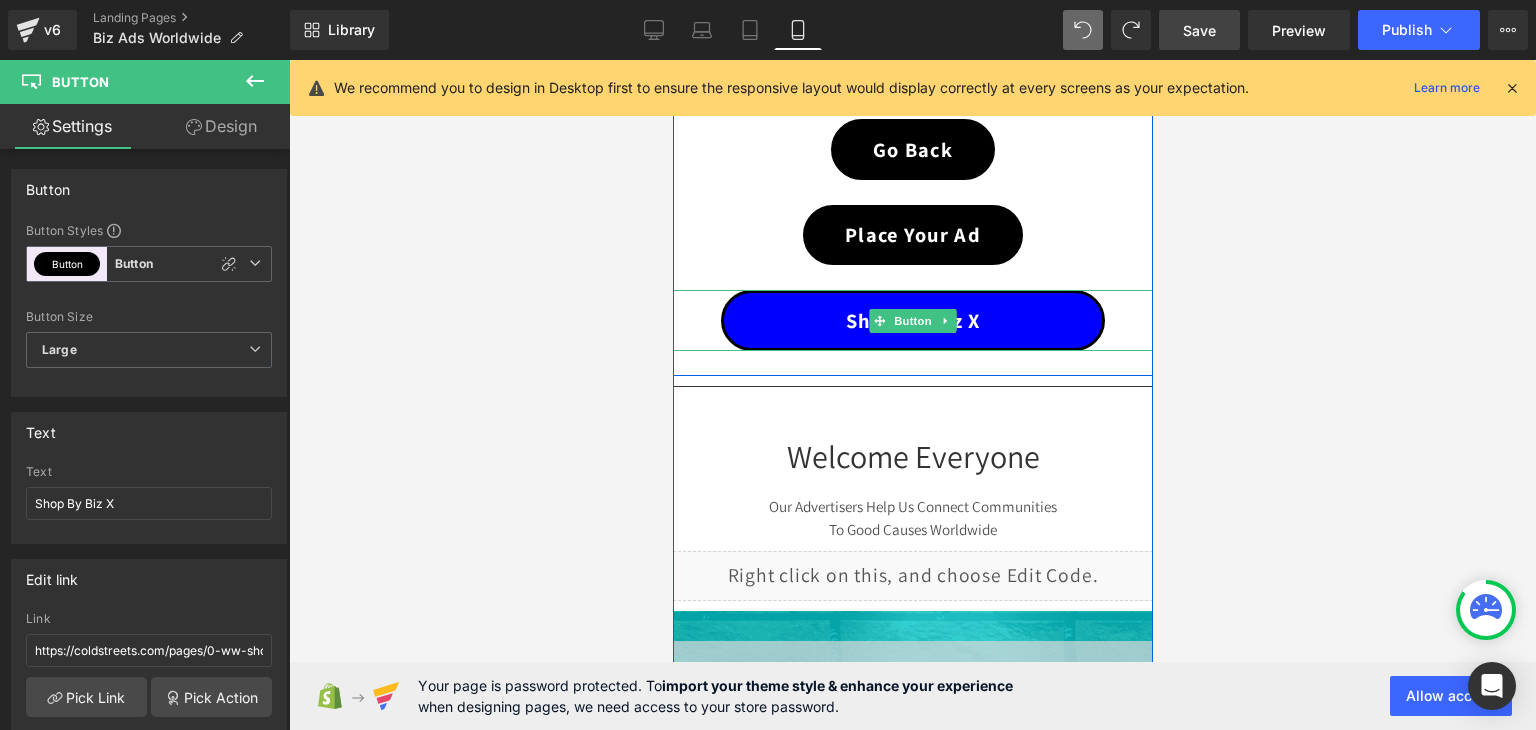 click on "Shop By Biz X" at bounding box center (912, 320) 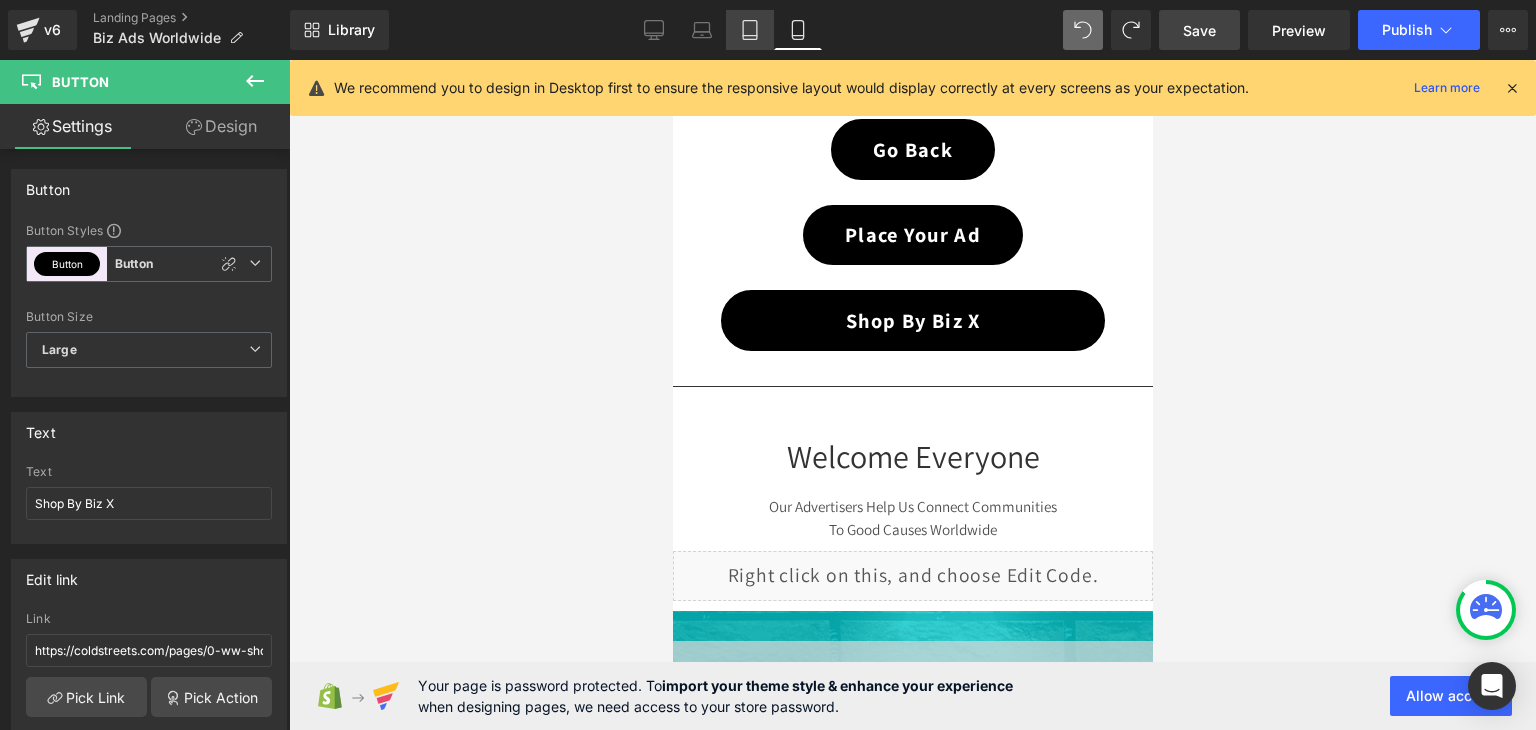 click on "Tablet" at bounding box center (750, 30) 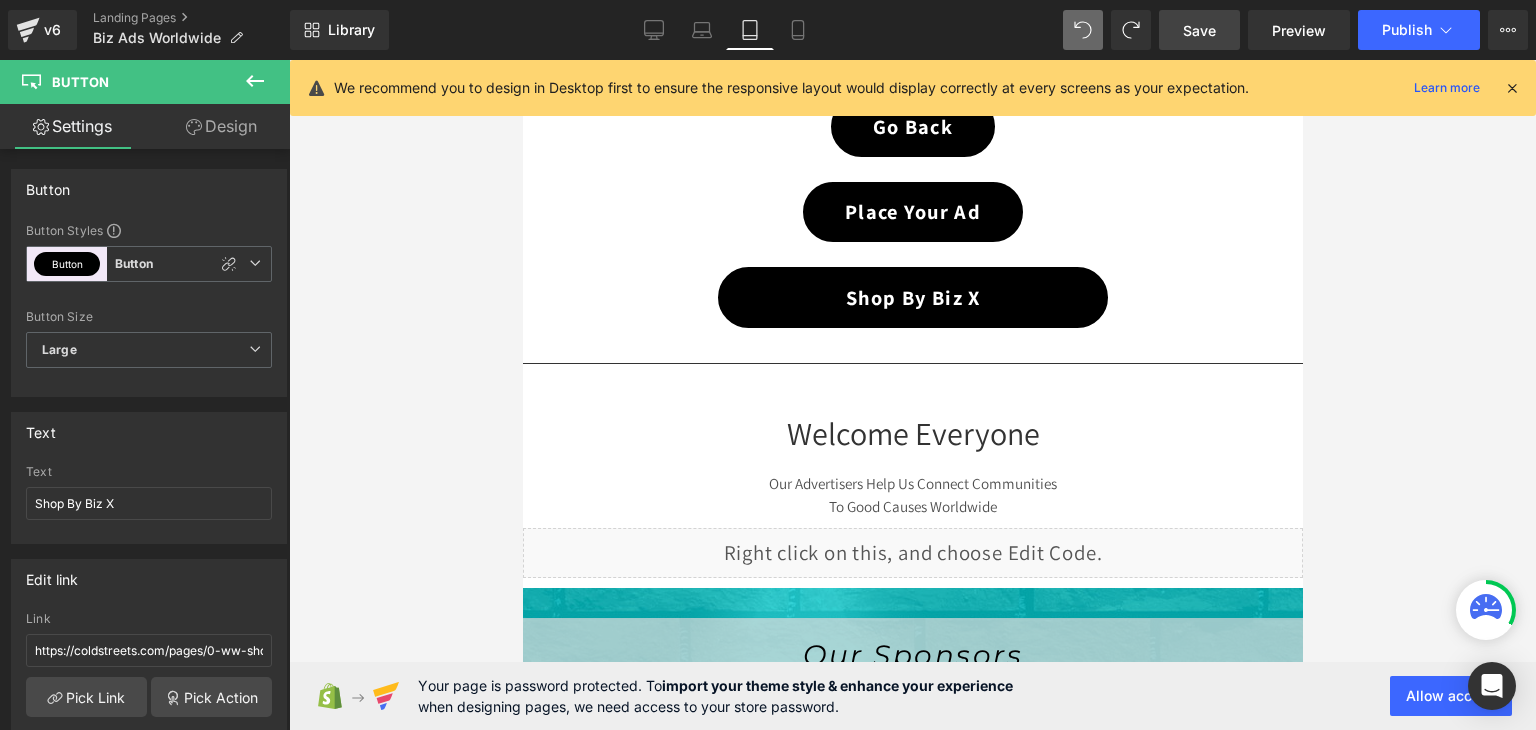 scroll, scrollTop: 582, scrollLeft: 0, axis: vertical 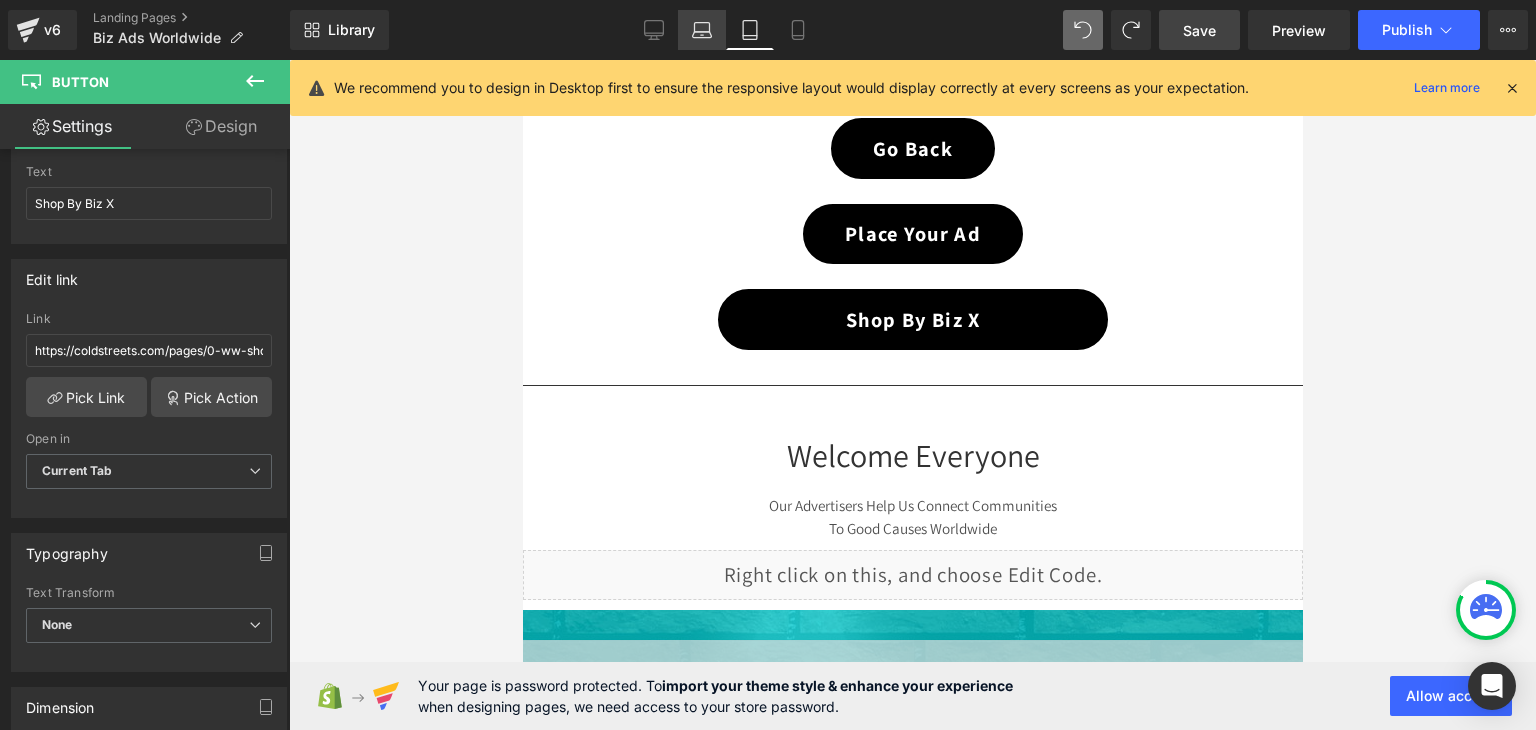 click 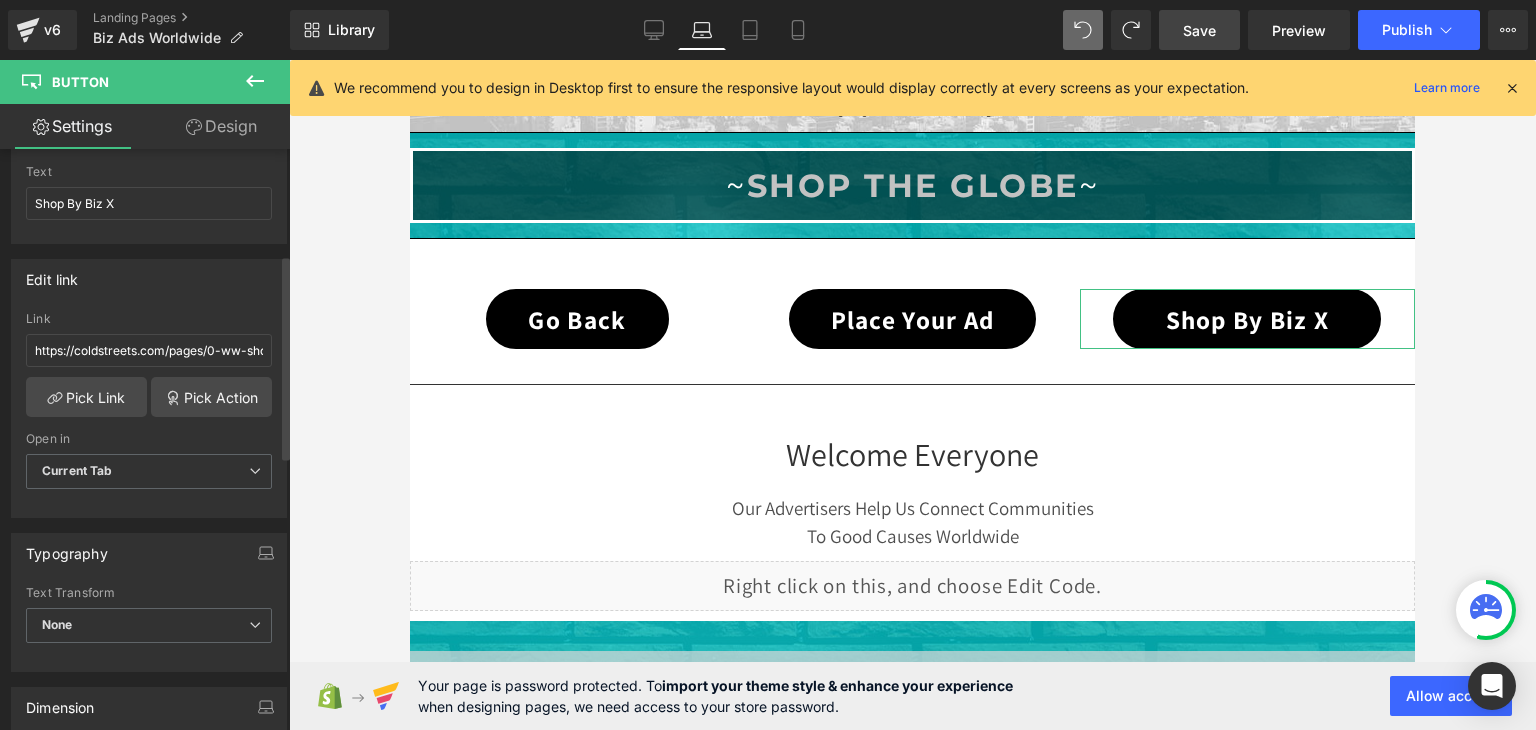 scroll, scrollTop: 600, scrollLeft: 0, axis: vertical 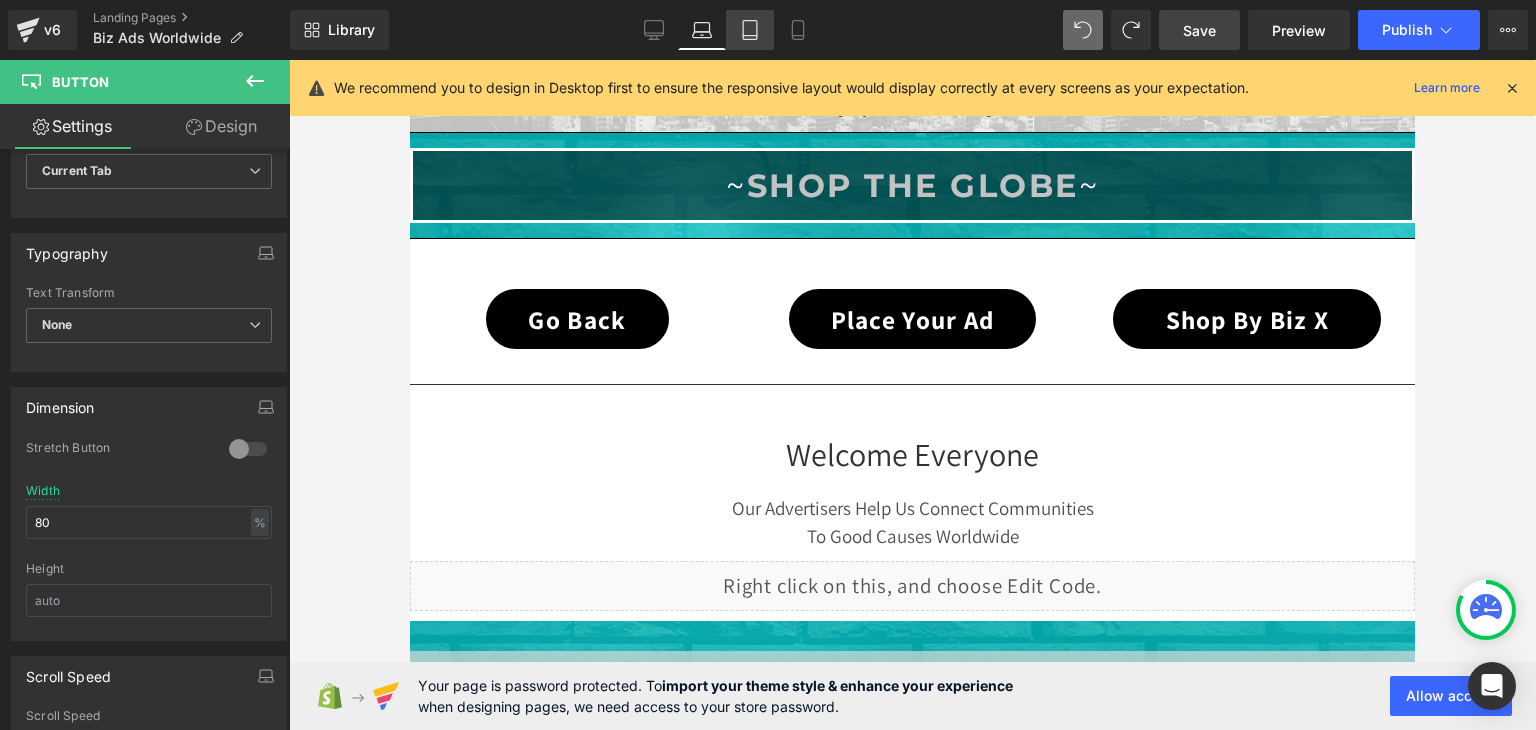 click 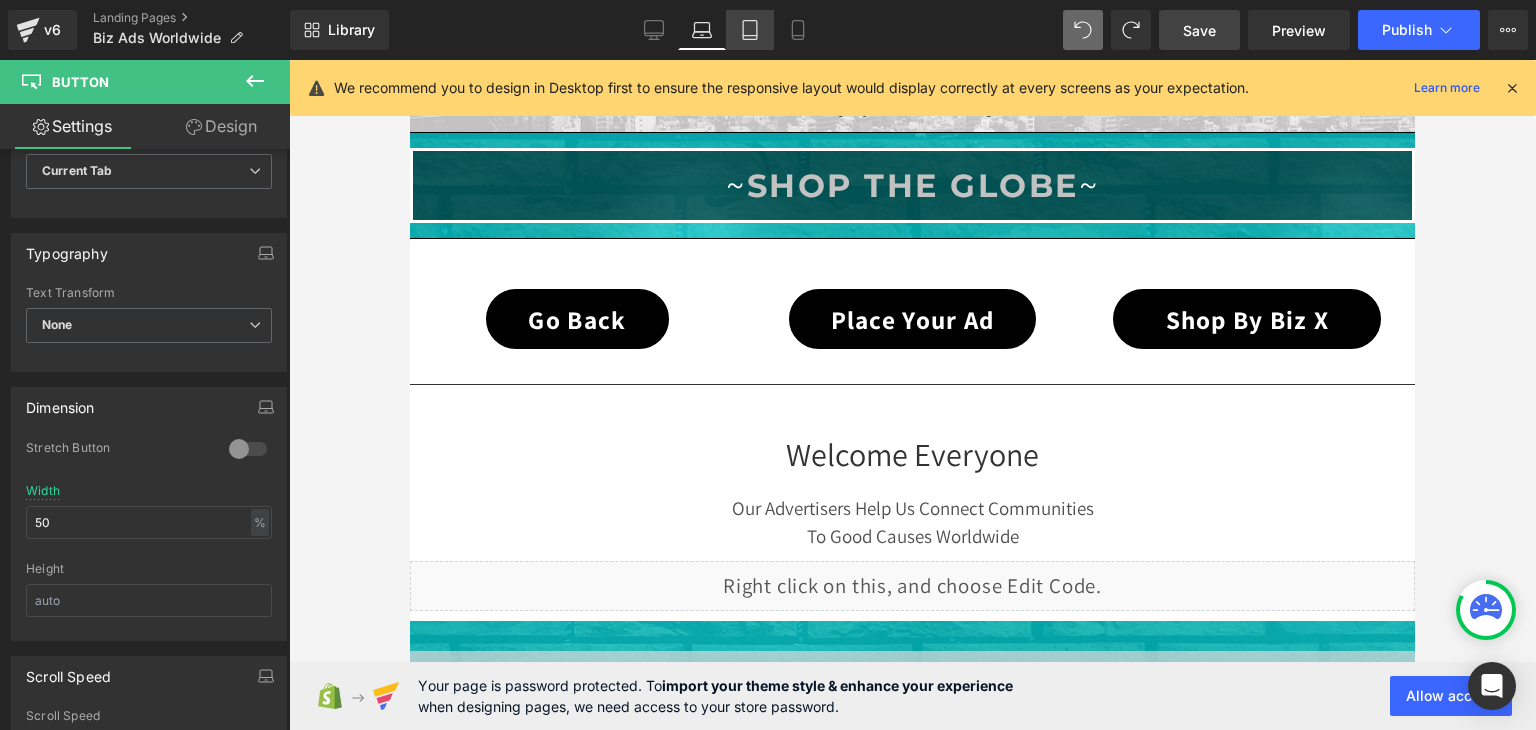 scroll, scrollTop: 582, scrollLeft: 0, axis: vertical 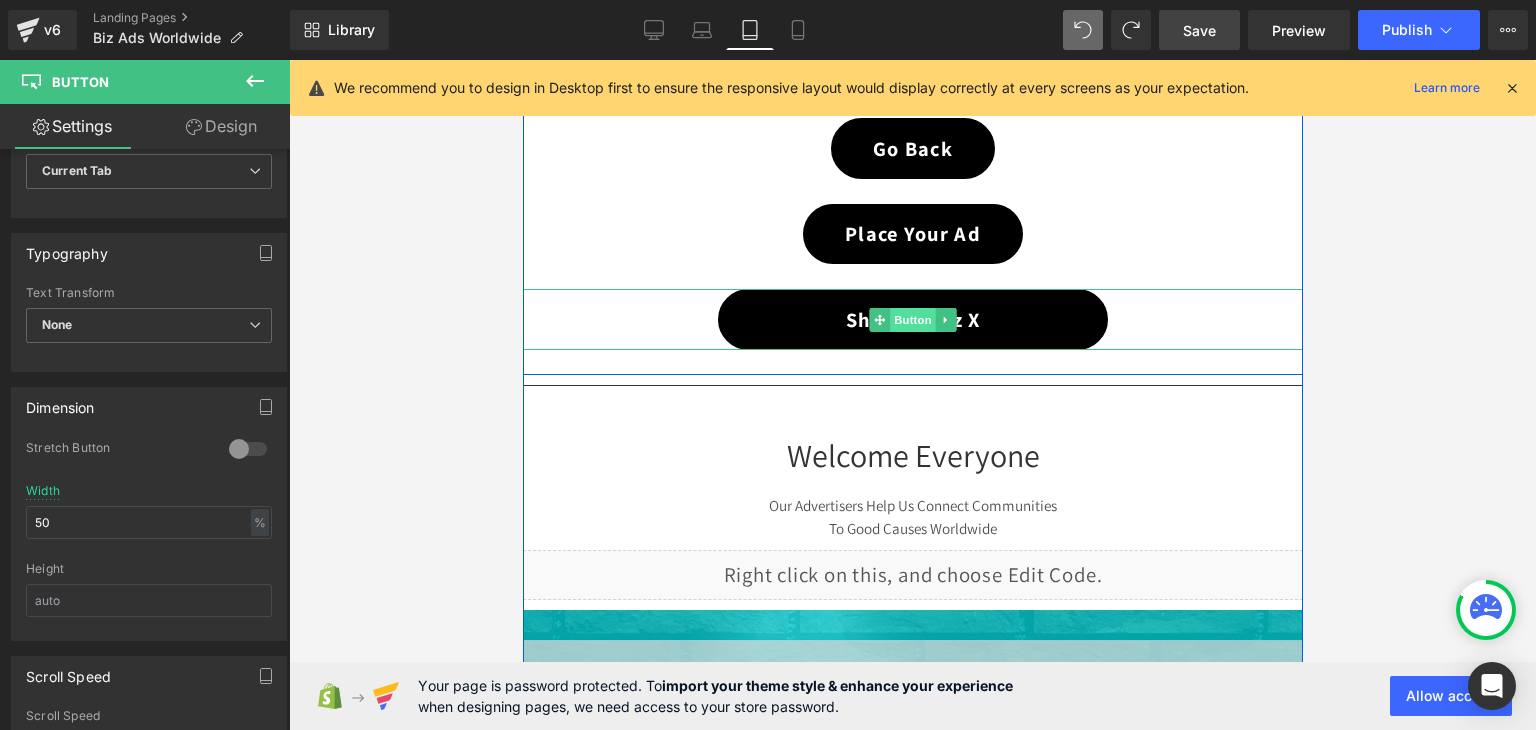 click on "Button" at bounding box center (912, 320) 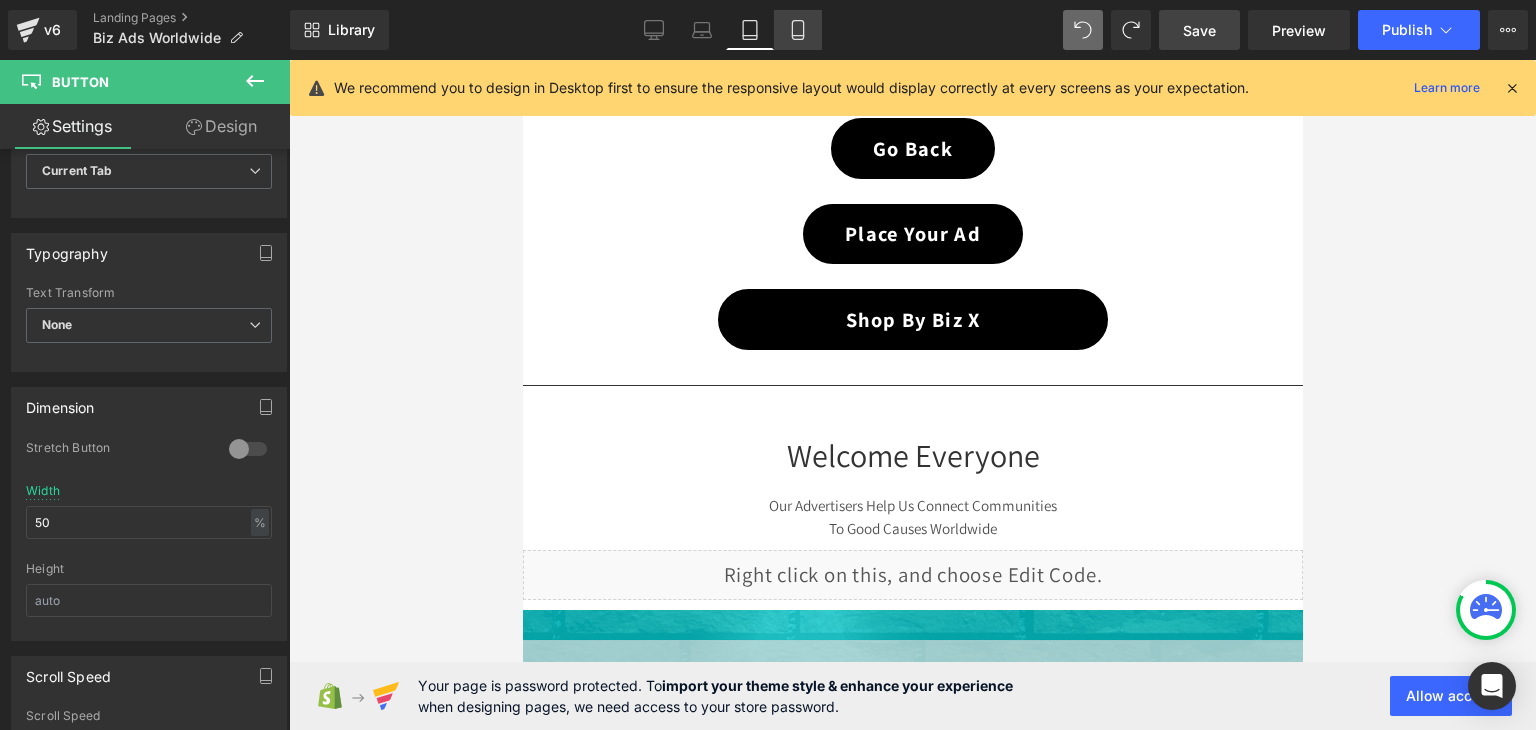 click 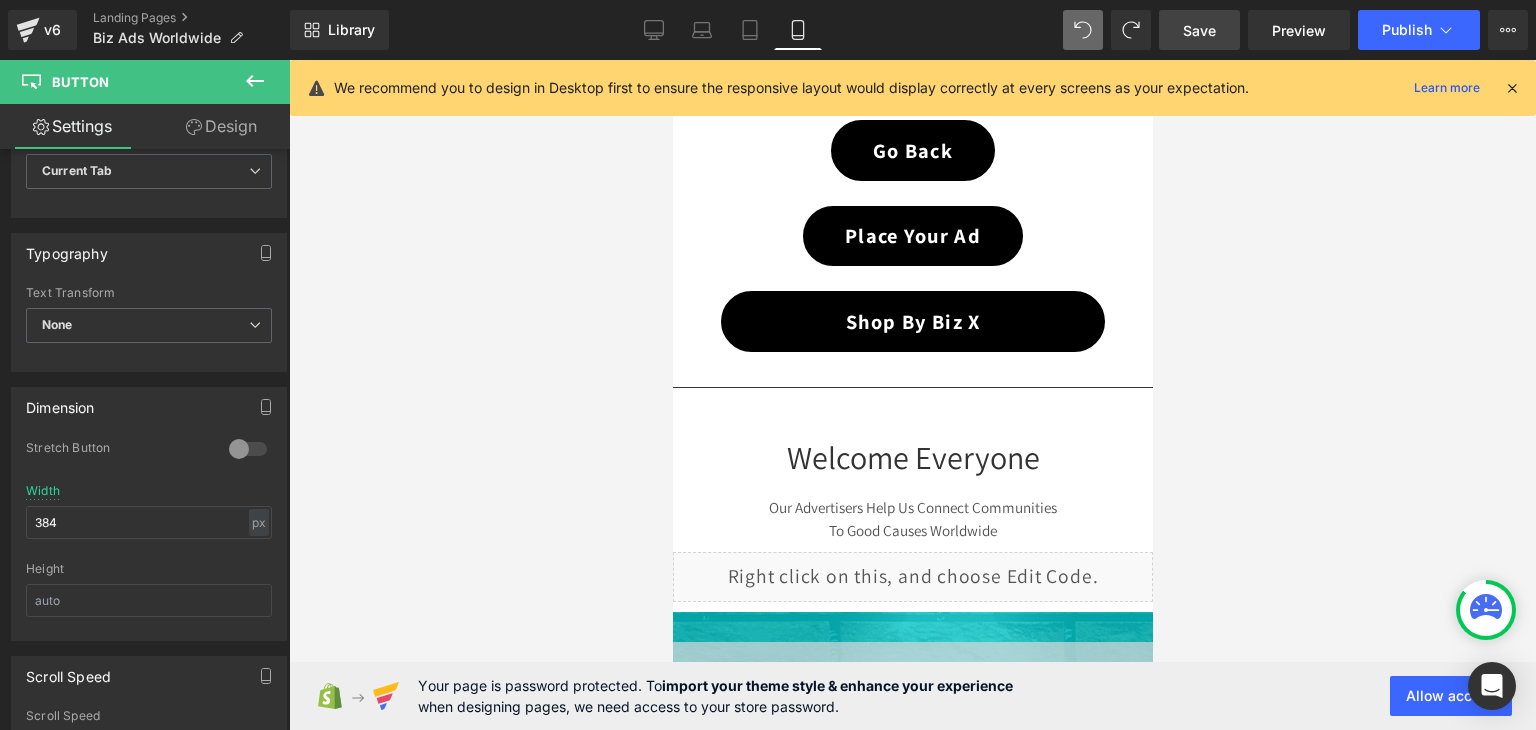 scroll, scrollTop: 602, scrollLeft: 0, axis: vertical 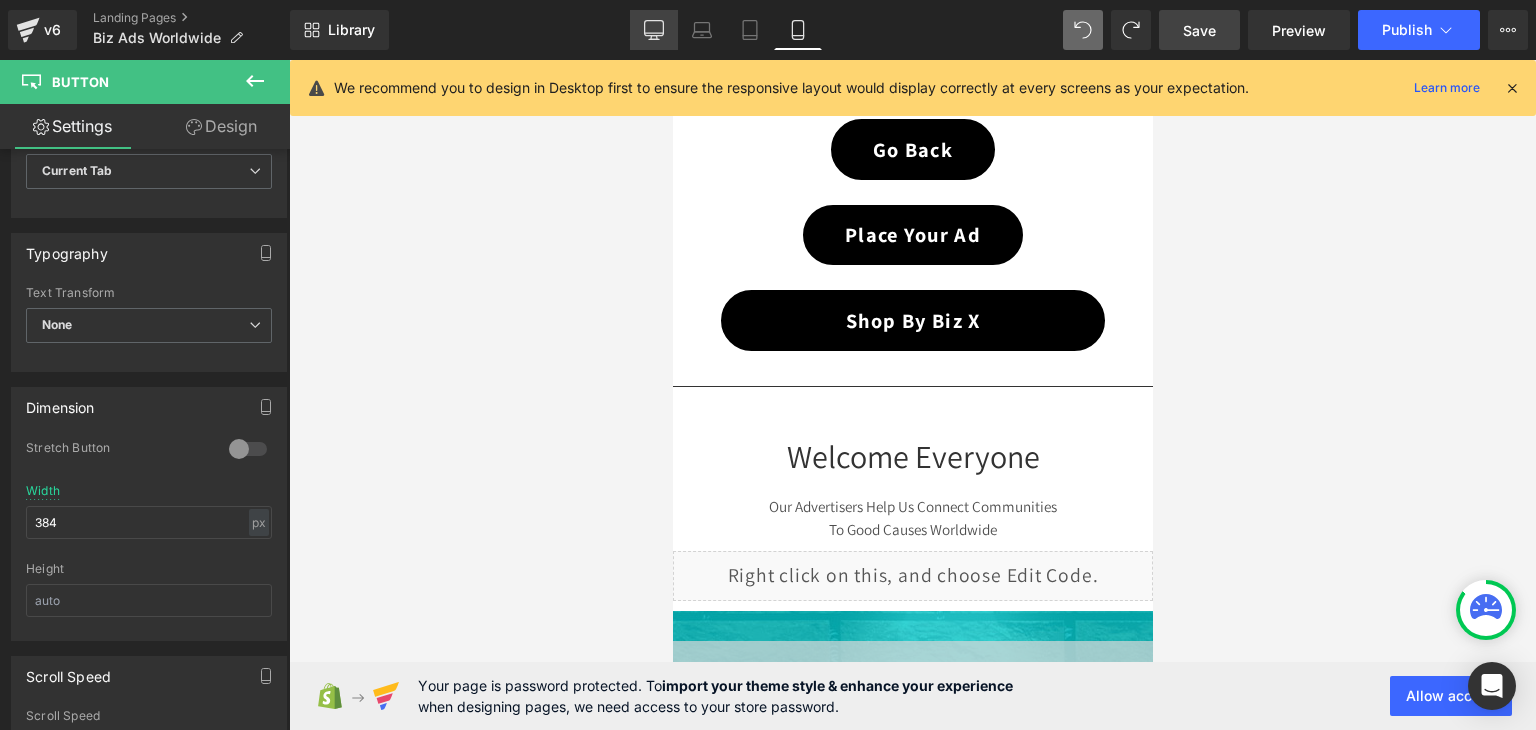 click 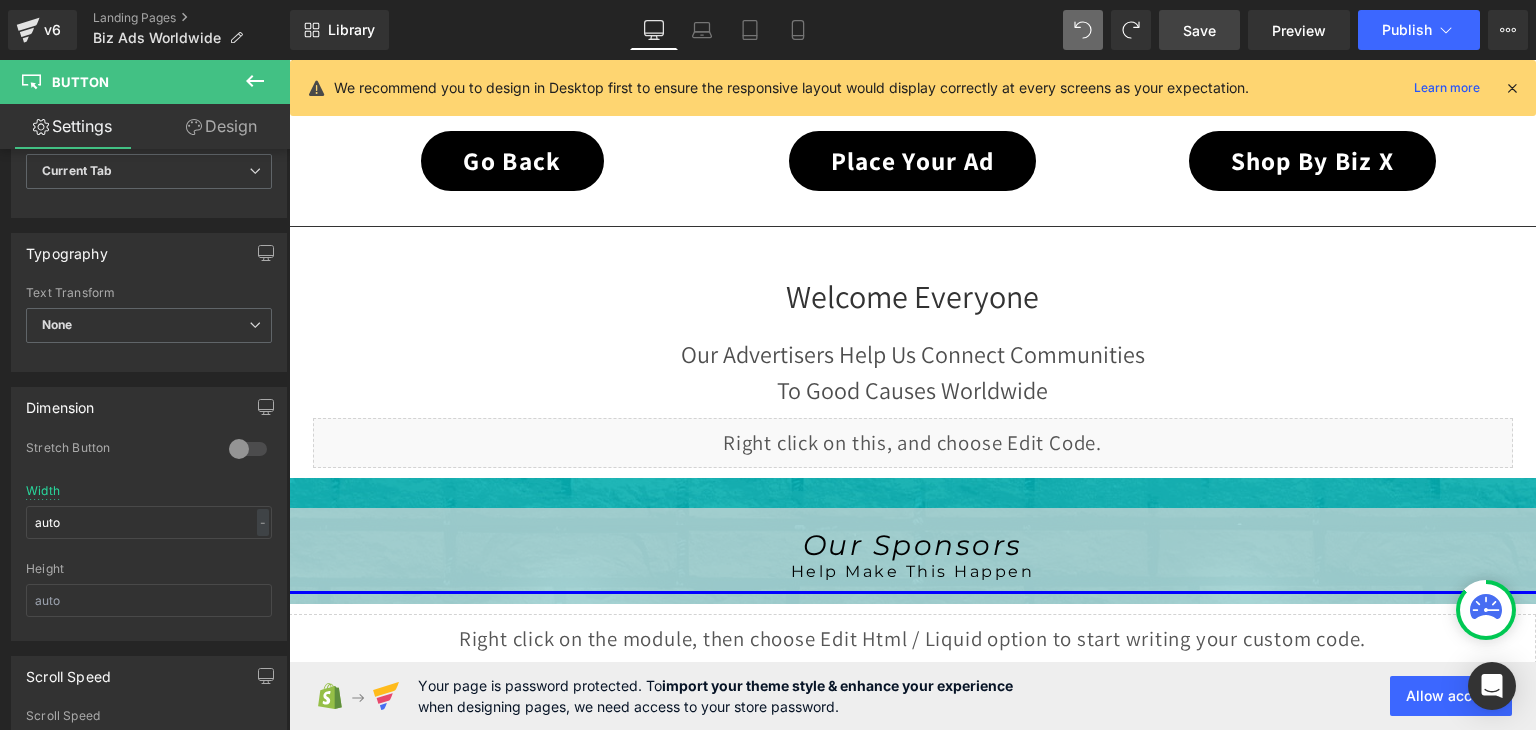 scroll, scrollTop: 491, scrollLeft: 0, axis: vertical 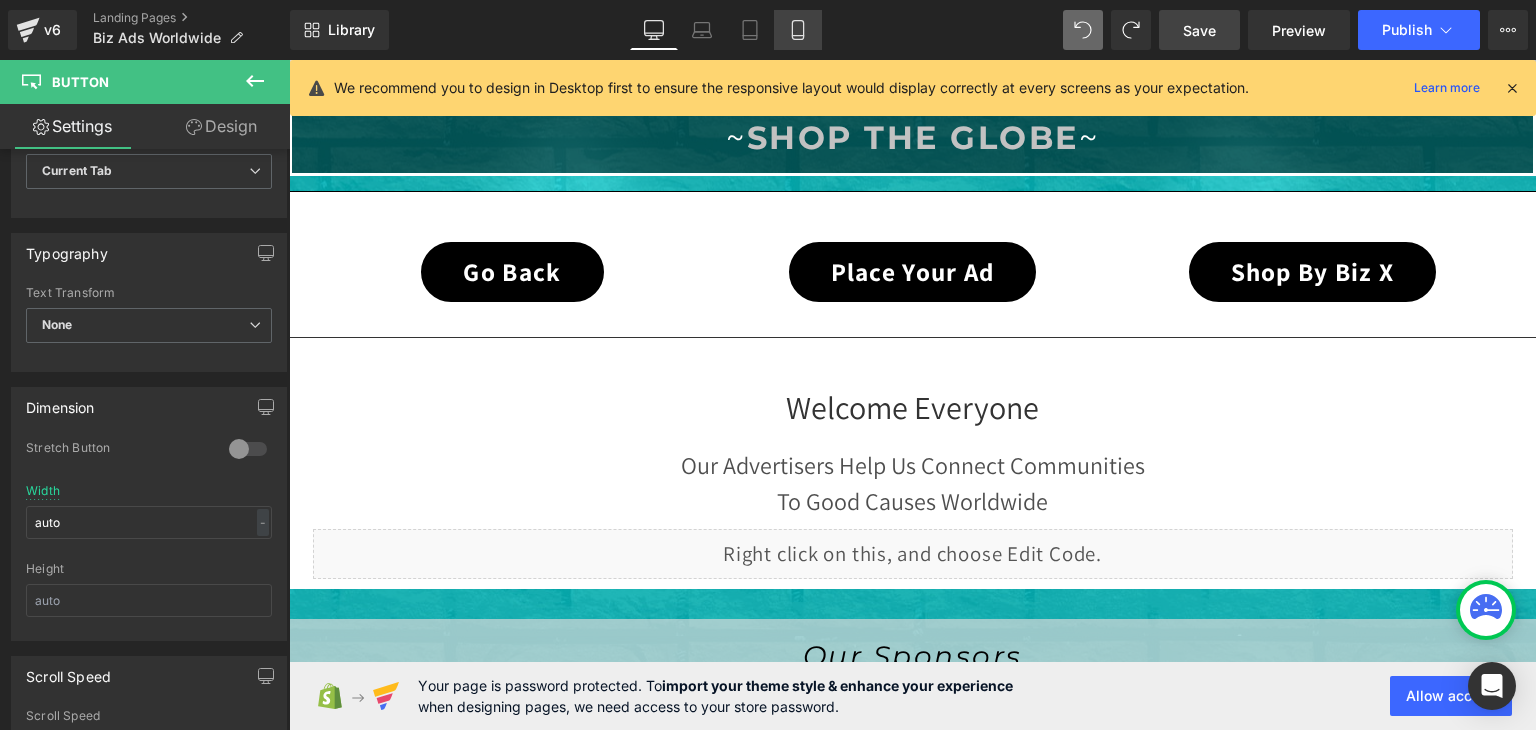 click 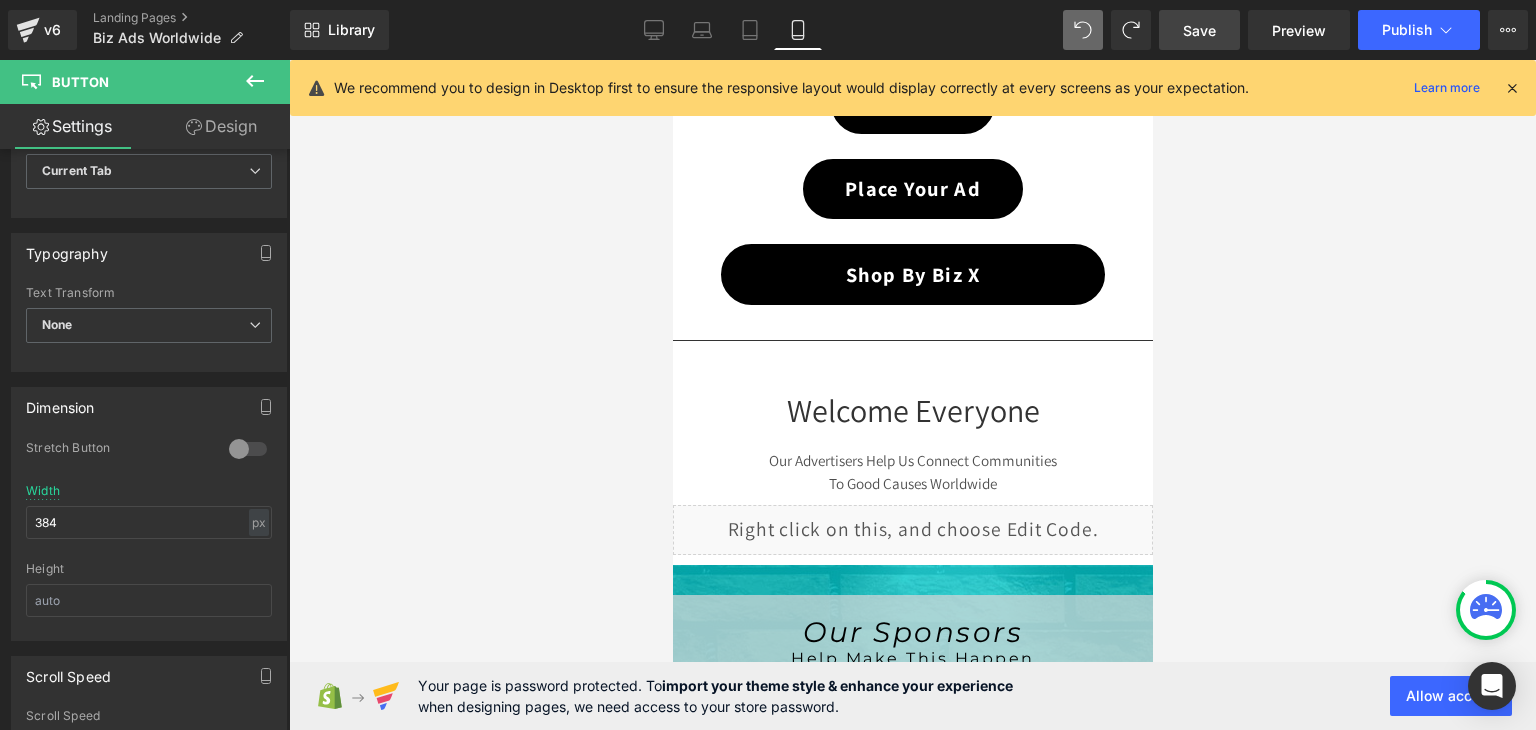 scroll, scrollTop: 648, scrollLeft: 0, axis: vertical 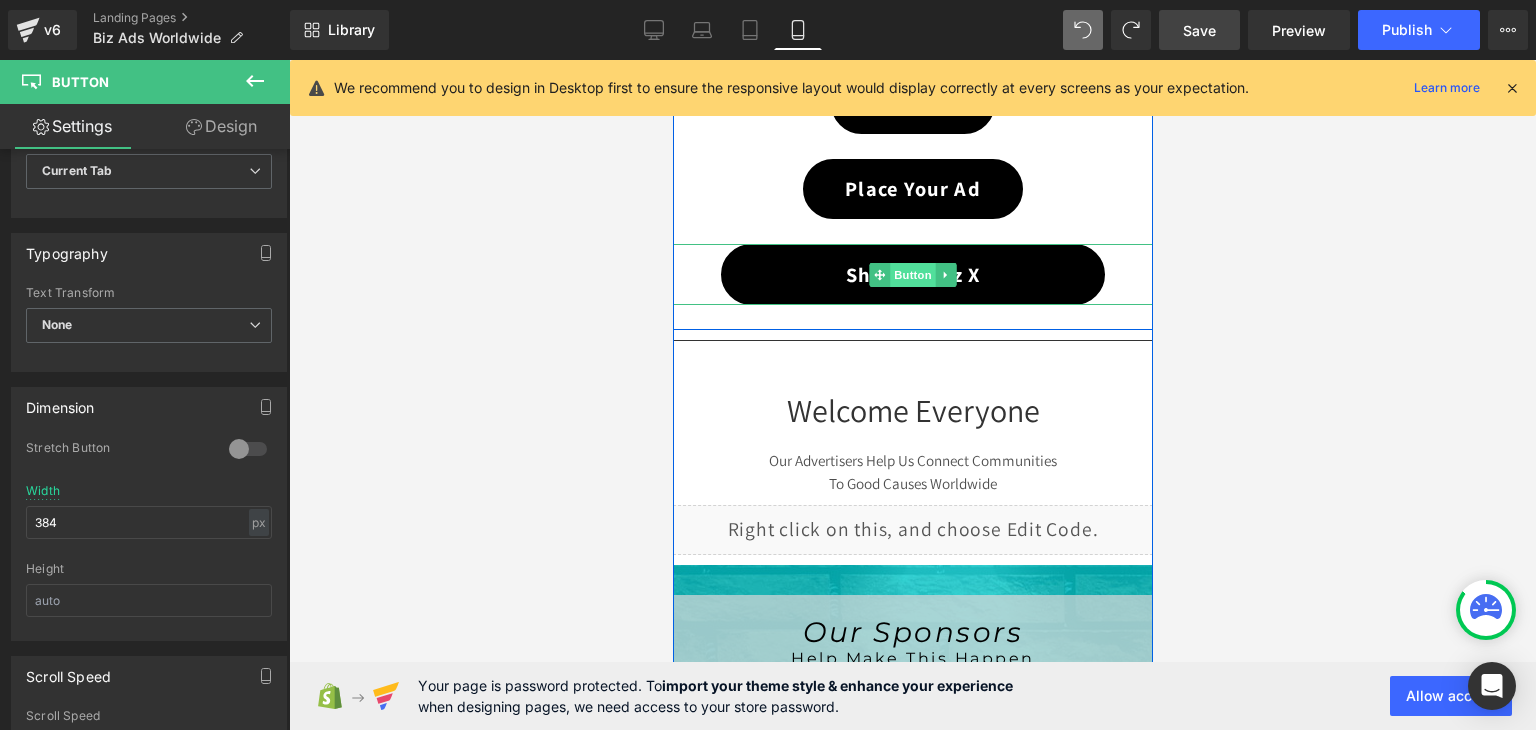 click on "Button" at bounding box center [912, 275] 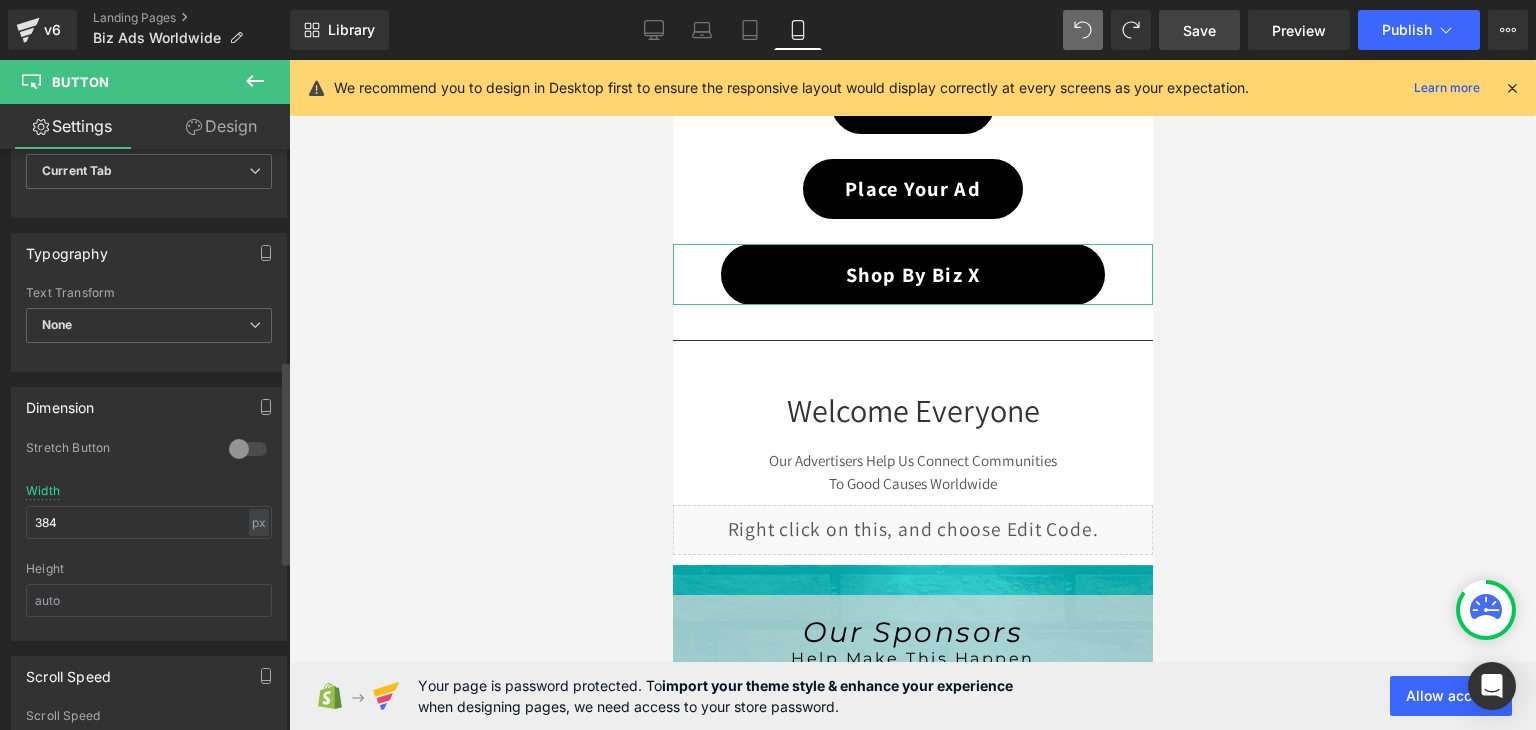 click at bounding box center [248, 449] 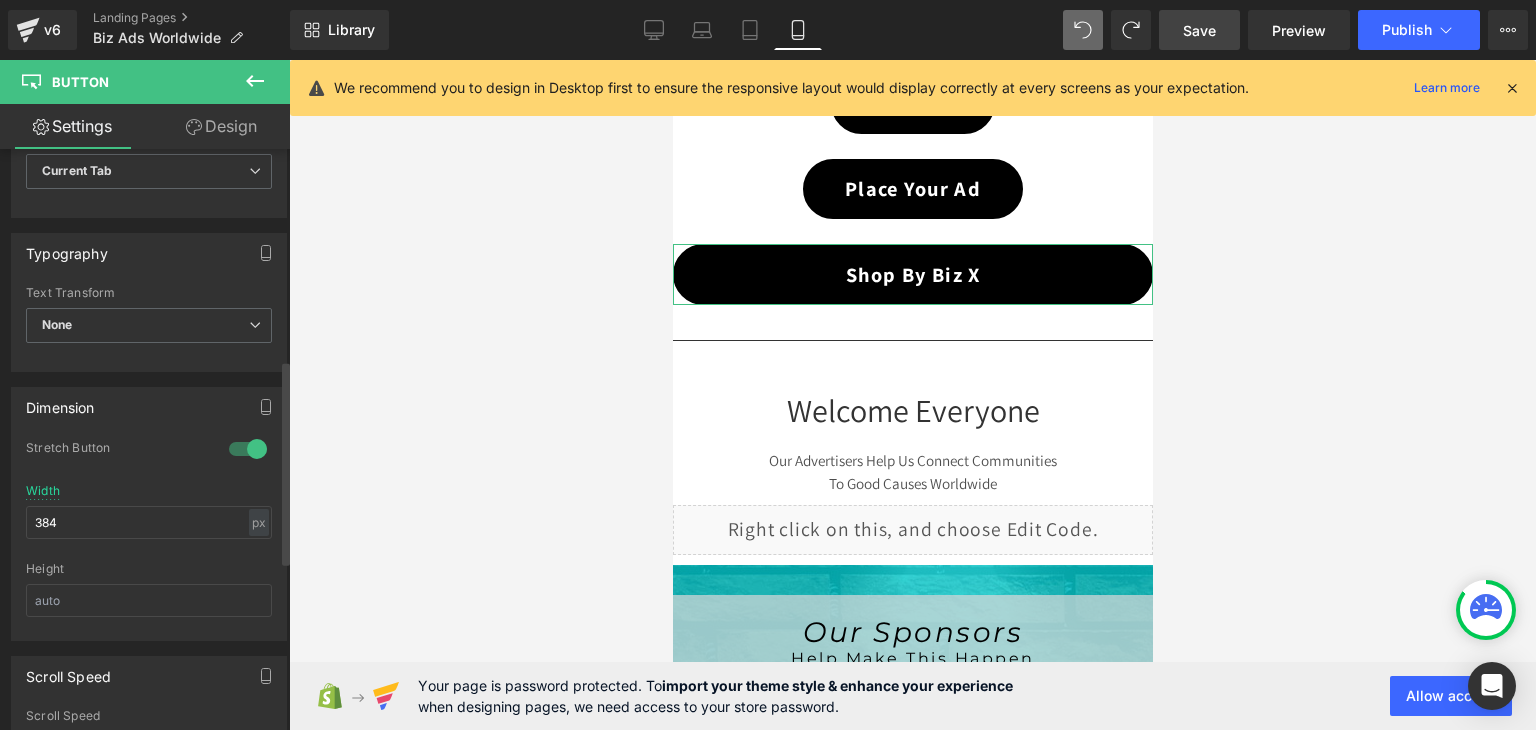 click at bounding box center [248, 449] 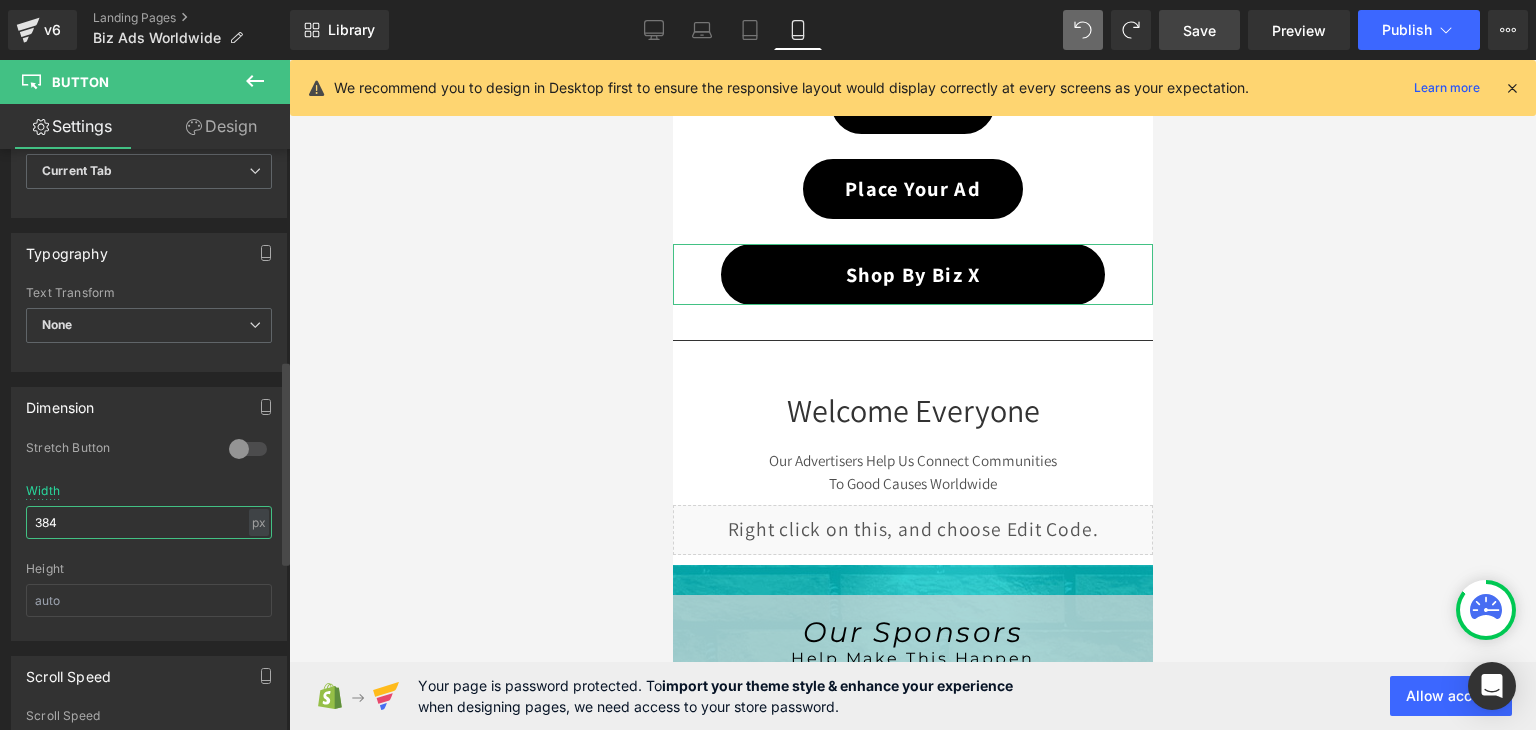 drag, startPoint x: 108, startPoint y: 514, endPoint x: 0, endPoint y: 525, distance: 108.55874 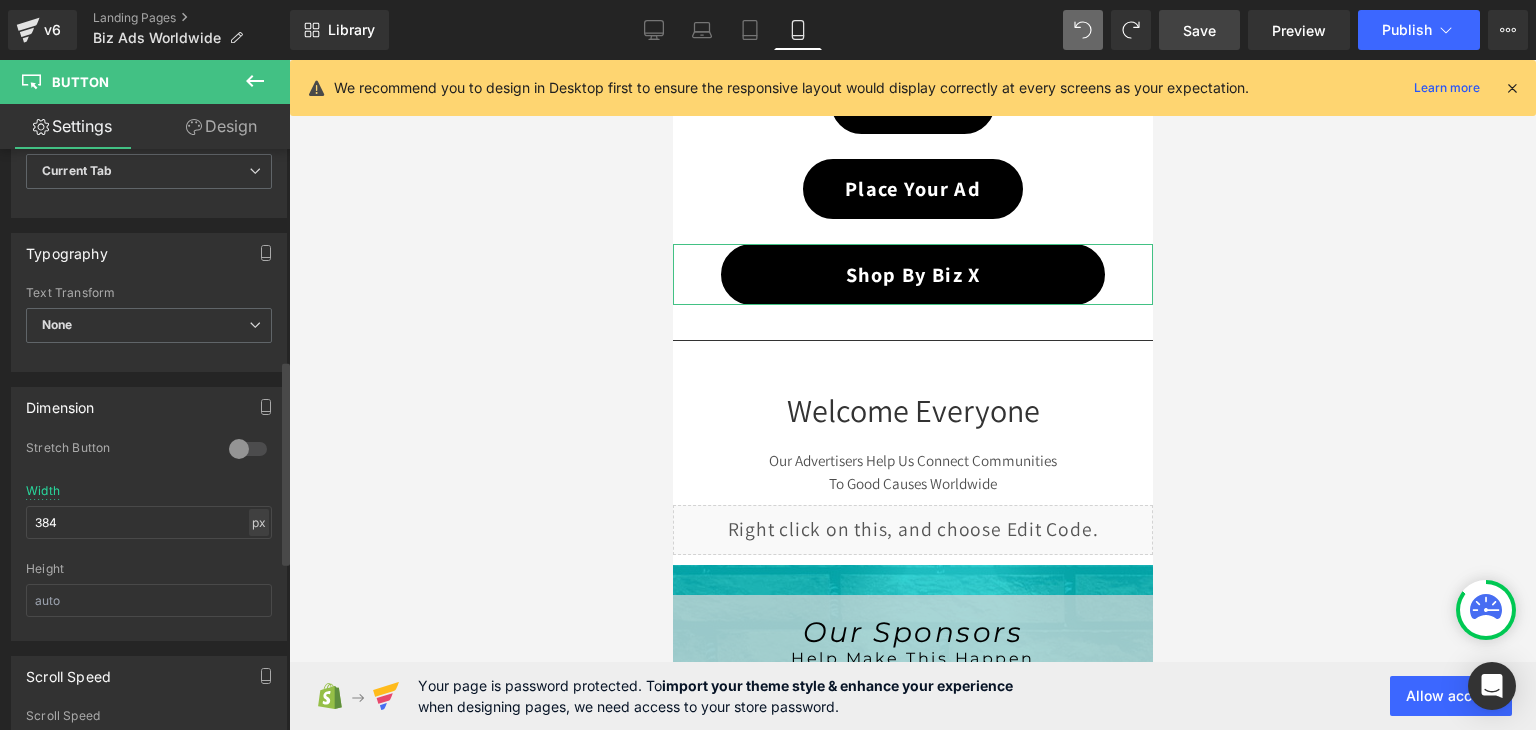 click on "px" at bounding box center [259, 522] 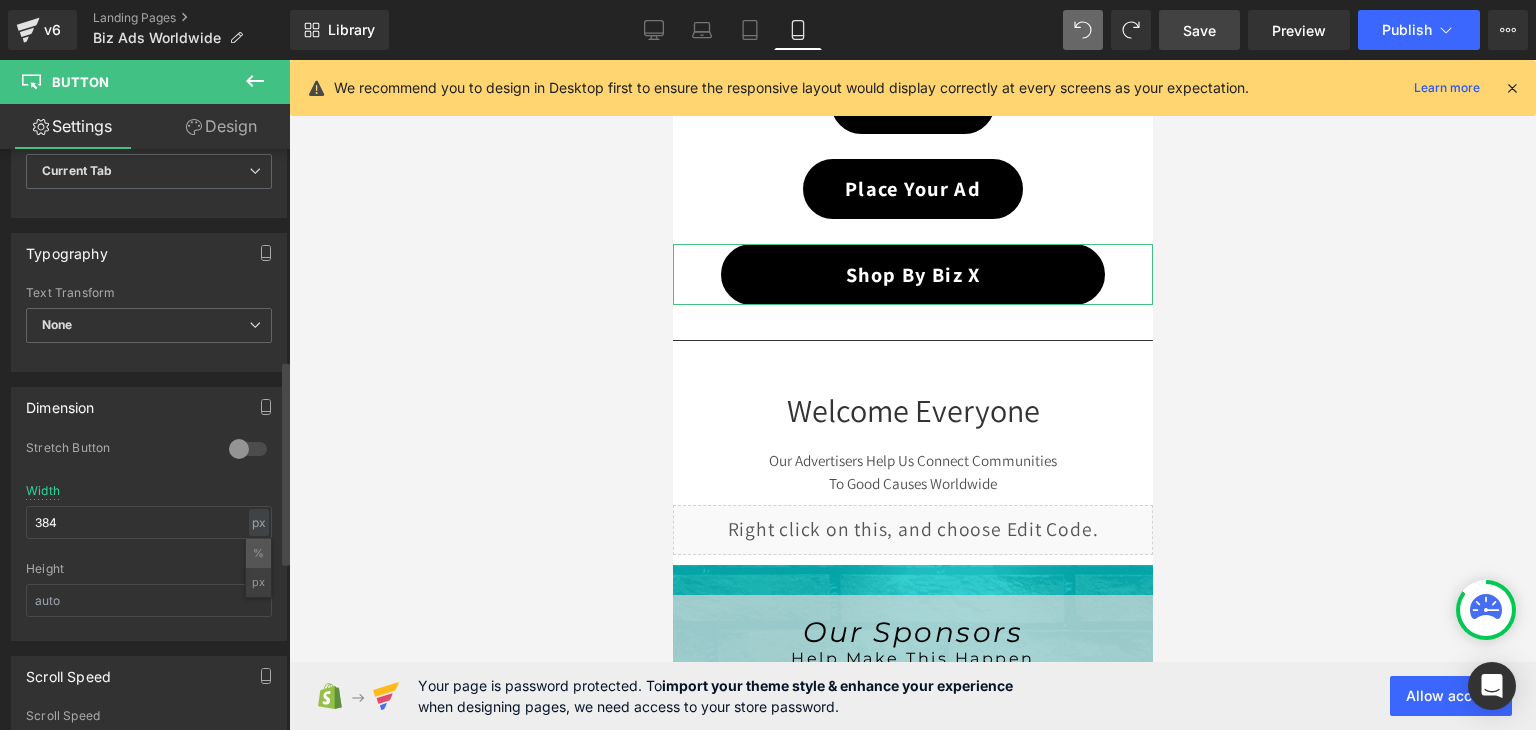 click on "%" at bounding box center (258, 553) 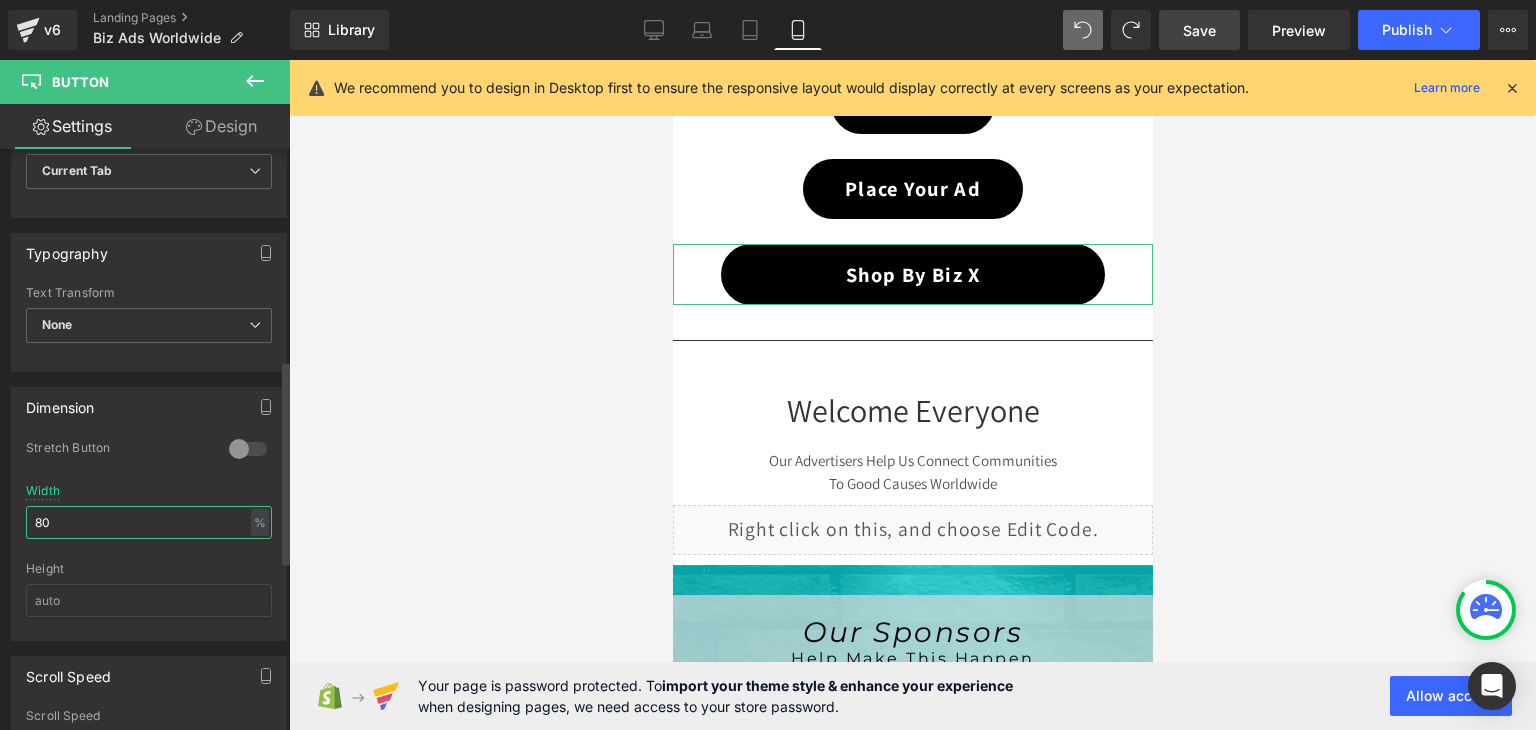click on "80" at bounding box center (149, 522) 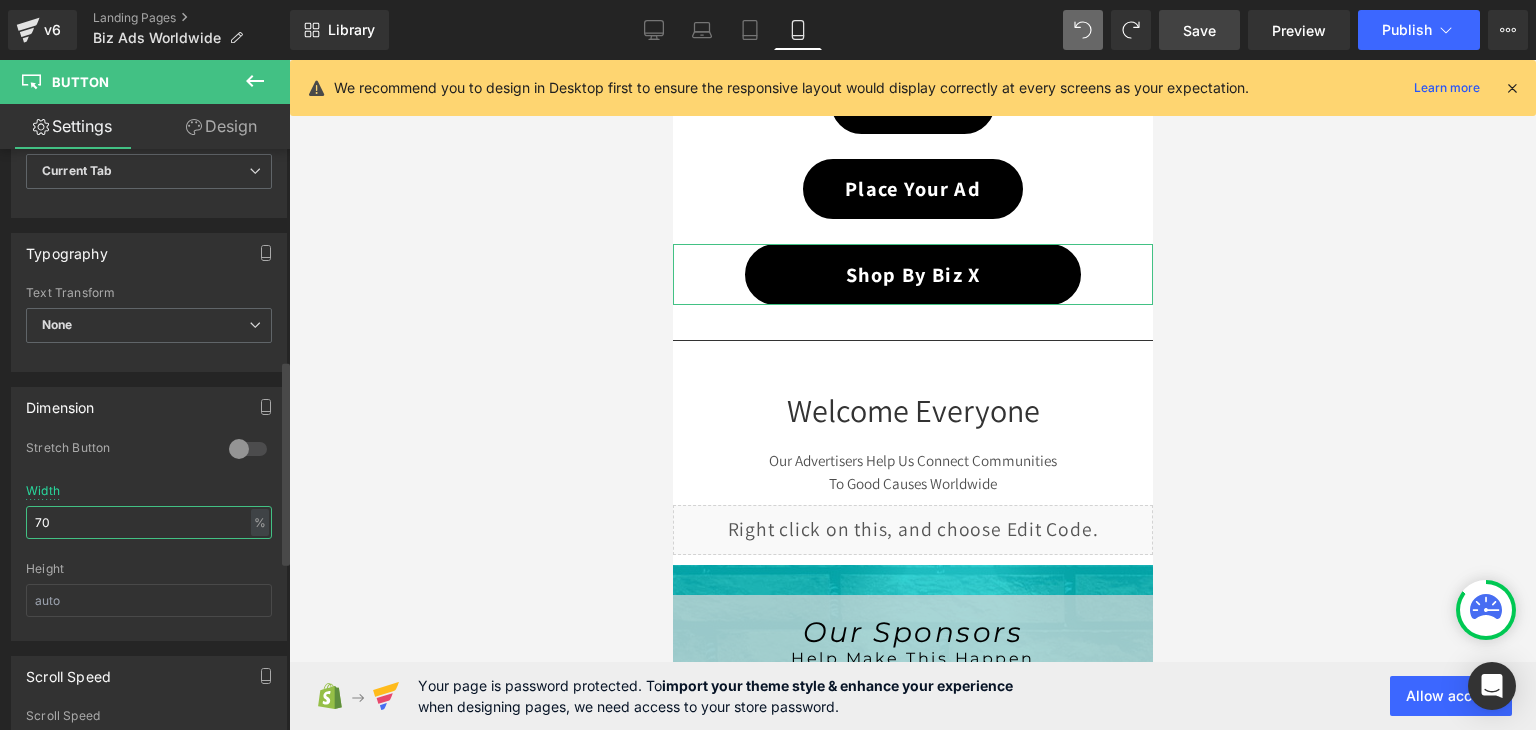 click on "70" at bounding box center (149, 522) 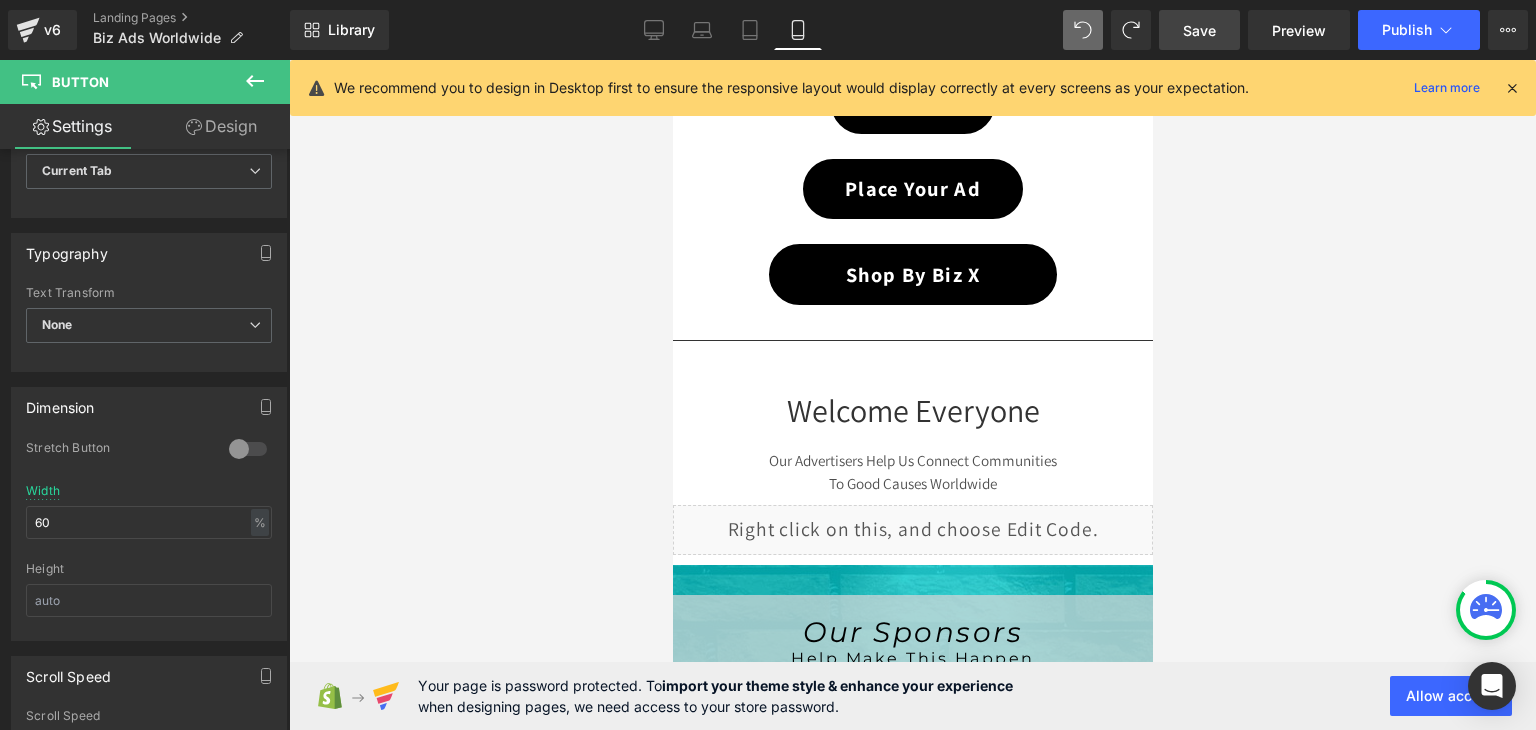click on "Save" at bounding box center [1199, 30] 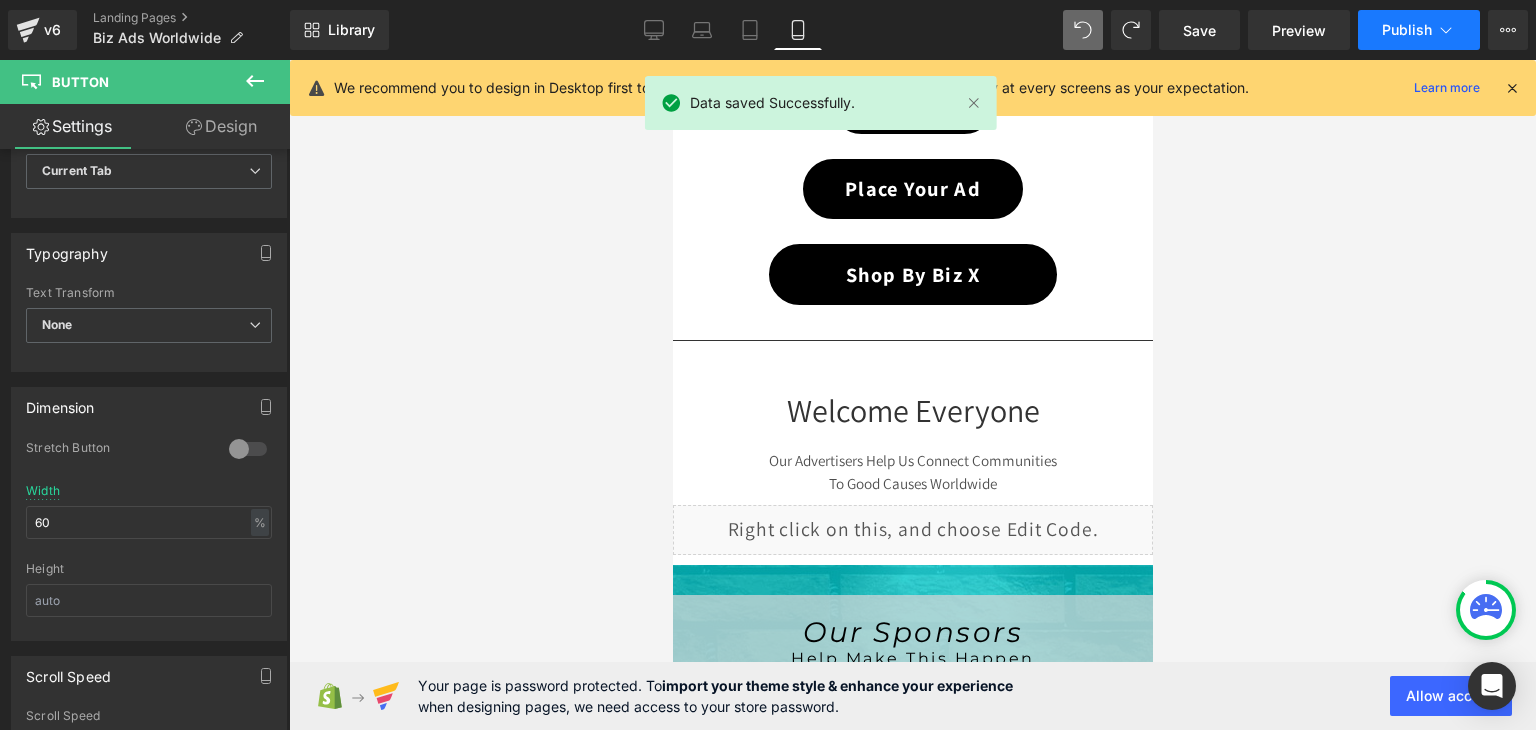 click on "Publish" at bounding box center [1407, 30] 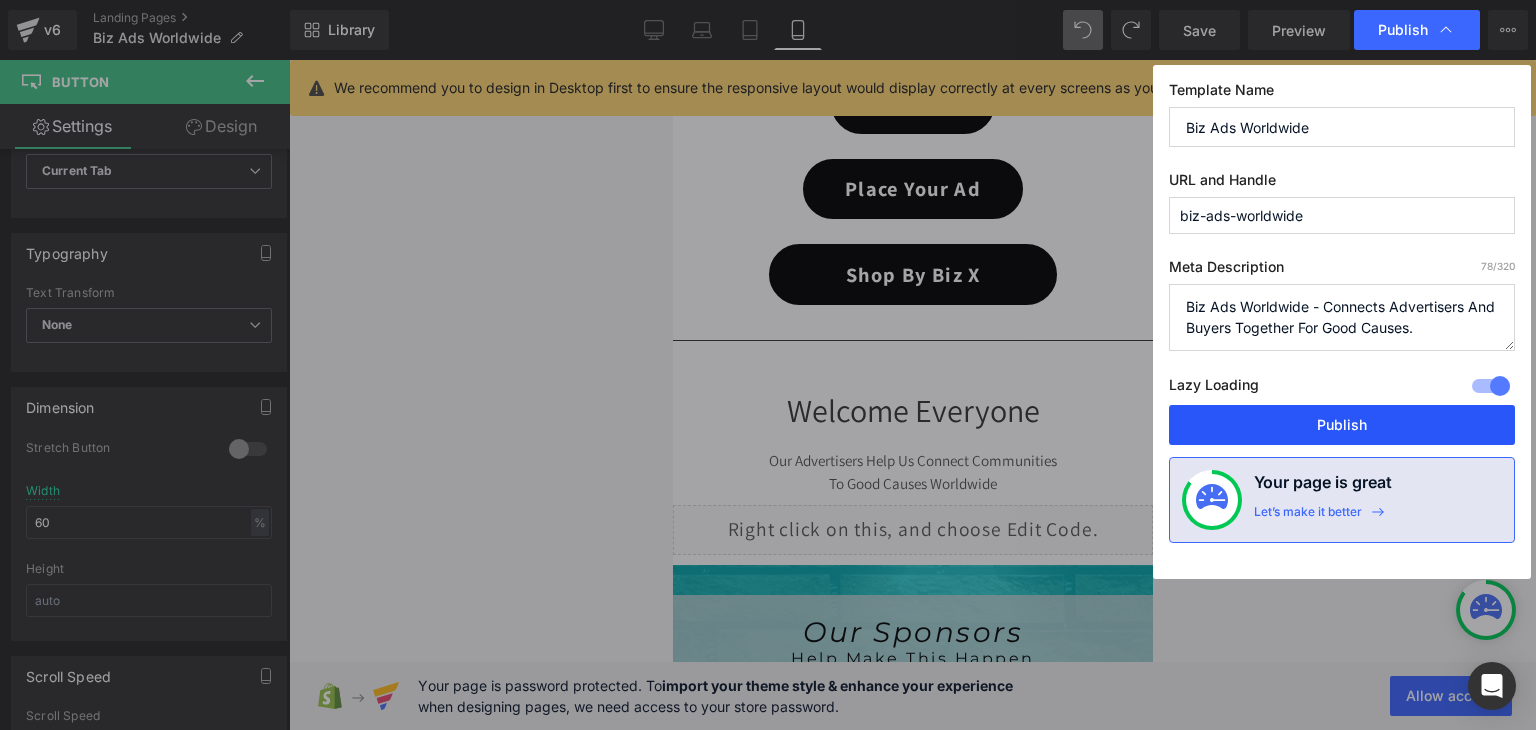 click on "Publish" at bounding box center [1342, 425] 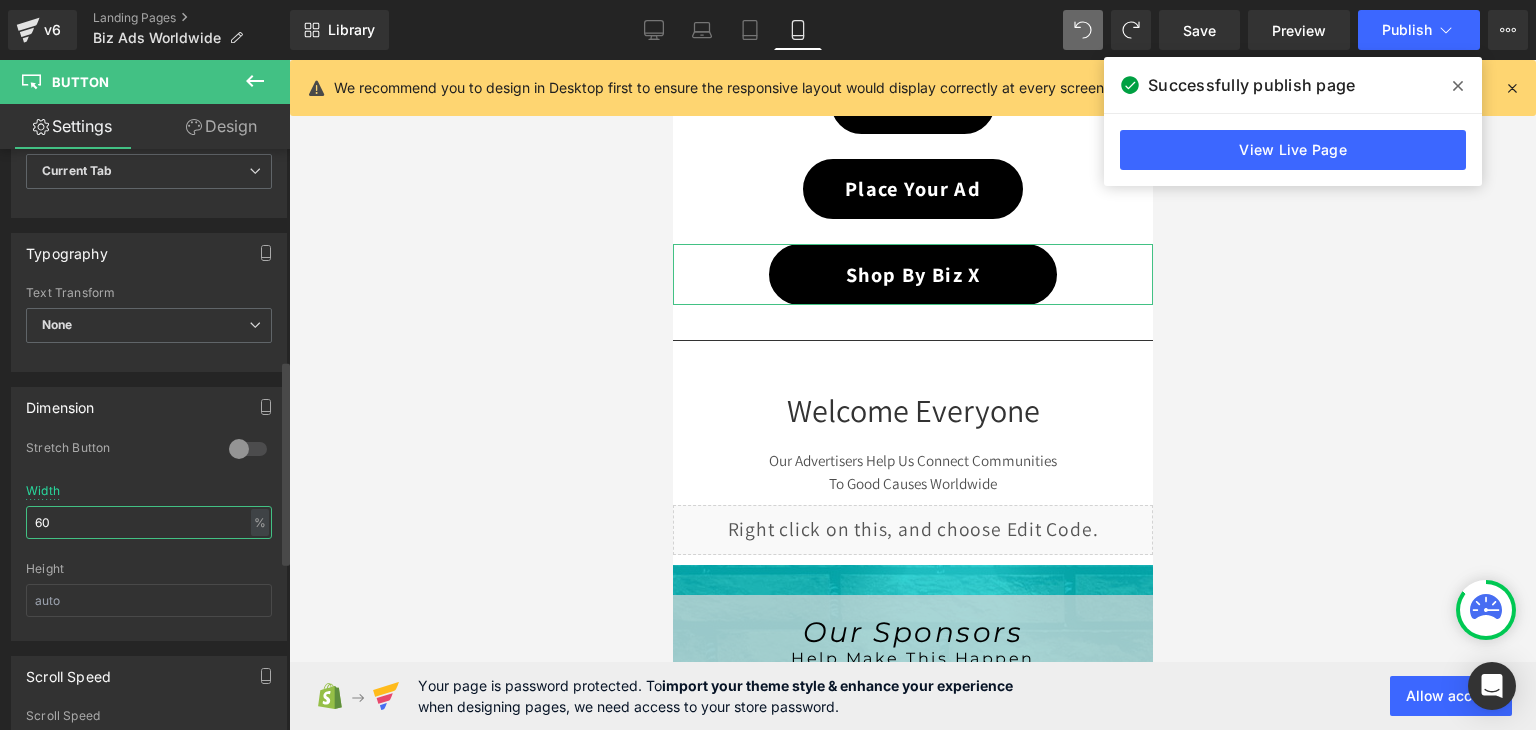 drag, startPoint x: 44, startPoint y: 519, endPoint x: 19, endPoint y: 521, distance: 25.079872 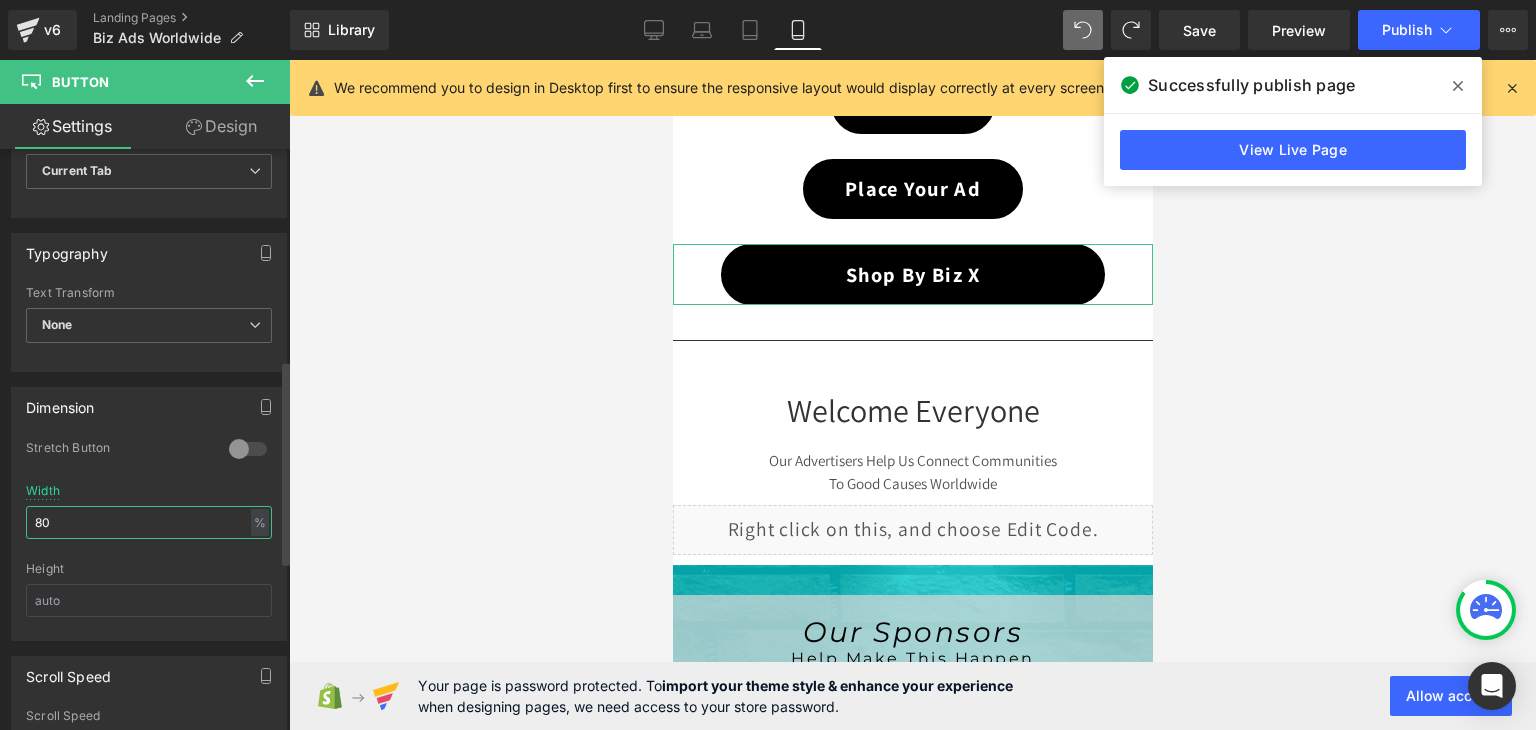 drag, startPoint x: 42, startPoint y: 520, endPoint x: 18, endPoint y: 520, distance: 24 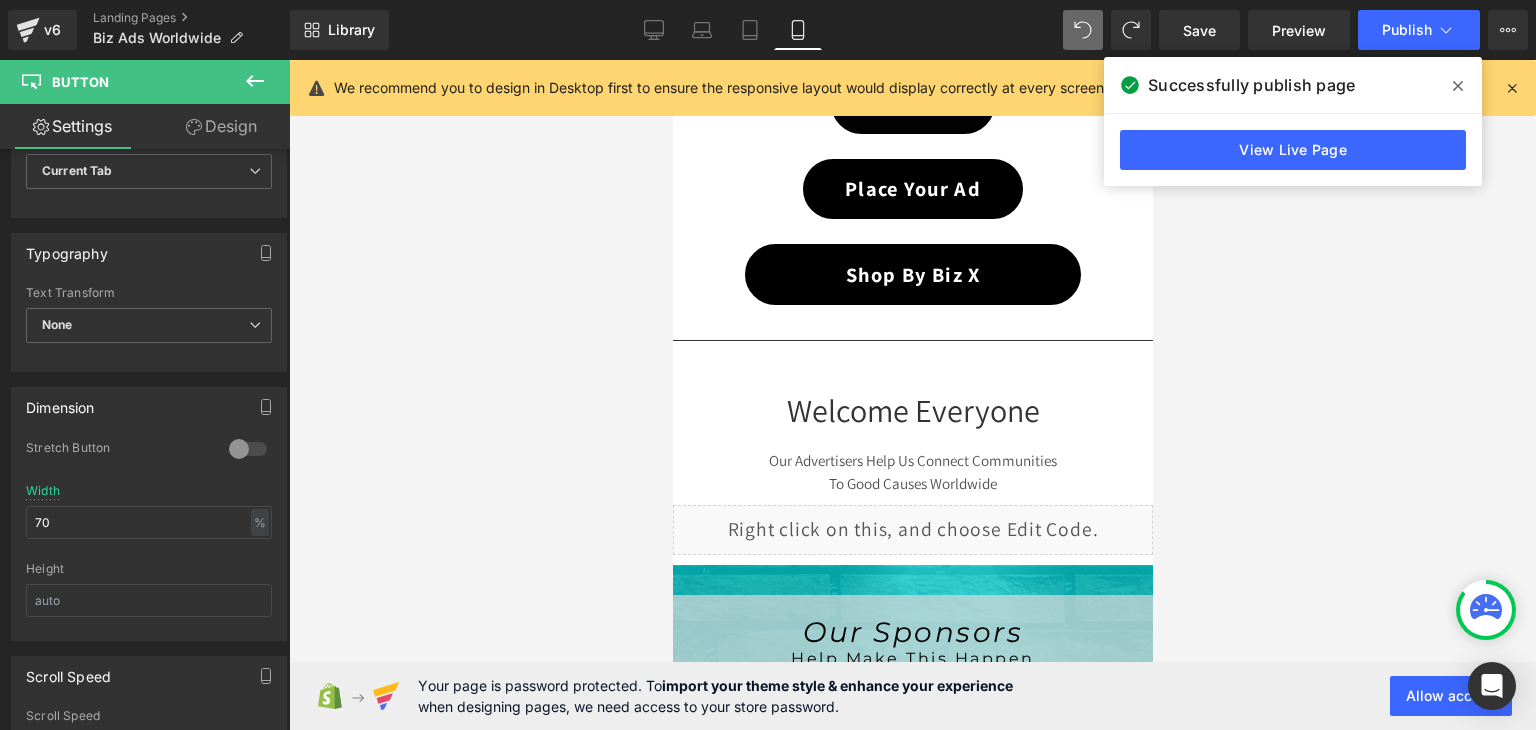 click on "Library Mobile Desktop Laptop Tablet Mobile Save Preview Publish Scheduled View Live Page View with current Template Save Template to Library Schedule Publish  Optimize  Publish Settings Shortcuts We recommend you to design in Desktop first to ensure the responsive layout would display correctly at every screens as your expectation. Learn more  Your page can’t be published   You've reached the maximum number of published pages on your plan  (0/0).  You need to upgrade your plan or unpublish all your pages to get 1 publish slot.   Unpublish pages   Upgrade plan" at bounding box center [913, 30] 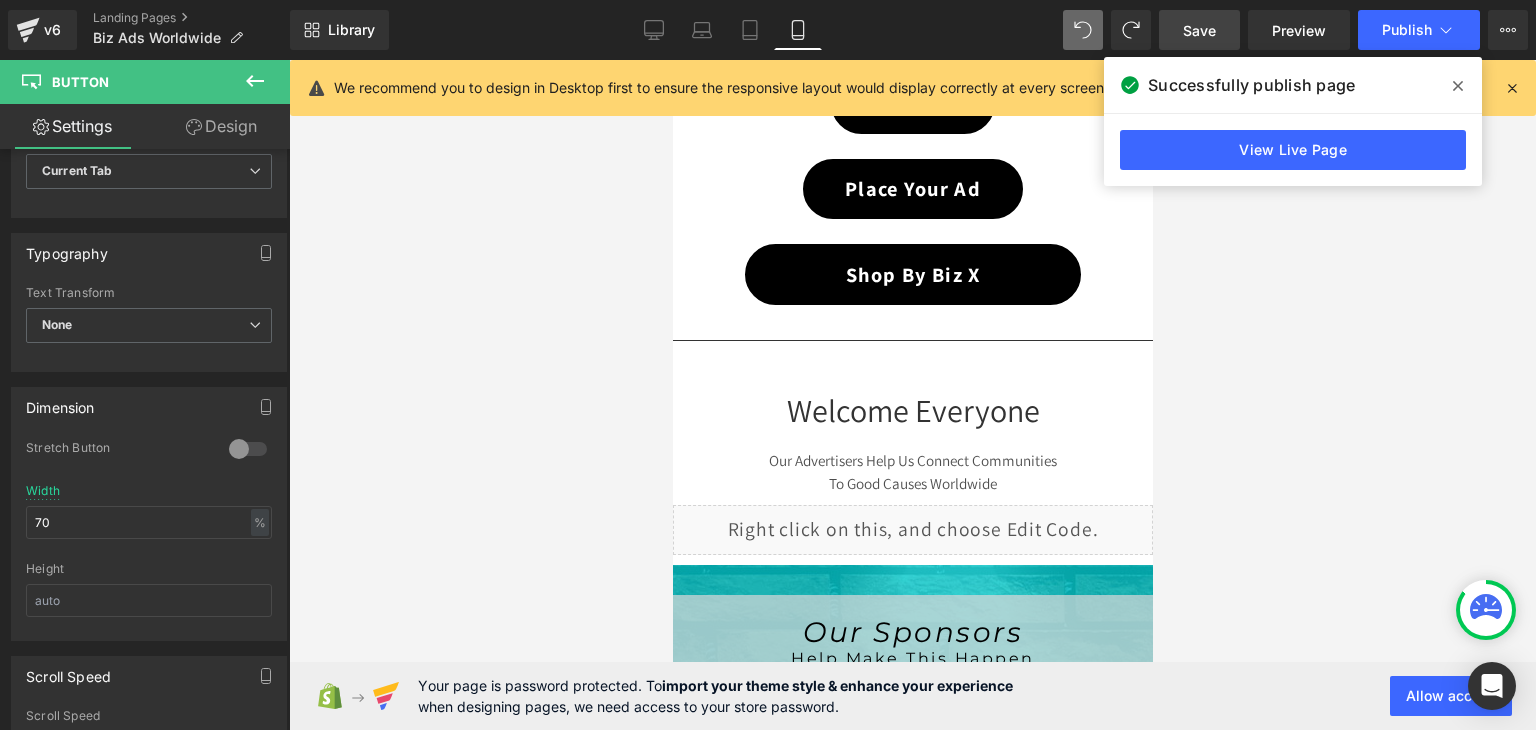 click on "Save" at bounding box center (1199, 30) 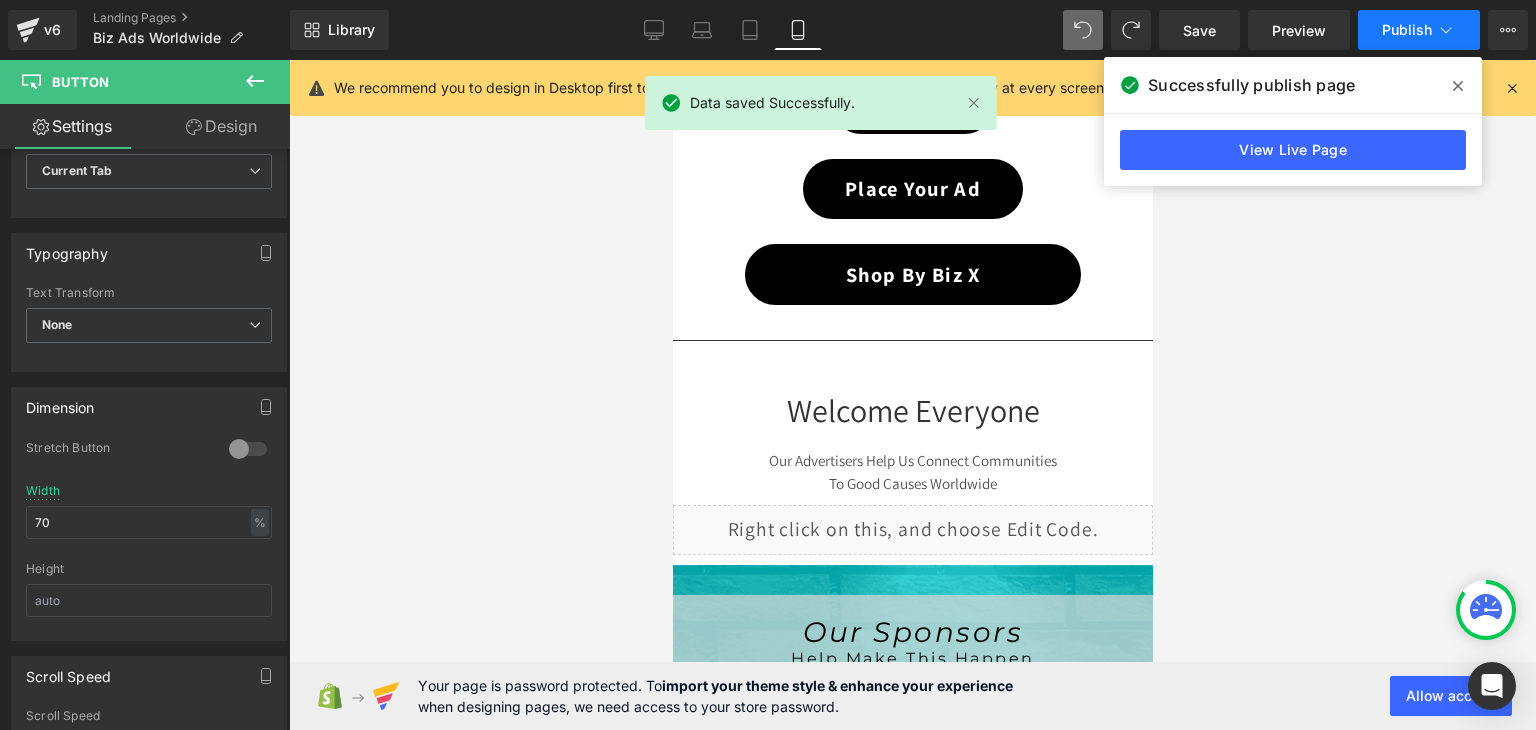 click on "Publish" at bounding box center (1407, 30) 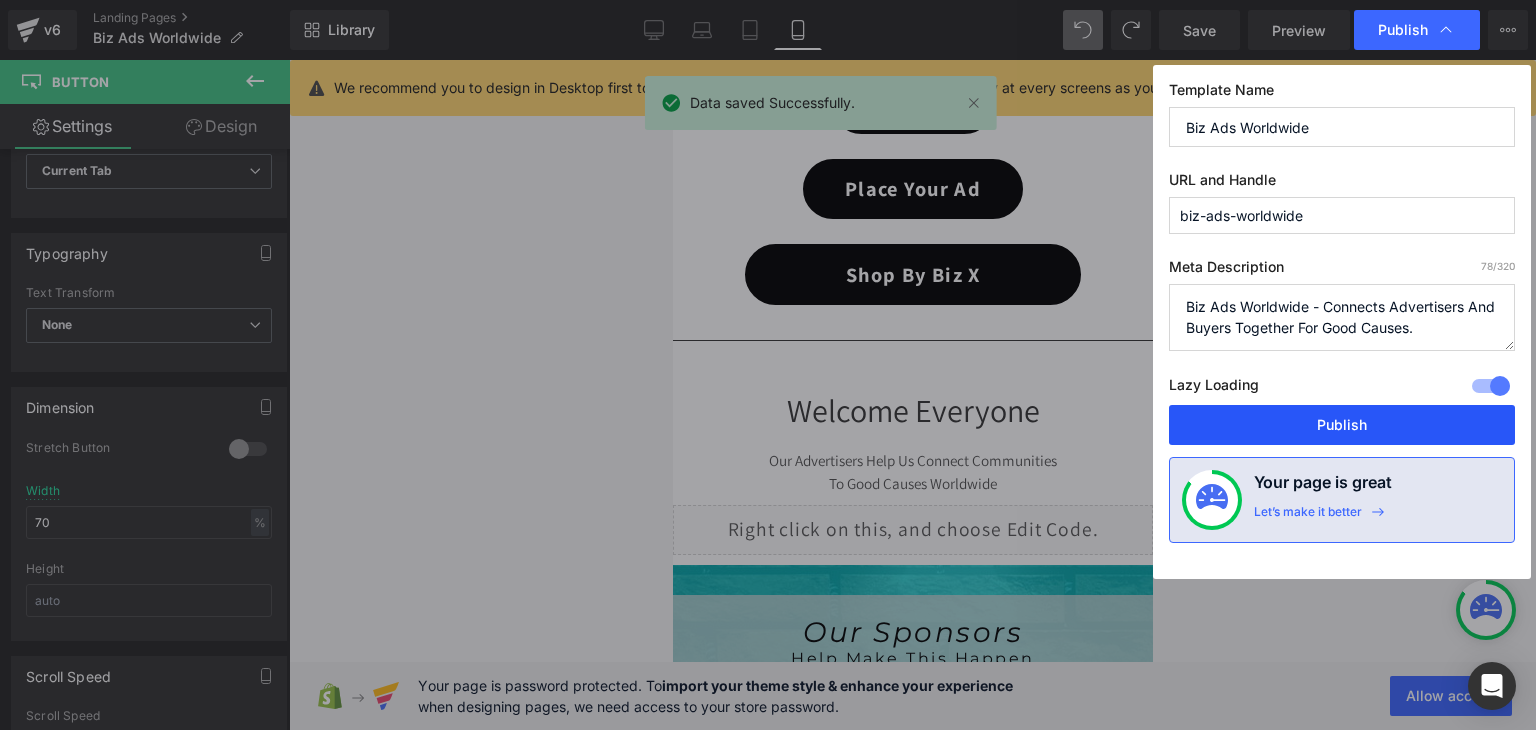 click on "Publish" at bounding box center [1342, 425] 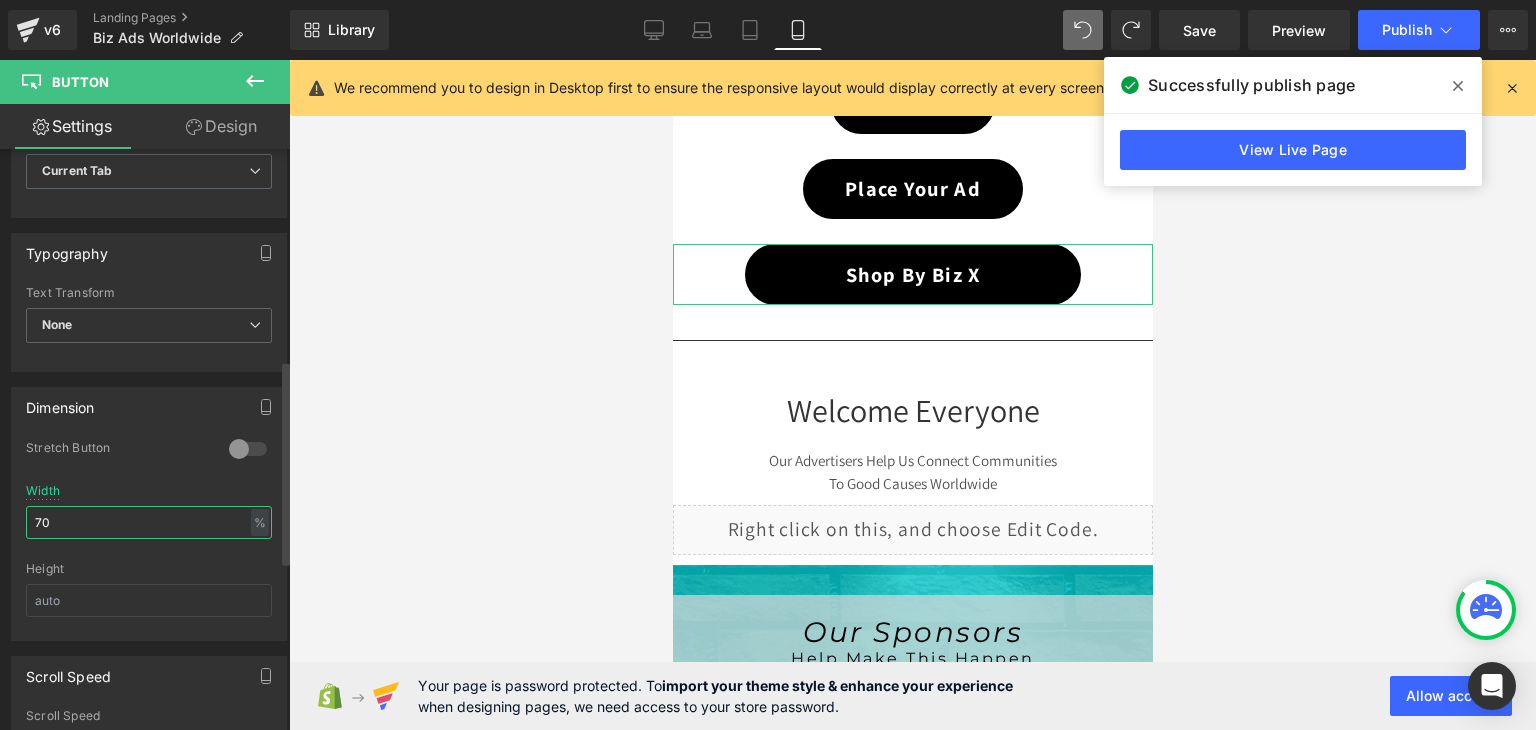 drag, startPoint x: 40, startPoint y: 515, endPoint x: 0, endPoint y: 520, distance: 40.311287 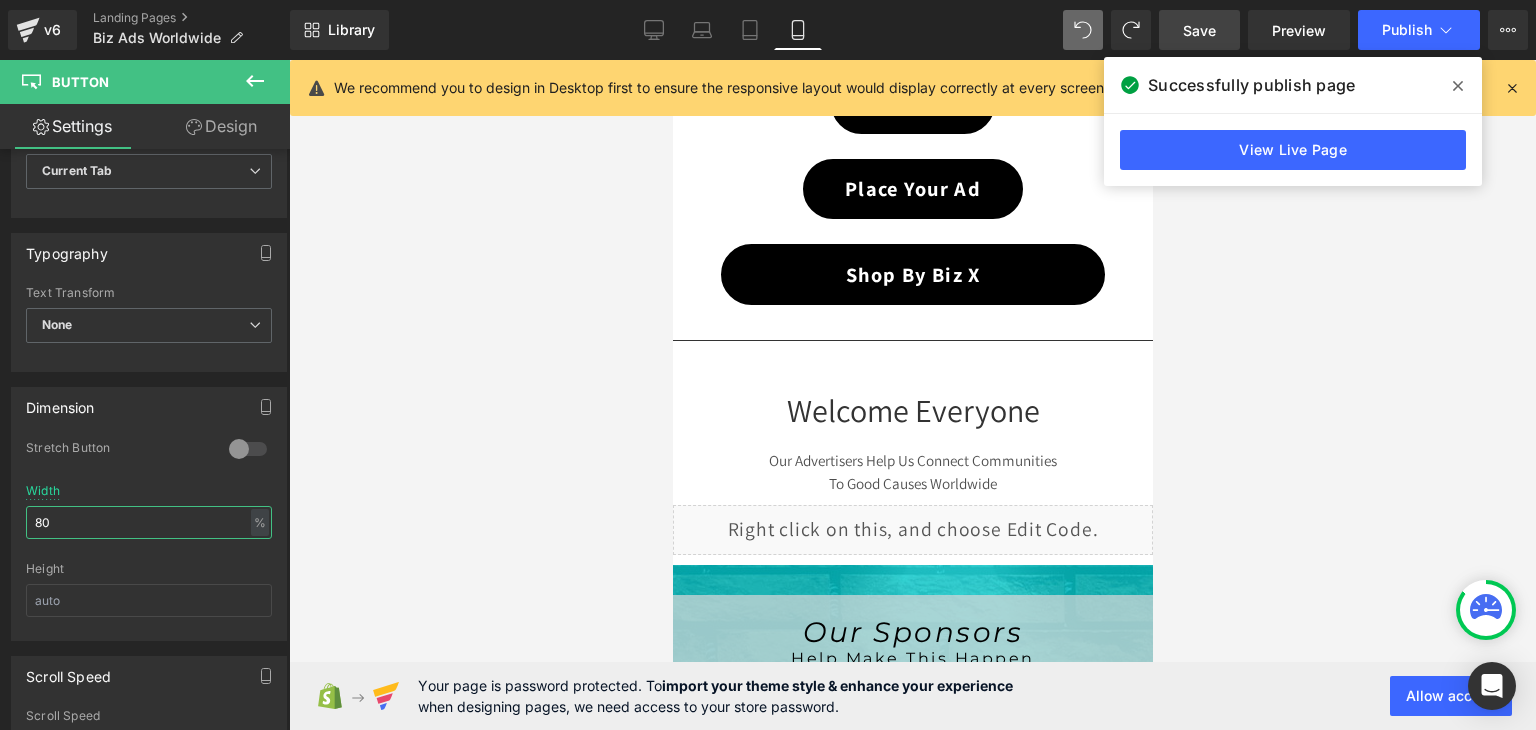 type on "80" 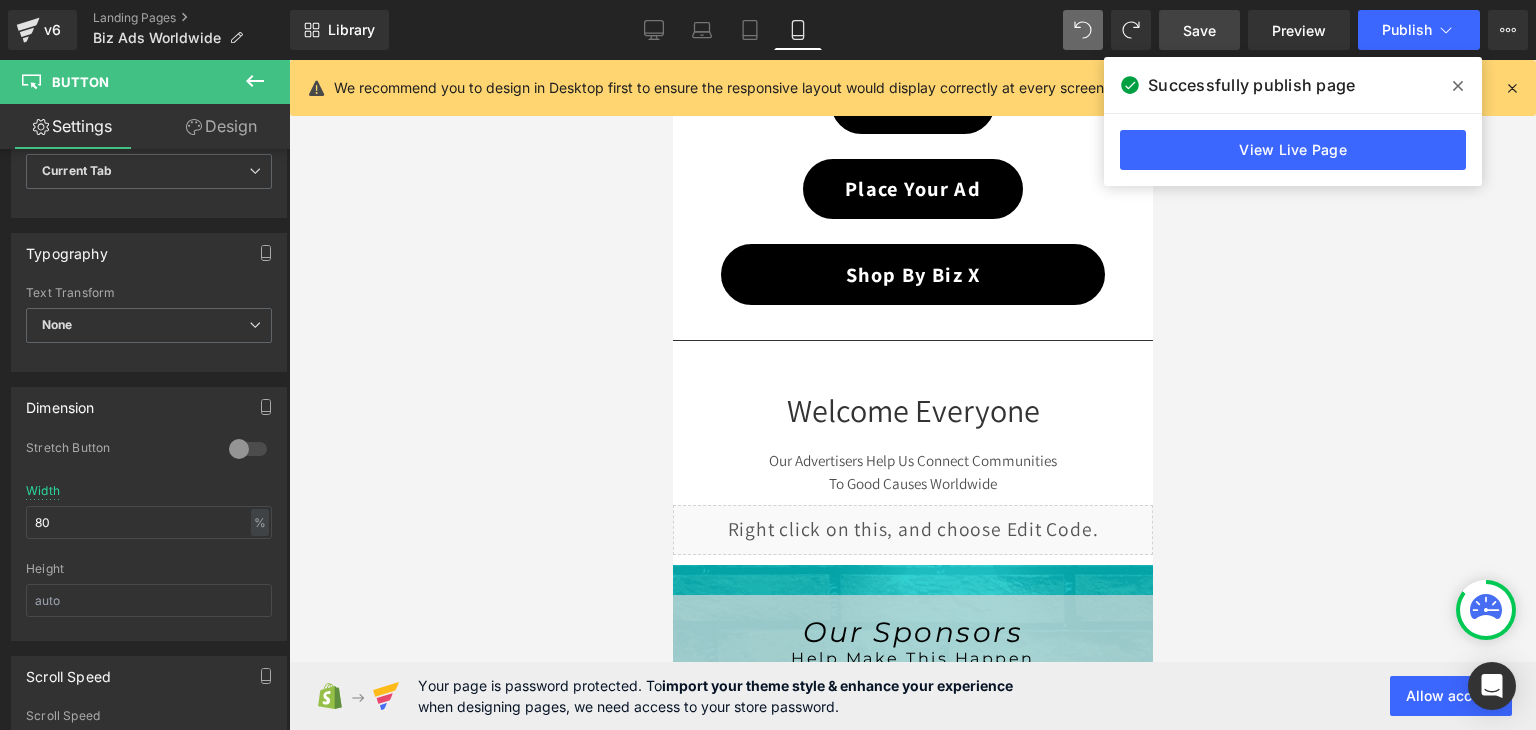 click on "Save" at bounding box center (1199, 30) 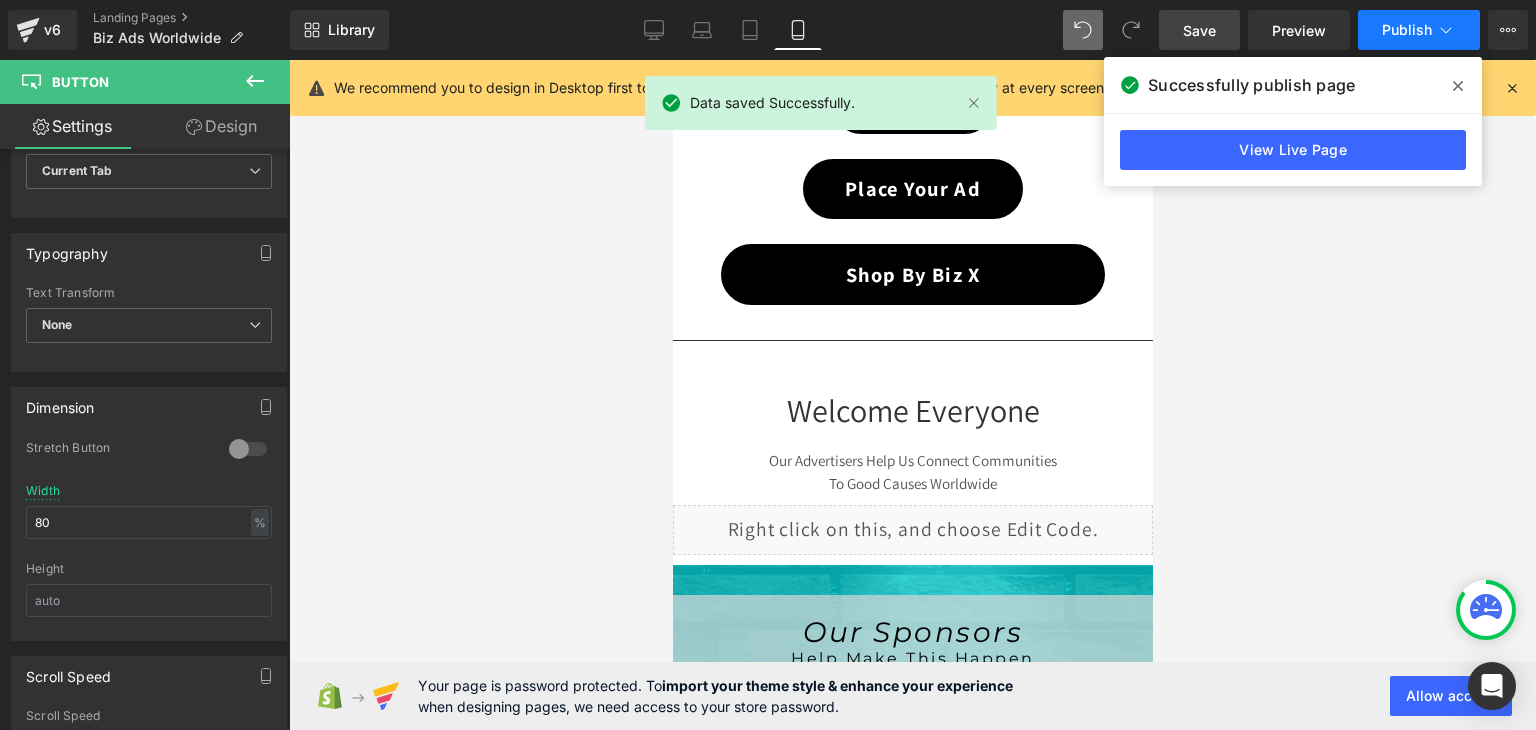 click 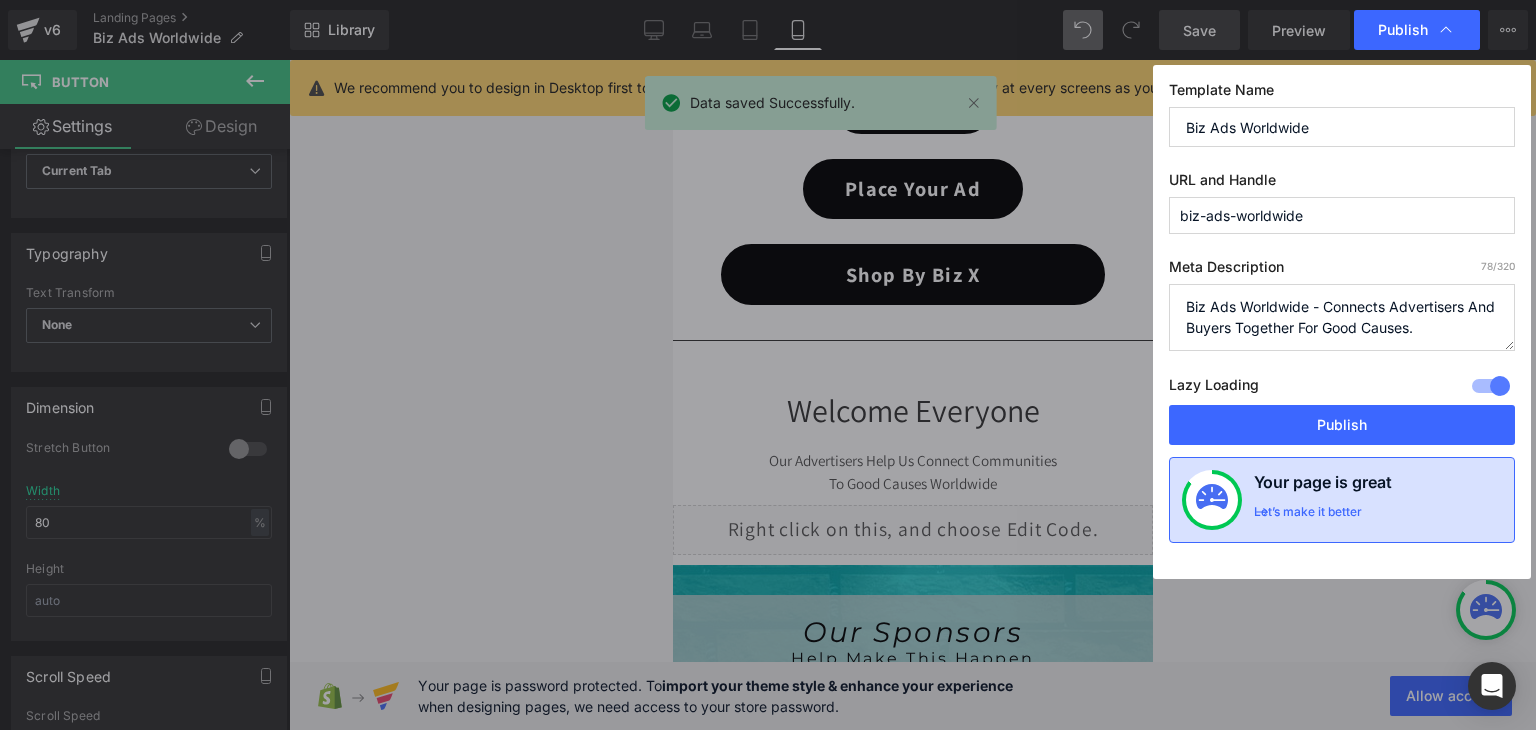 click at bounding box center (1212, 500) 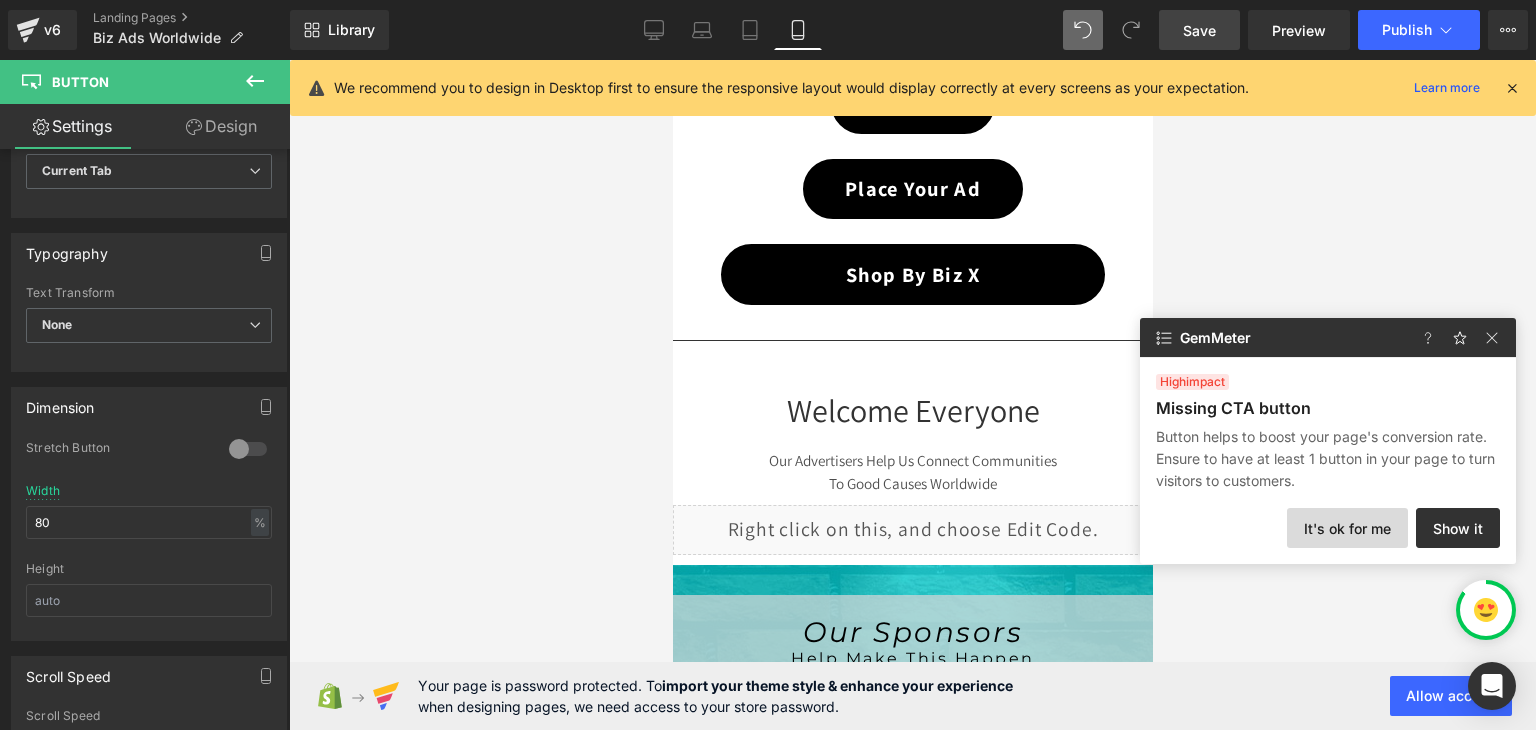 click on "It's ok for me" at bounding box center [1347, 528] 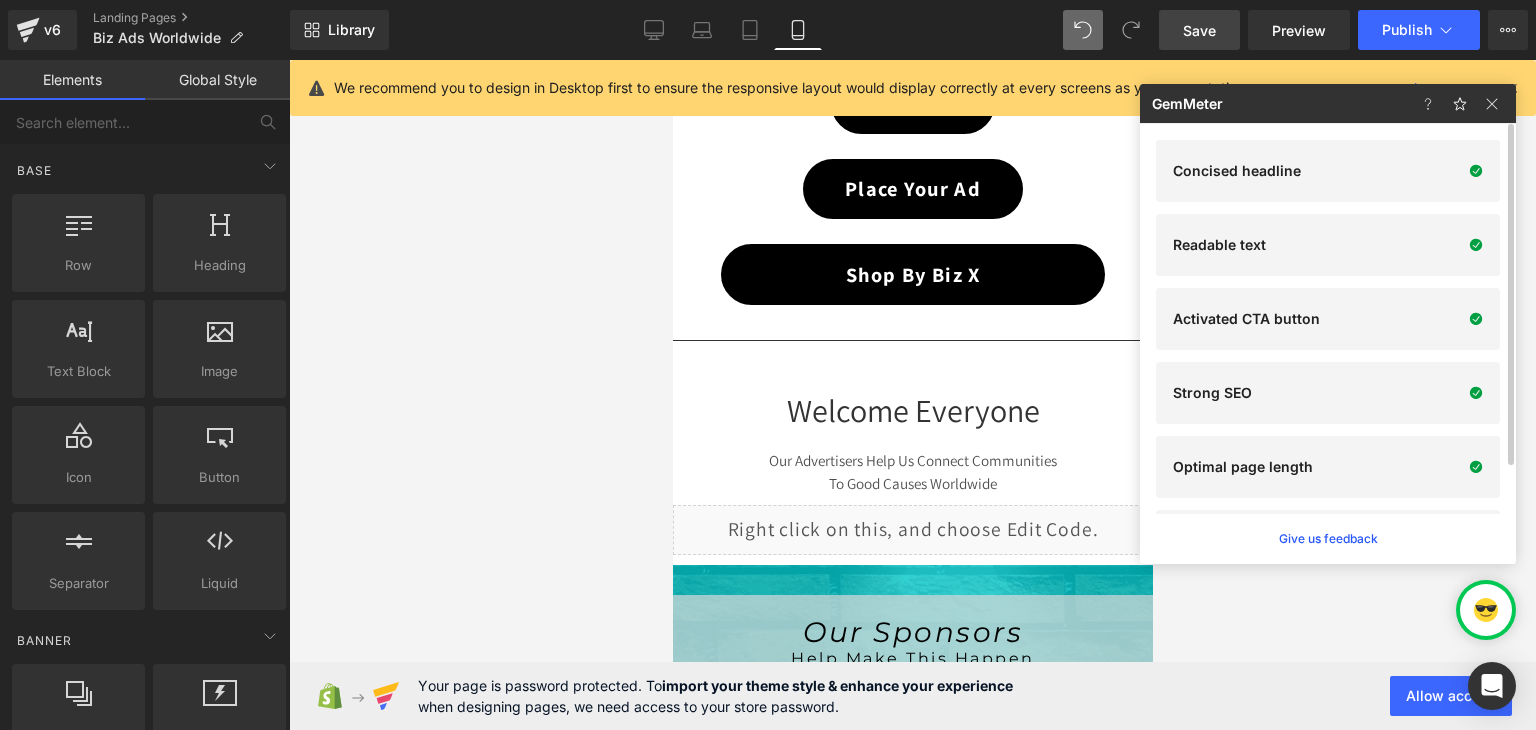click on "Save" at bounding box center (1199, 30) 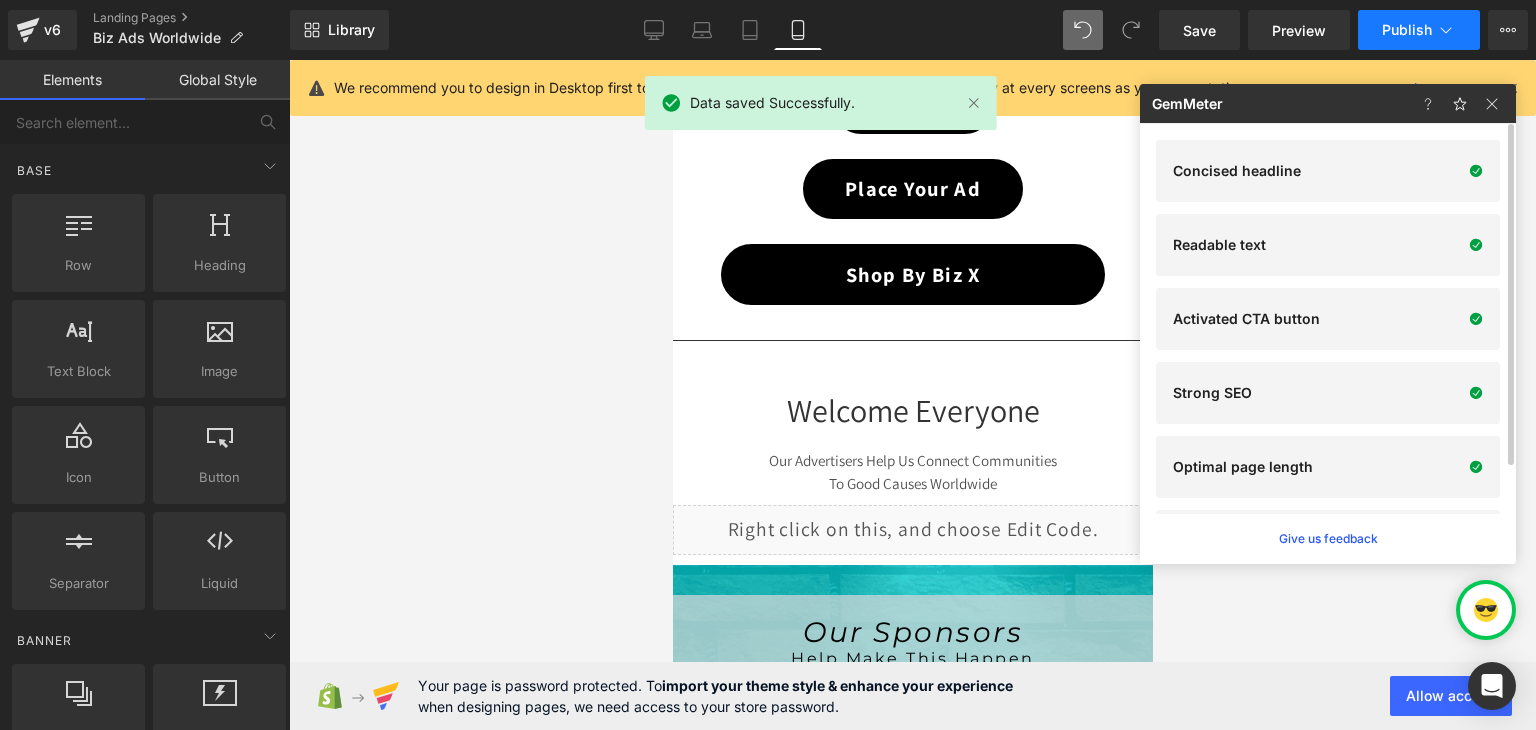 click 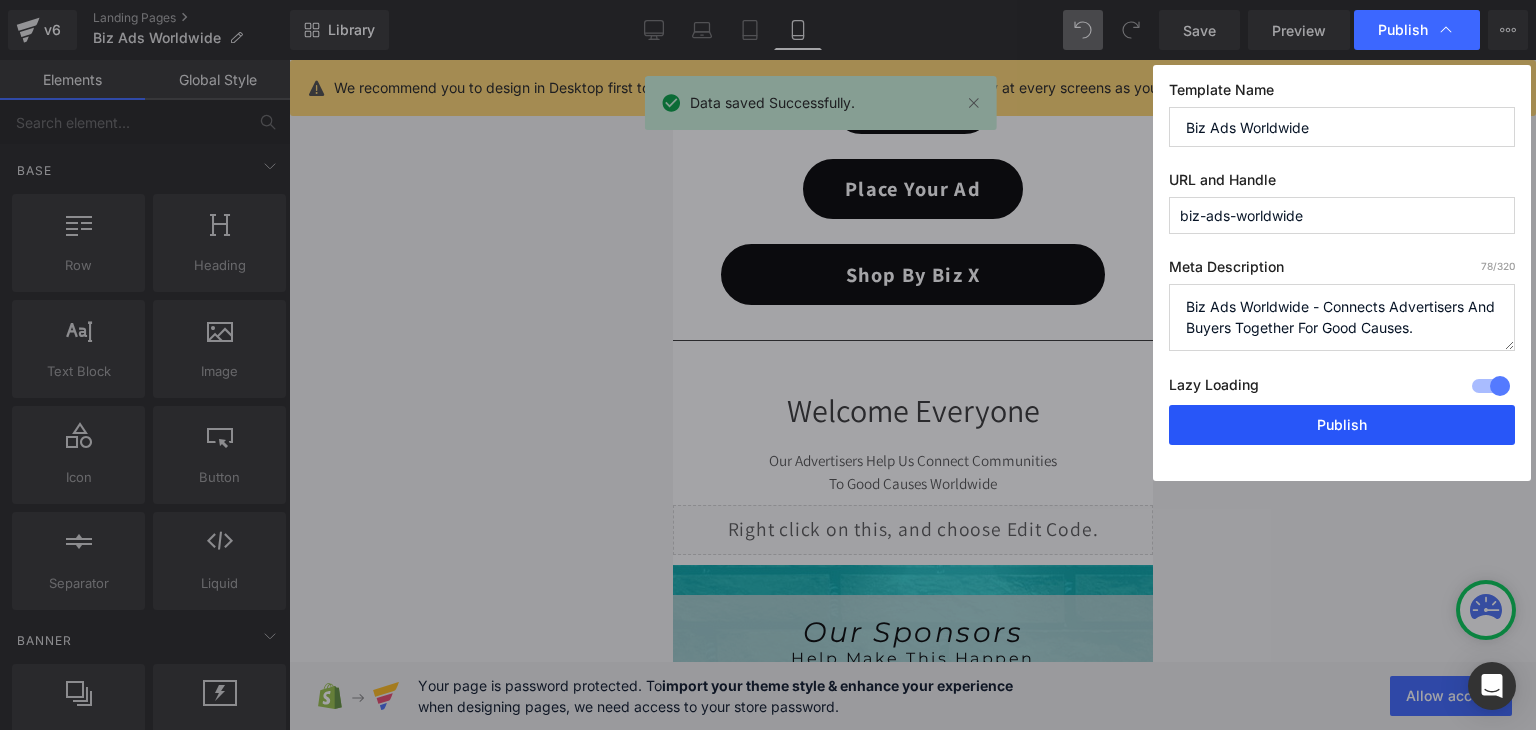 click on "Publish" at bounding box center (1342, 425) 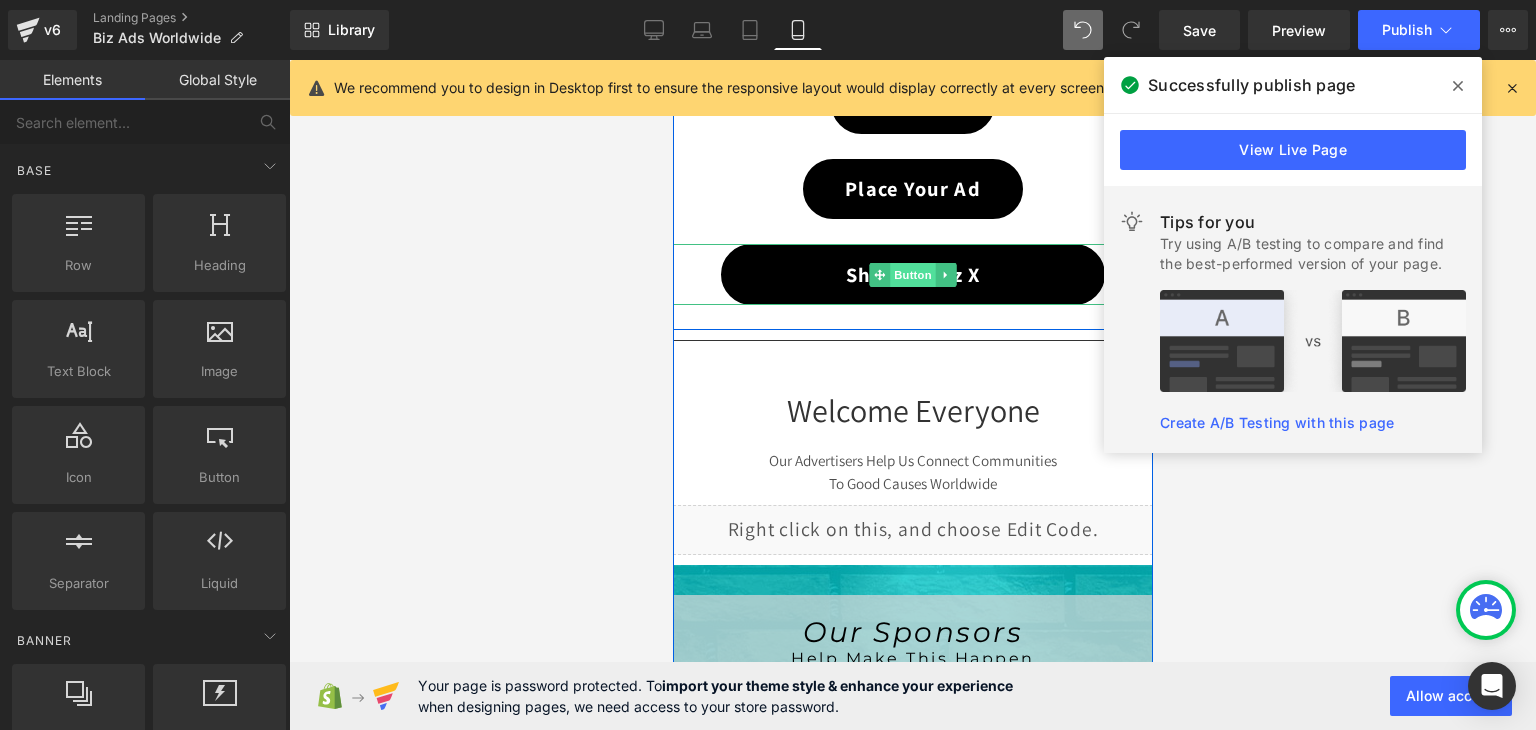 click on "Button" at bounding box center (912, 275) 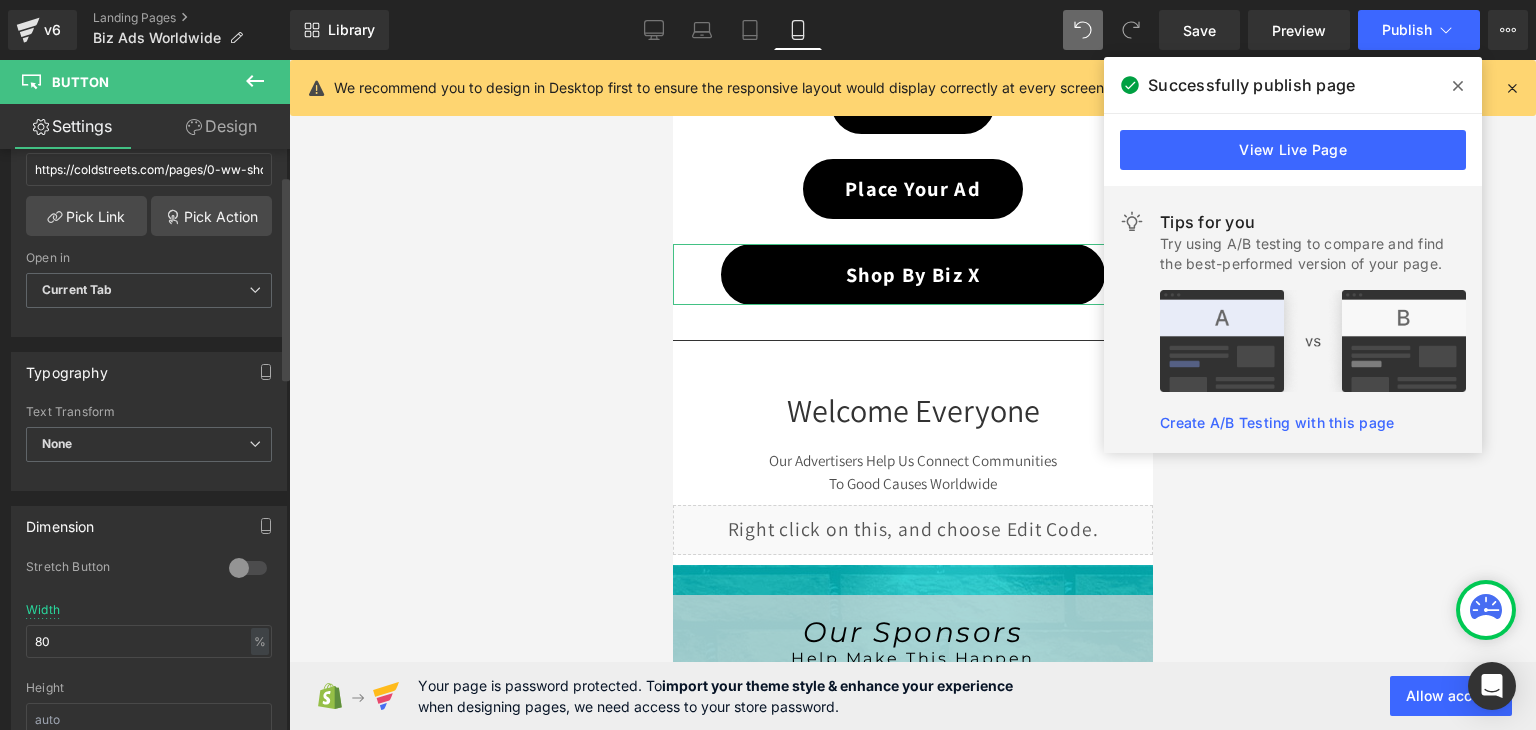 scroll, scrollTop: 500, scrollLeft: 0, axis: vertical 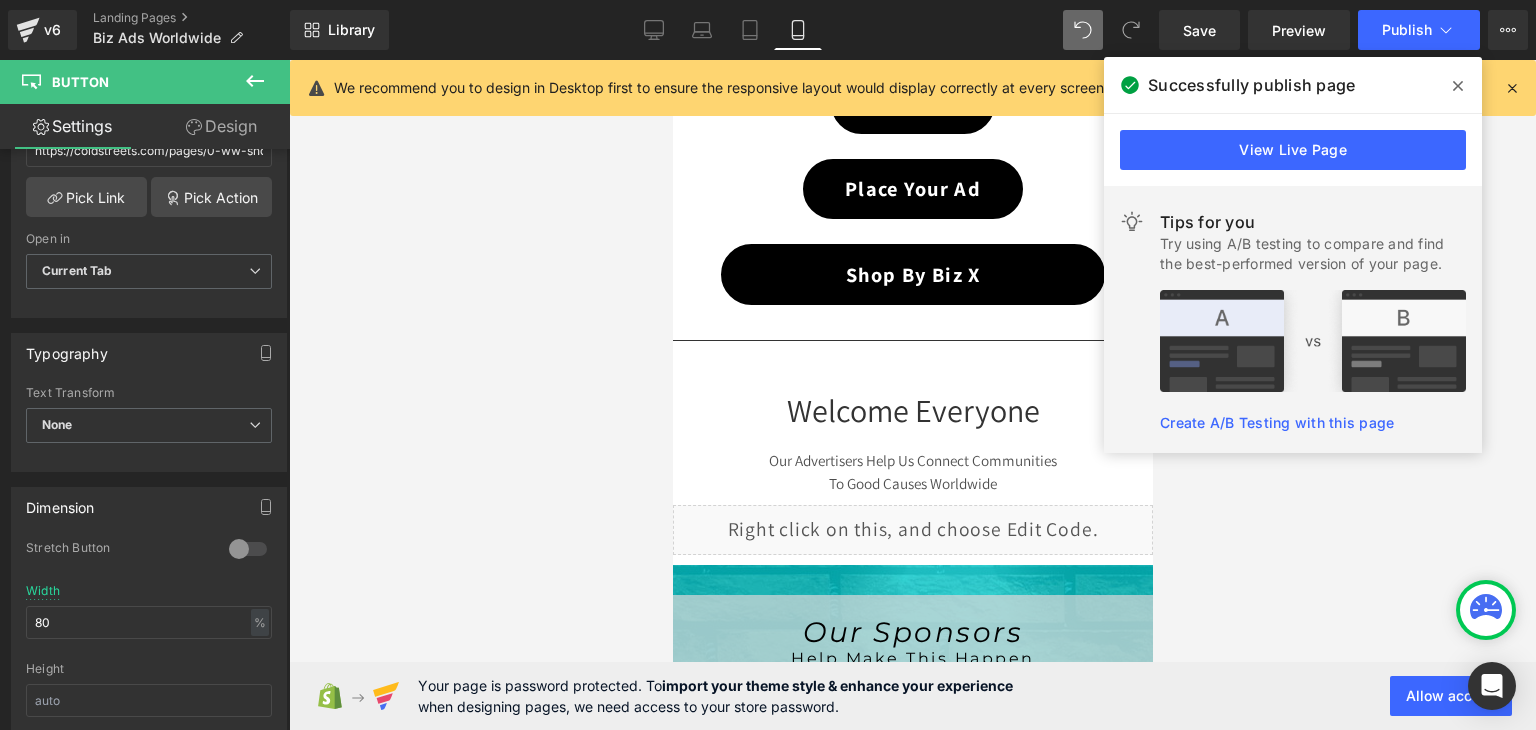 click 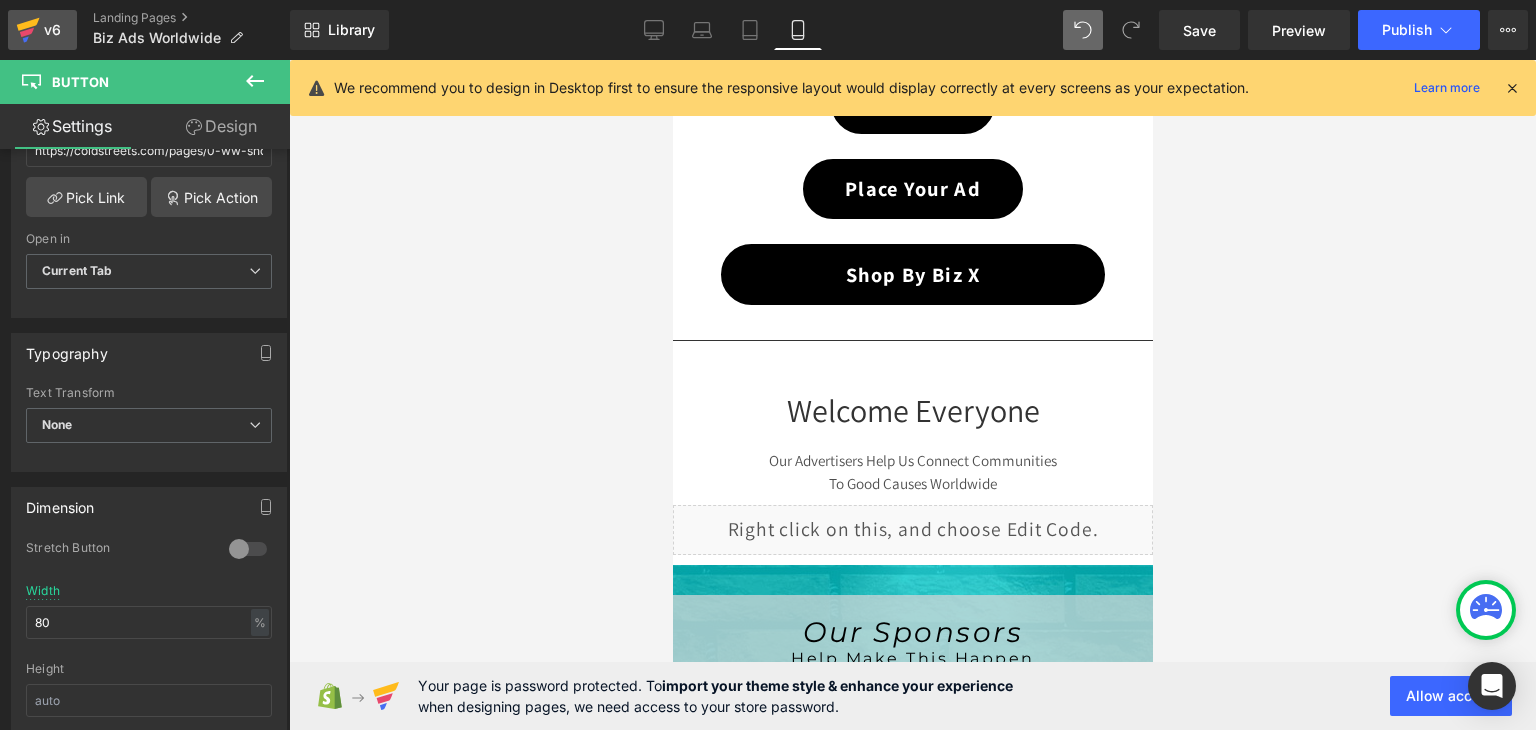 click on "v6" at bounding box center [42, 30] 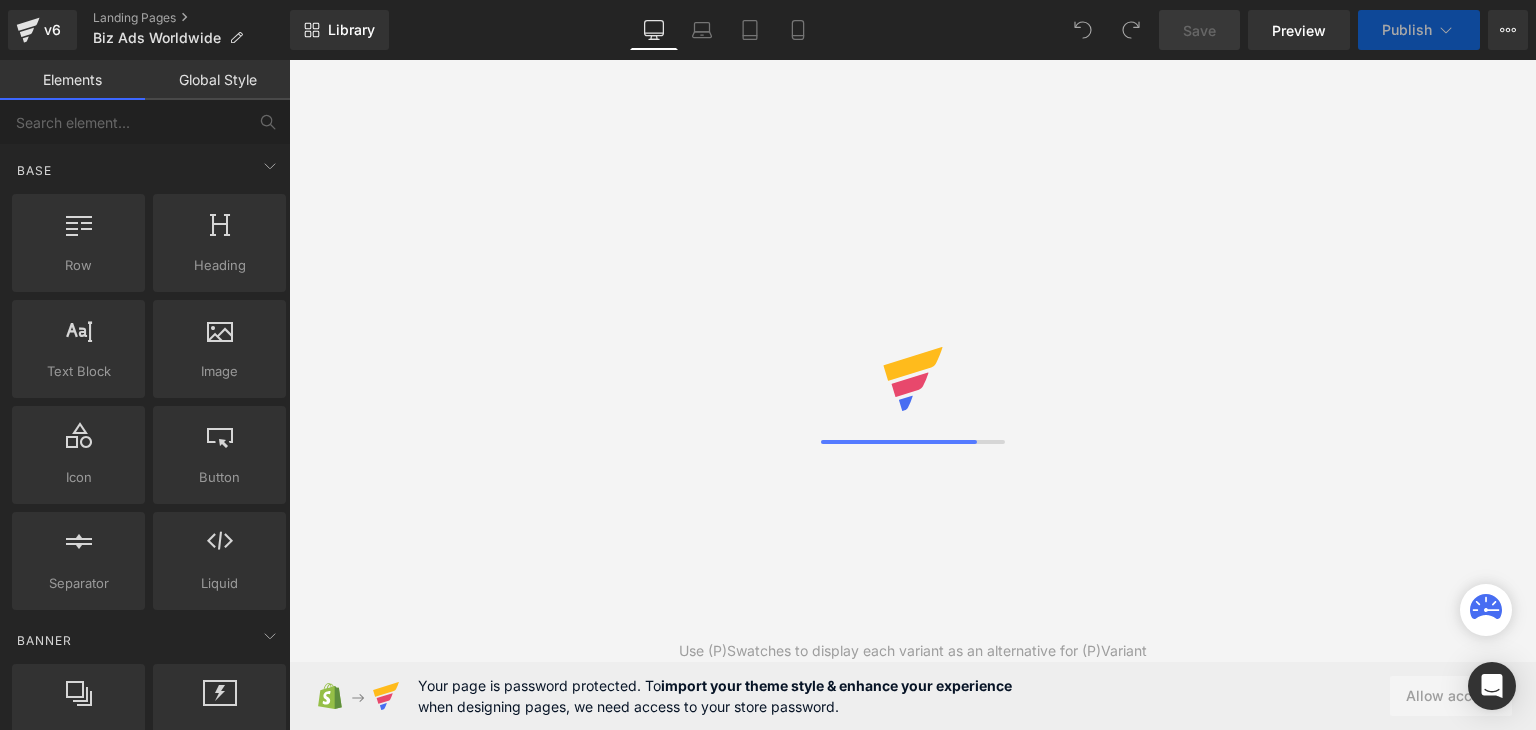 scroll, scrollTop: 0, scrollLeft: 0, axis: both 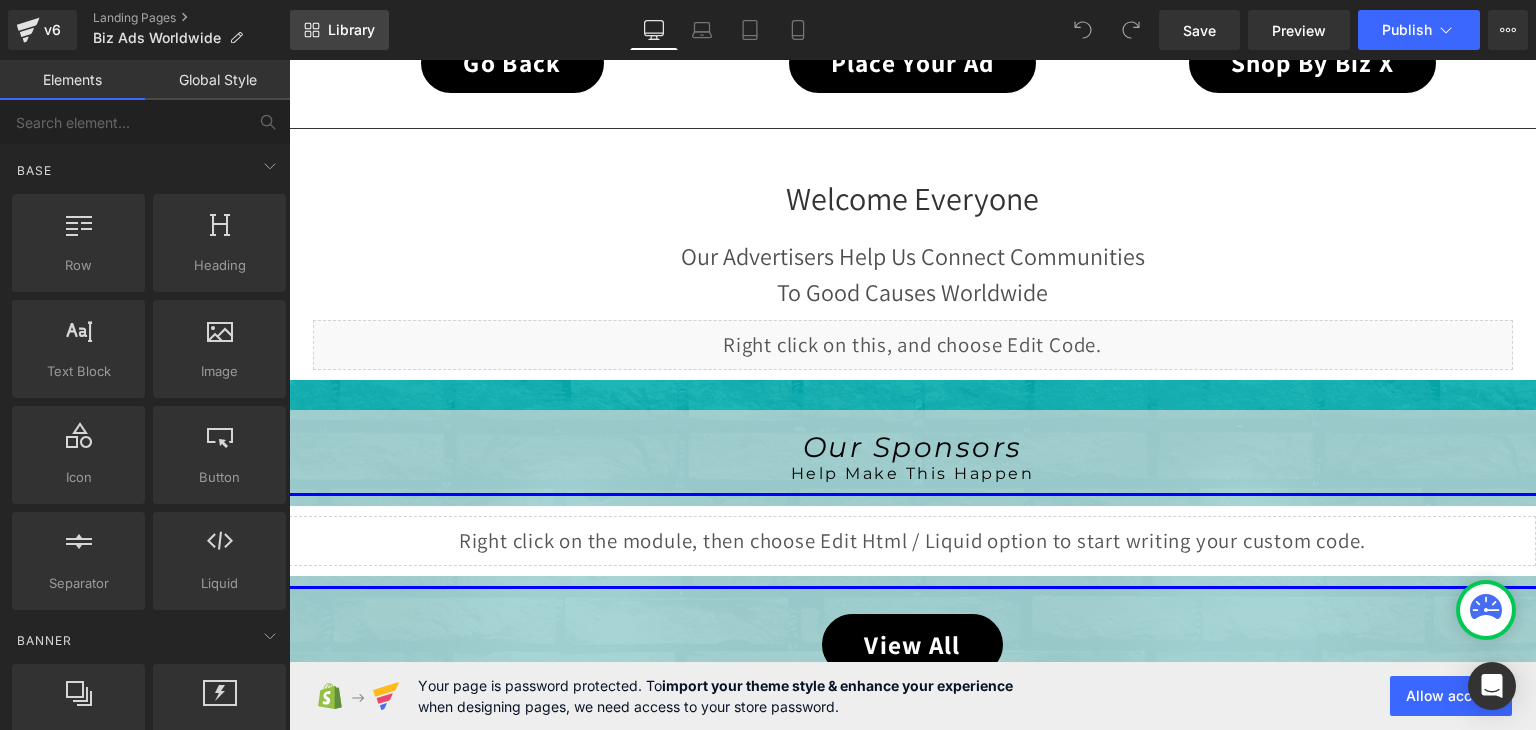 click on "Library" at bounding box center [339, 30] 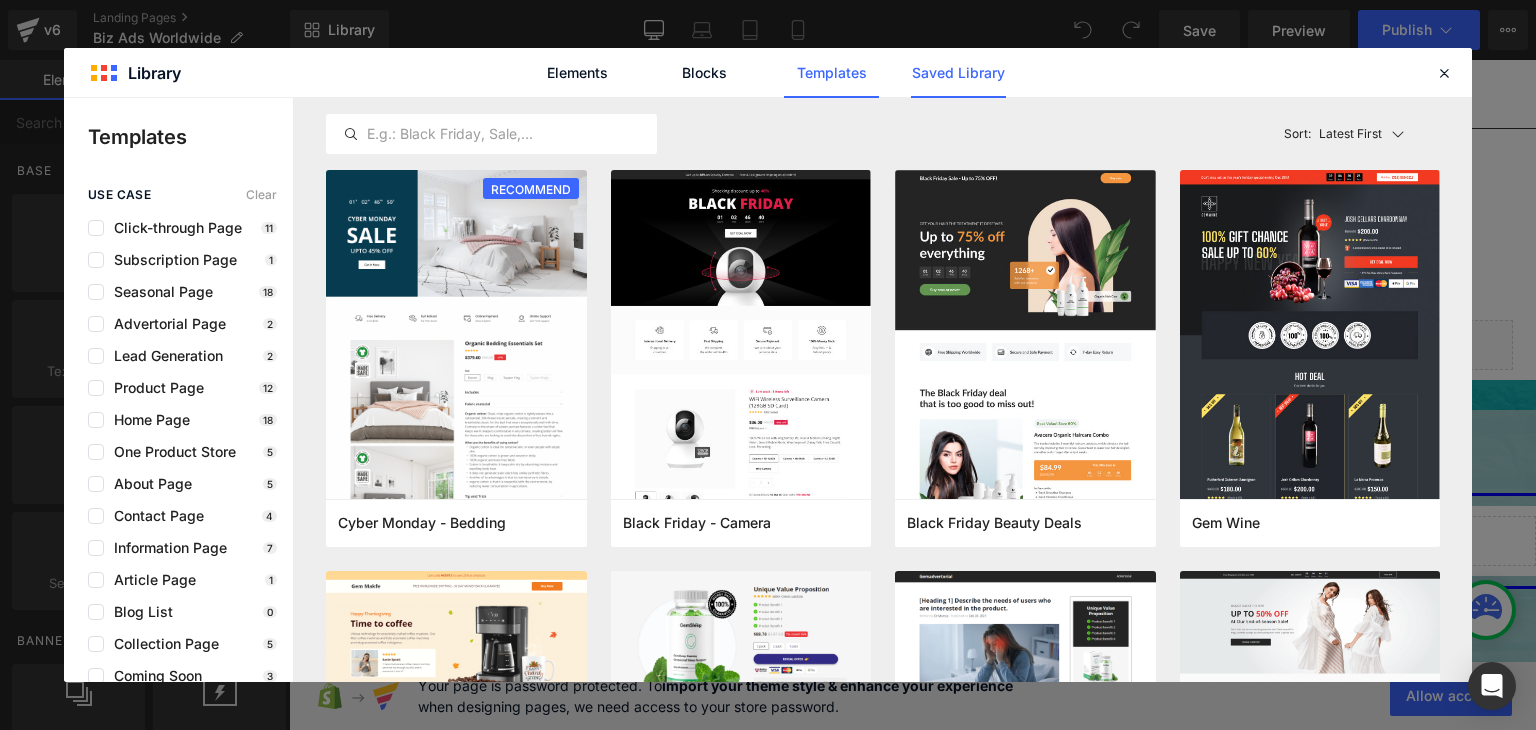 click on "Saved Library" 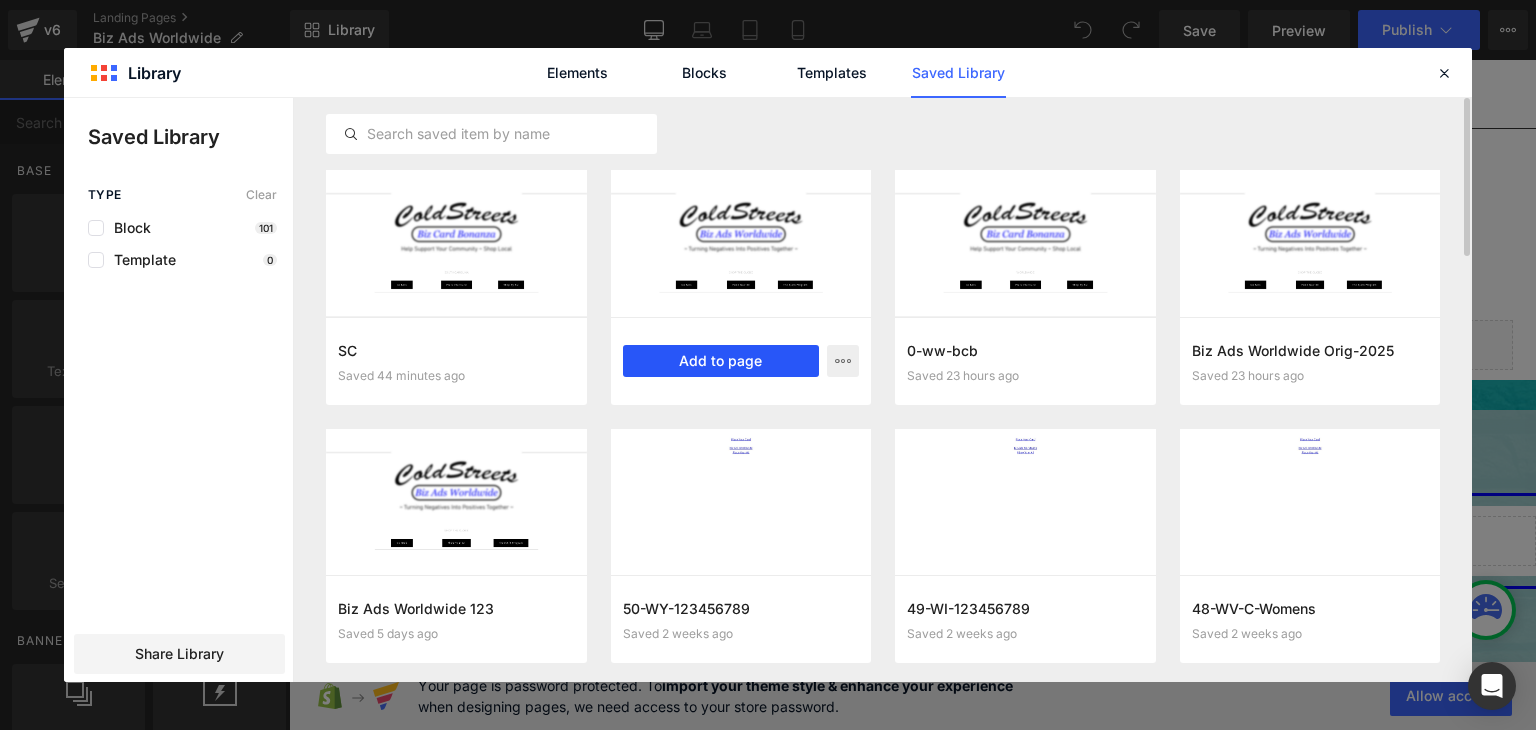 click on "Add to page" 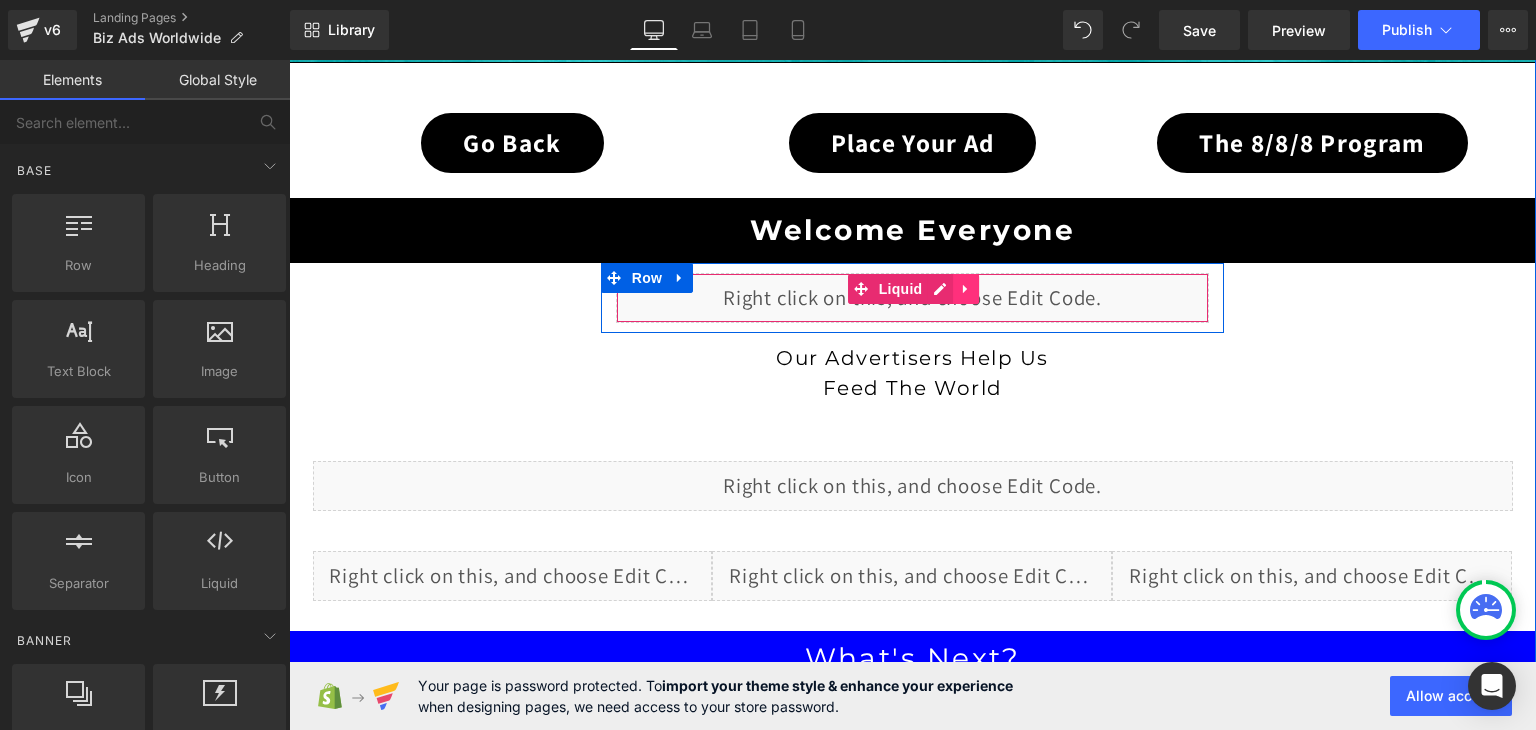 scroll, scrollTop: 1831, scrollLeft: 0, axis: vertical 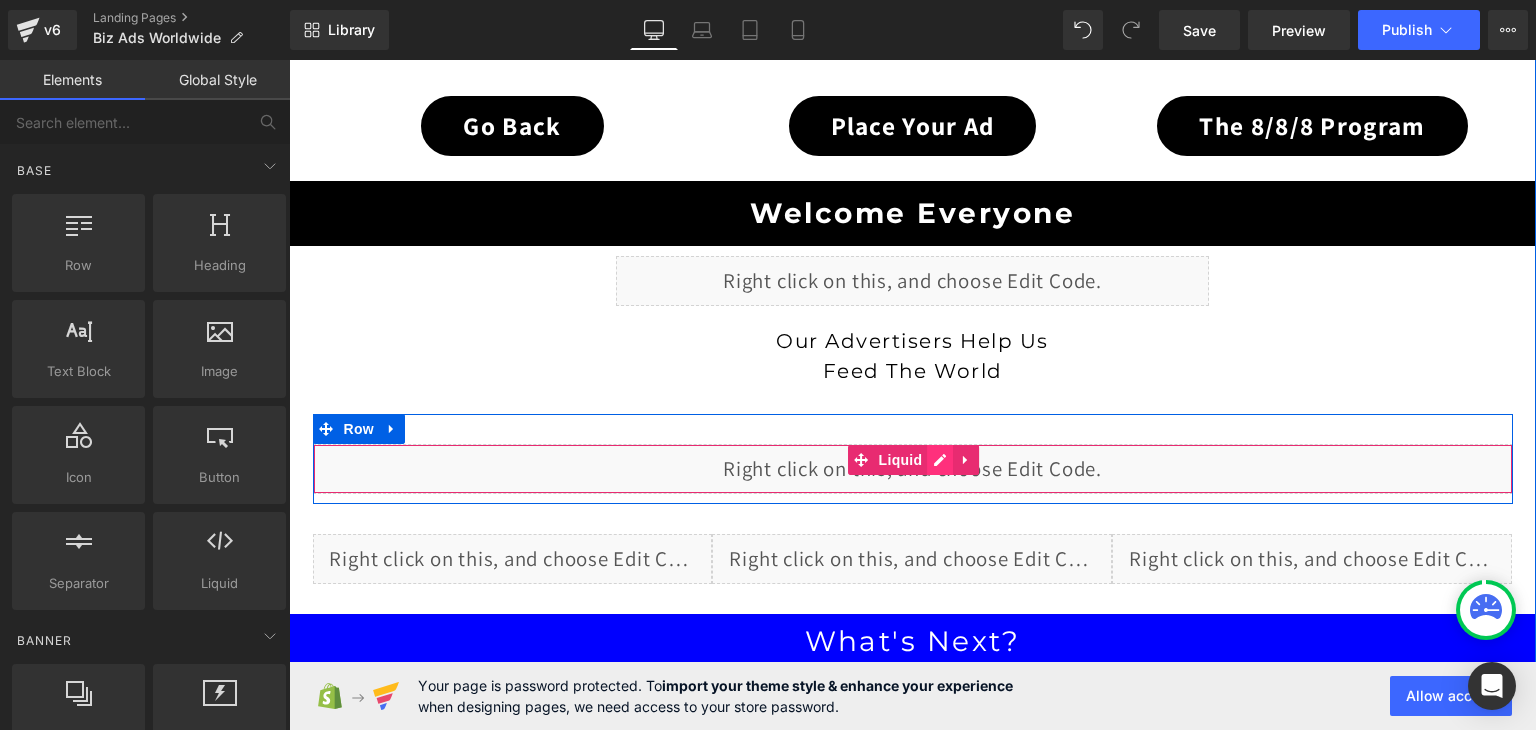 click on "Liquid" 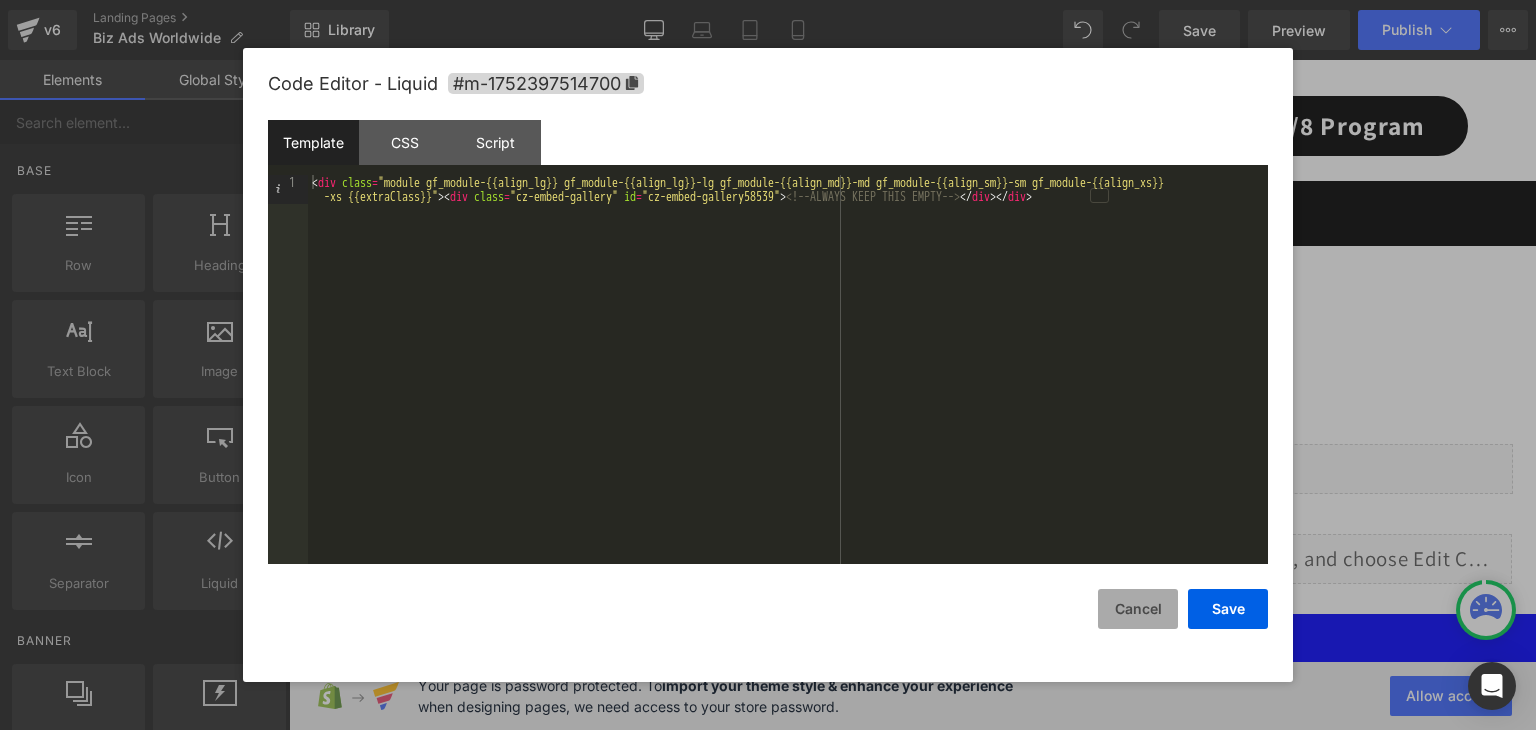 click on "Cancel" 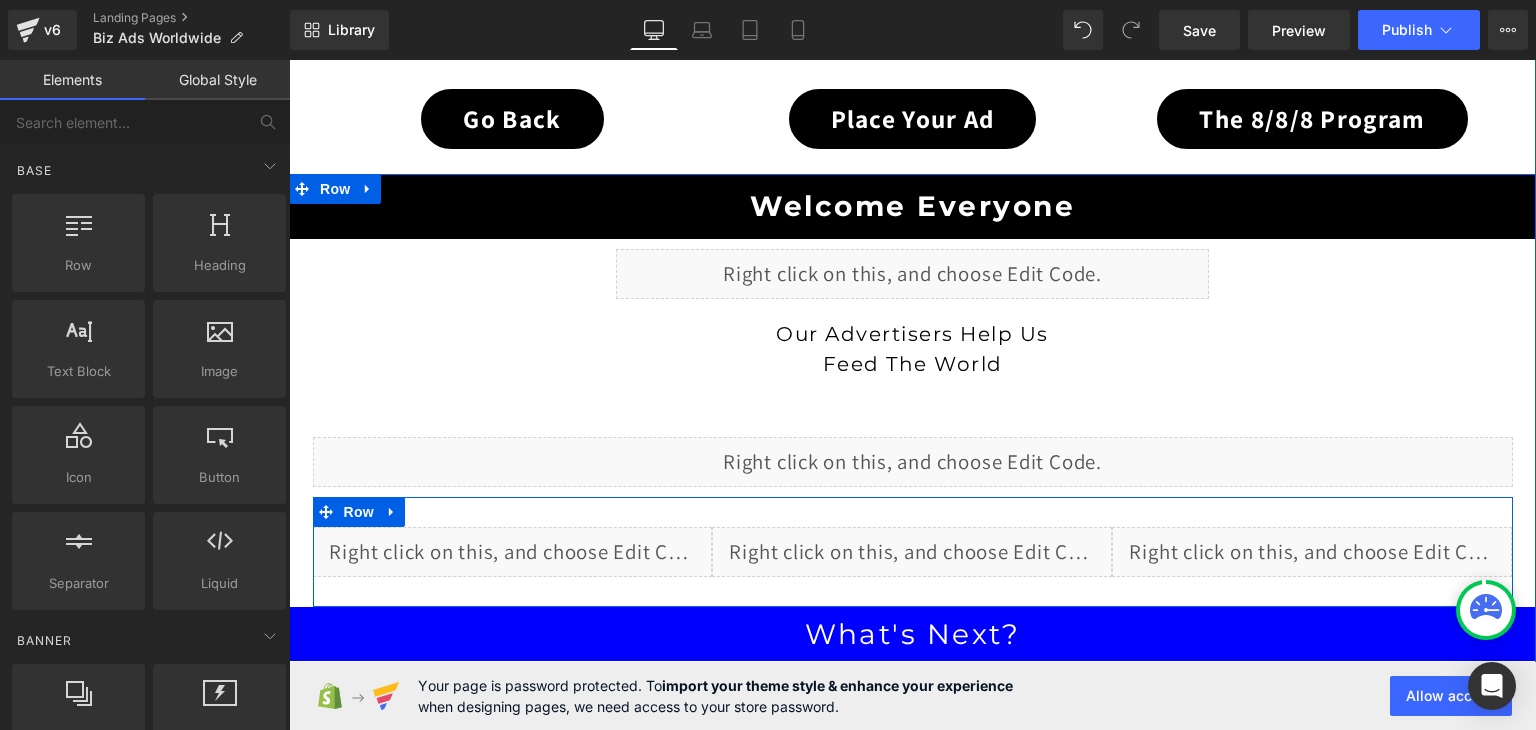 scroll, scrollTop: 1831, scrollLeft: 0, axis: vertical 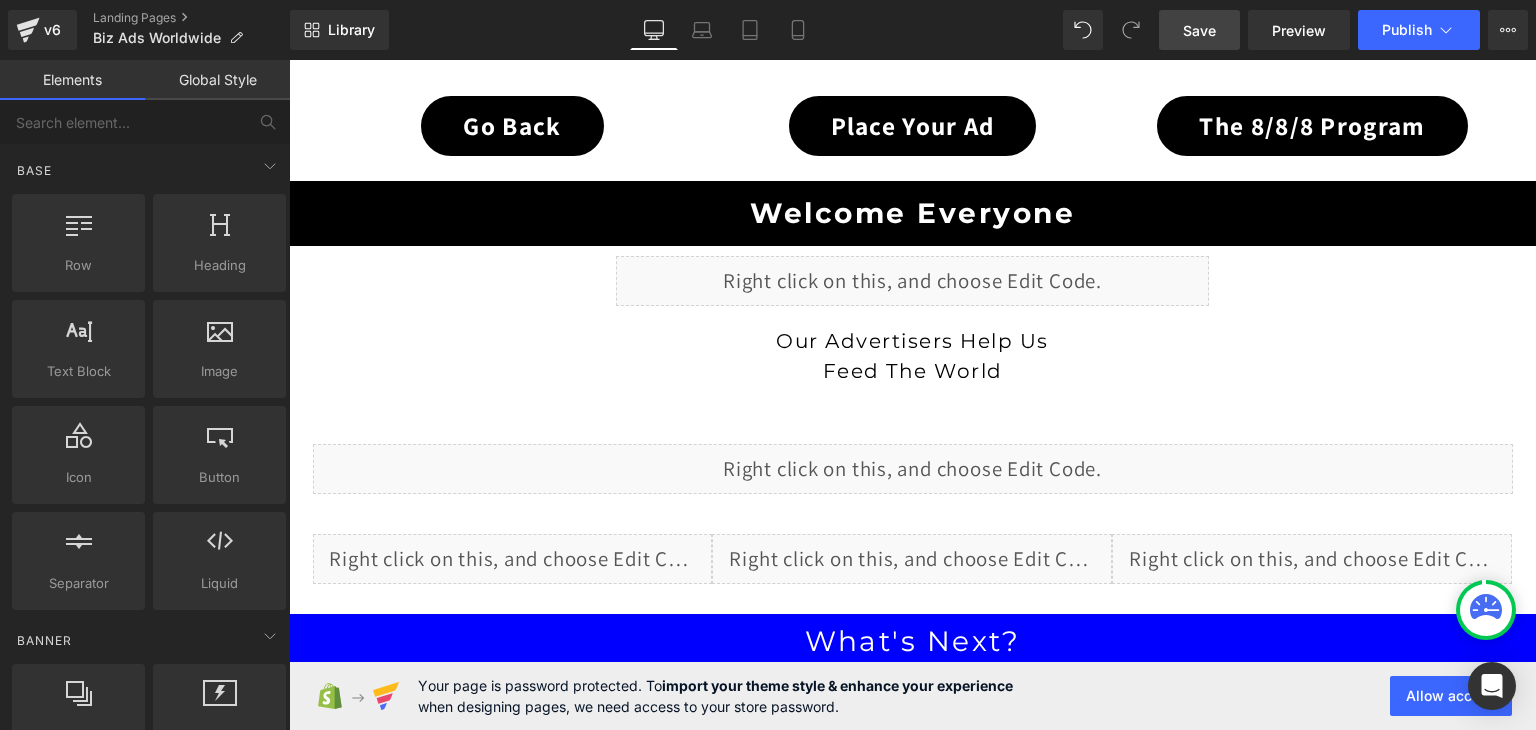 click on "Save" 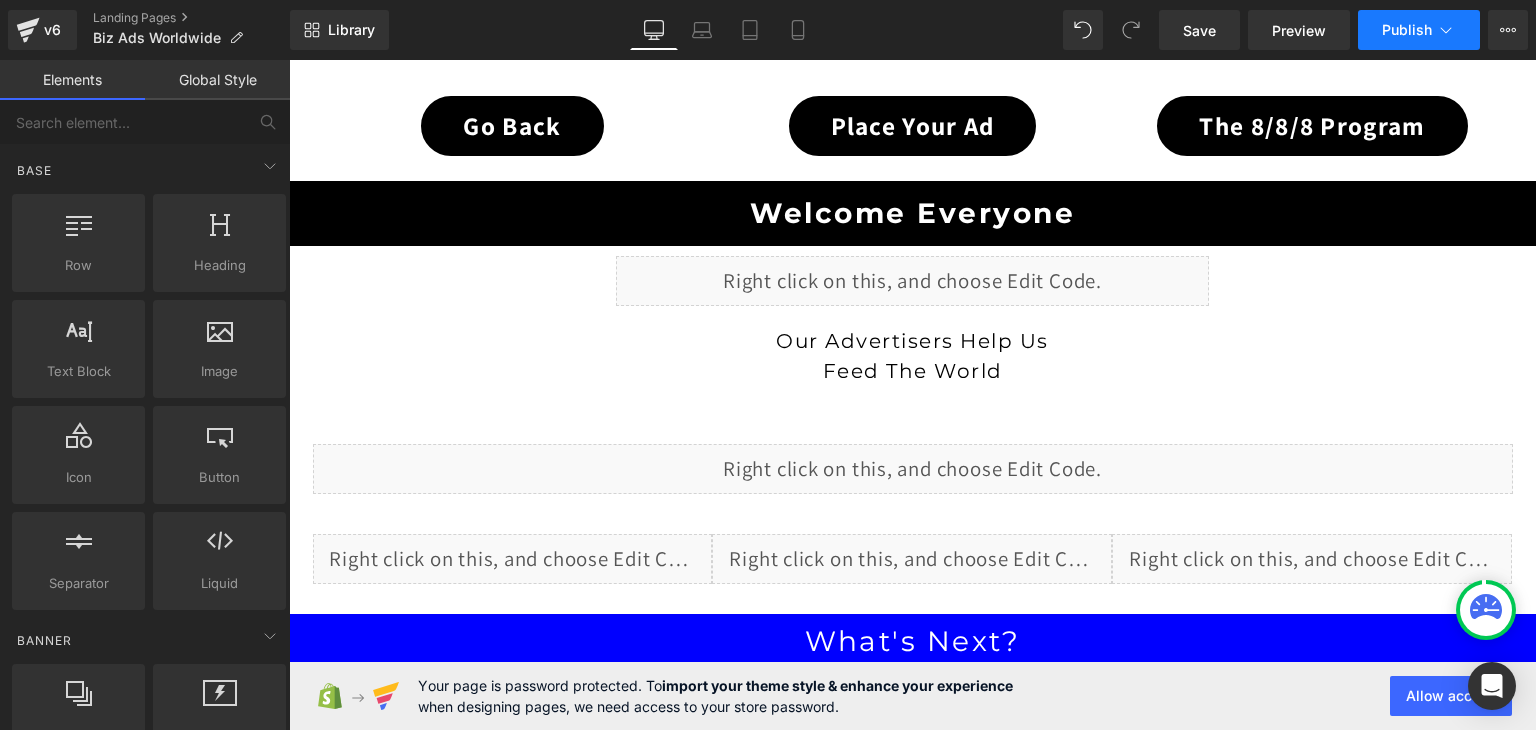 click on "Publish" 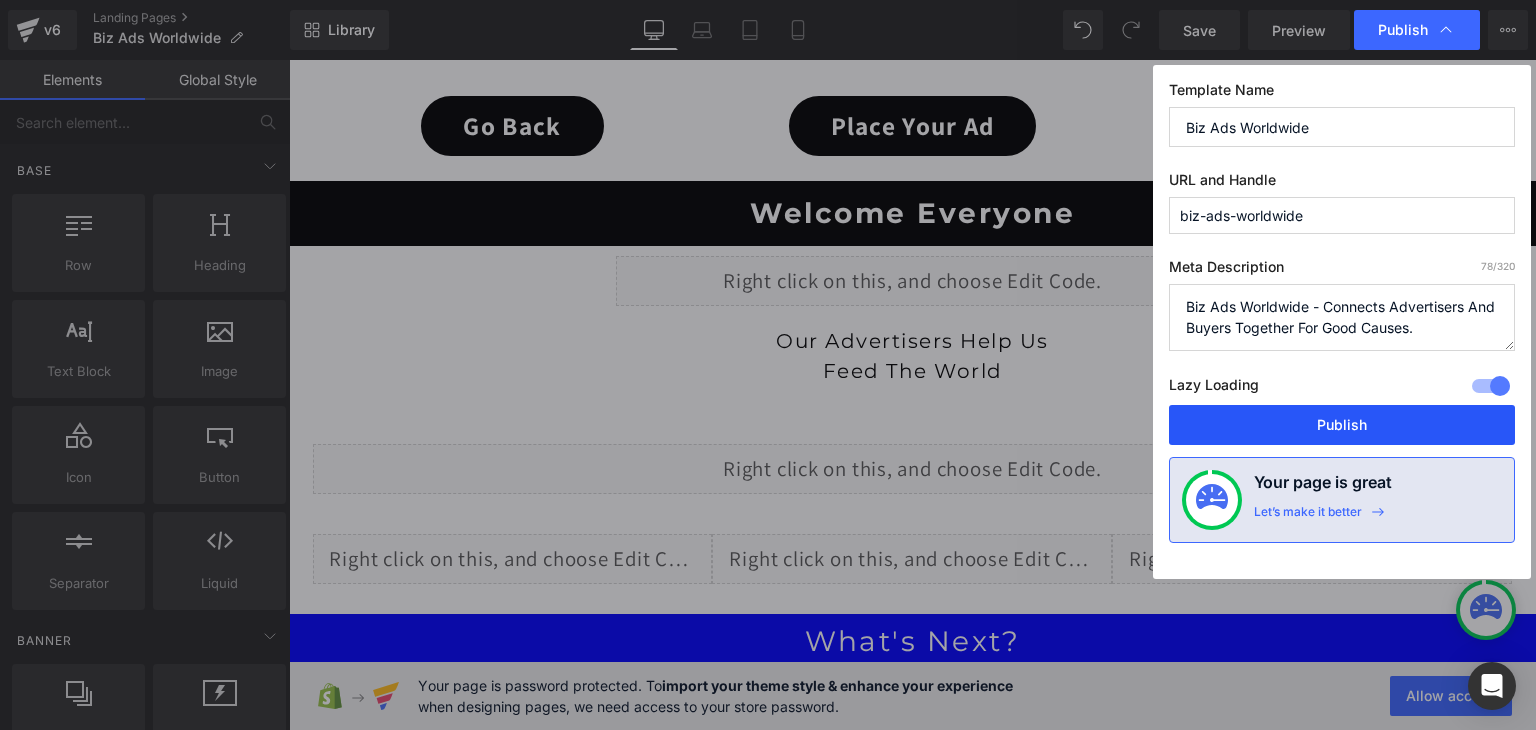 drag, startPoint x: 1379, startPoint y: 416, endPoint x: 881, endPoint y: 179, distance: 551.5188 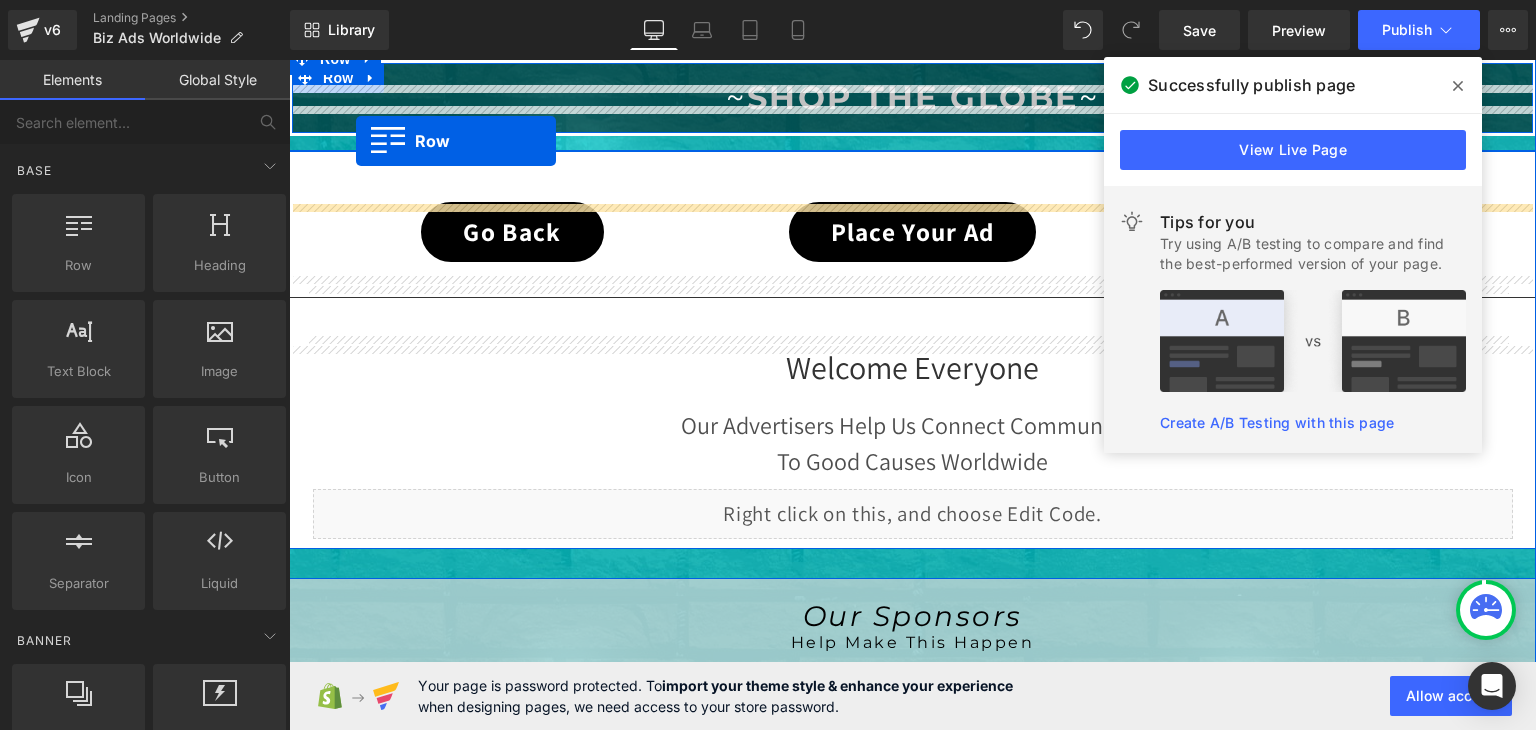 scroll, scrollTop: 431, scrollLeft: 0, axis: vertical 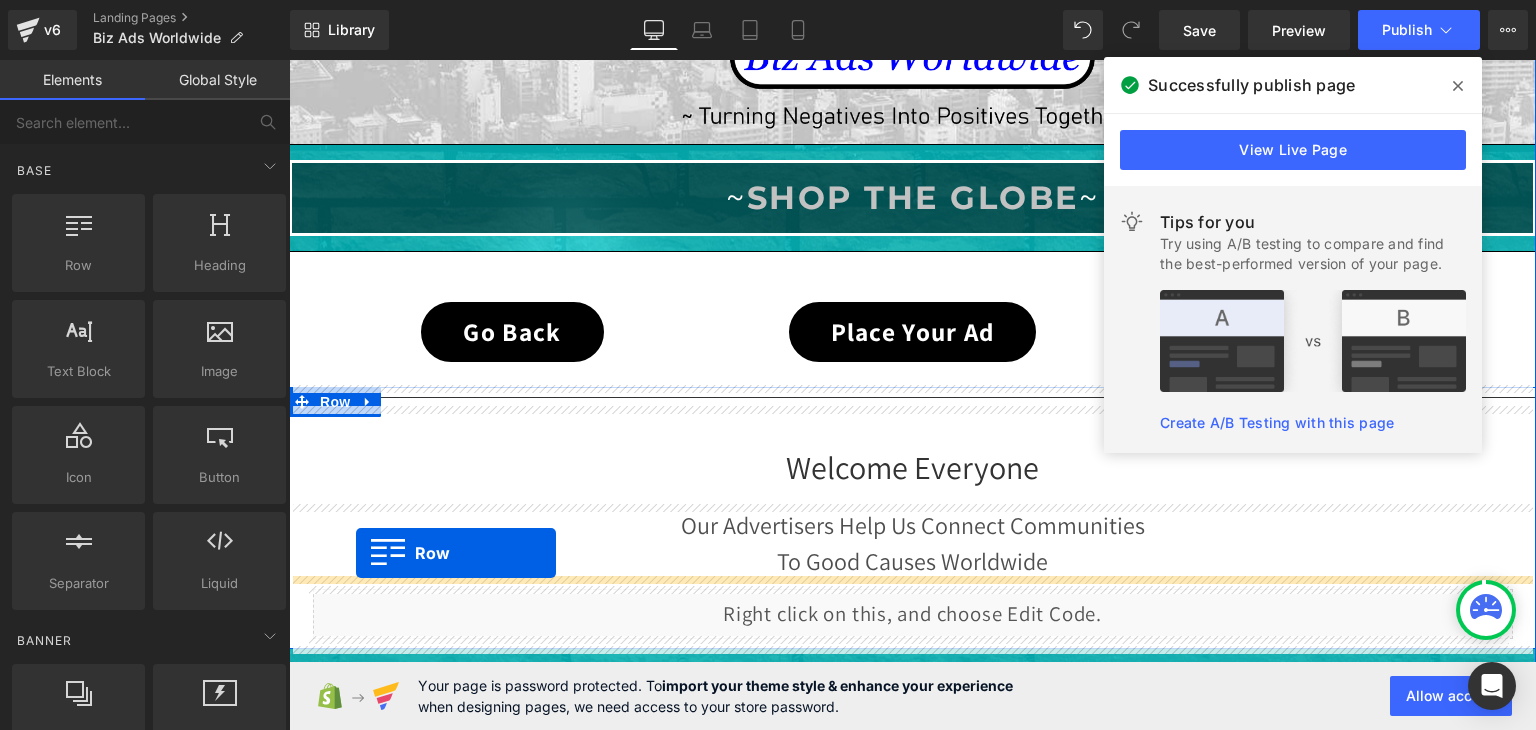 drag, startPoint x: 23, startPoint y: 361, endPoint x: 67, endPoint y: 493, distance: 139.14021 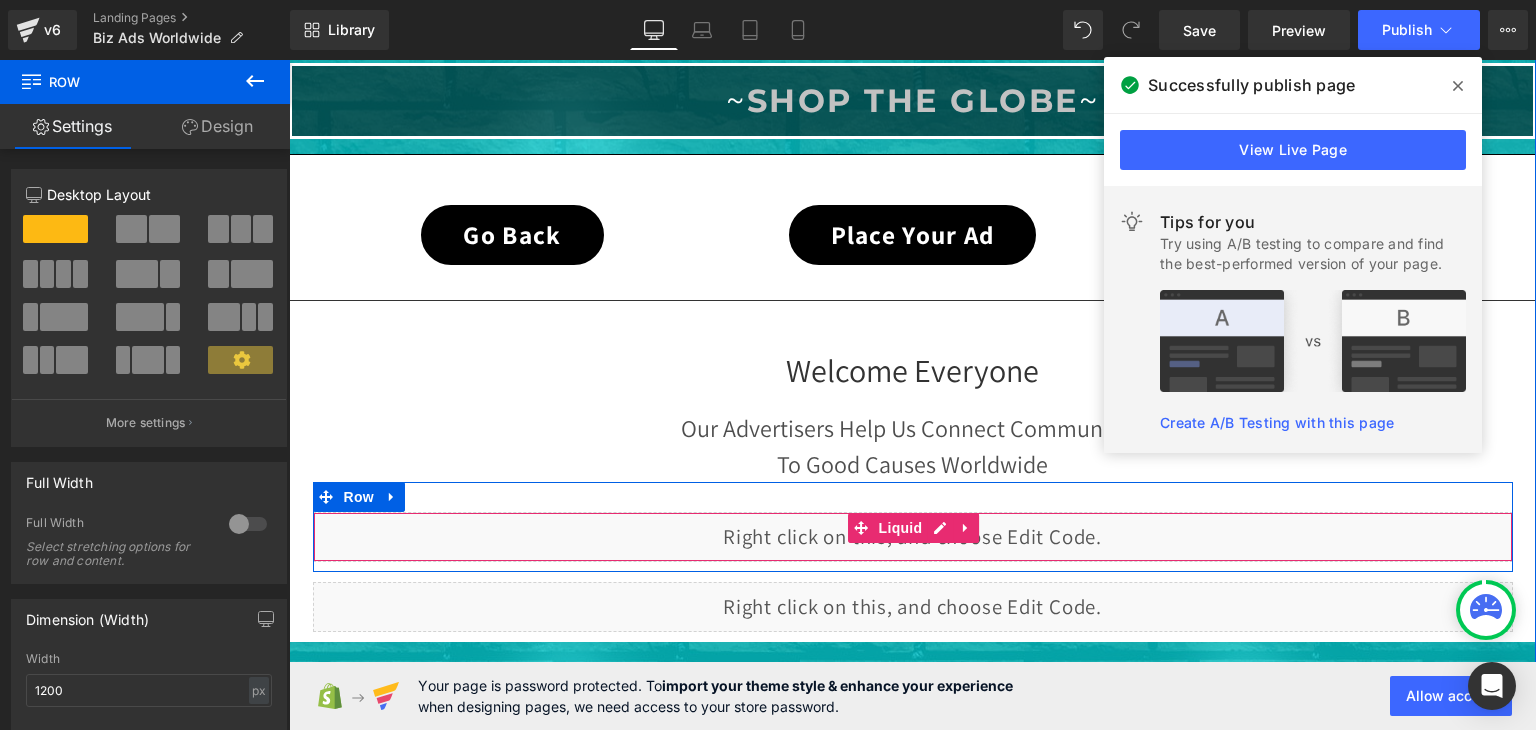 scroll, scrollTop: 531, scrollLeft: 0, axis: vertical 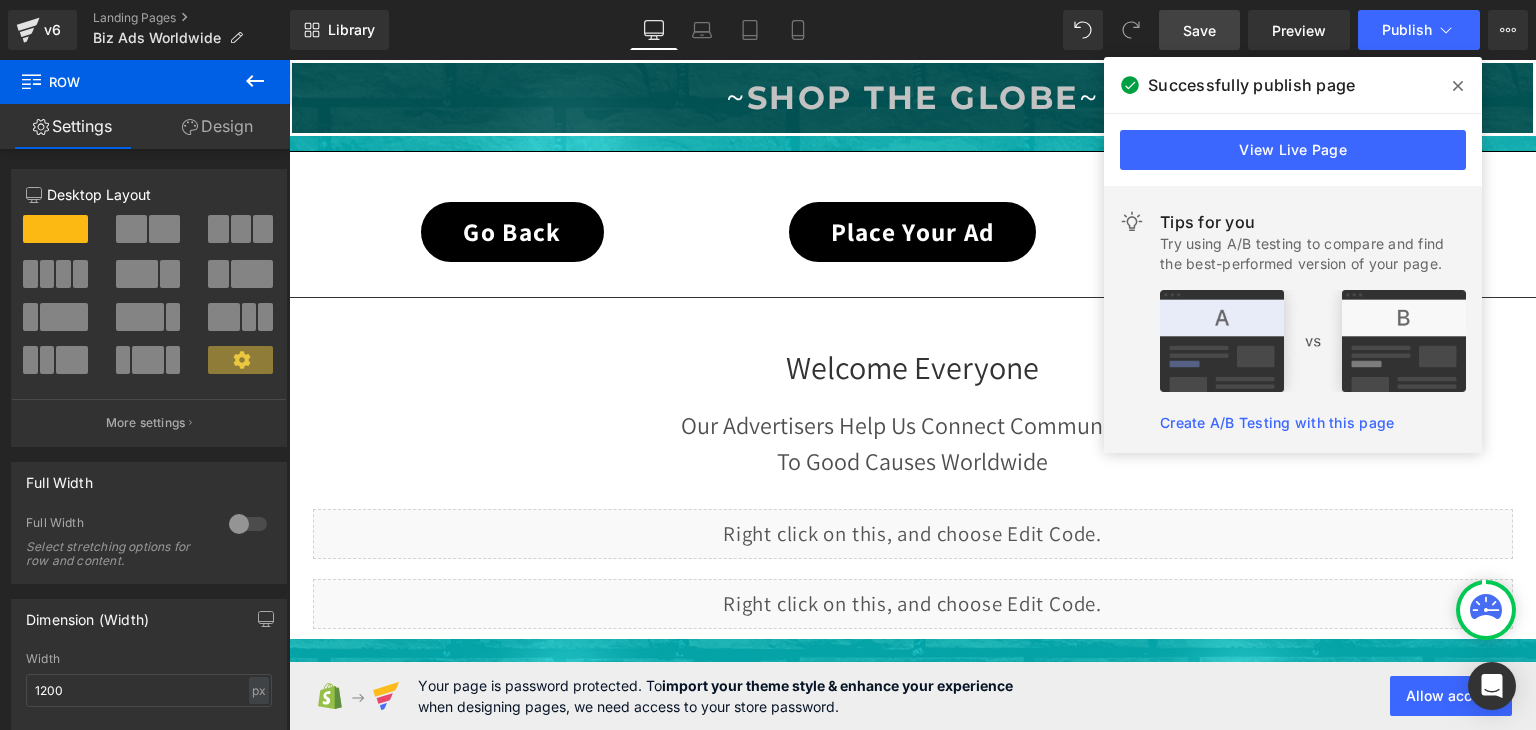 click on "Save" 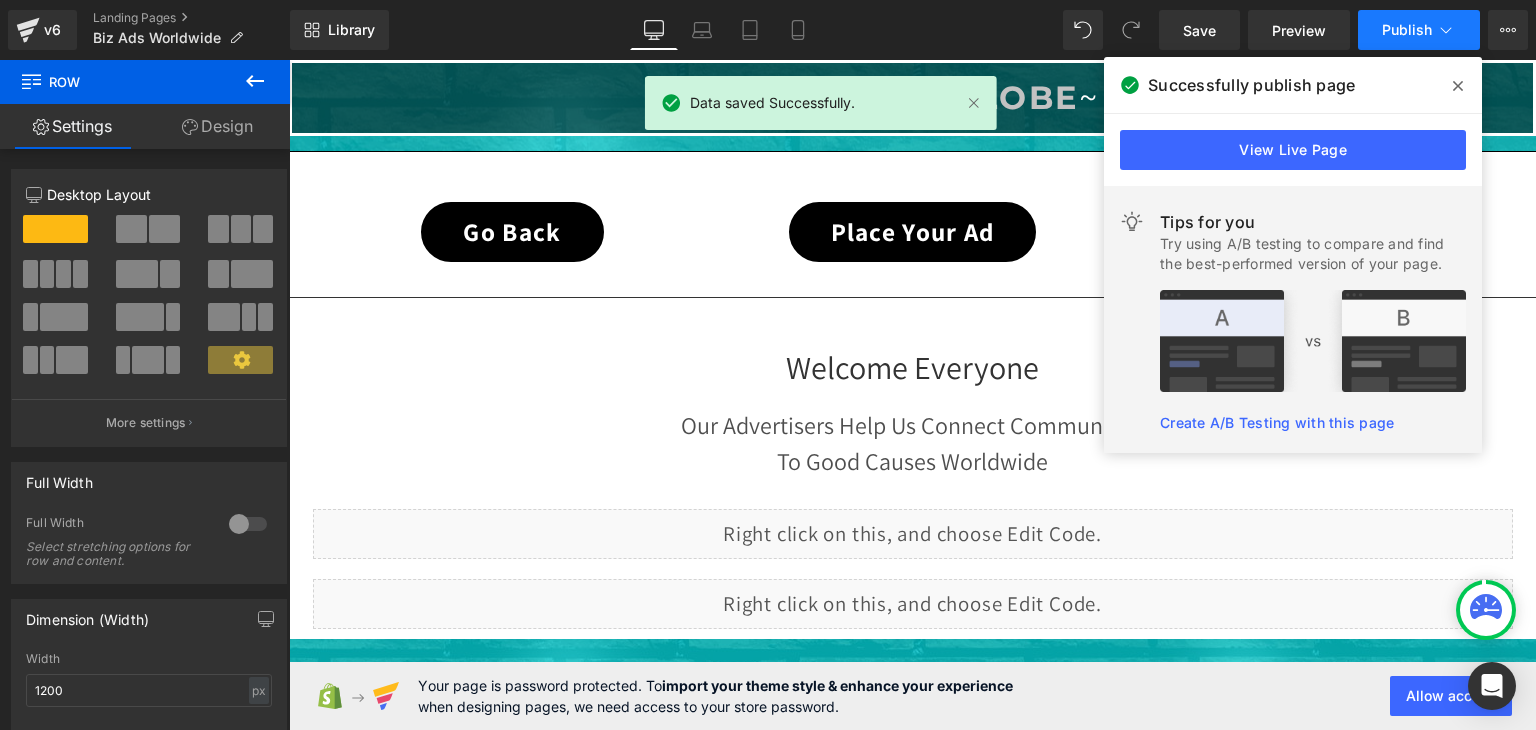 click on "Publish" 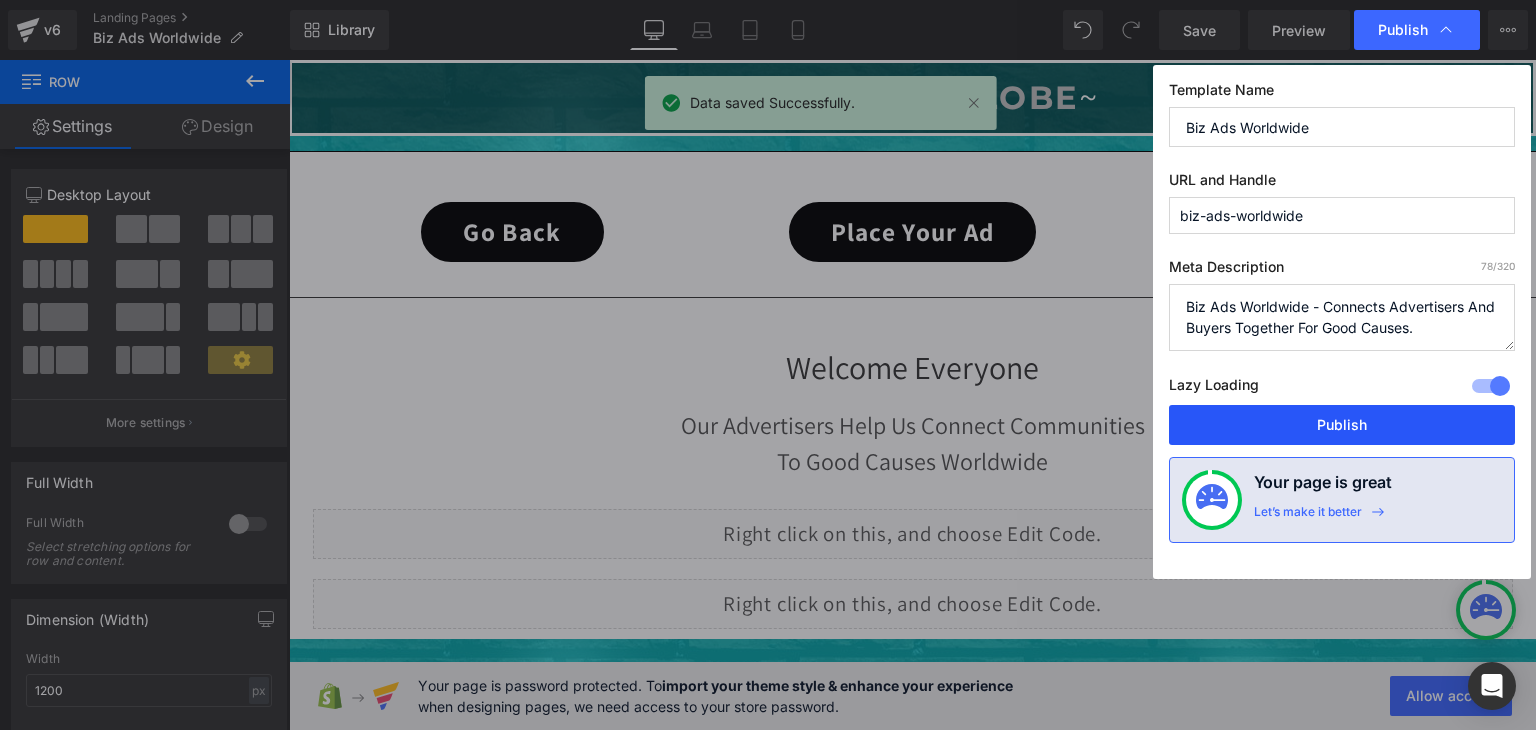 drag, startPoint x: 1400, startPoint y: 413, endPoint x: 851, endPoint y: 97, distance: 633.4485 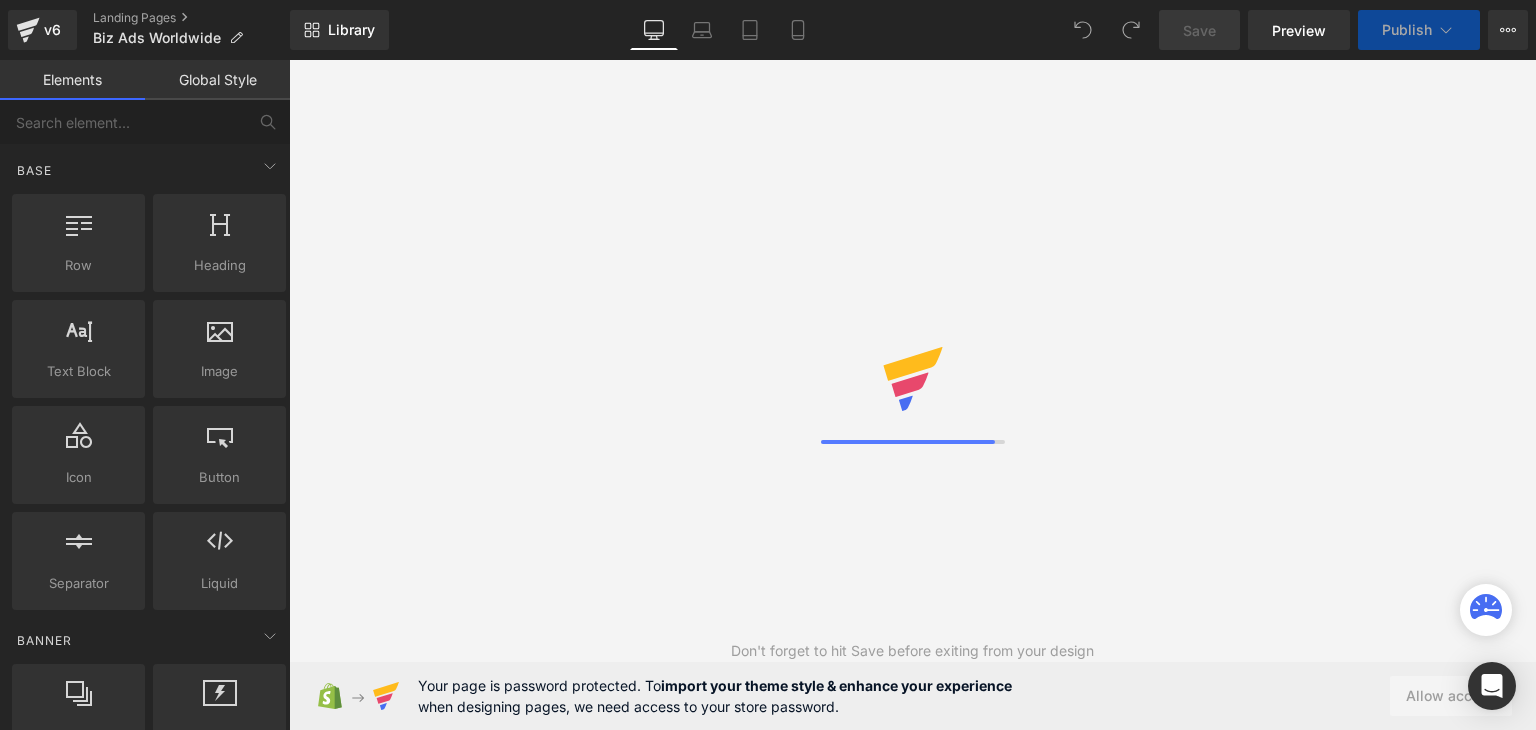 scroll, scrollTop: 0, scrollLeft: 0, axis: both 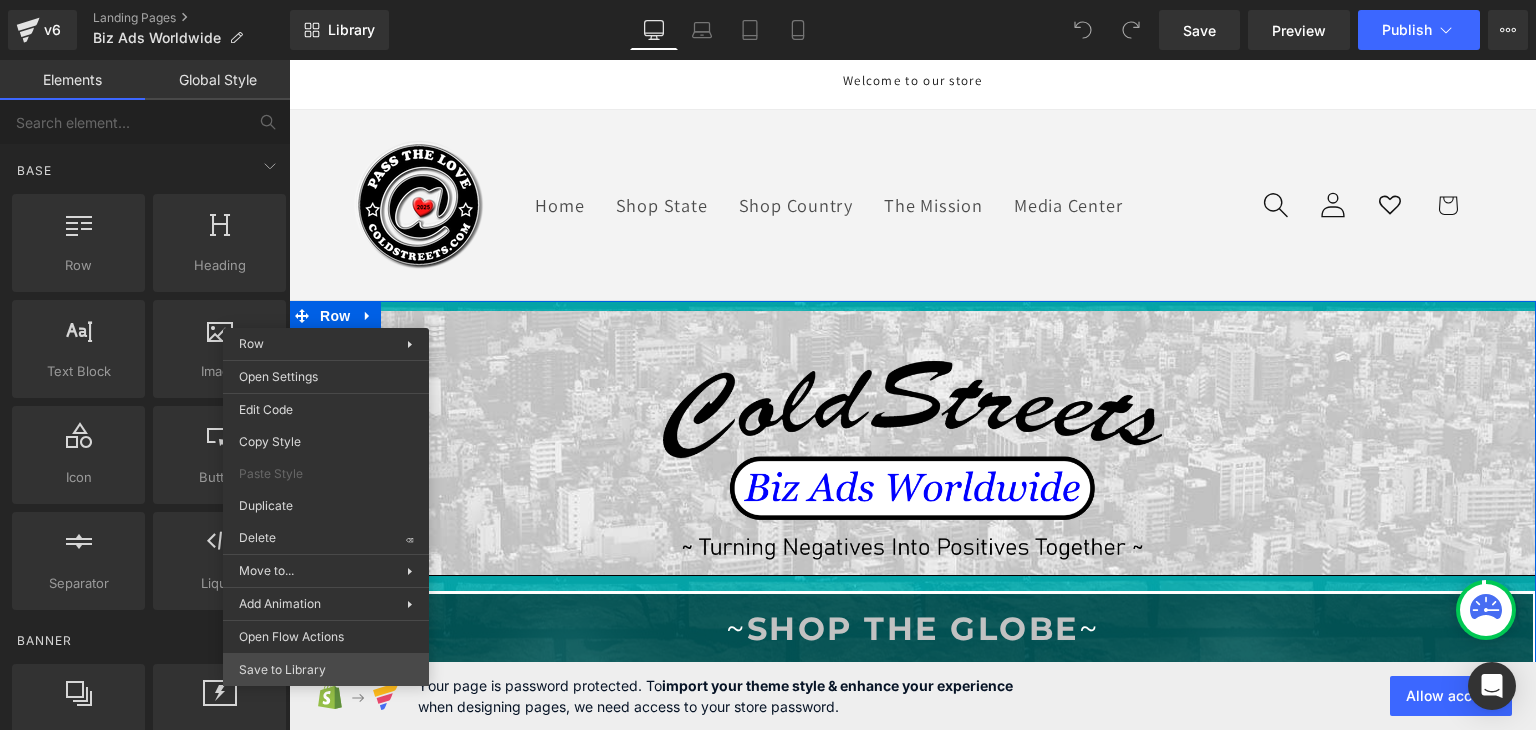 click on "You are previewing how the   will restyle your page. You can not edit Elements in Preset Preview Mode.  v6 Landing Pages Biz Ads Worldwide Library Desktop Desktop Laptop Tablet Mobile Save Preview Publish Scheduled View Live Page View with current Template Save Template to Library Schedule Publish  Optimize  Publish Settings Shortcuts  Your page can’t be published   You've reached the maximum number of published pages on your plan  (0/0).  You need to upgrade your plan or unpublish all your pages to get 1 publish slot.   Unpublish pages   Upgrade plan  Elements Global Style Base Row  rows, columns, layouts, div Heading  headings, titles, h1,h2,h3,h4,h5,h6 Text Block  texts, paragraphs, contents, blocks Image  images, photos, alts, uploads Icon  icons, symbols Button  button, call to action, cta Separator  separators, dividers, horizontal lines Liquid  liquid, custom code, html, javascript, css, reviews, apps, applications, embeded, iframe Banner Parallax  Hero Banner  Stack Tabs  Carousel  Pricing  List ok" at bounding box center (768, 382) 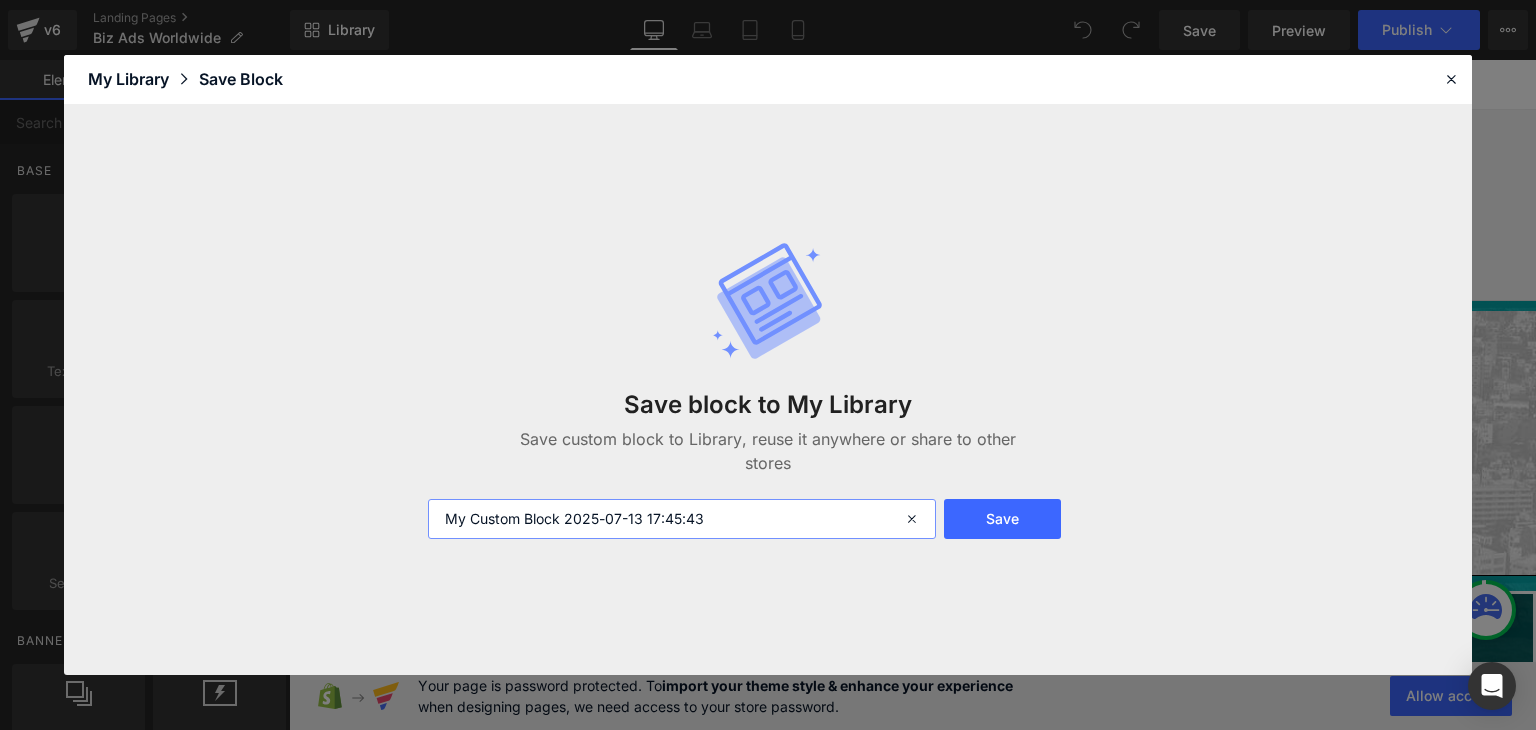 click on "My Custom Block 2025-07-13 17:45:43" at bounding box center (682, 519) 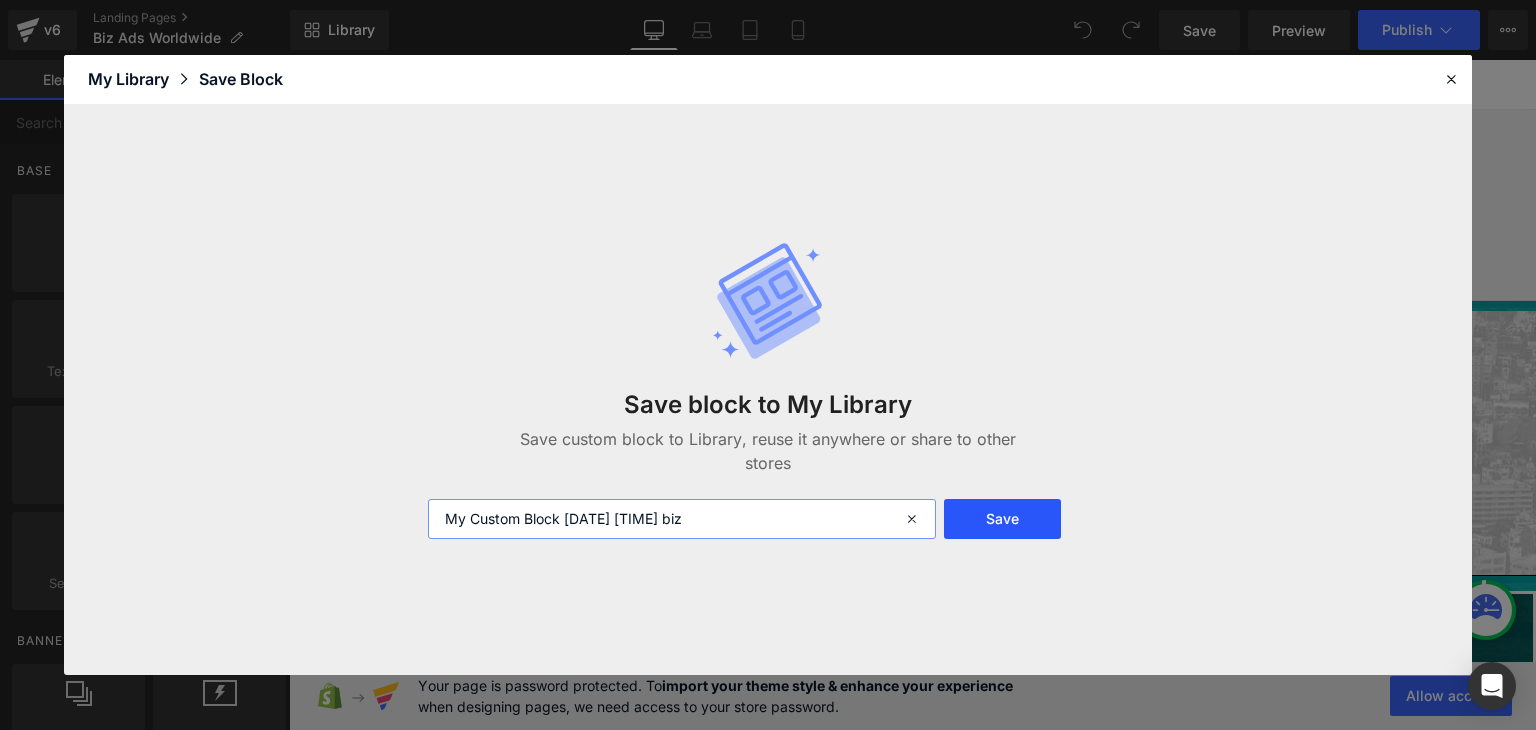 type on "My Custom Block [DATE] [TIME] biz" 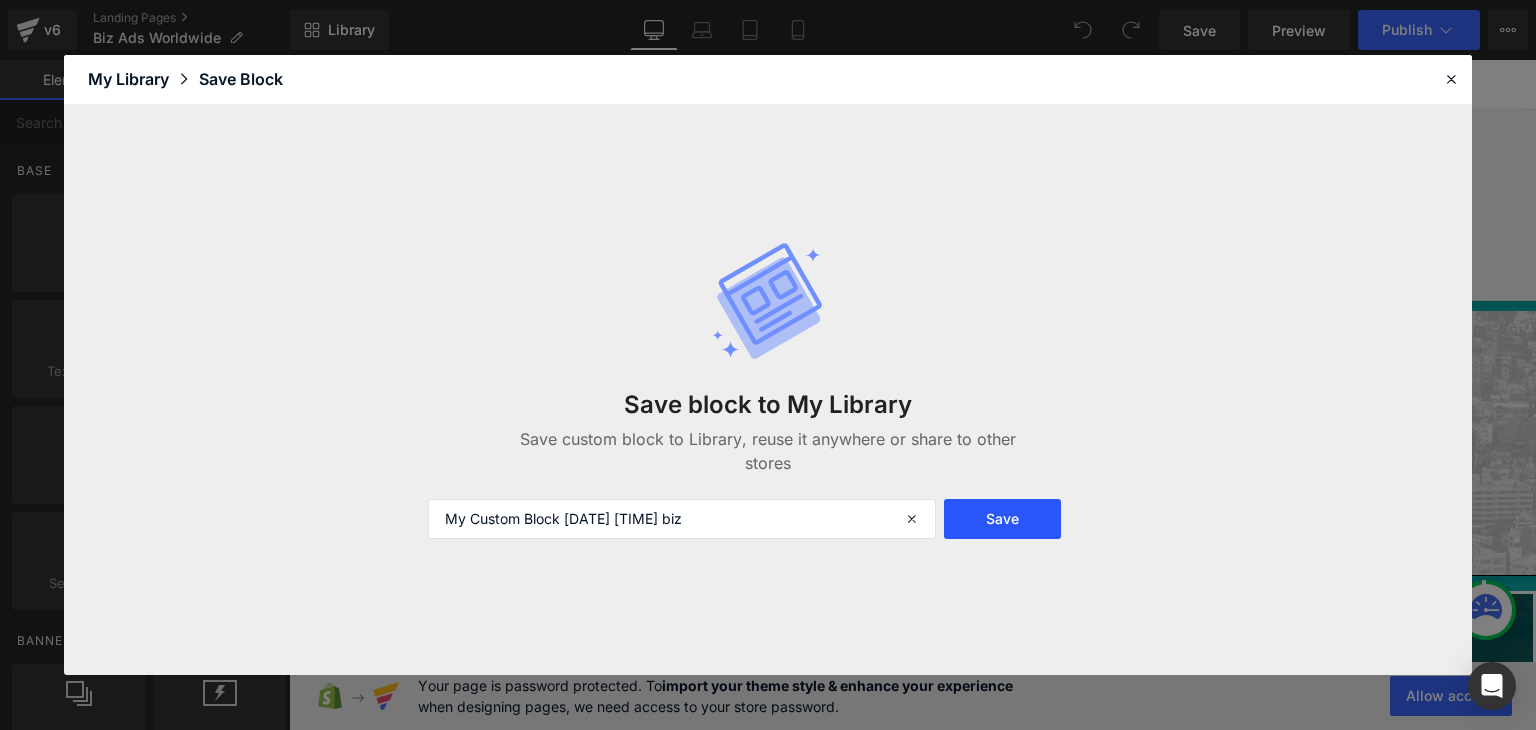 click on "Save" at bounding box center [1002, 519] 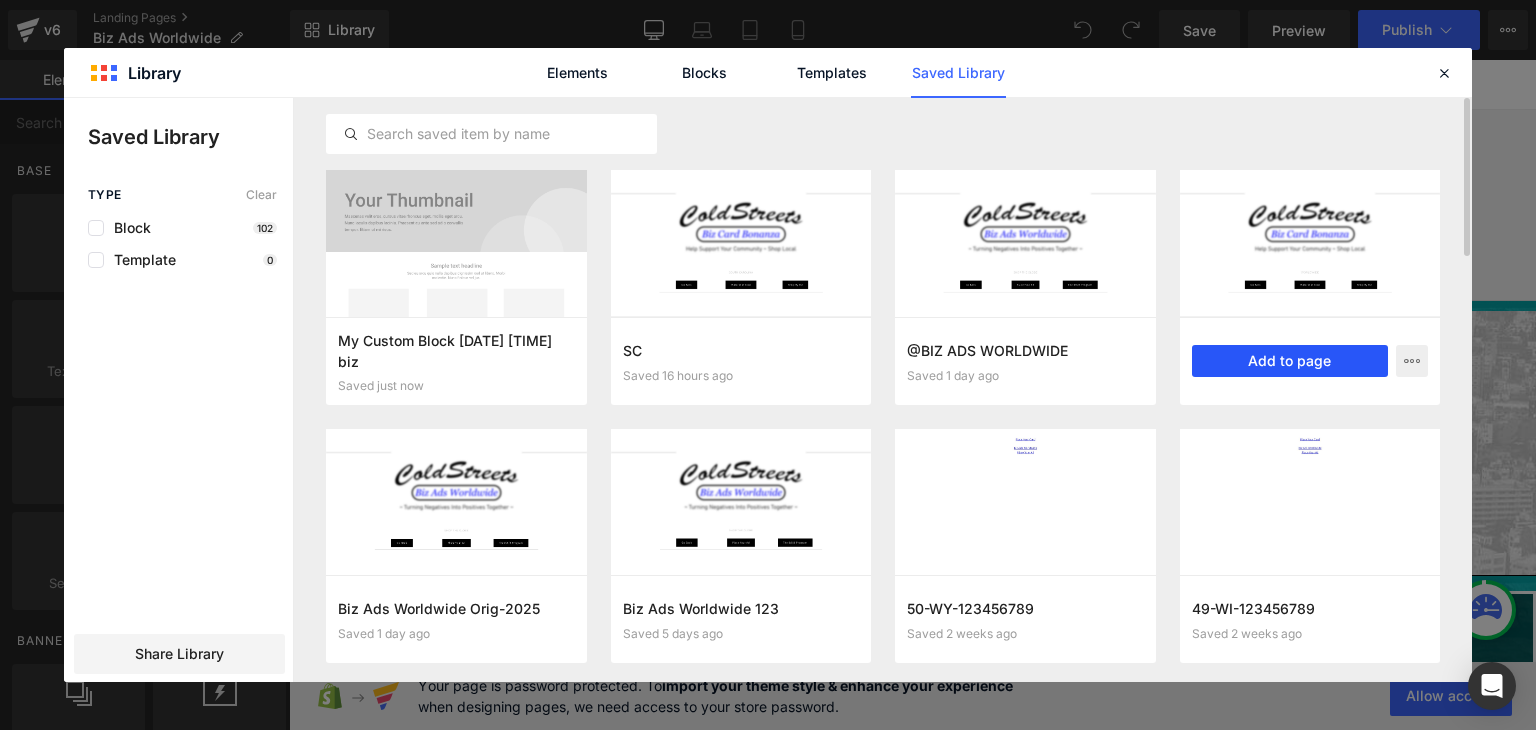click on "Add to page" at bounding box center (1290, 361) 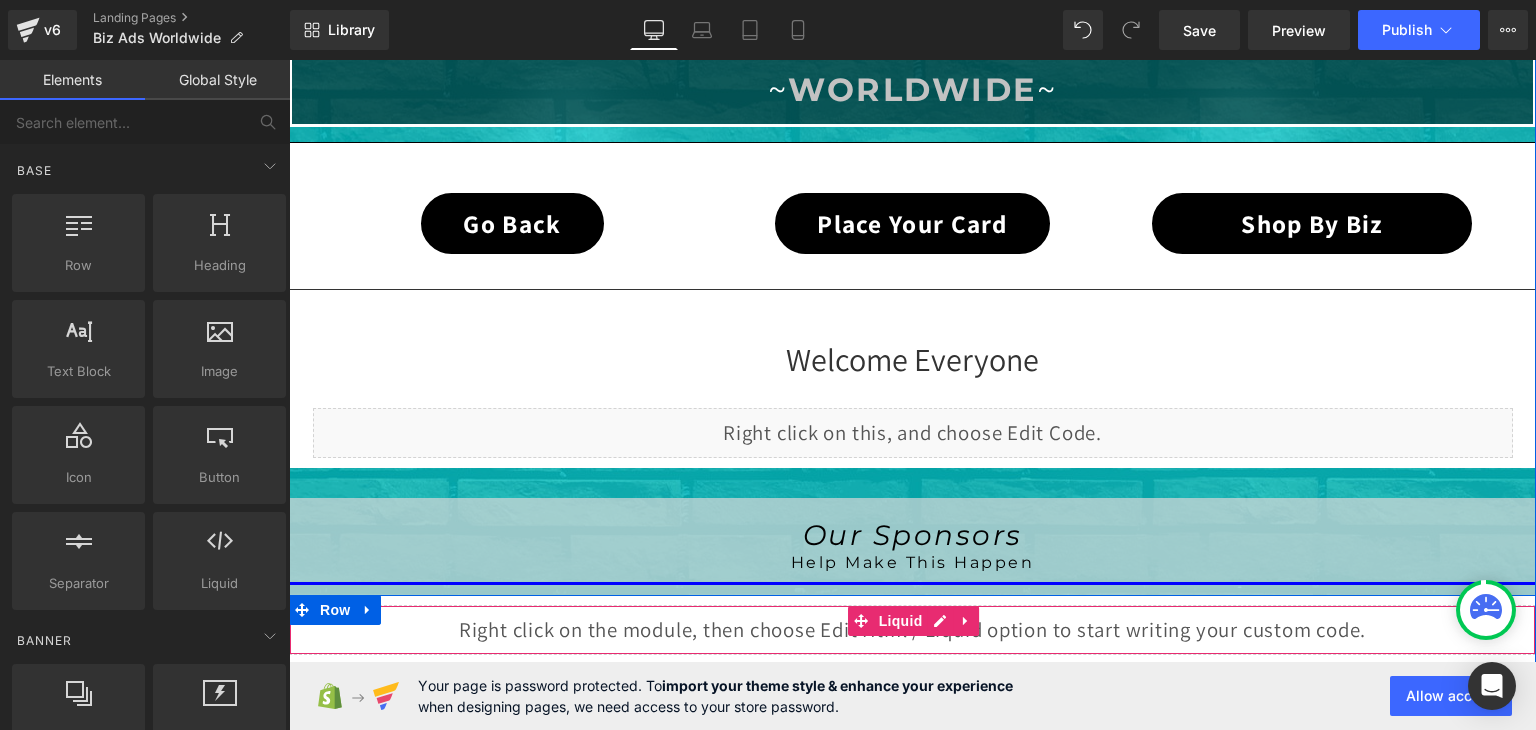 scroll, scrollTop: 3248, scrollLeft: 0, axis: vertical 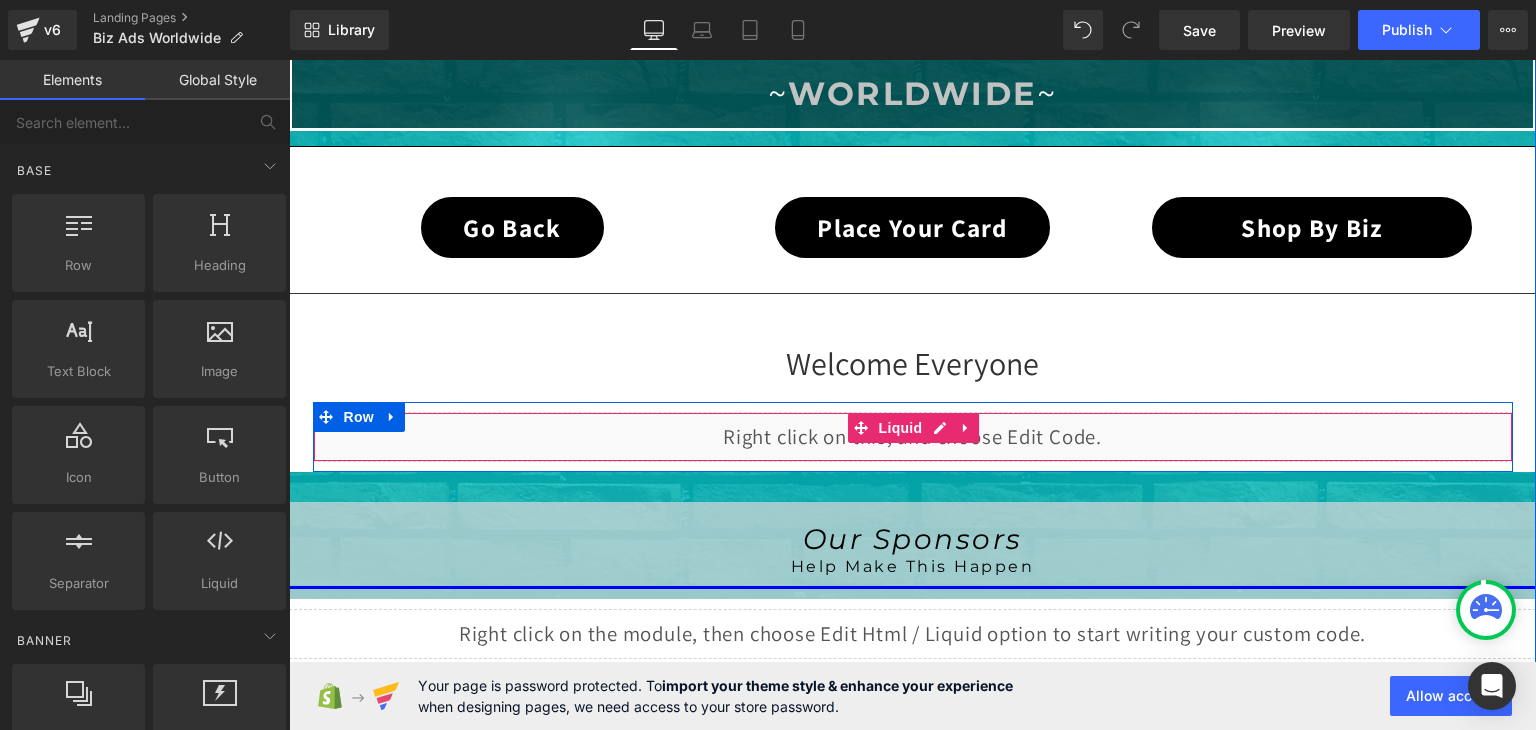 click on "Liquid" at bounding box center [913, 437] 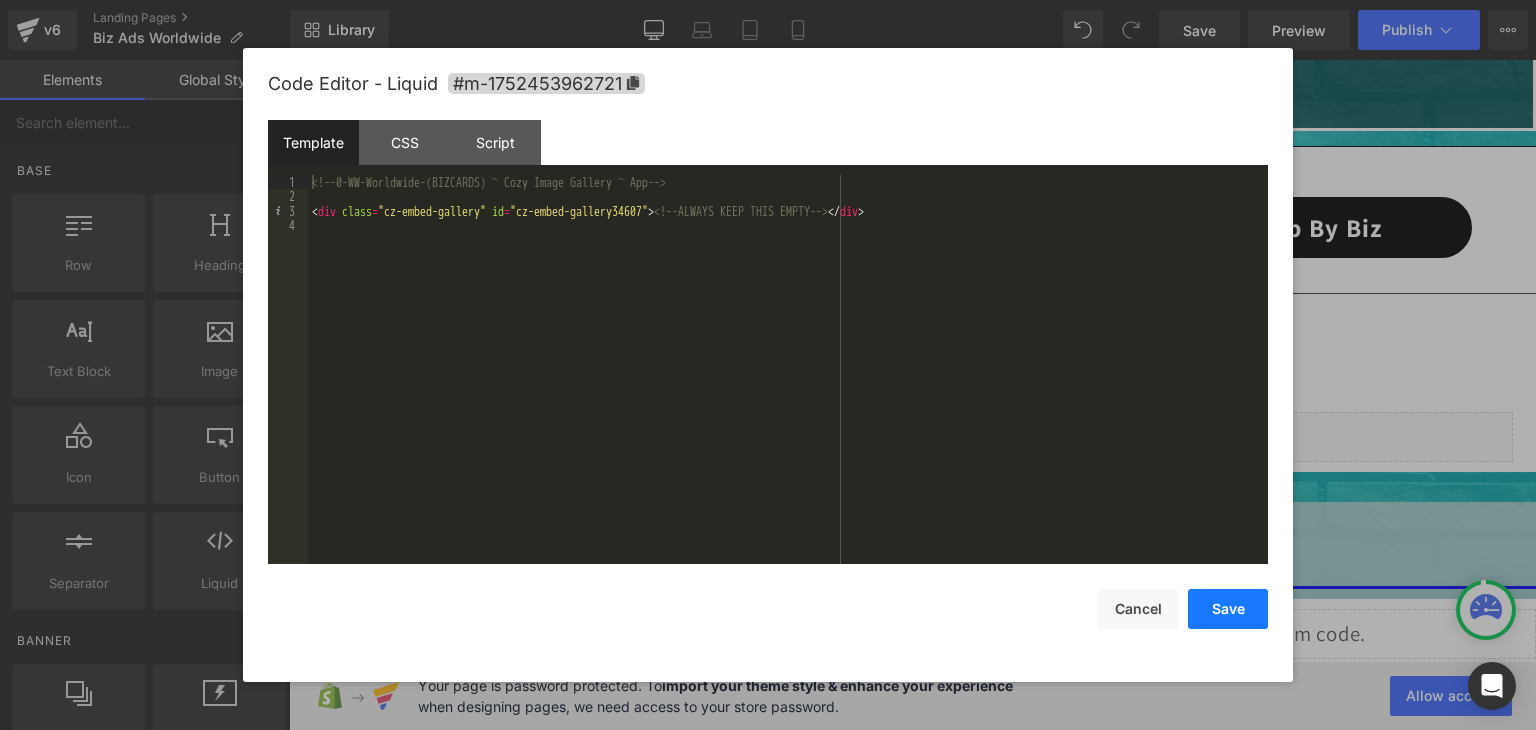 click on "Save" at bounding box center (1228, 609) 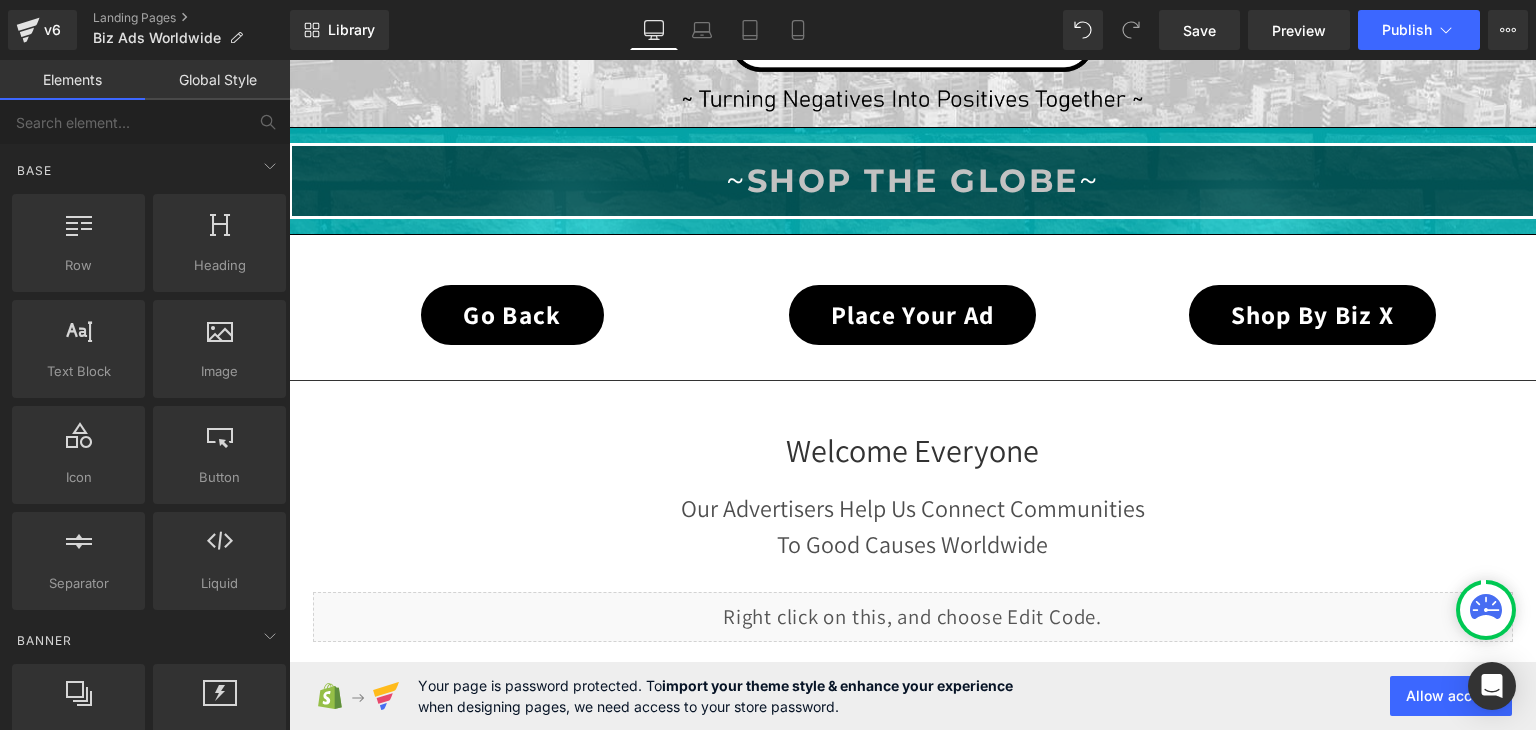 scroll, scrollTop: 0, scrollLeft: 0, axis: both 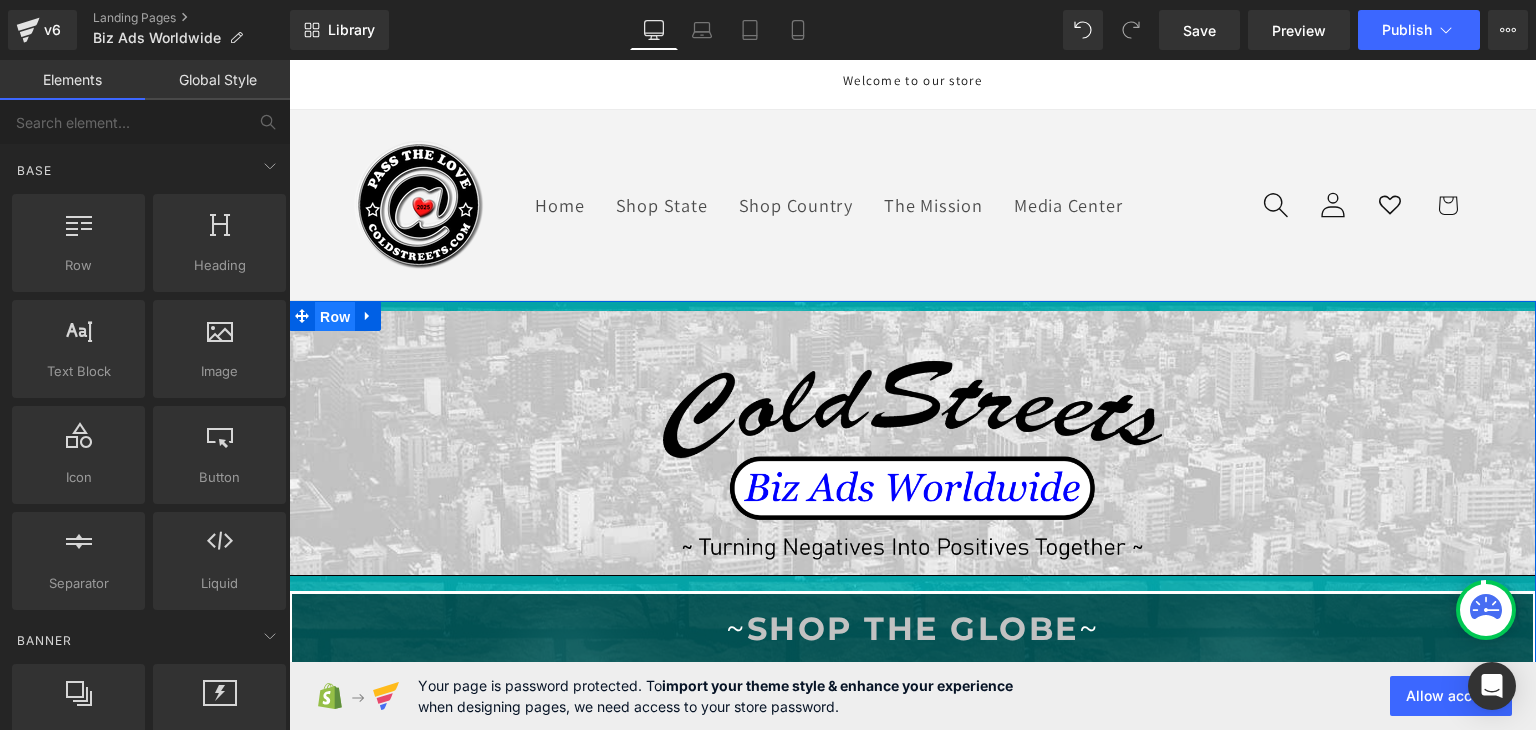 click on "Row" at bounding box center [335, 317] 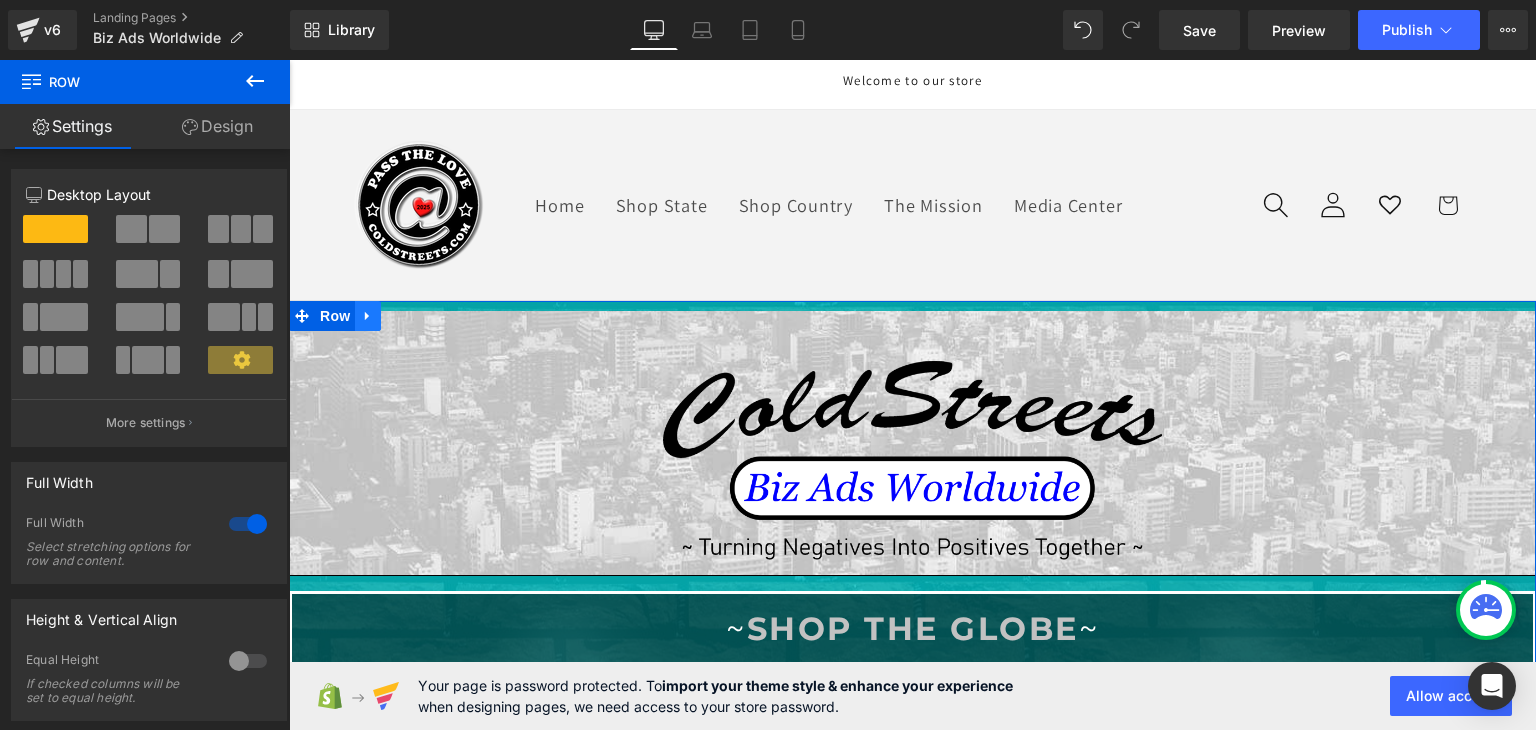 click 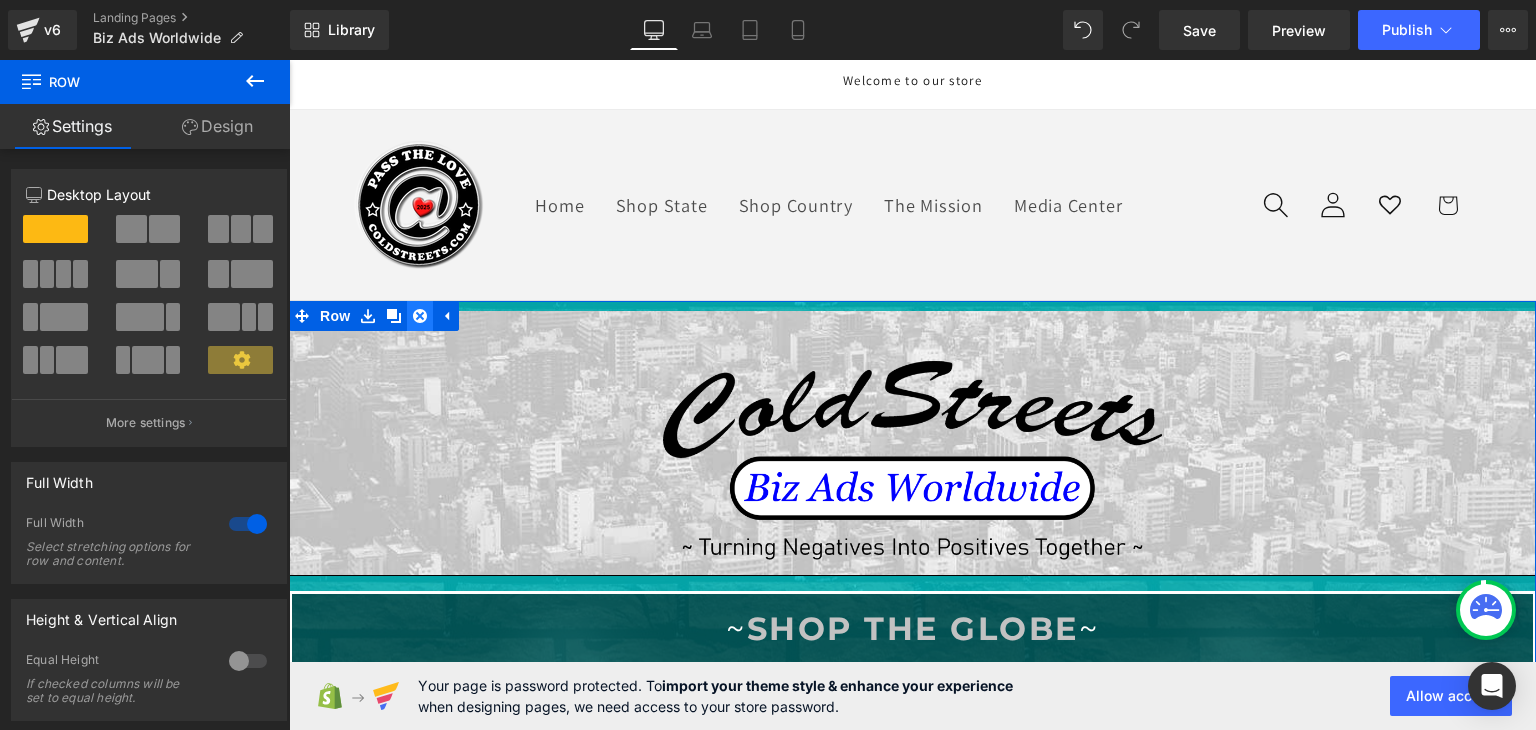 click 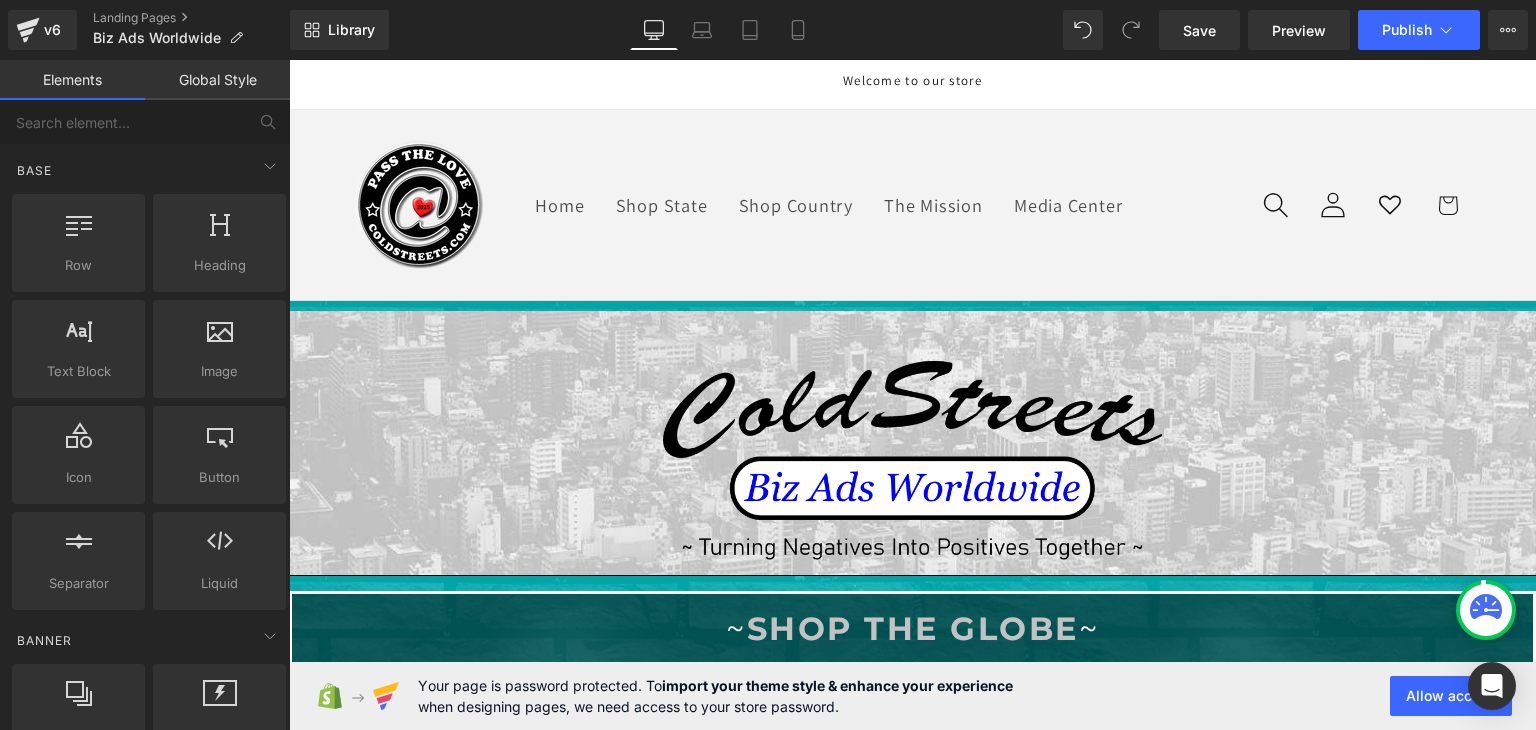 click 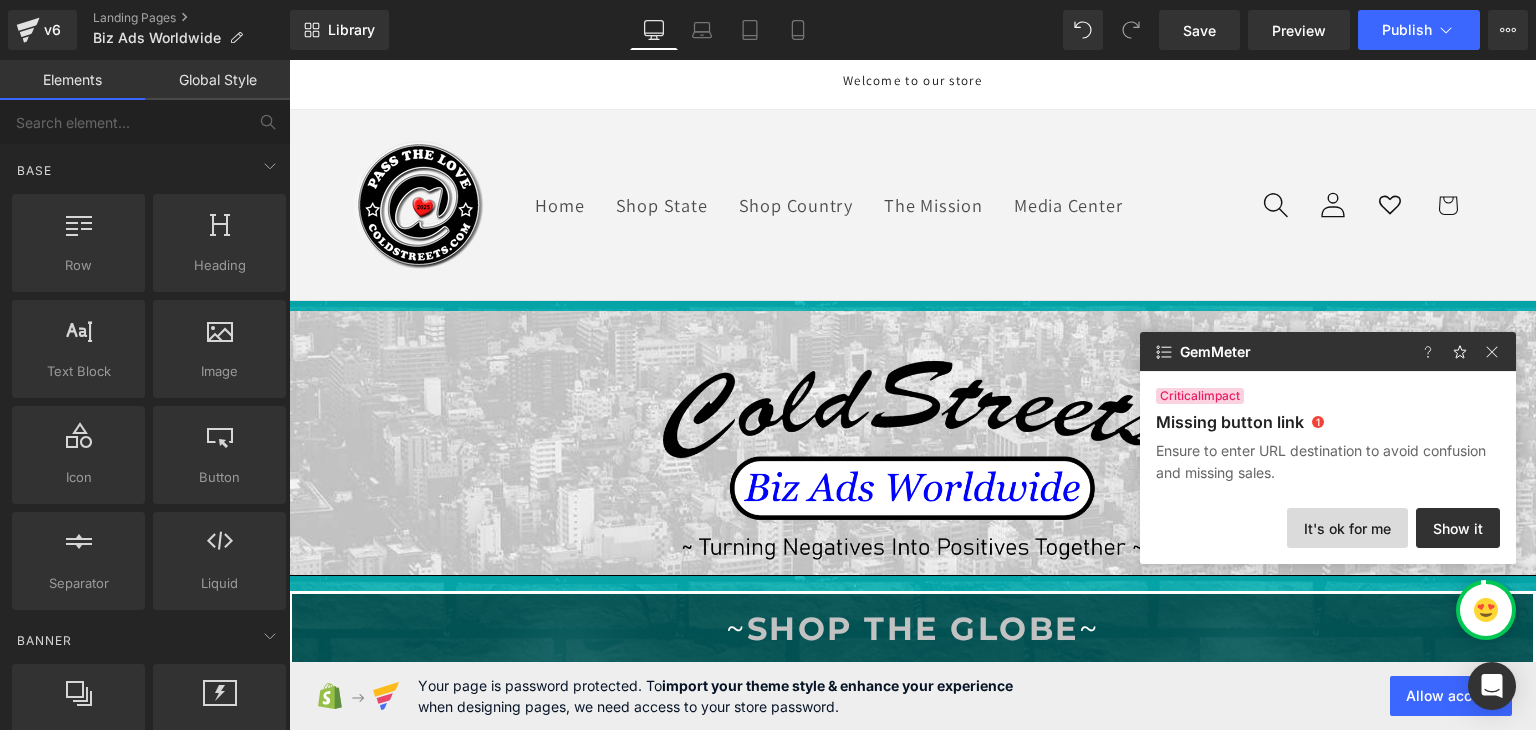 click on "It's ok for me" at bounding box center [1347, 528] 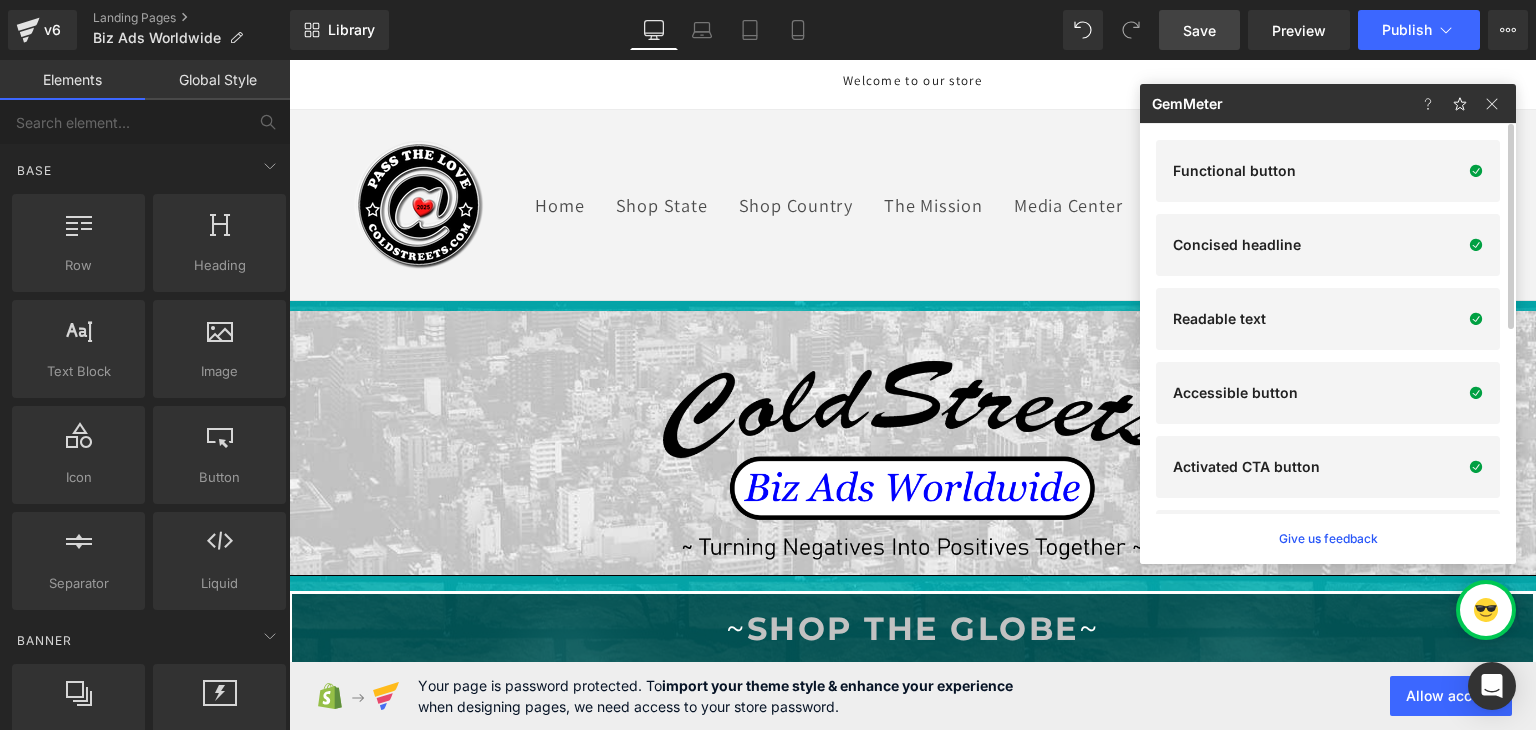 click on "Save" at bounding box center (1199, 30) 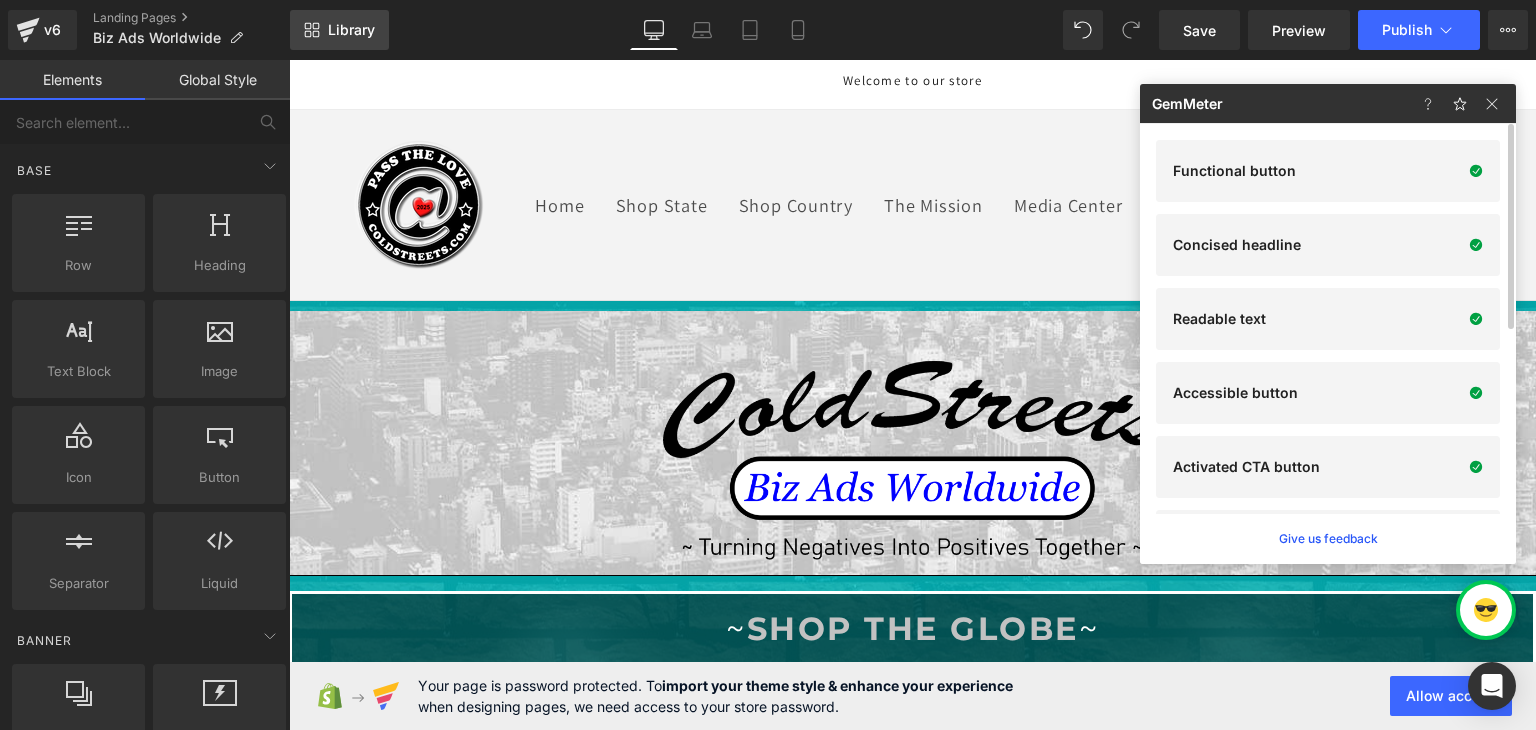click on "Library" at bounding box center [351, 30] 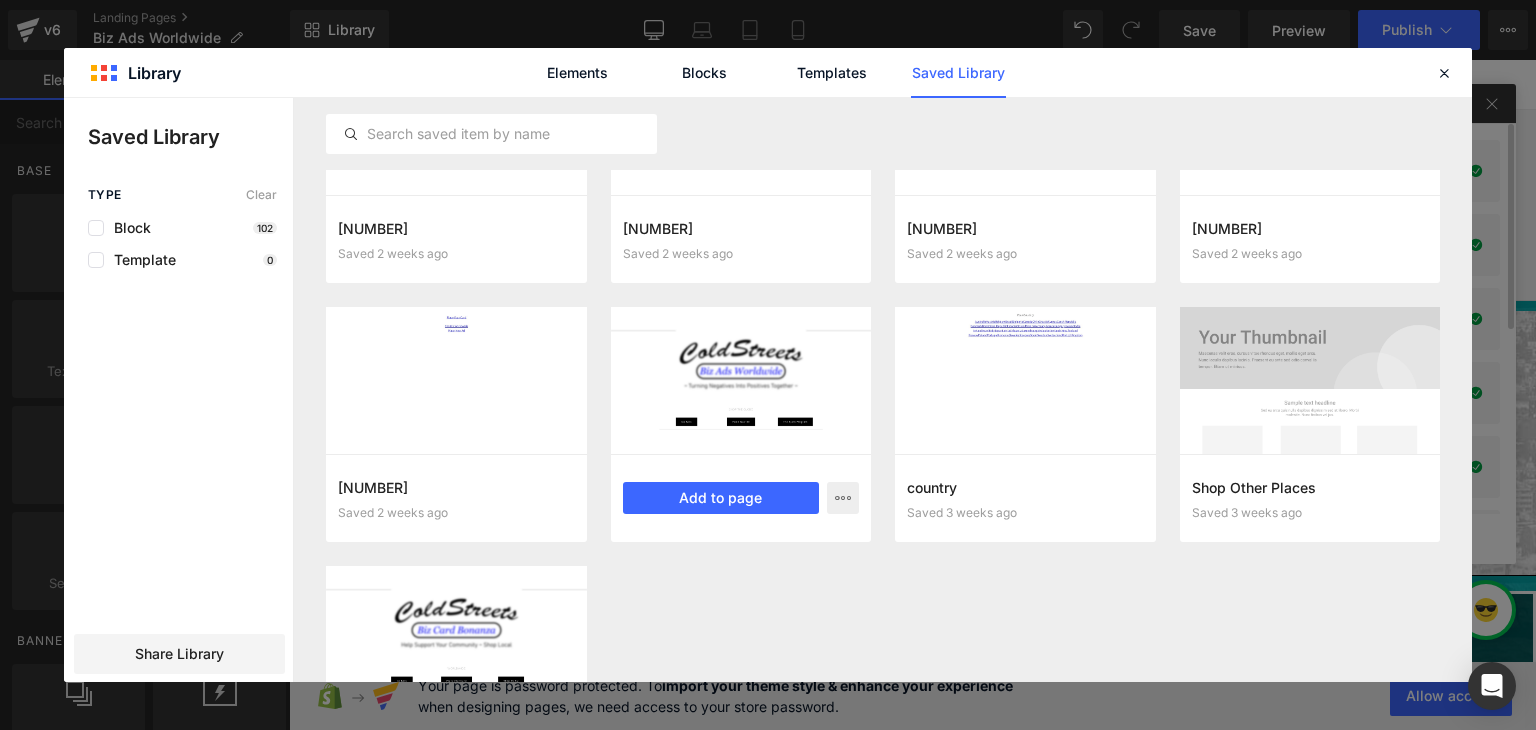 scroll, scrollTop: 3635, scrollLeft: 0, axis: vertical 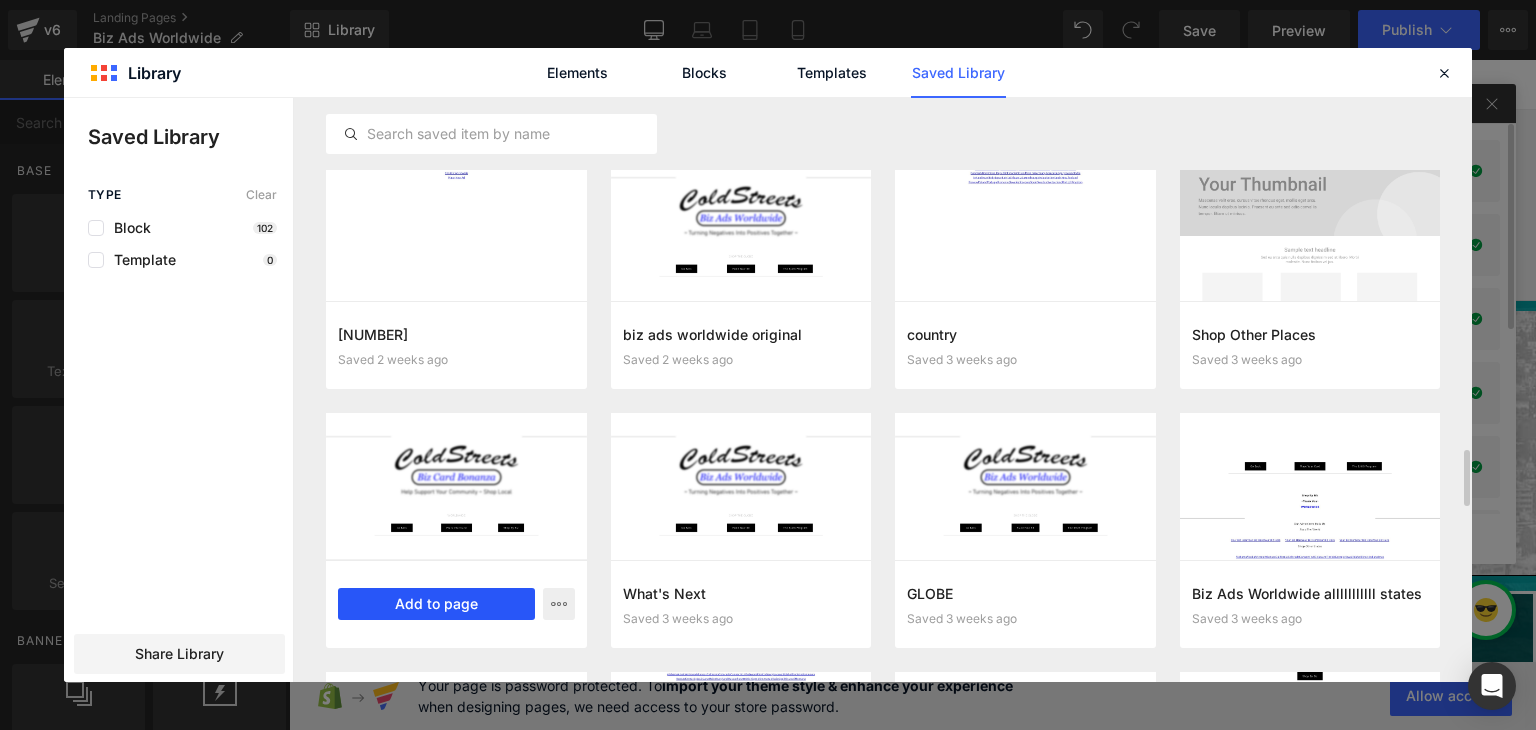 click on "Add to page" at bounding box center (436, 604) 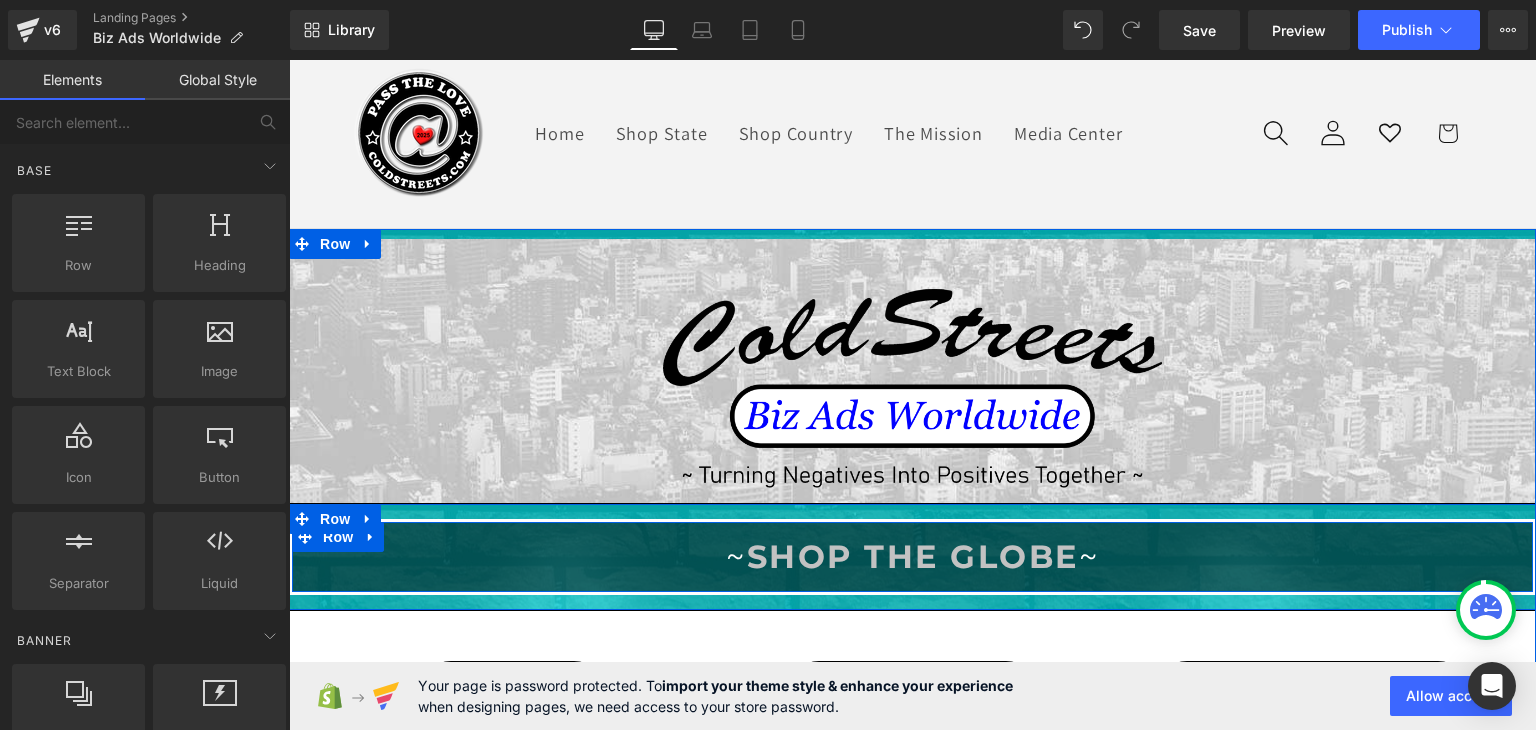 scroll, scrollTop: 0, scrollLeft: 0, axis: both 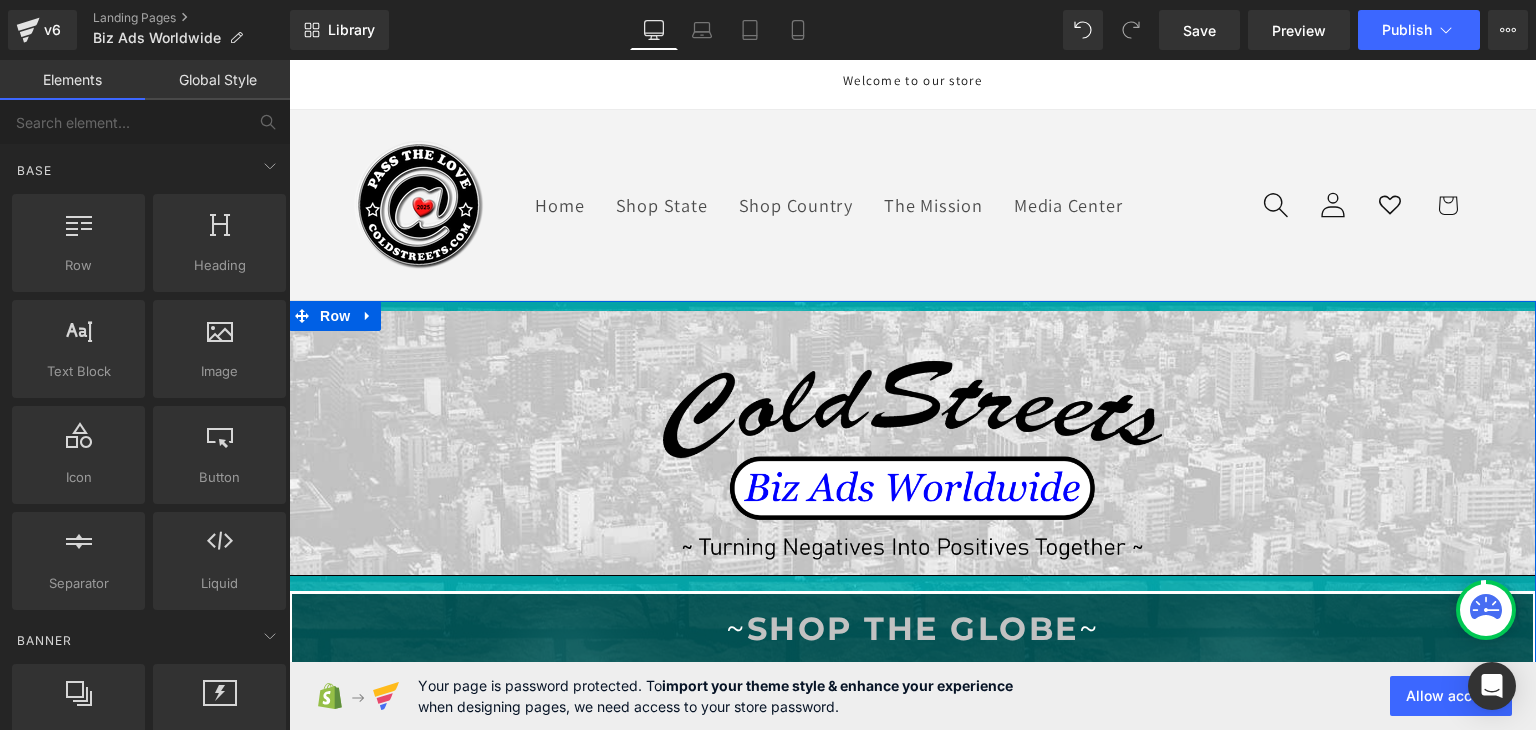 click 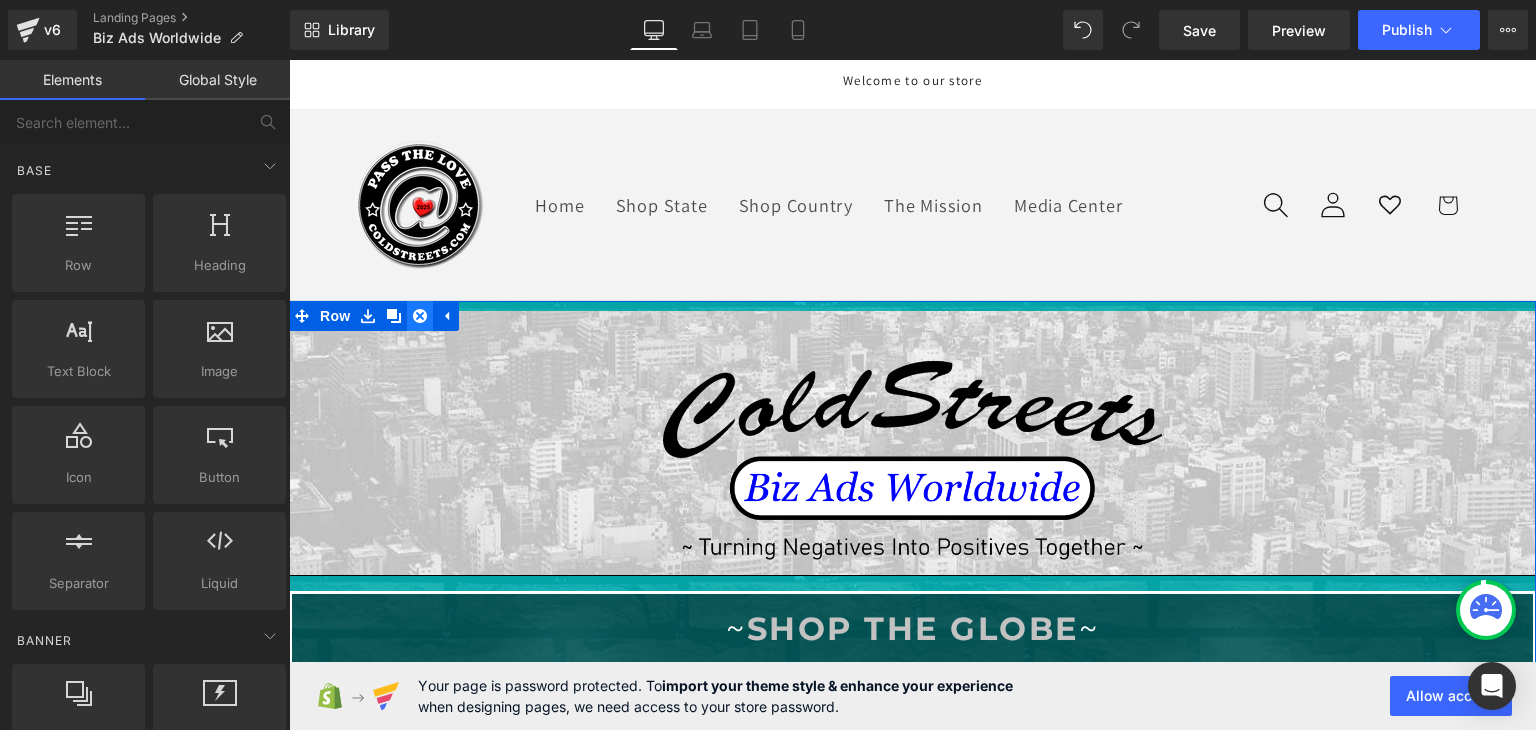 click 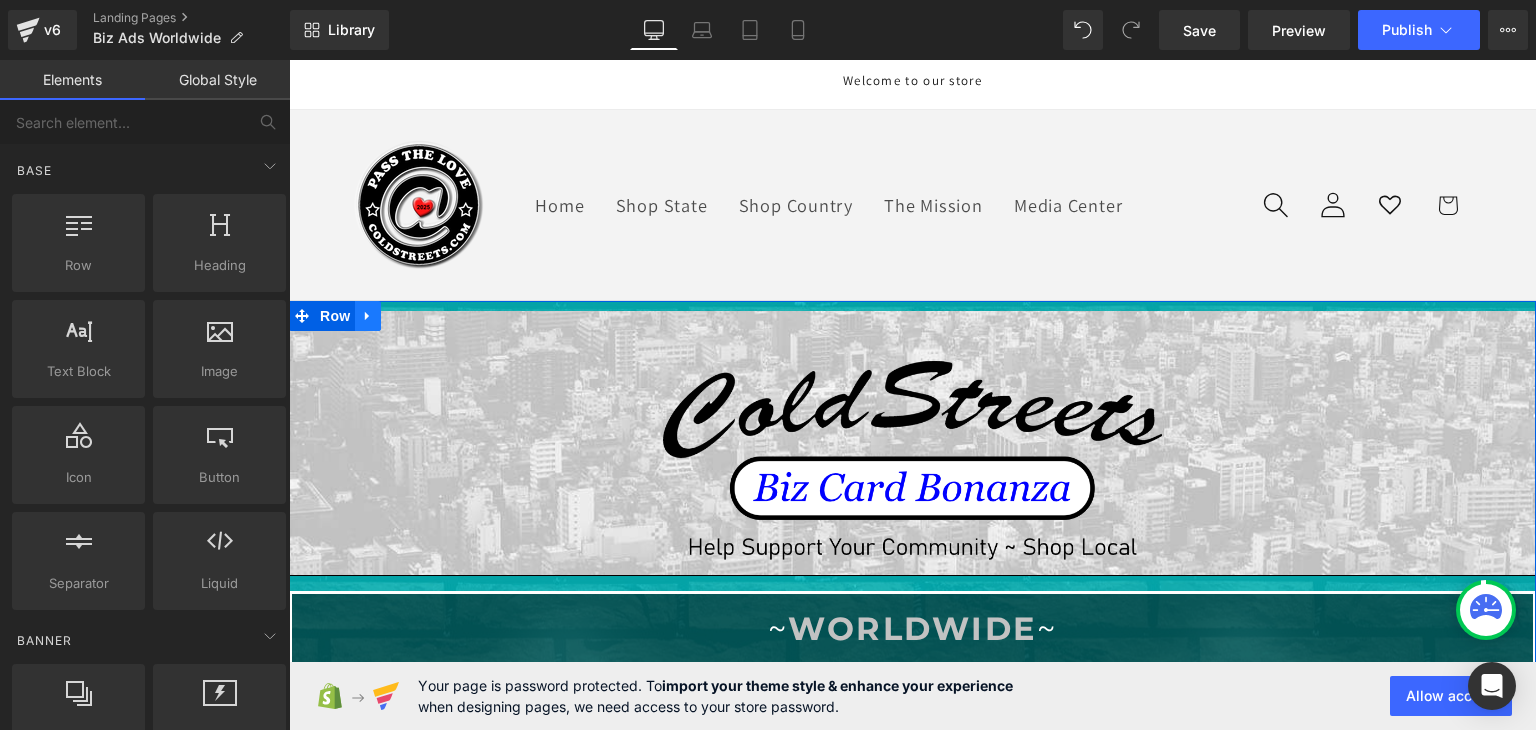 click 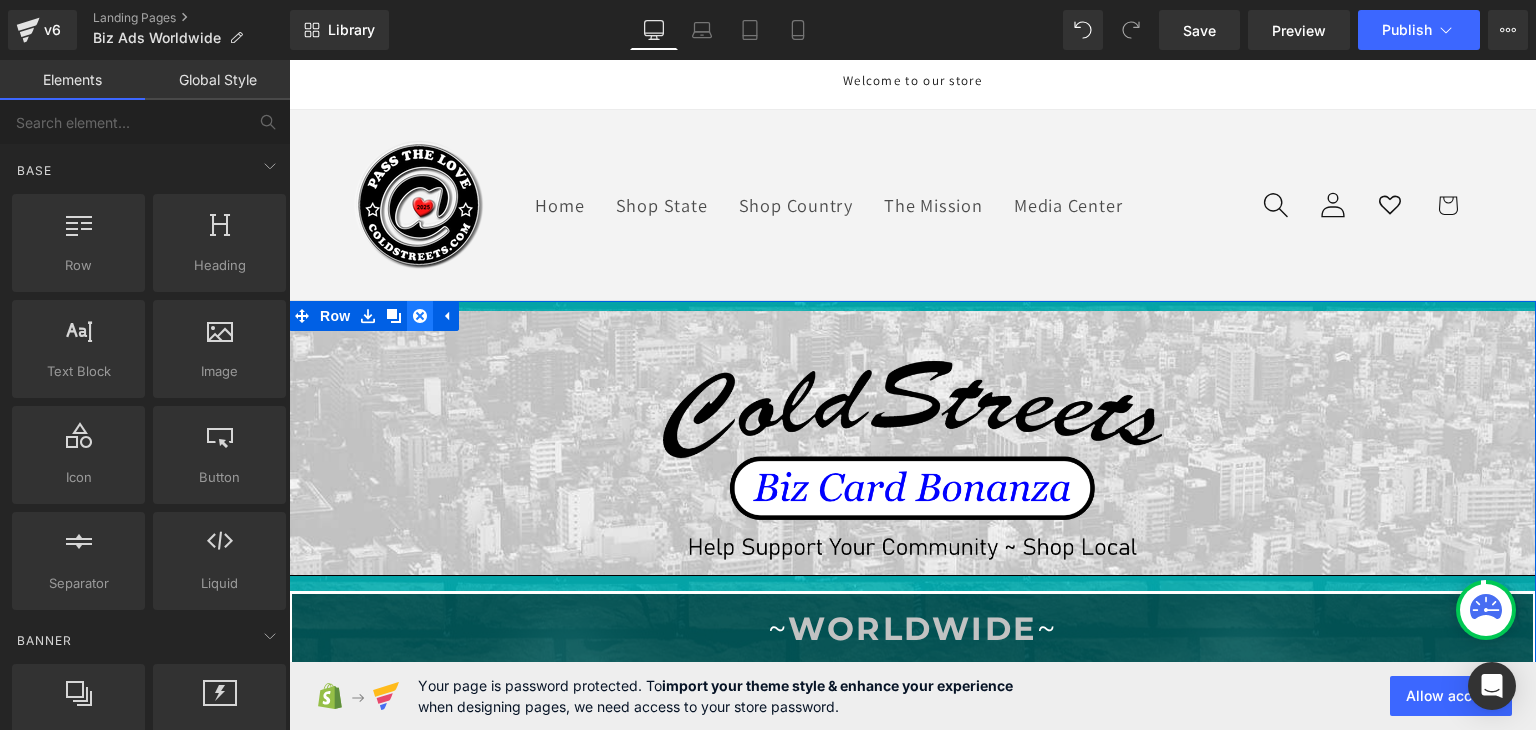 click 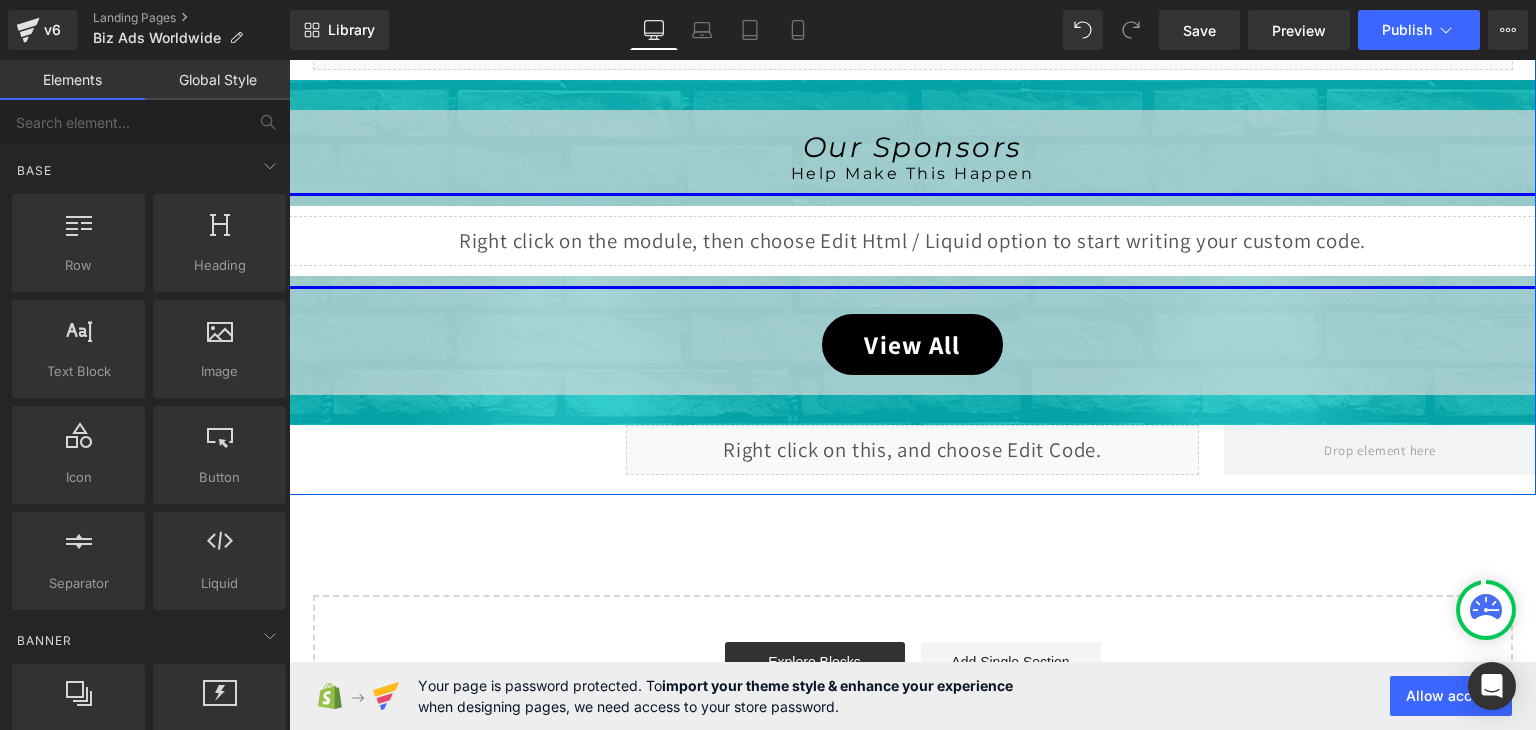 scroll, scrollTop: 1000, scrollLeft: 0, axis: vertical 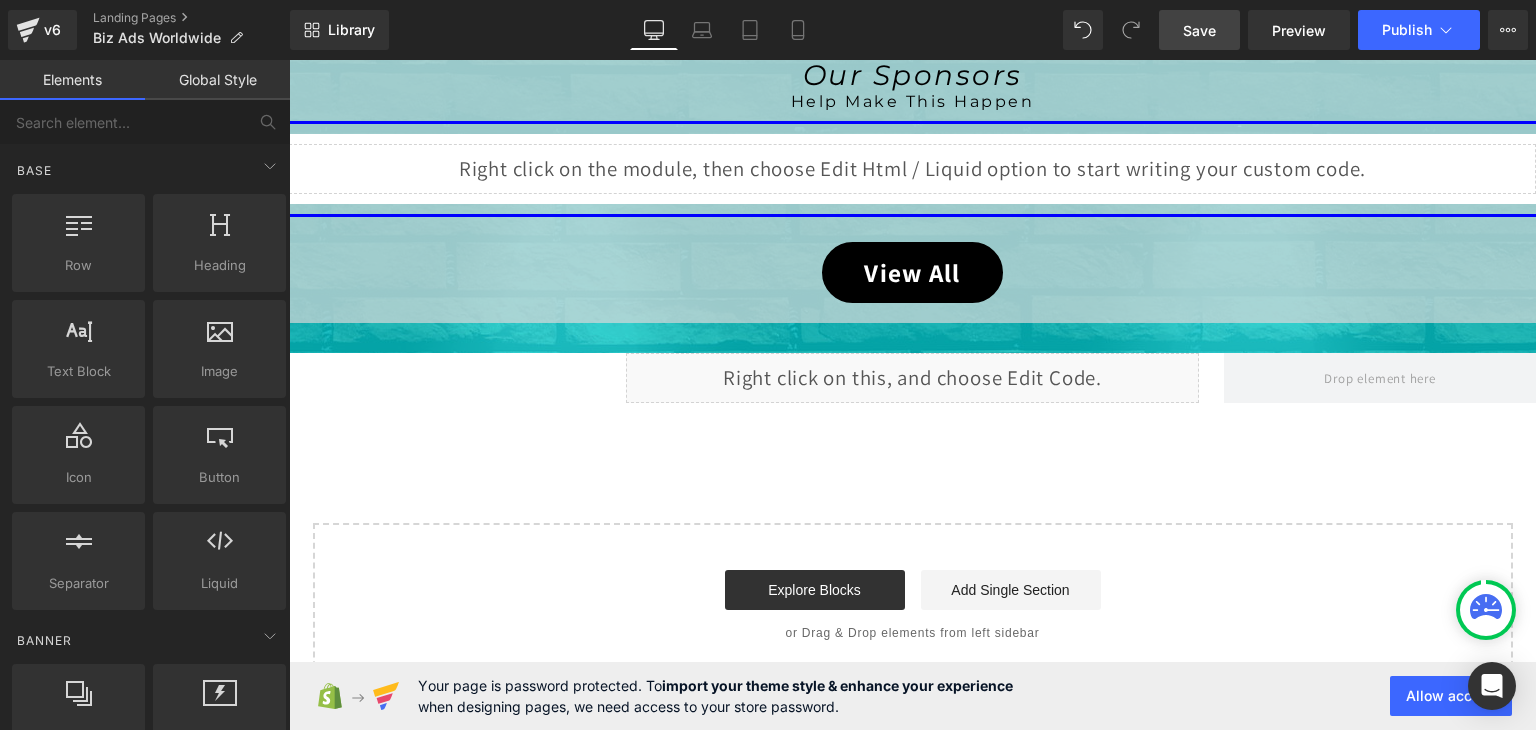 click on "Save" at bounding box center (1199, 30) 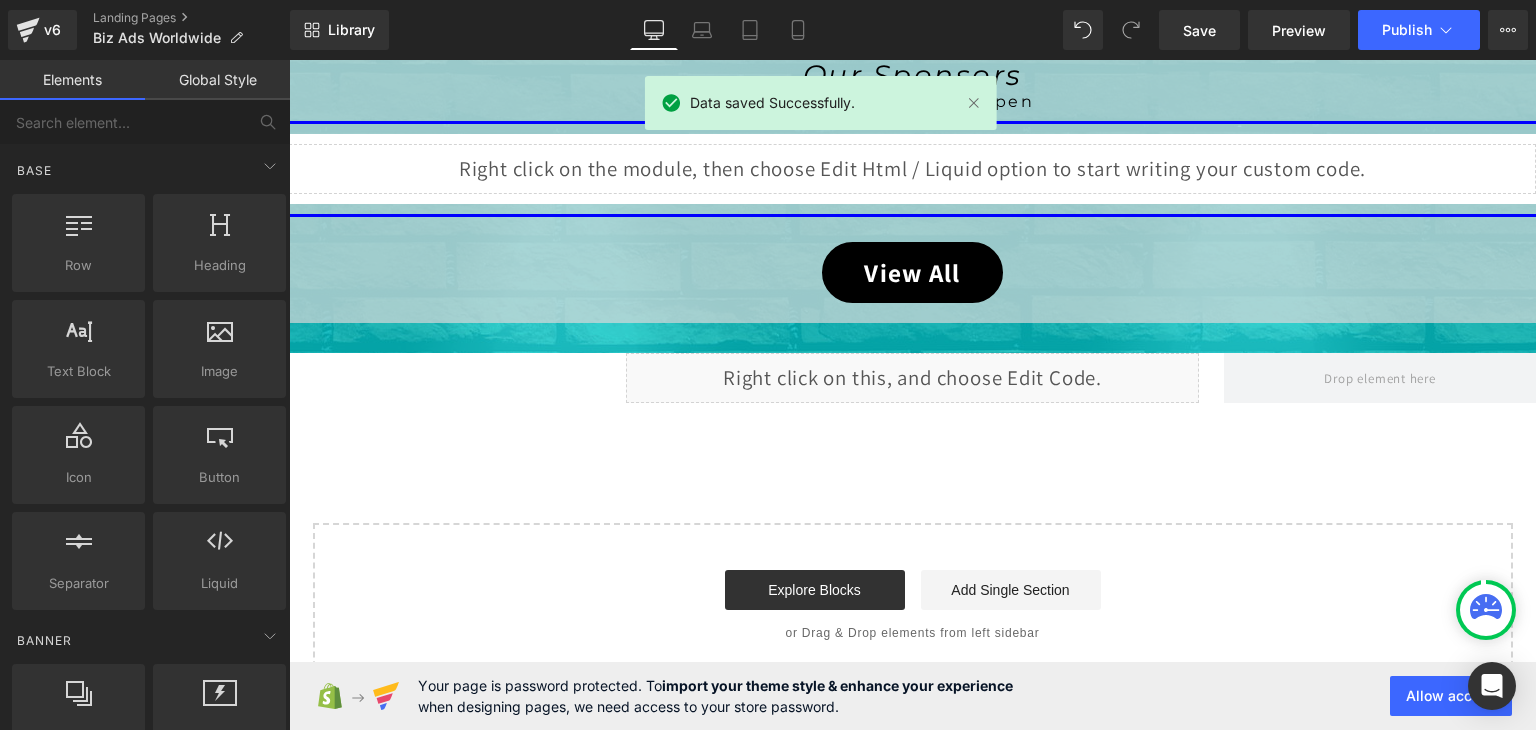 click 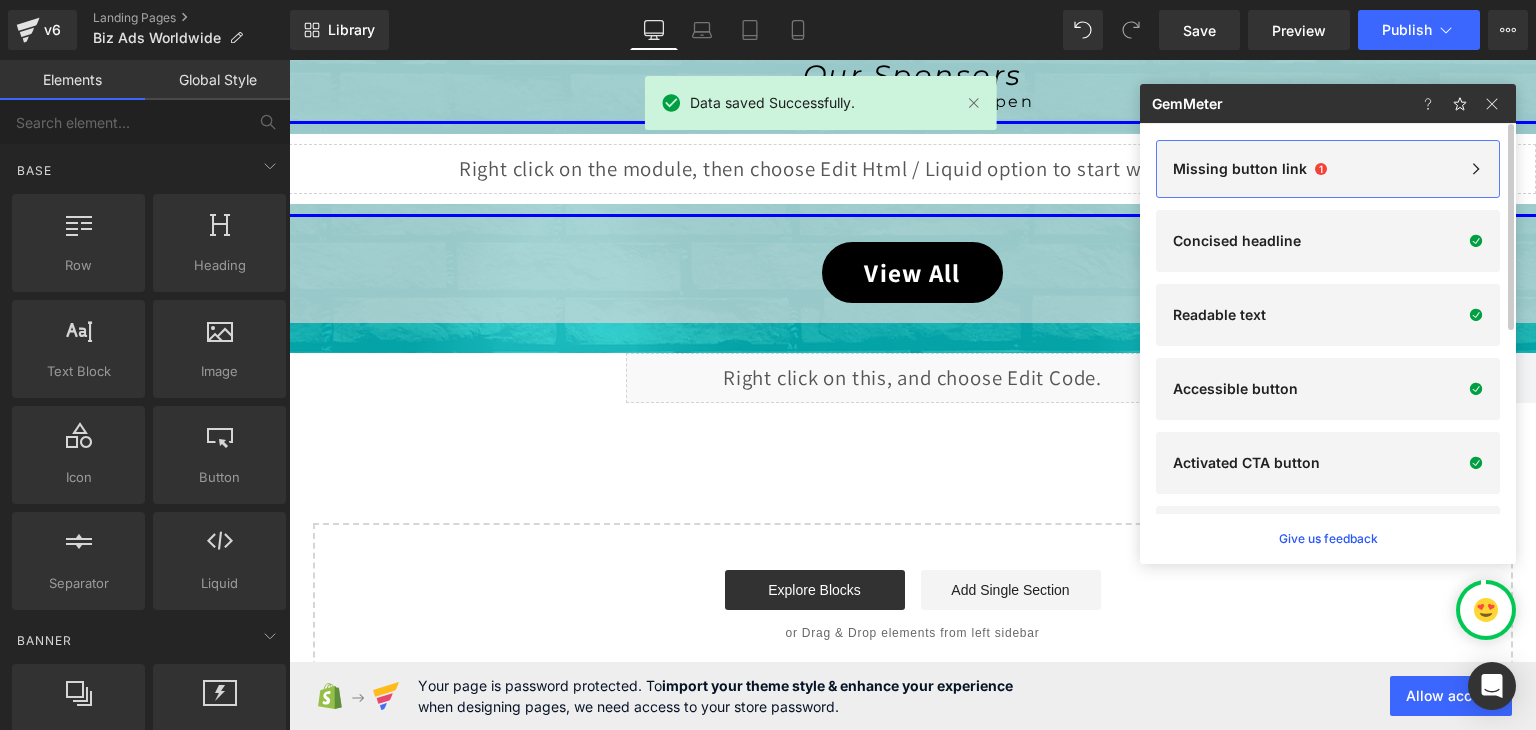 click on "Missing button link" at bounding box center (1240, 169) 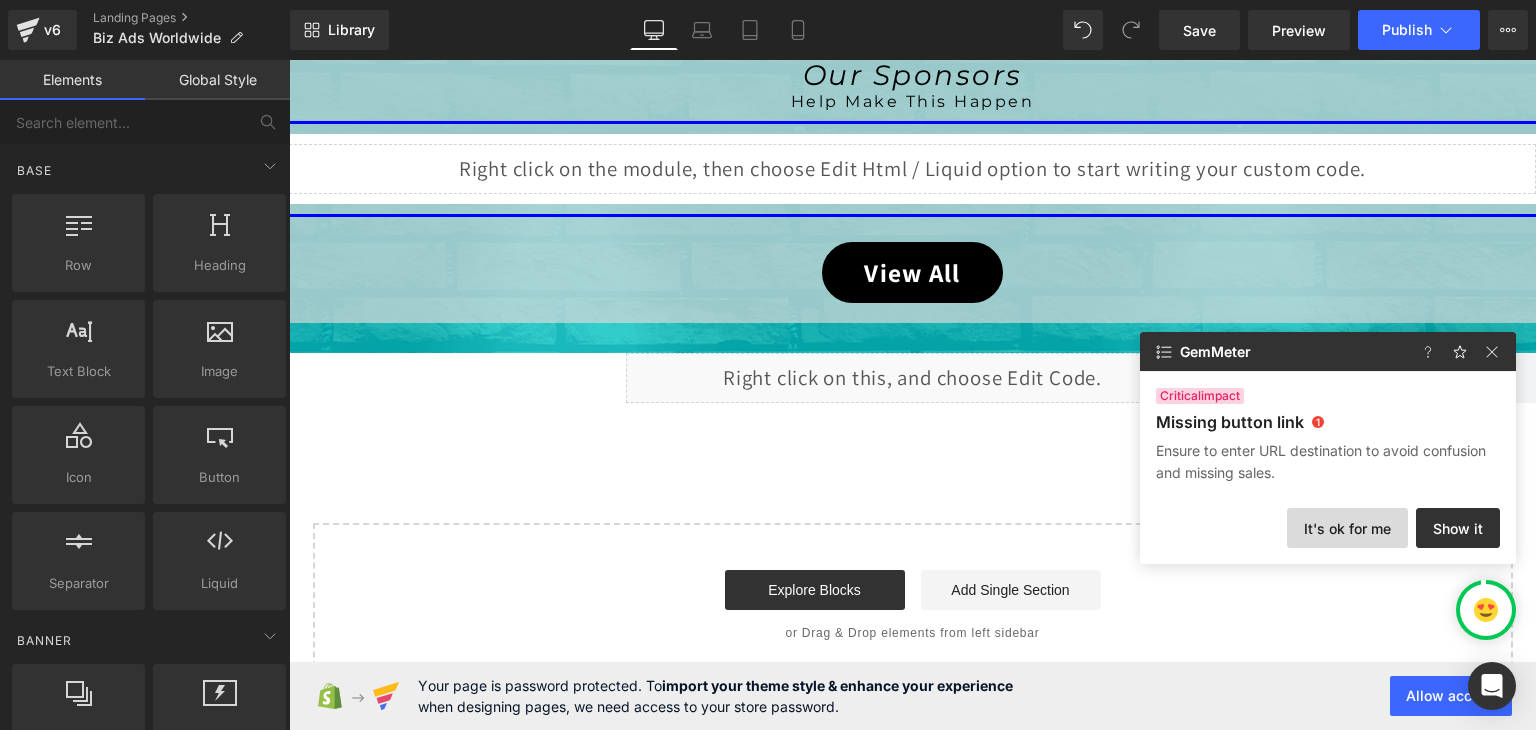 click on "It's ok for me" at bounding box center (1347, 528) 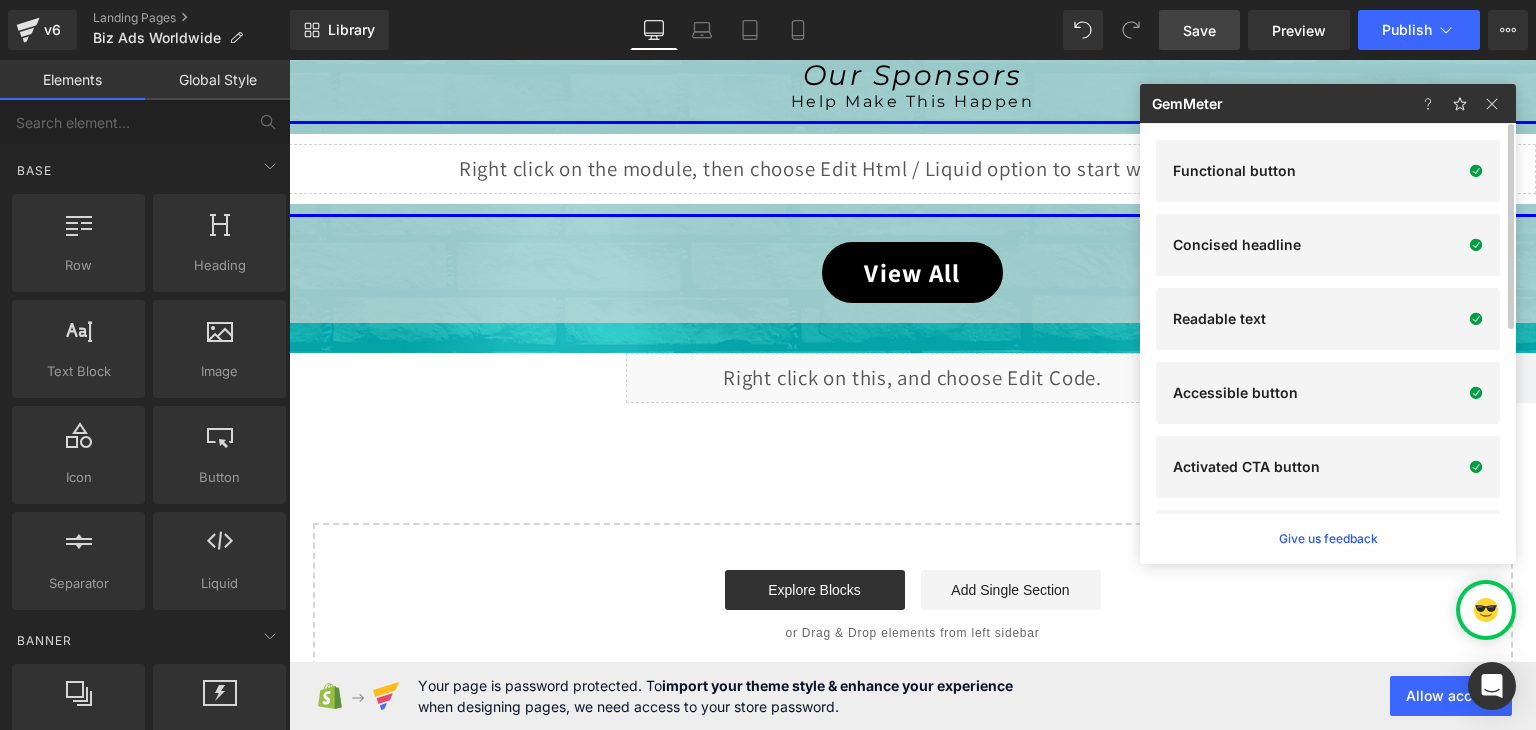click on "Save" at bounding box center [1199, 30] 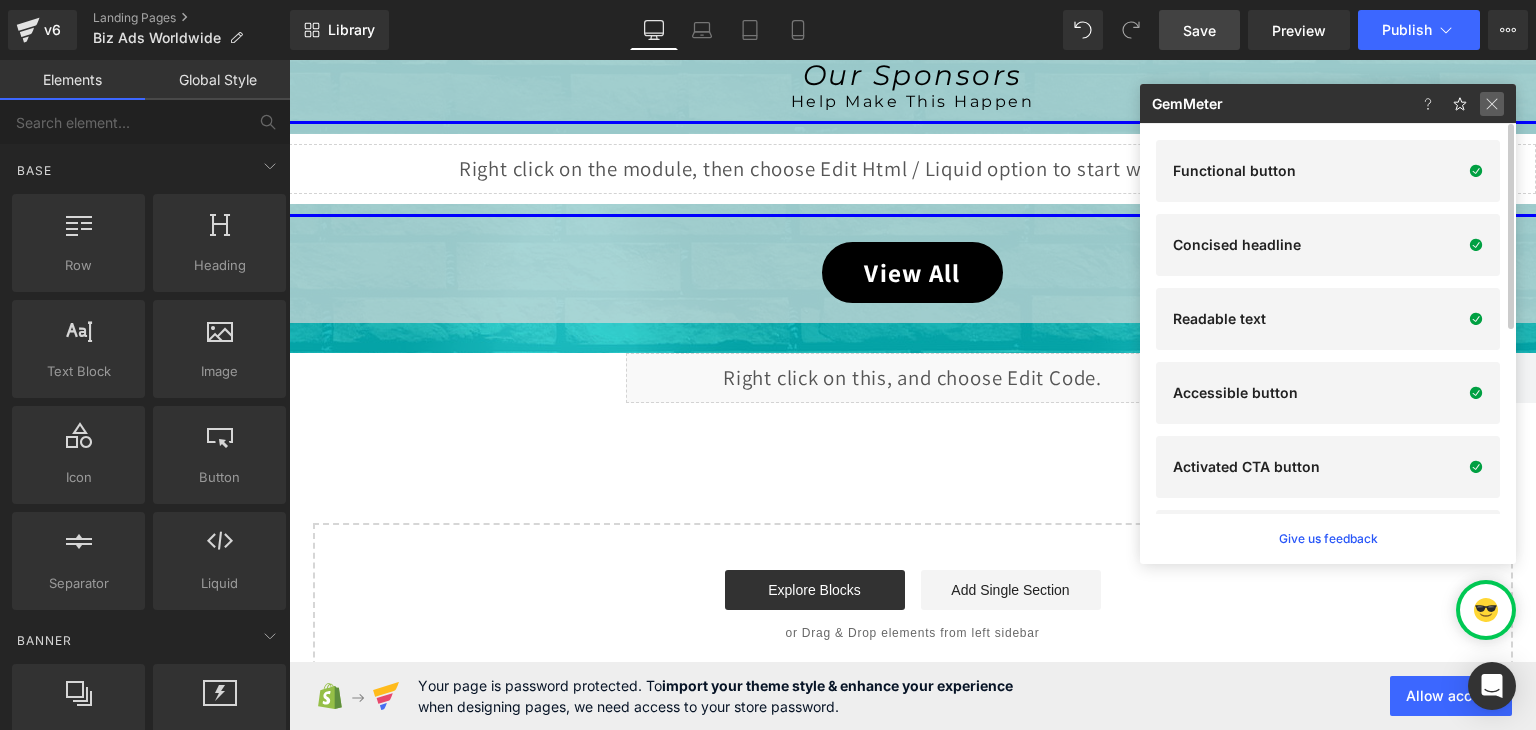 click 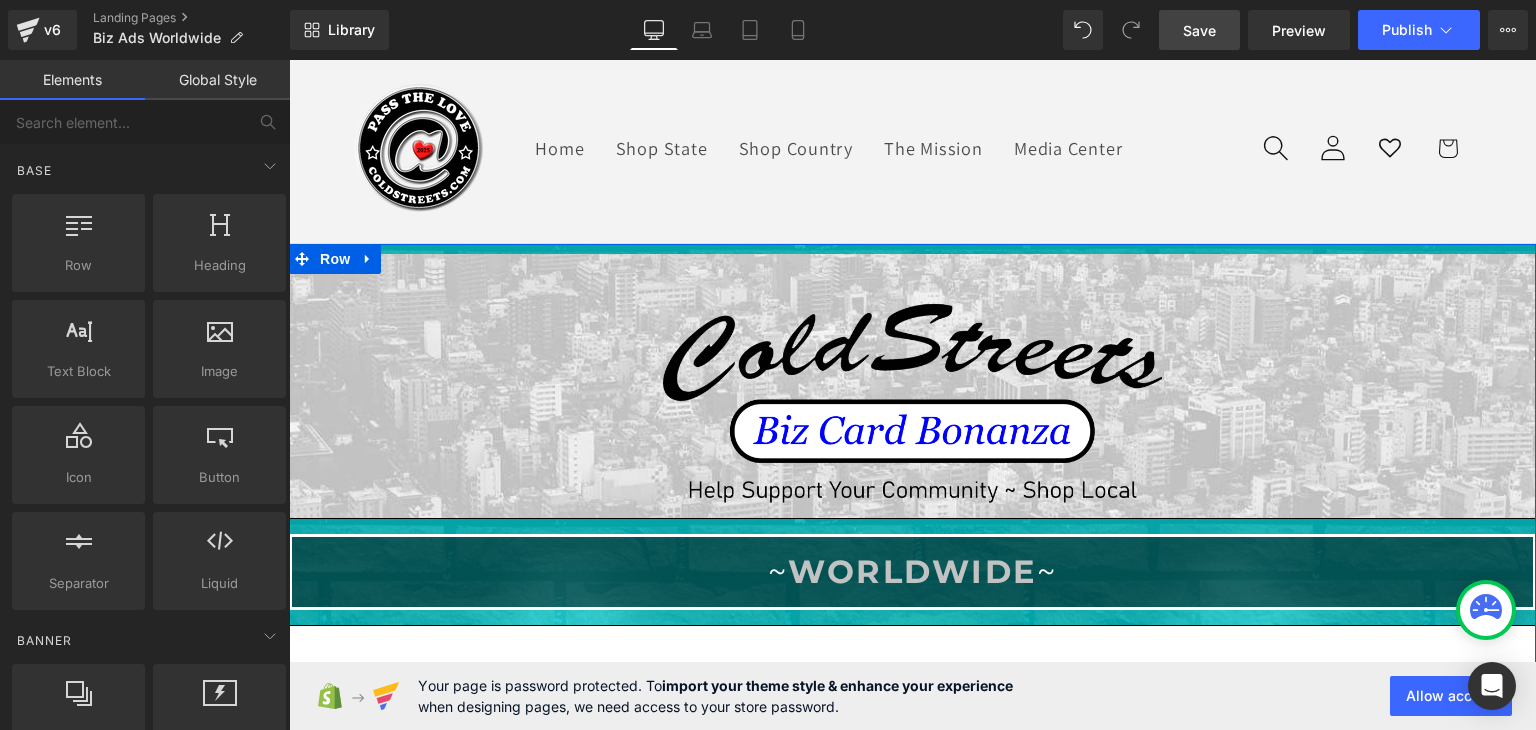 scroll, scrollTop: 0, scrollLeft: 0, axis: both 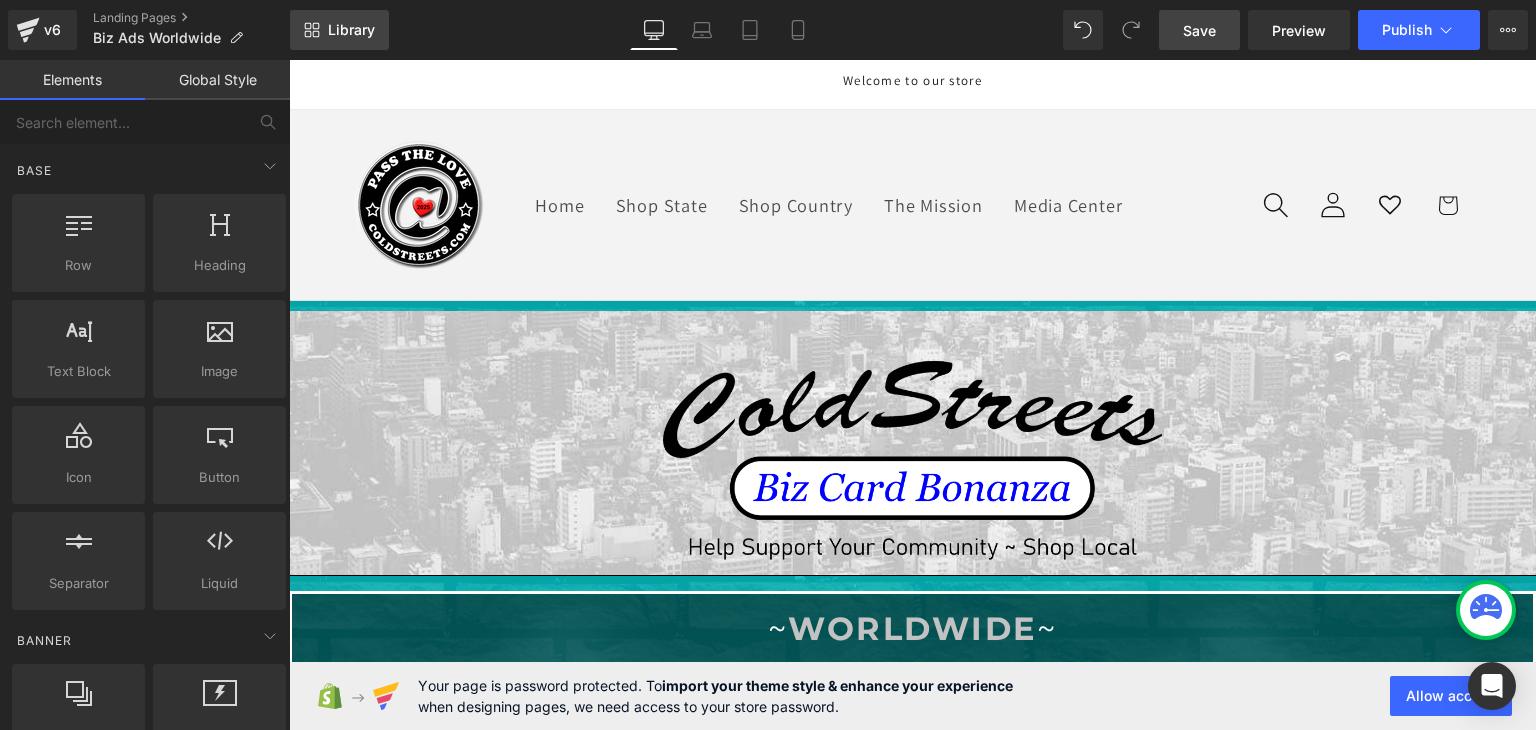 click on "Library" at bounding box center (351, 30) 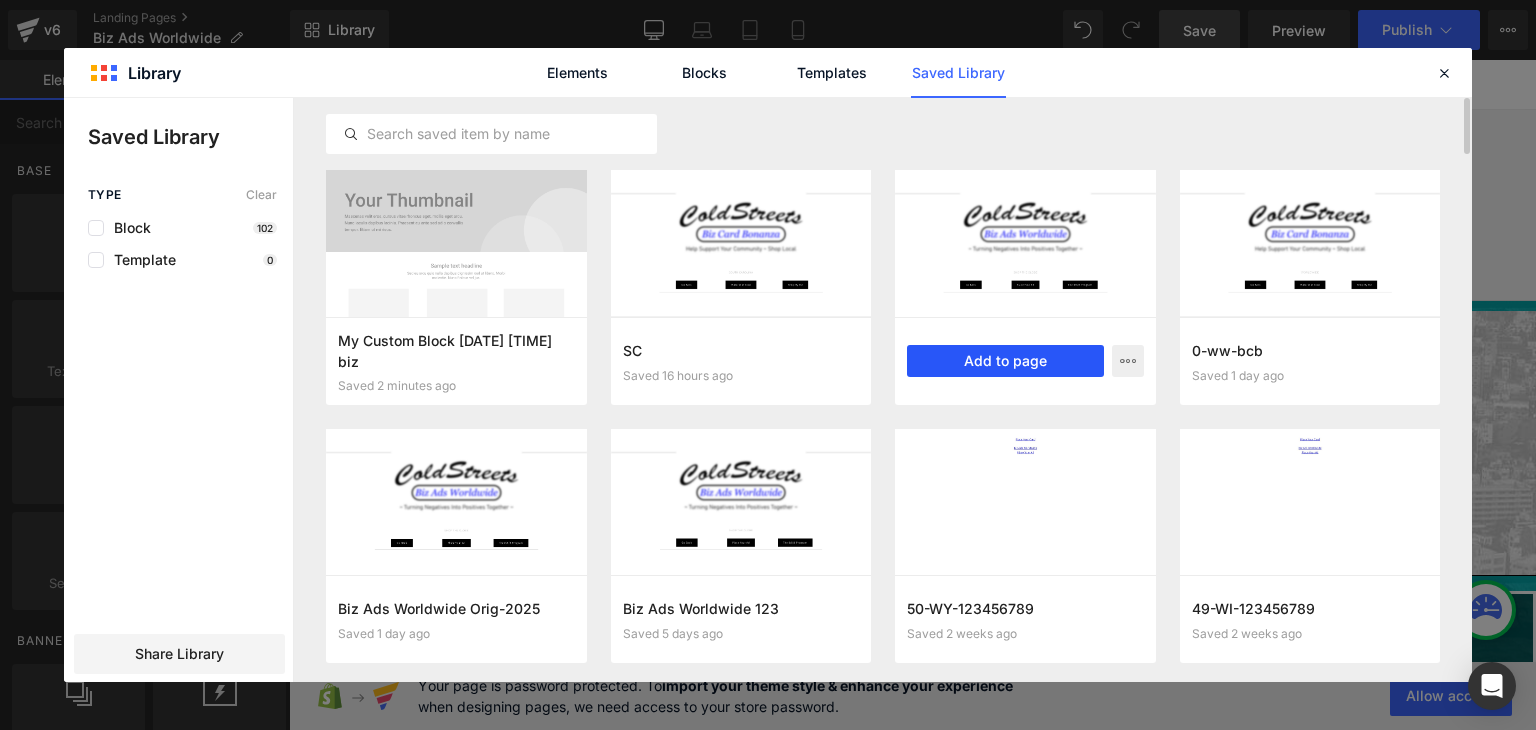 click on "Add to page" at bounding box center (1005, 361) 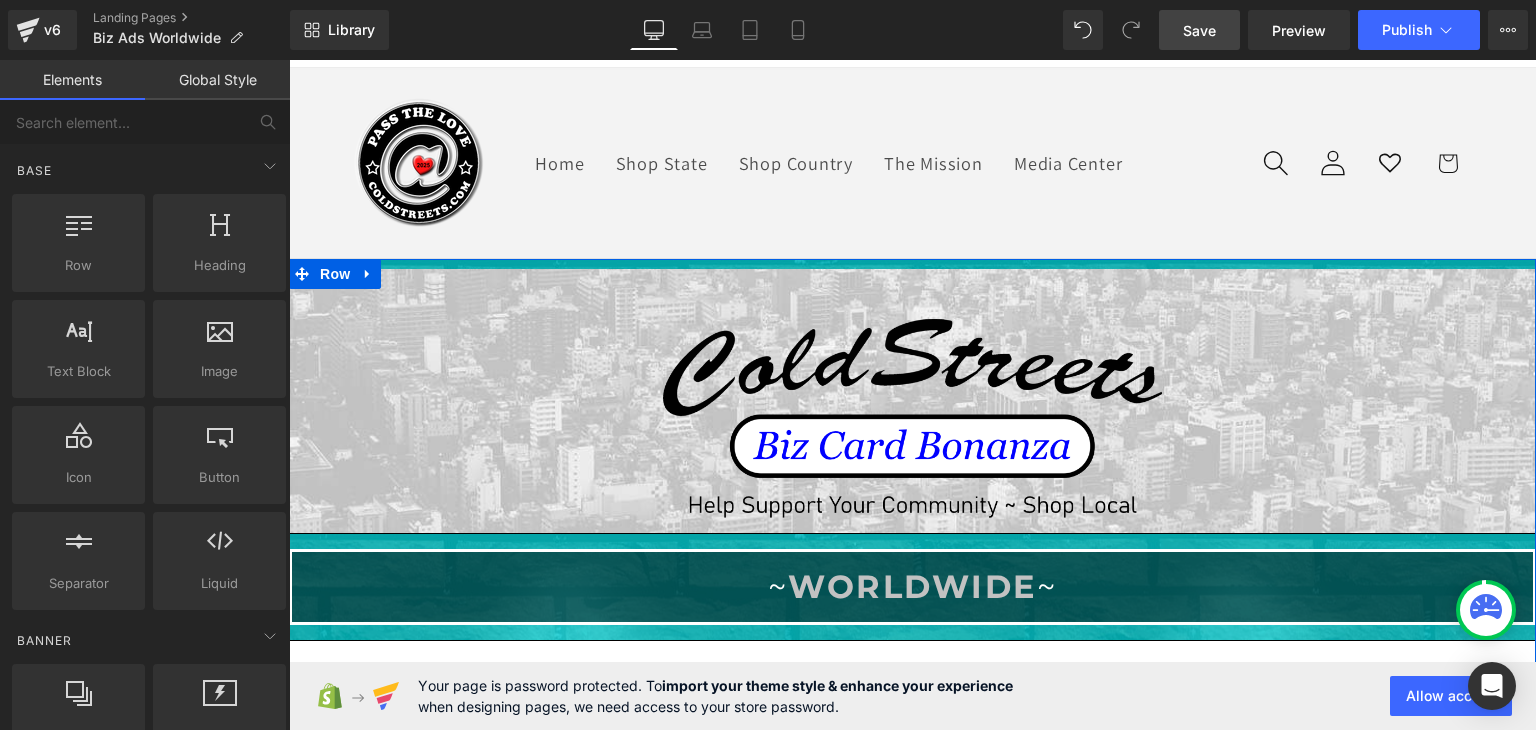 scroll, scrollTop: 0, scrollLeft: 0, axis: both 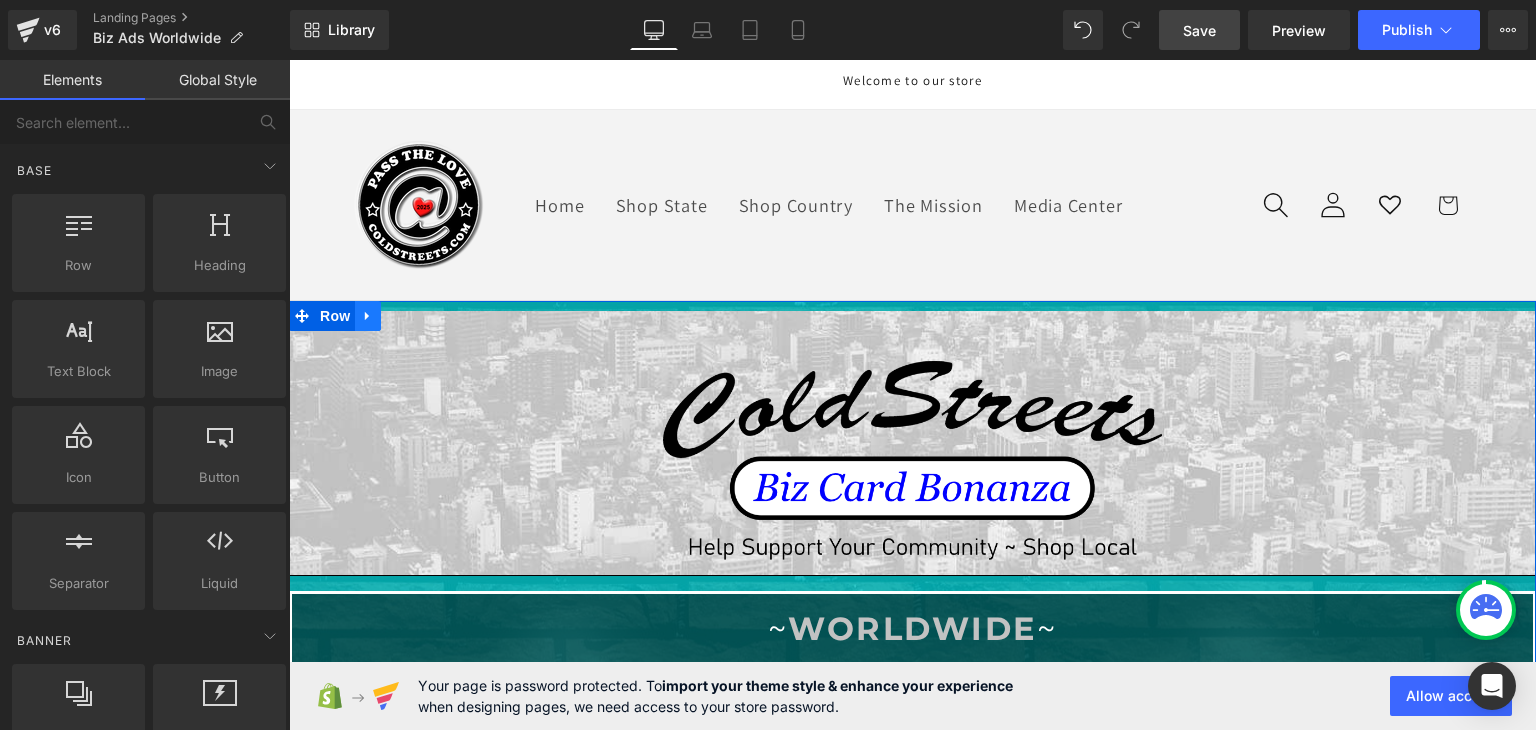 click 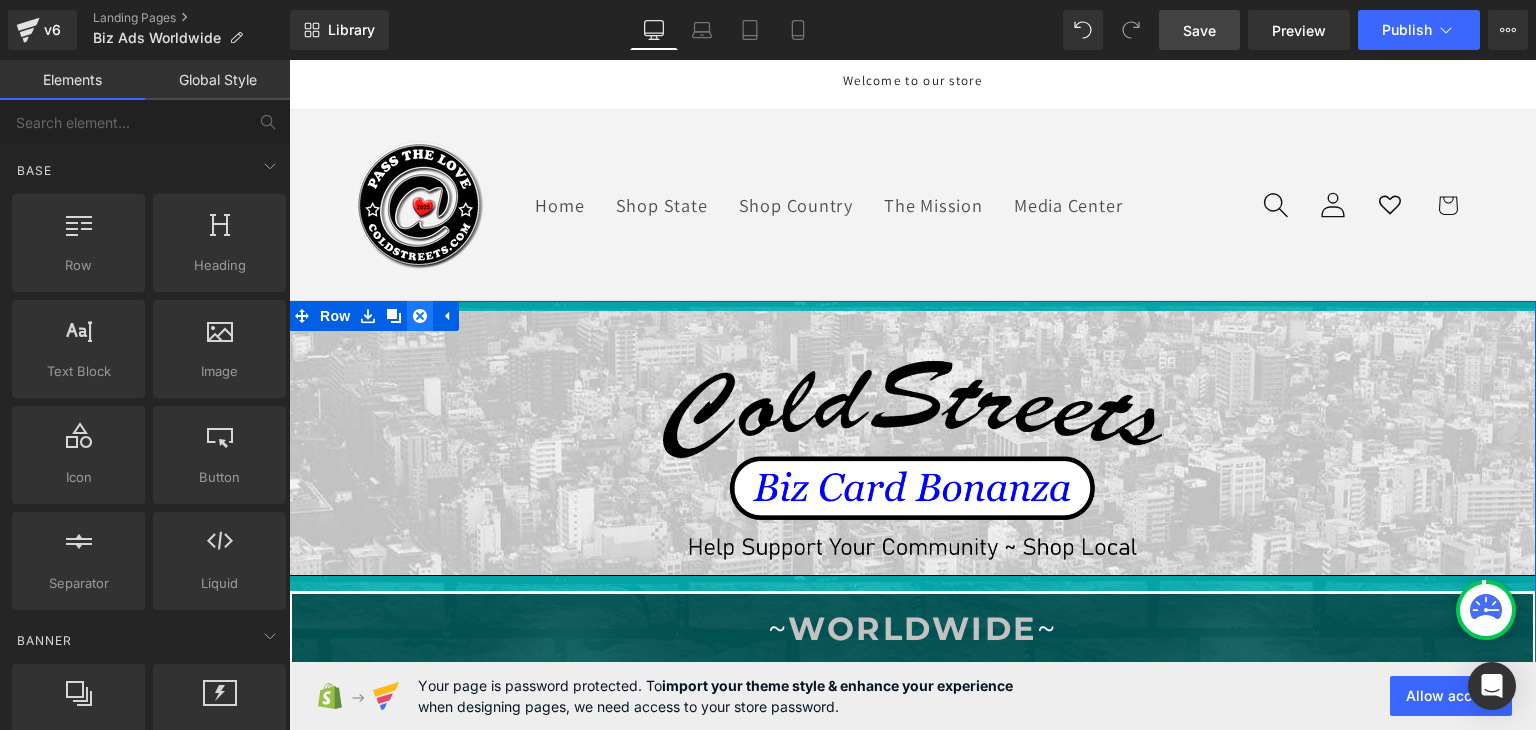 click 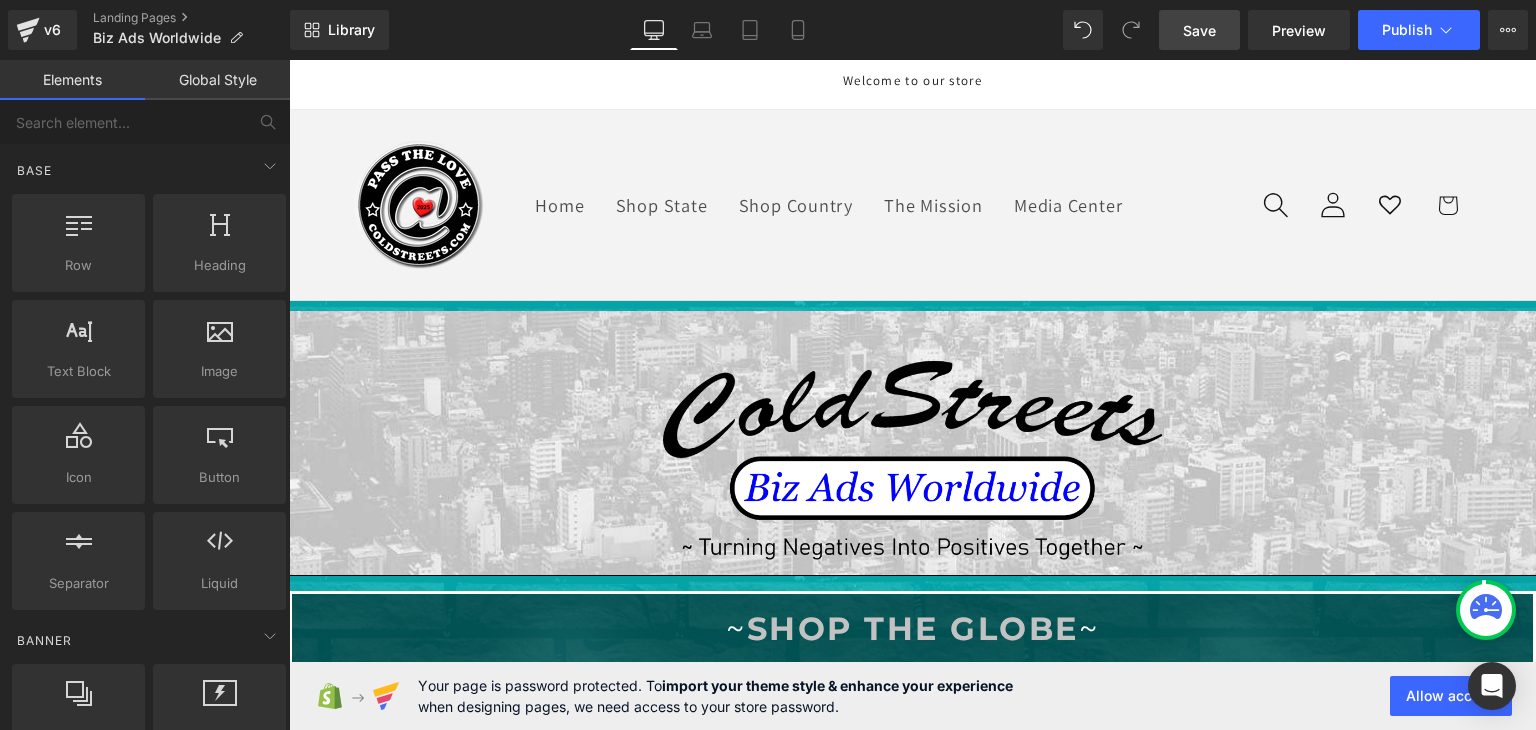 click 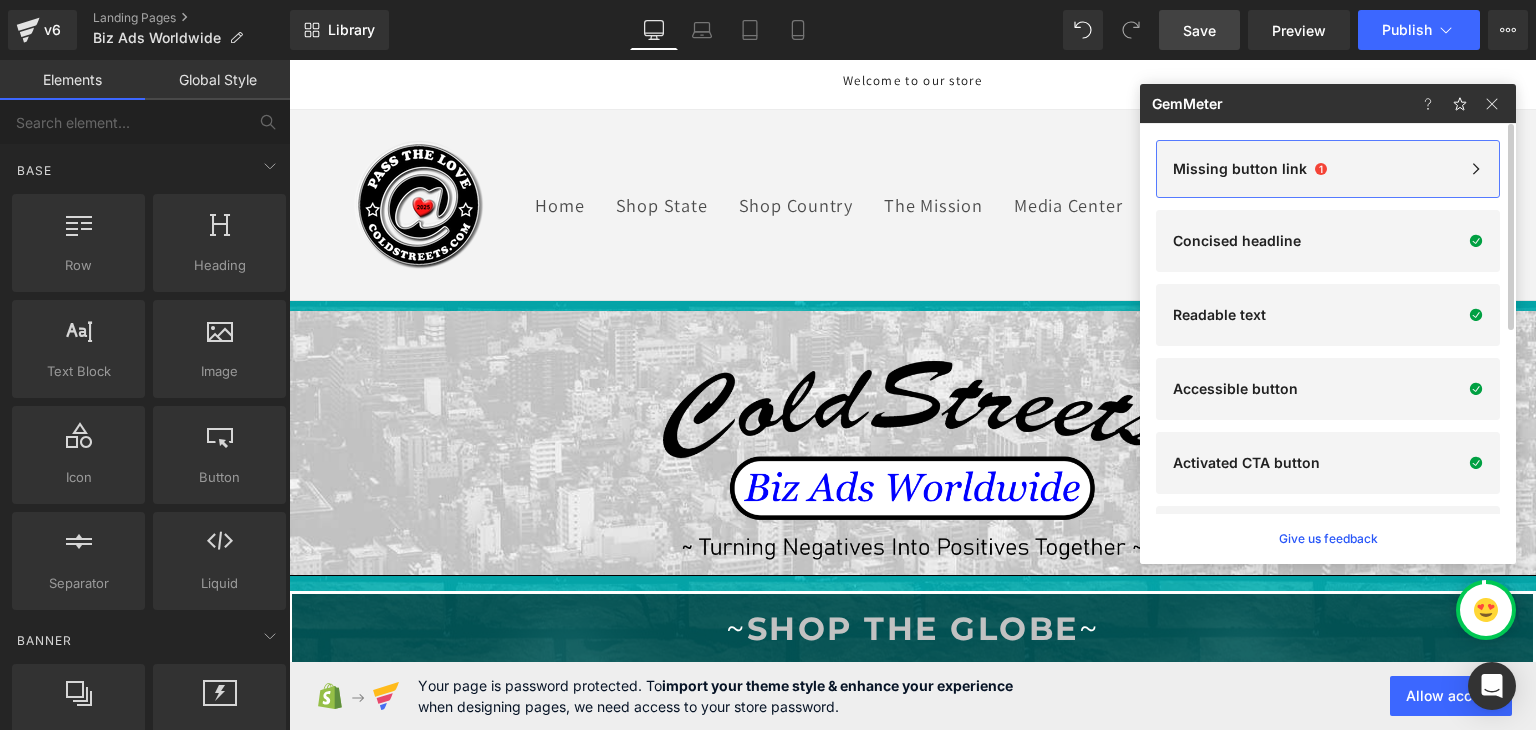 click on "Missing button link" at bounding box center [1240, 169] 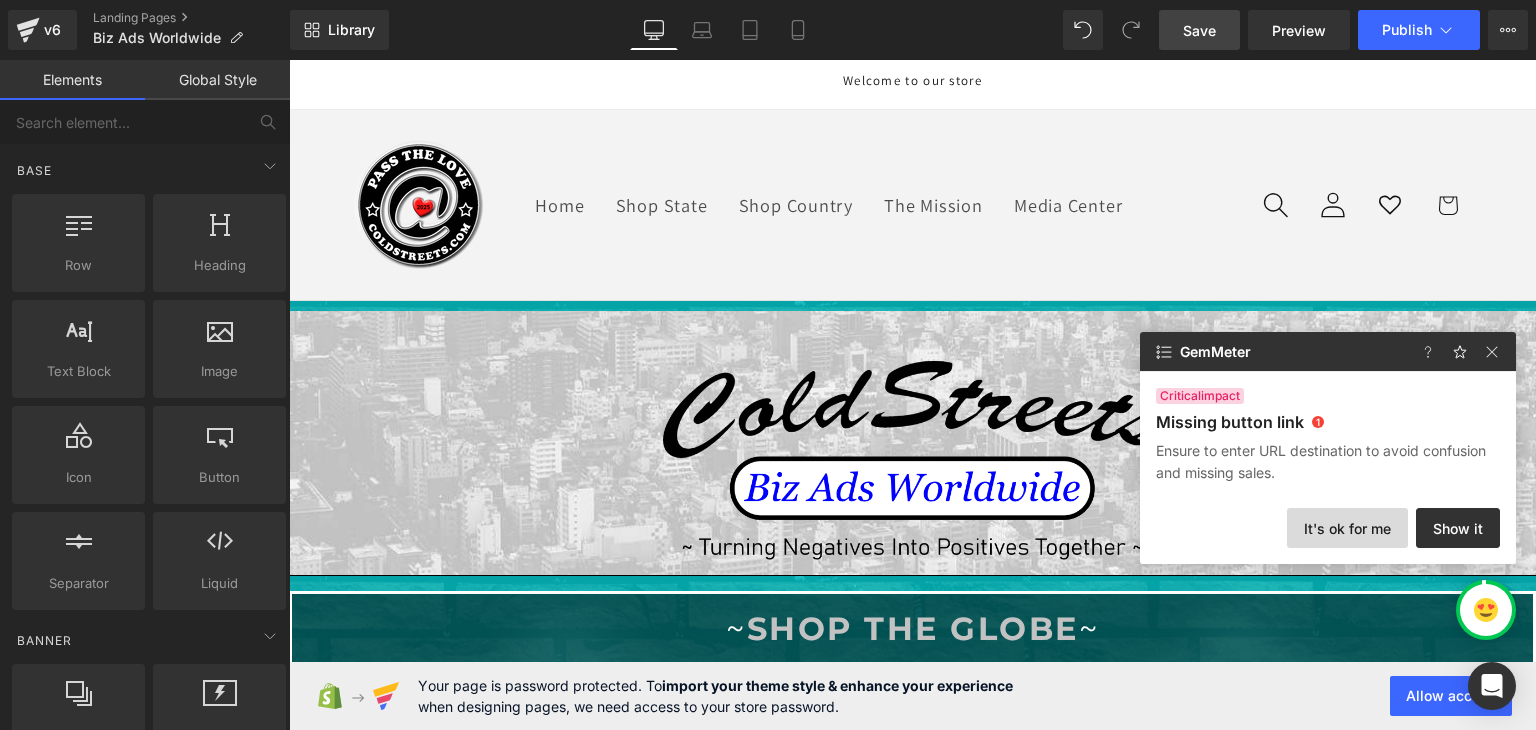 click on "It's ok for me" at bounding box center (1347, 528) 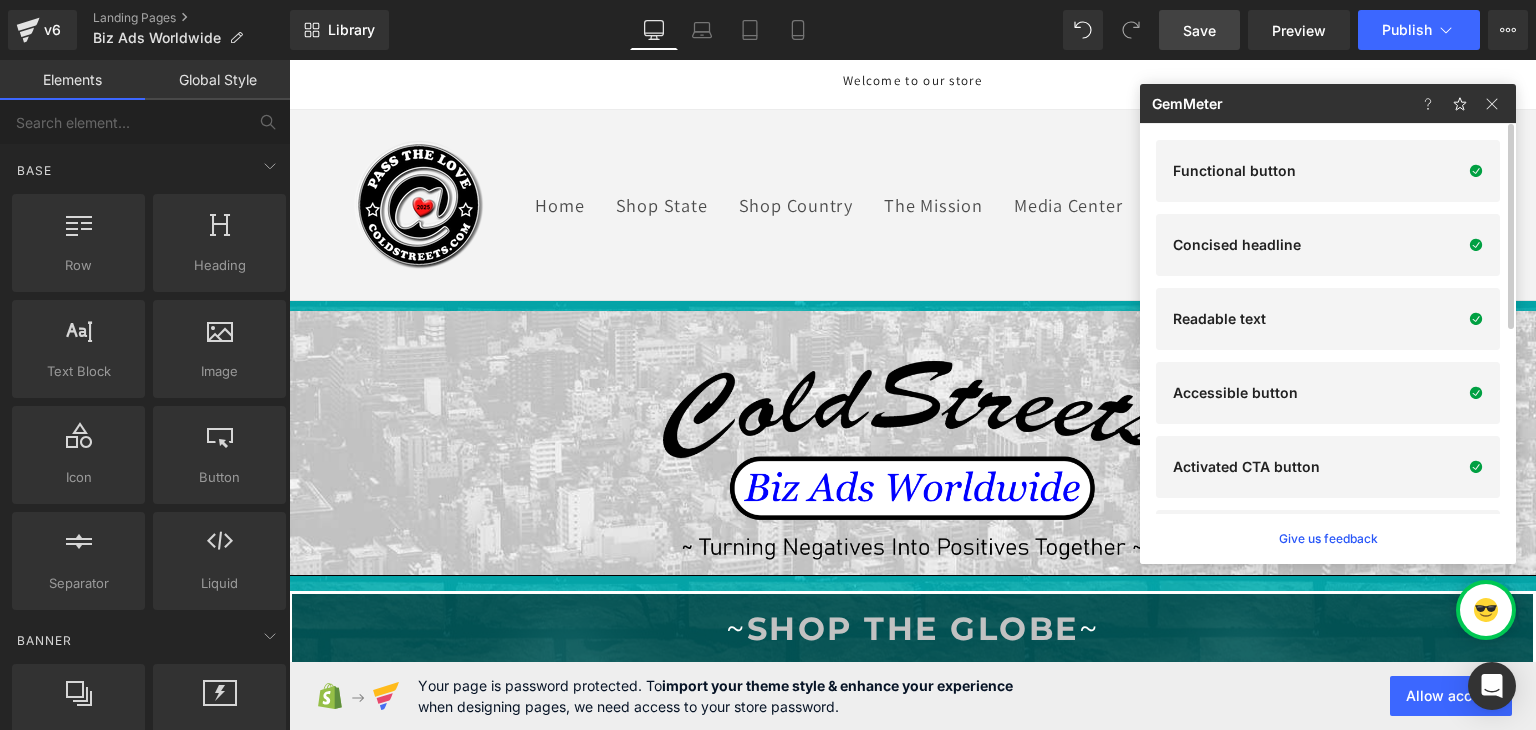 click on "Save" at bounding box center (1199, 30) 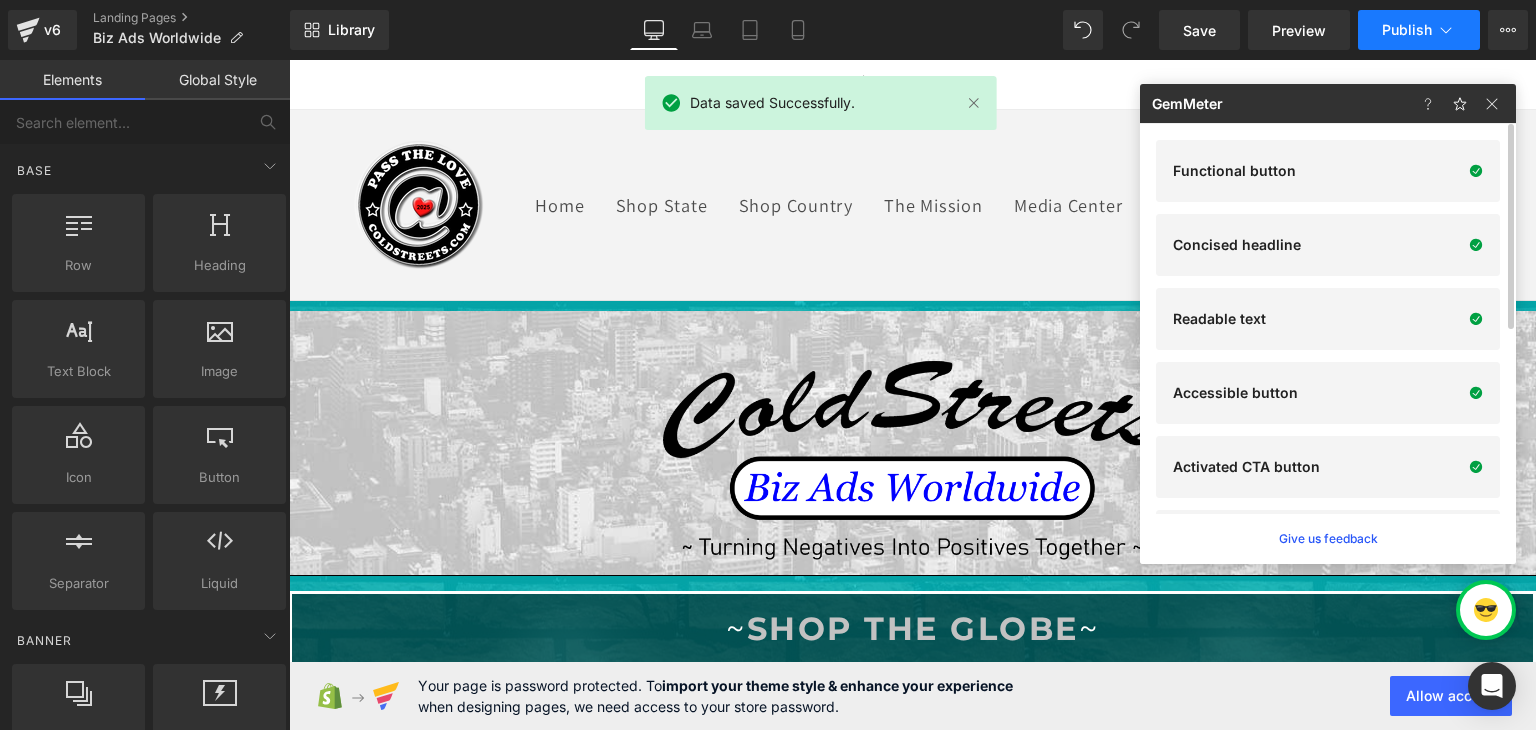 click 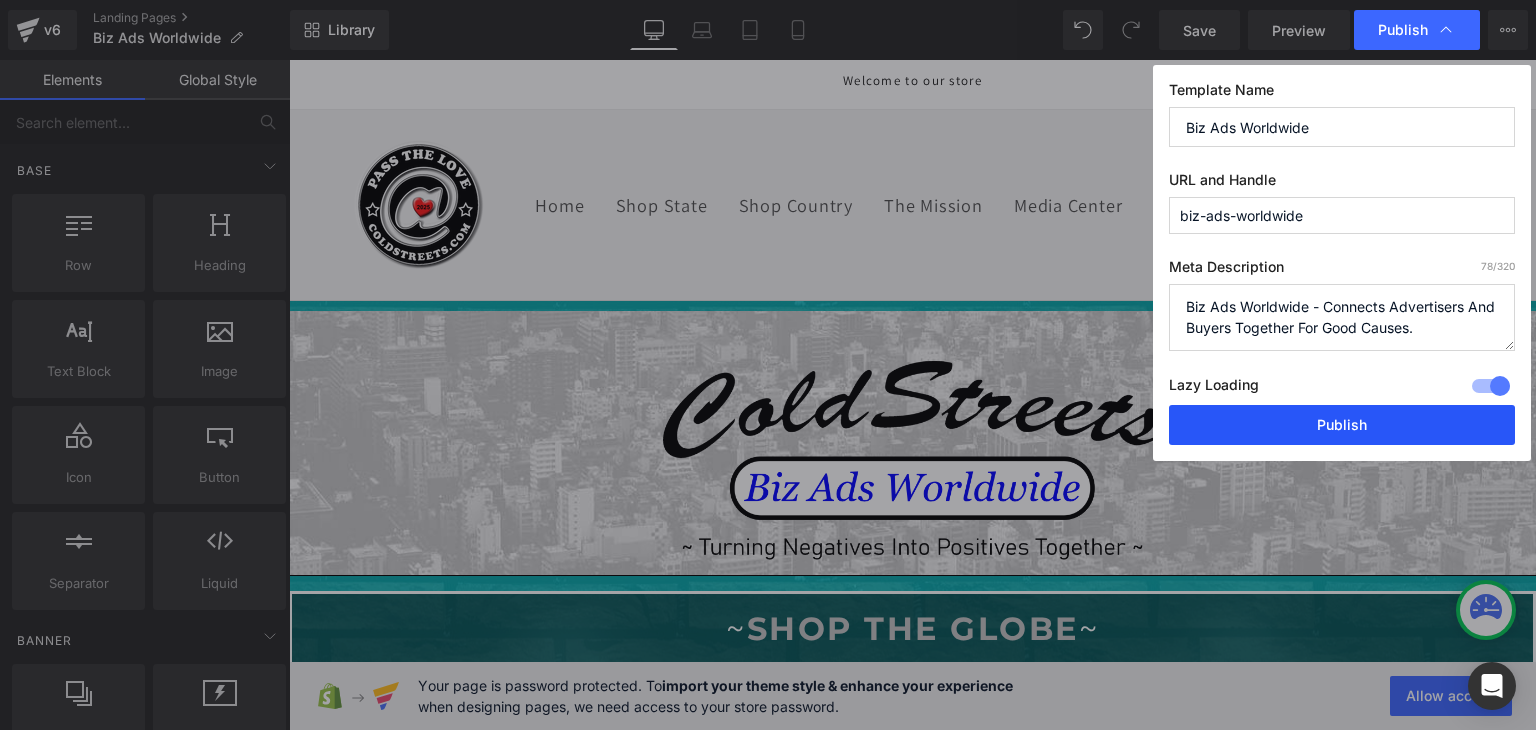 click on "Publish" at bounding box center (1342, 425) 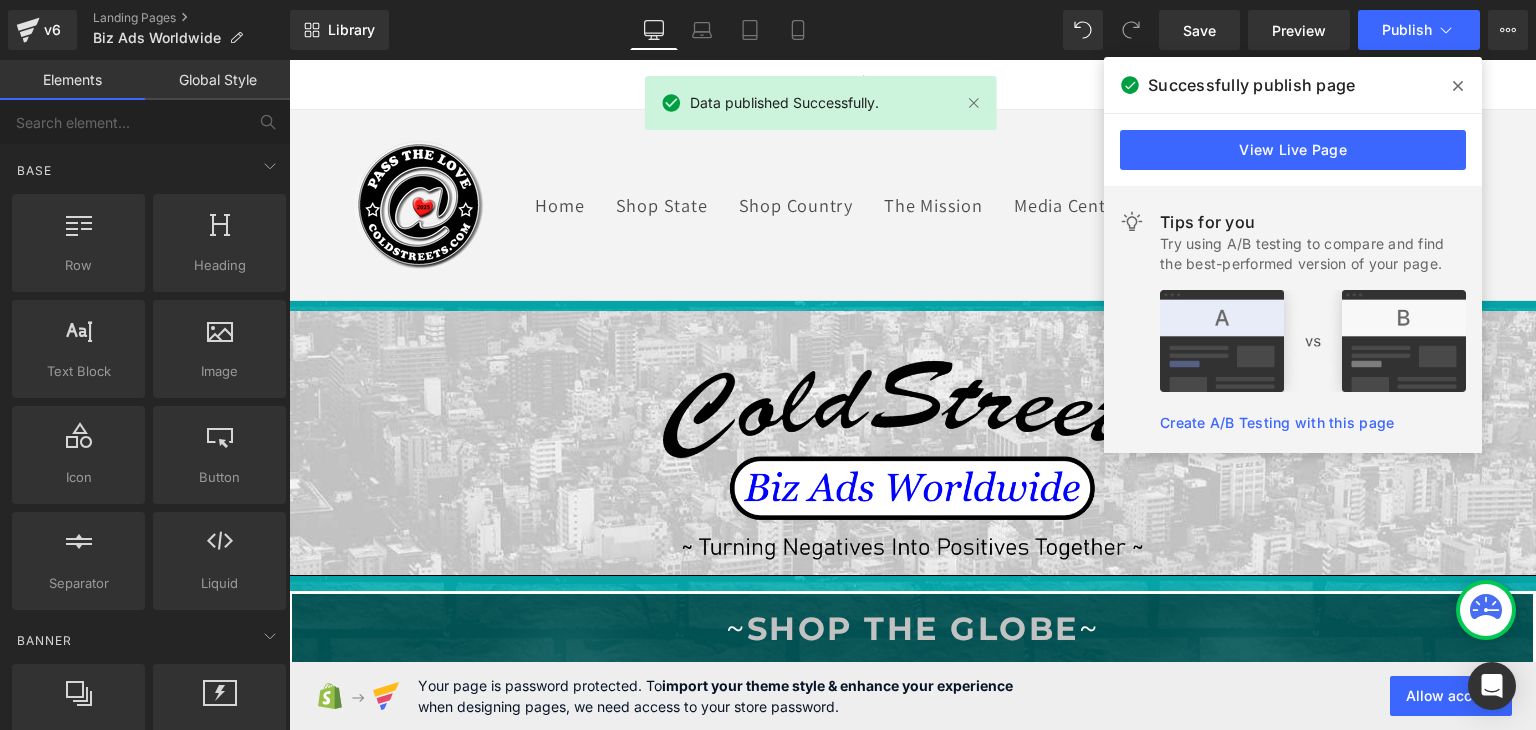 click at bounding box center (1458, 86) 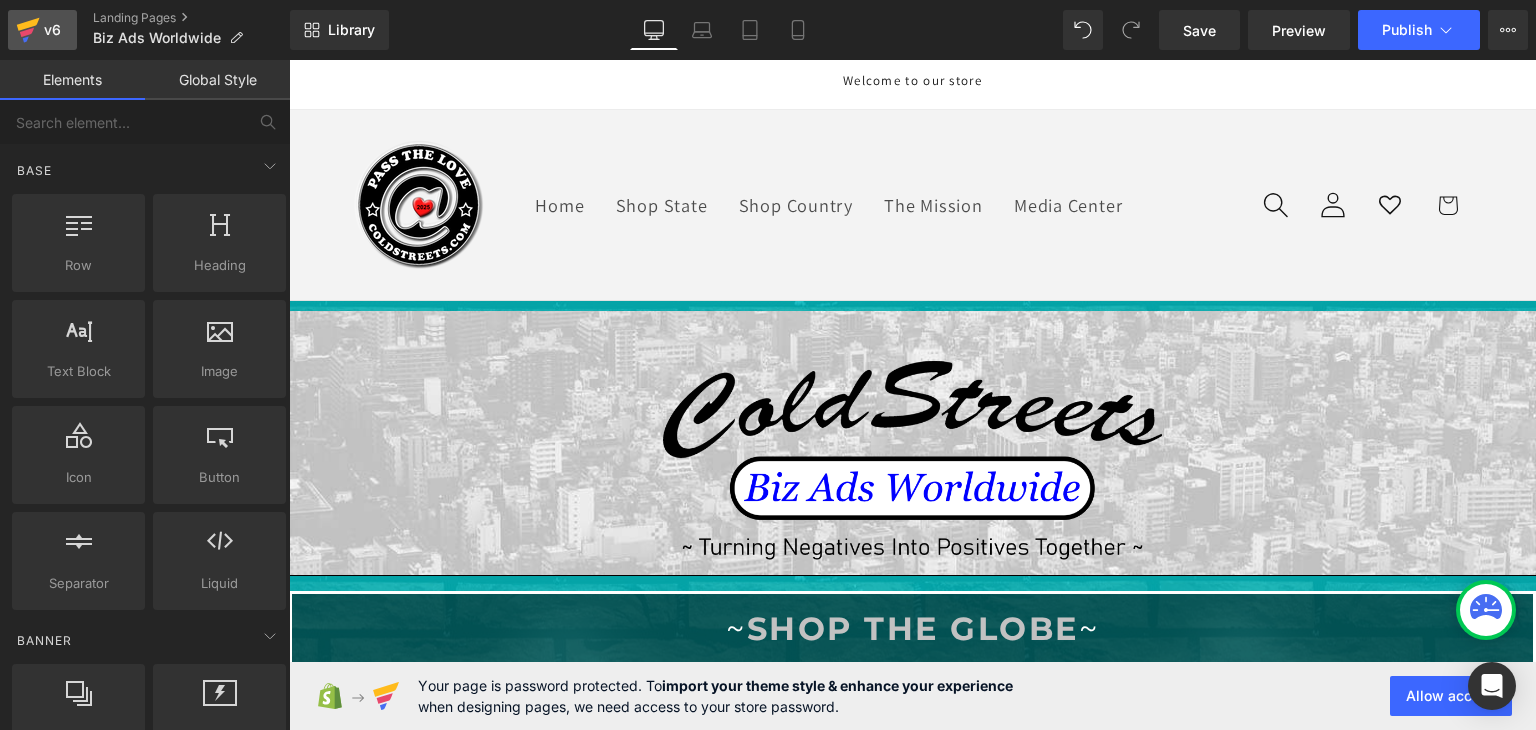 click 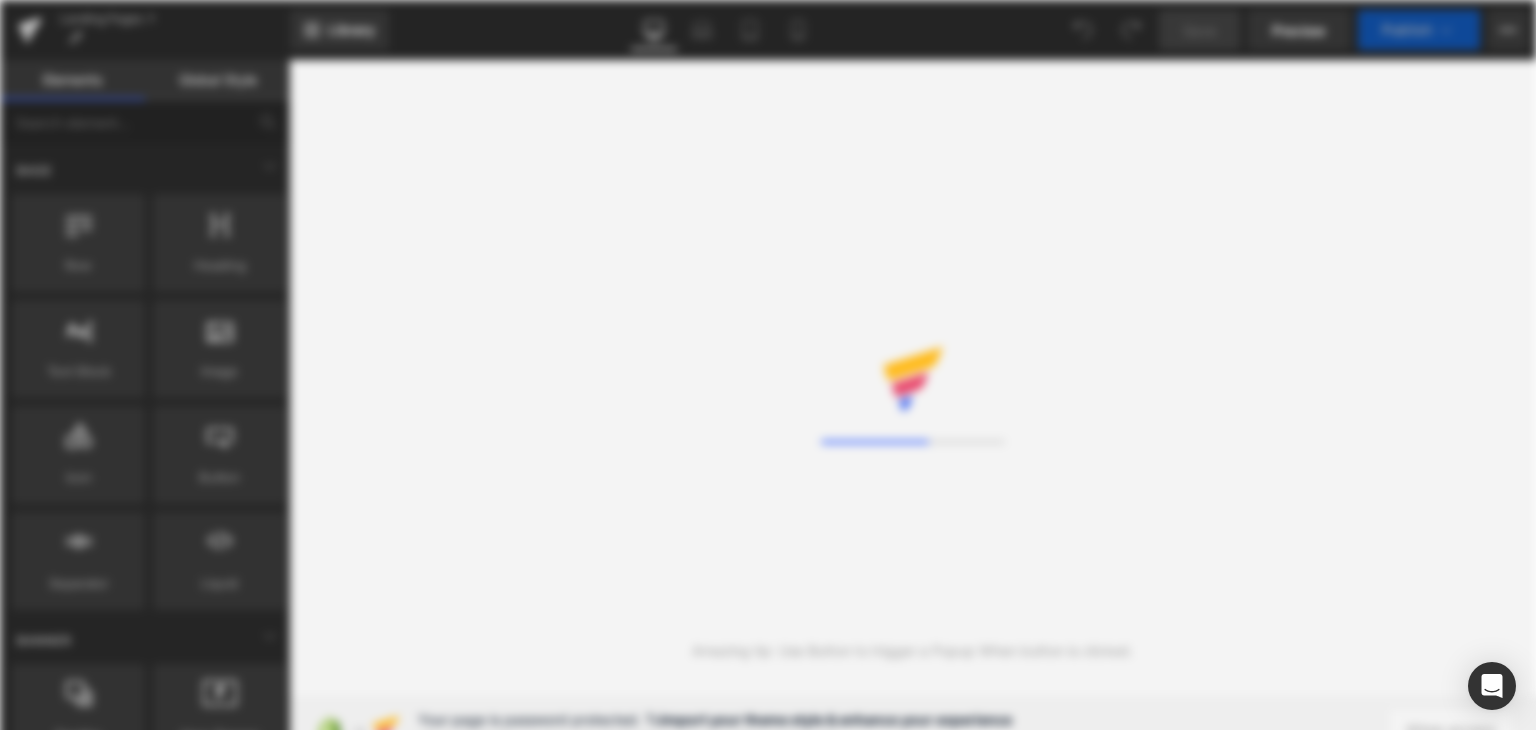scroll, scrollTop: 0, scrollLeft: 0, axis: both 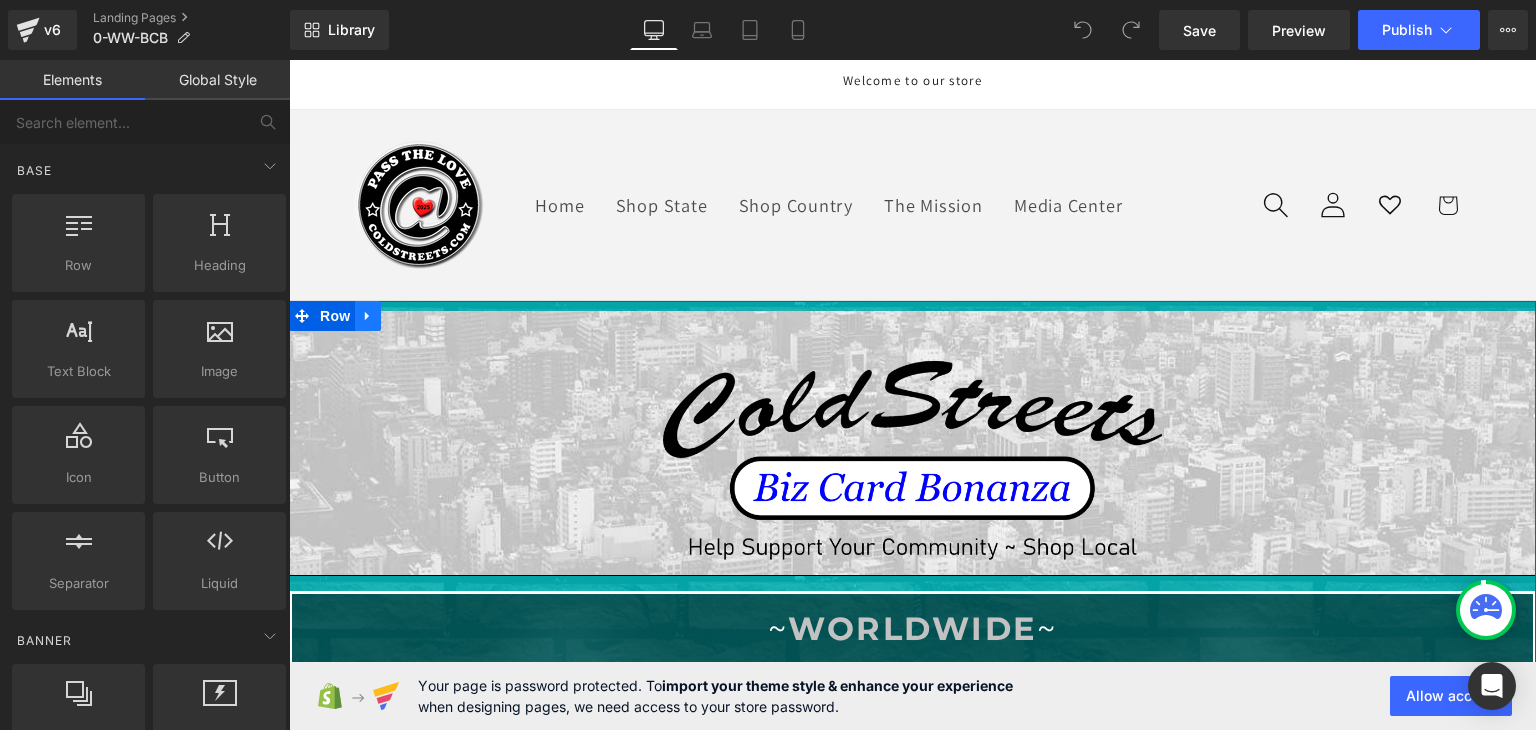 click 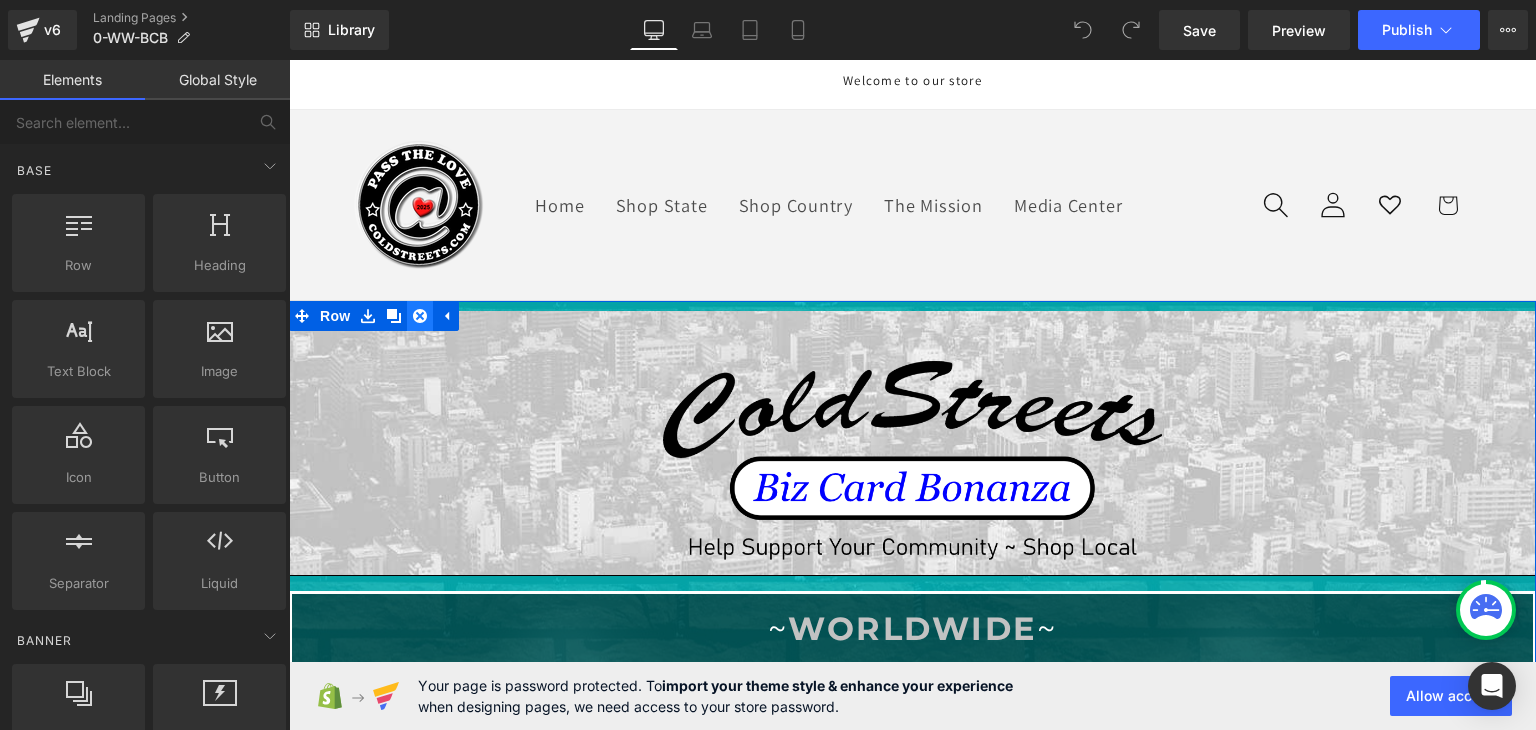 click 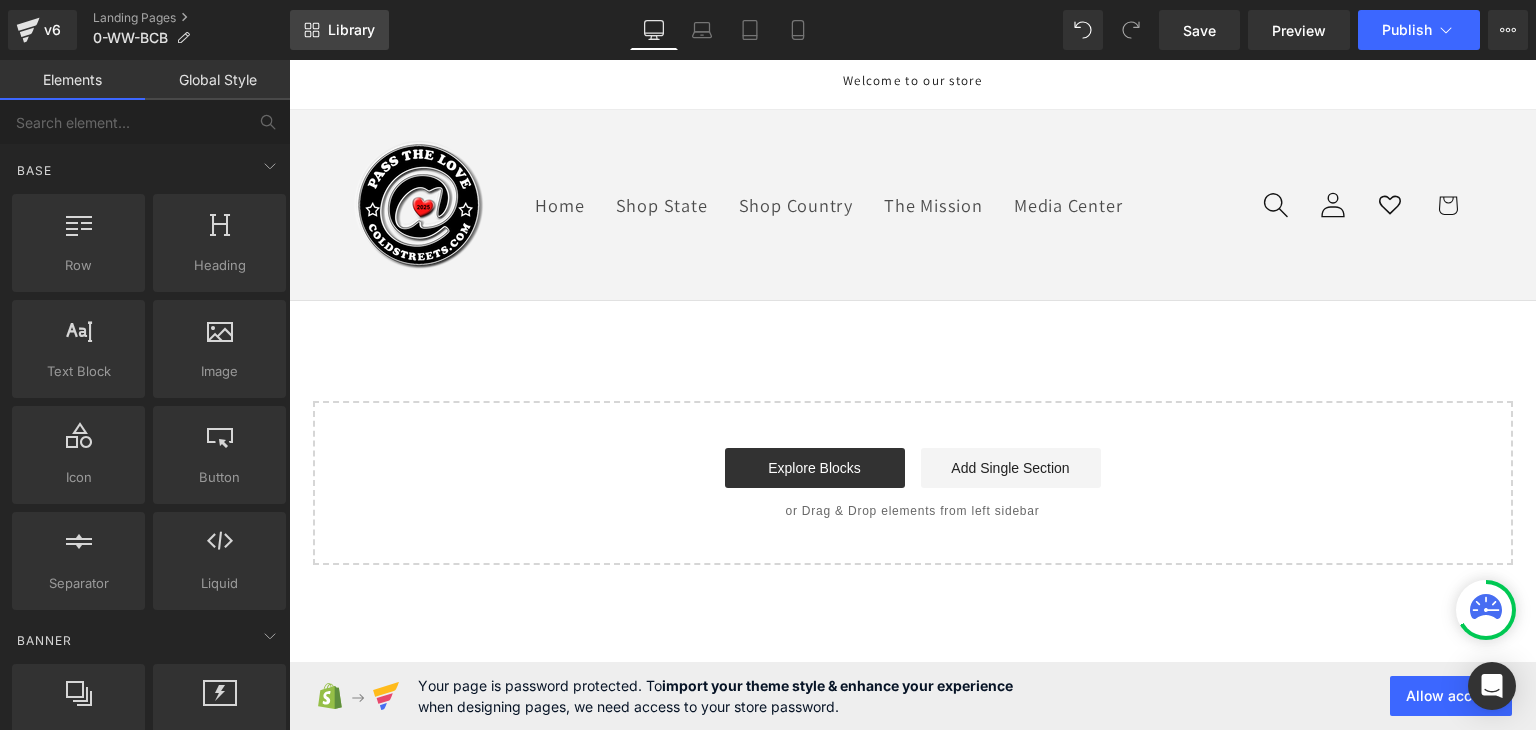 click on "Library" at bounding box center (339, 30) 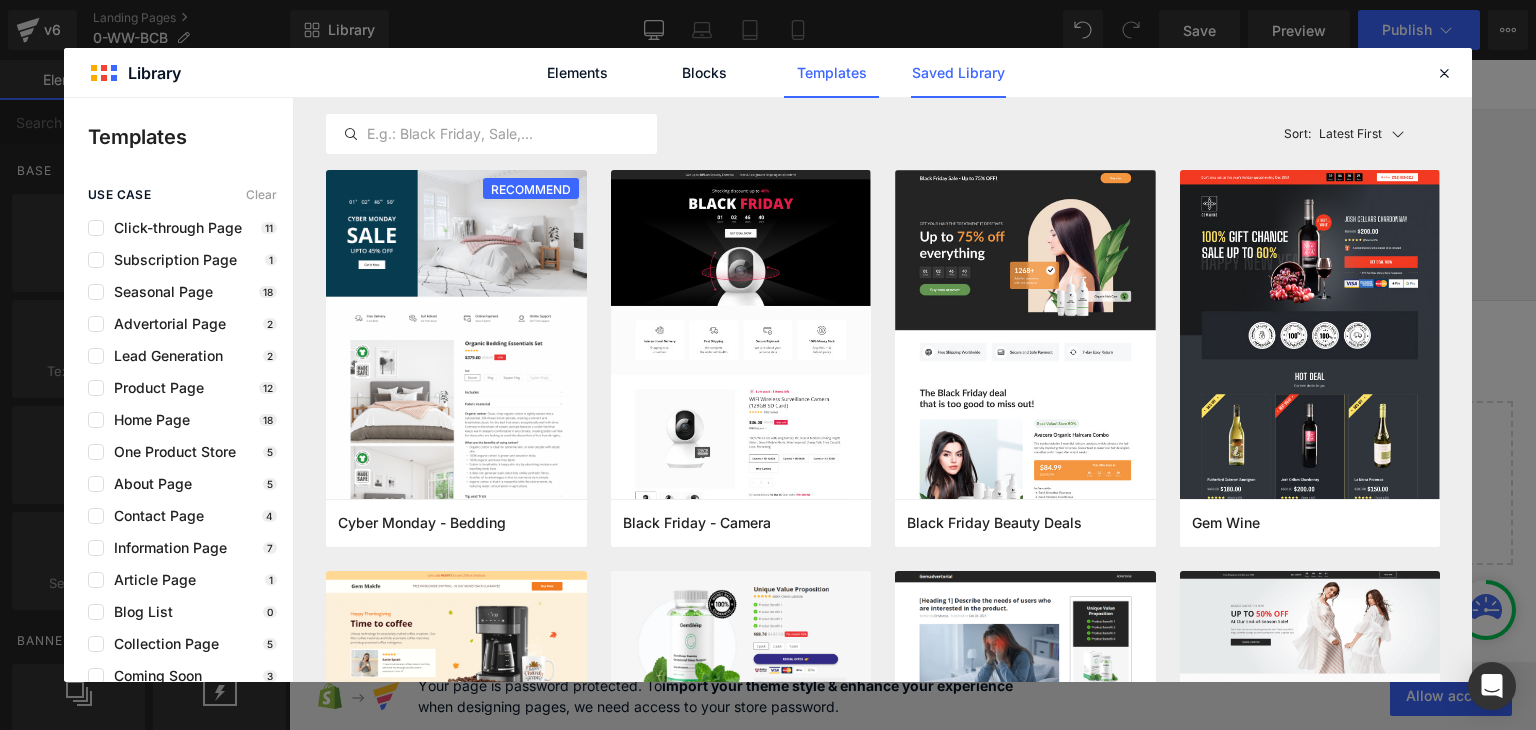 click on "Saved Library" 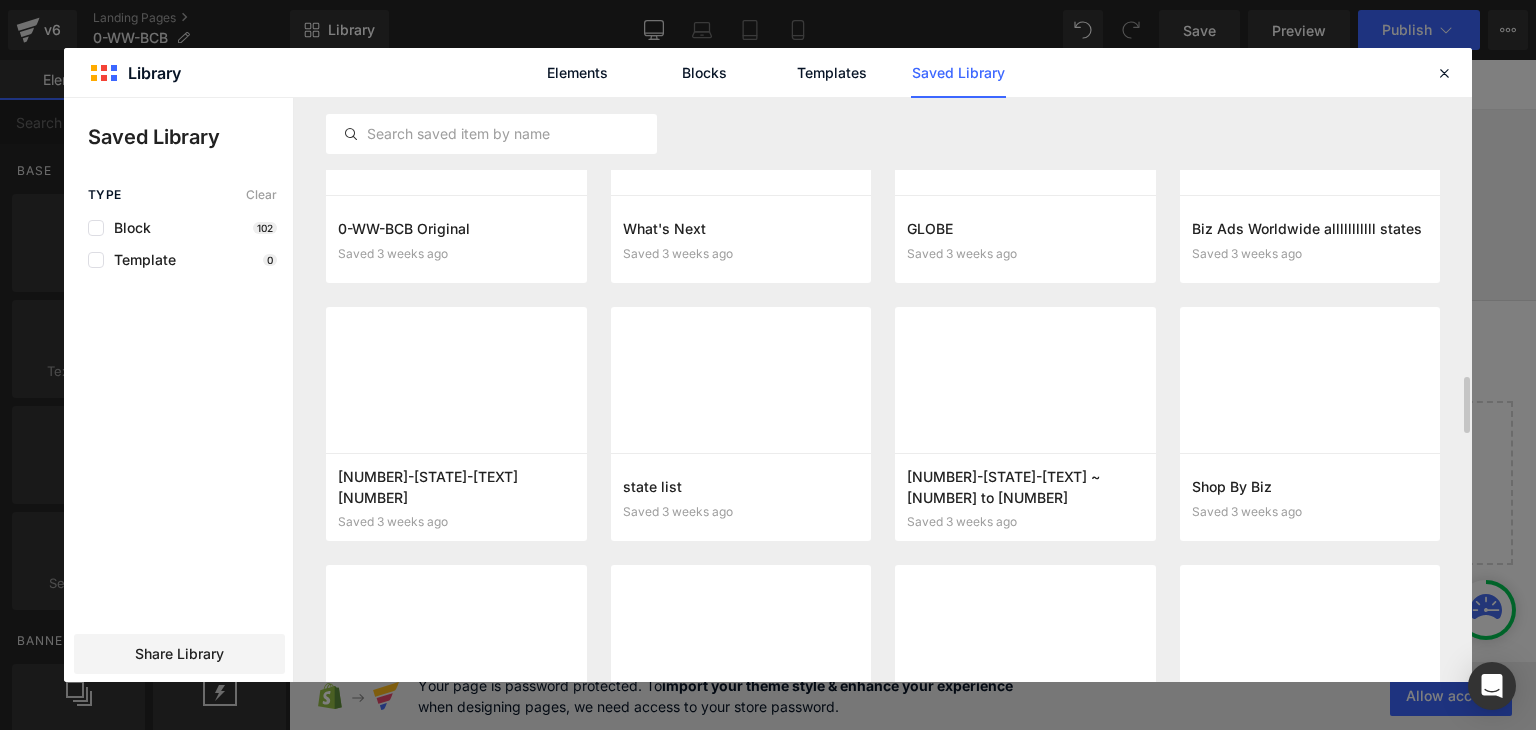 scroll, scrollTop: 3901, scrollLeft: 0, axis: vertical 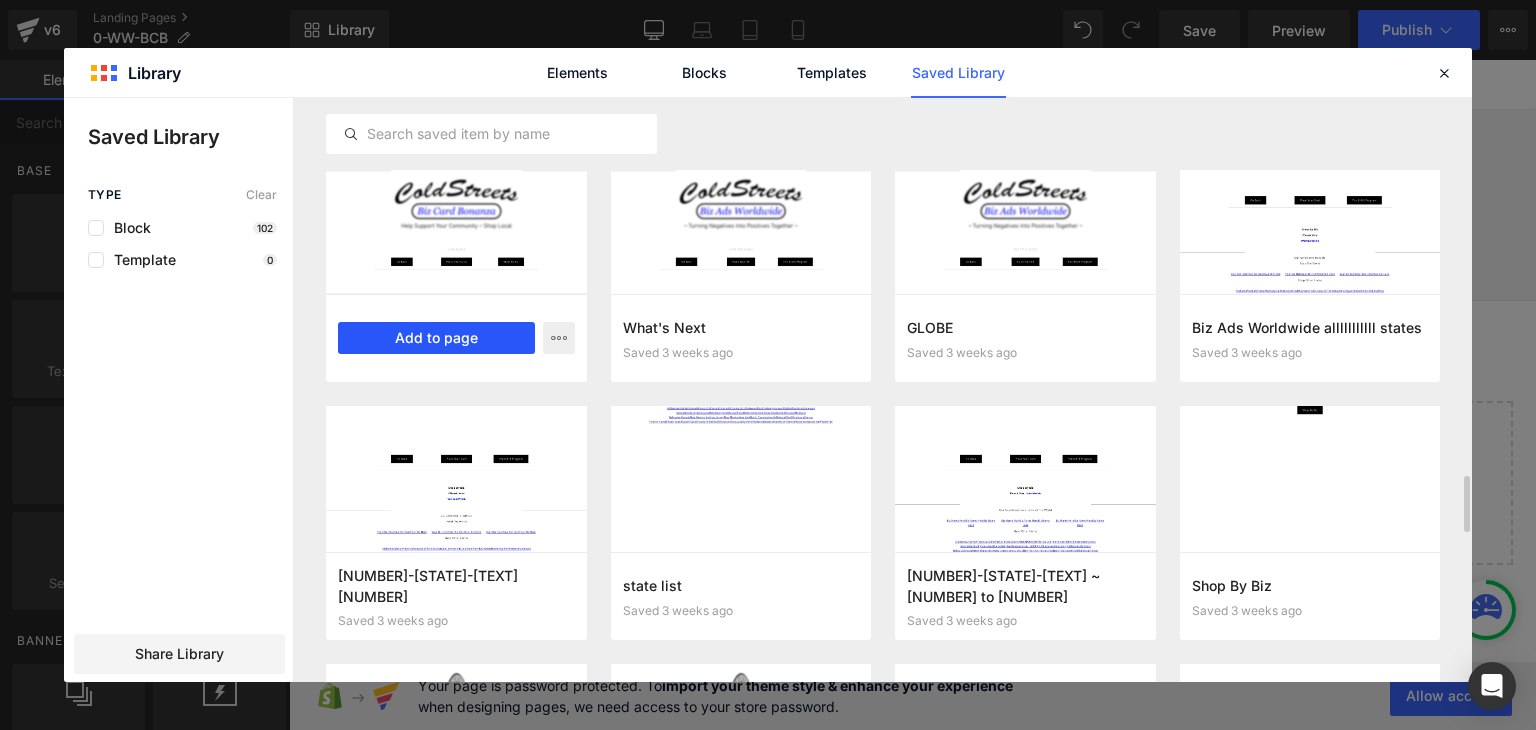 click on "Add to page" at bounding box center (436, 338) 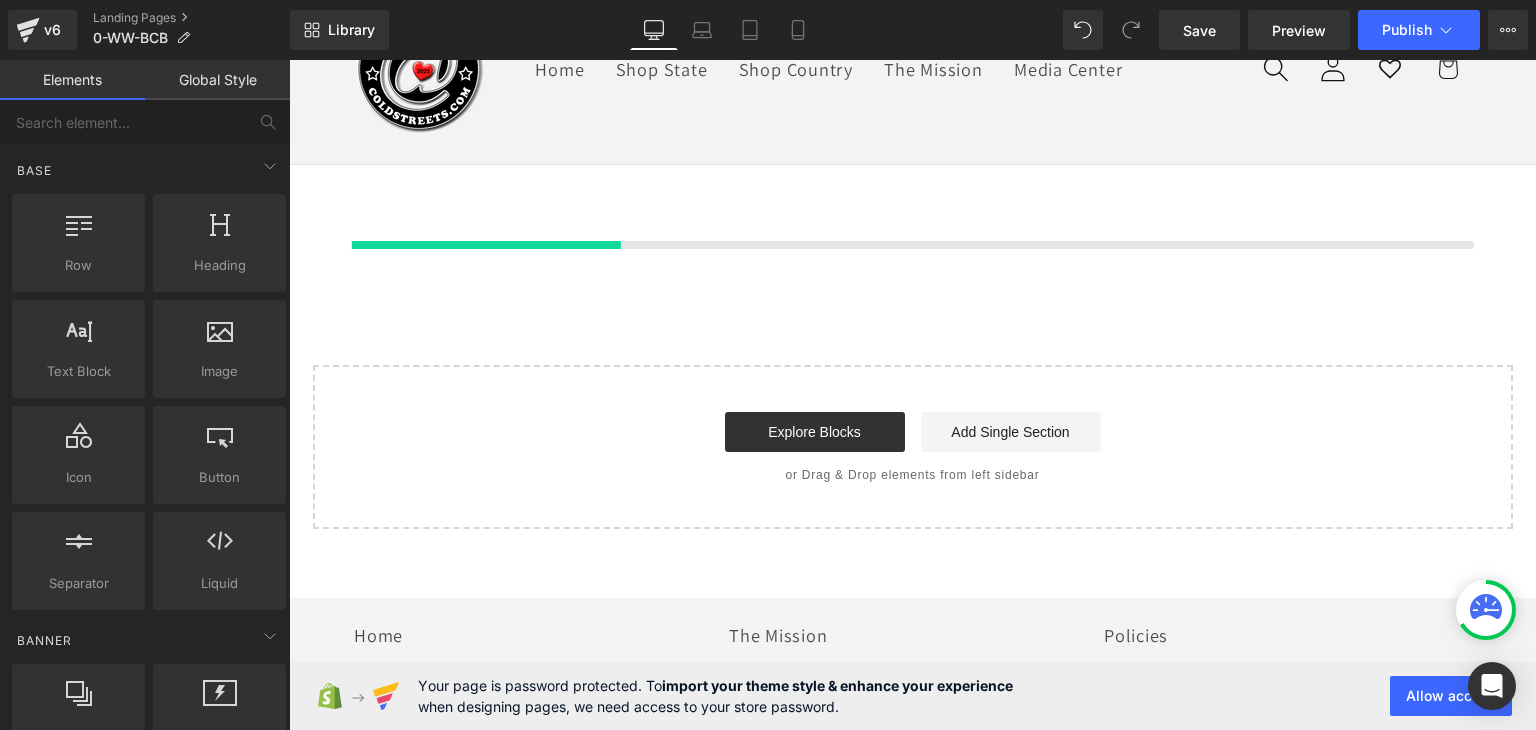 scroll, scrollTop: 140, scrollLeft: 0, axis: vertical 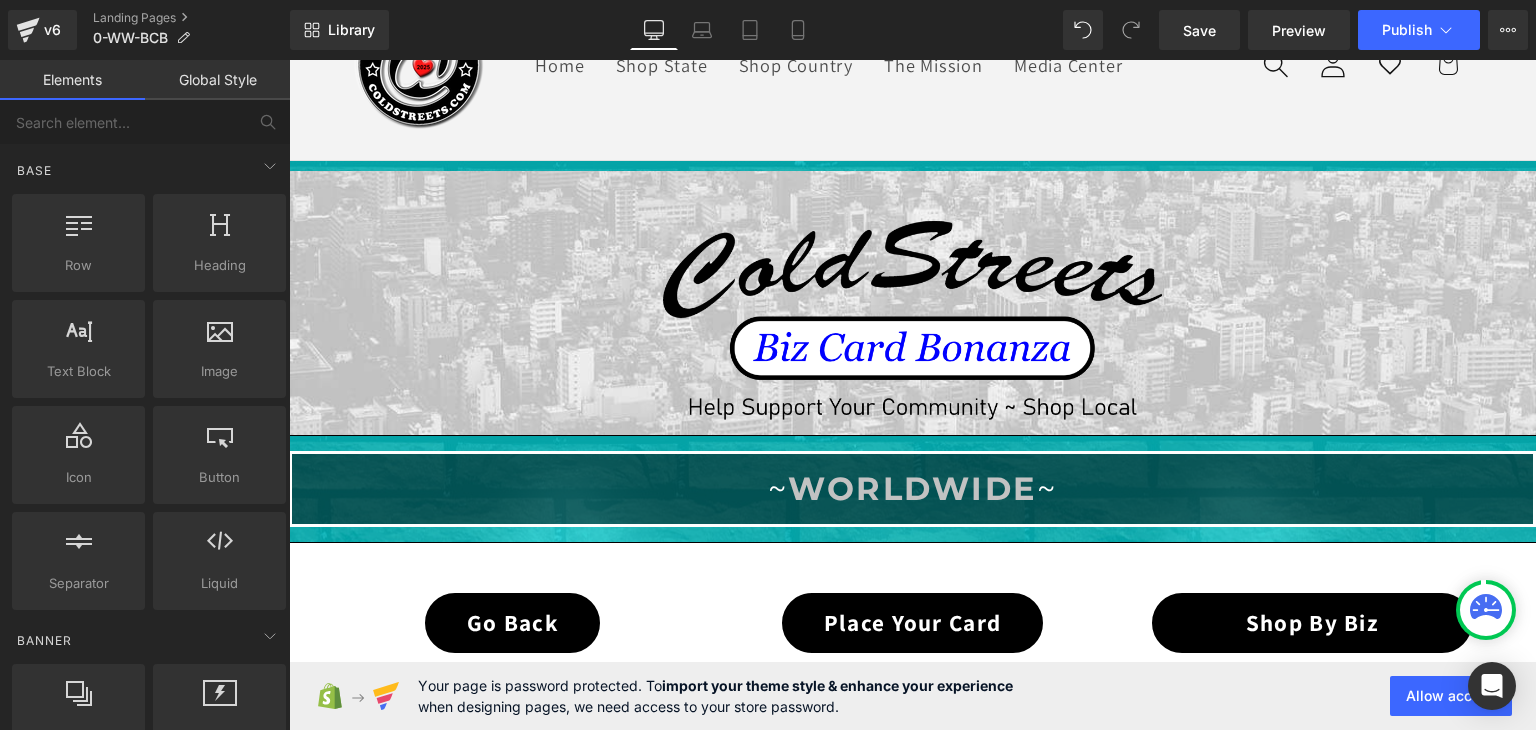 click at bounding box center (1486, 610) 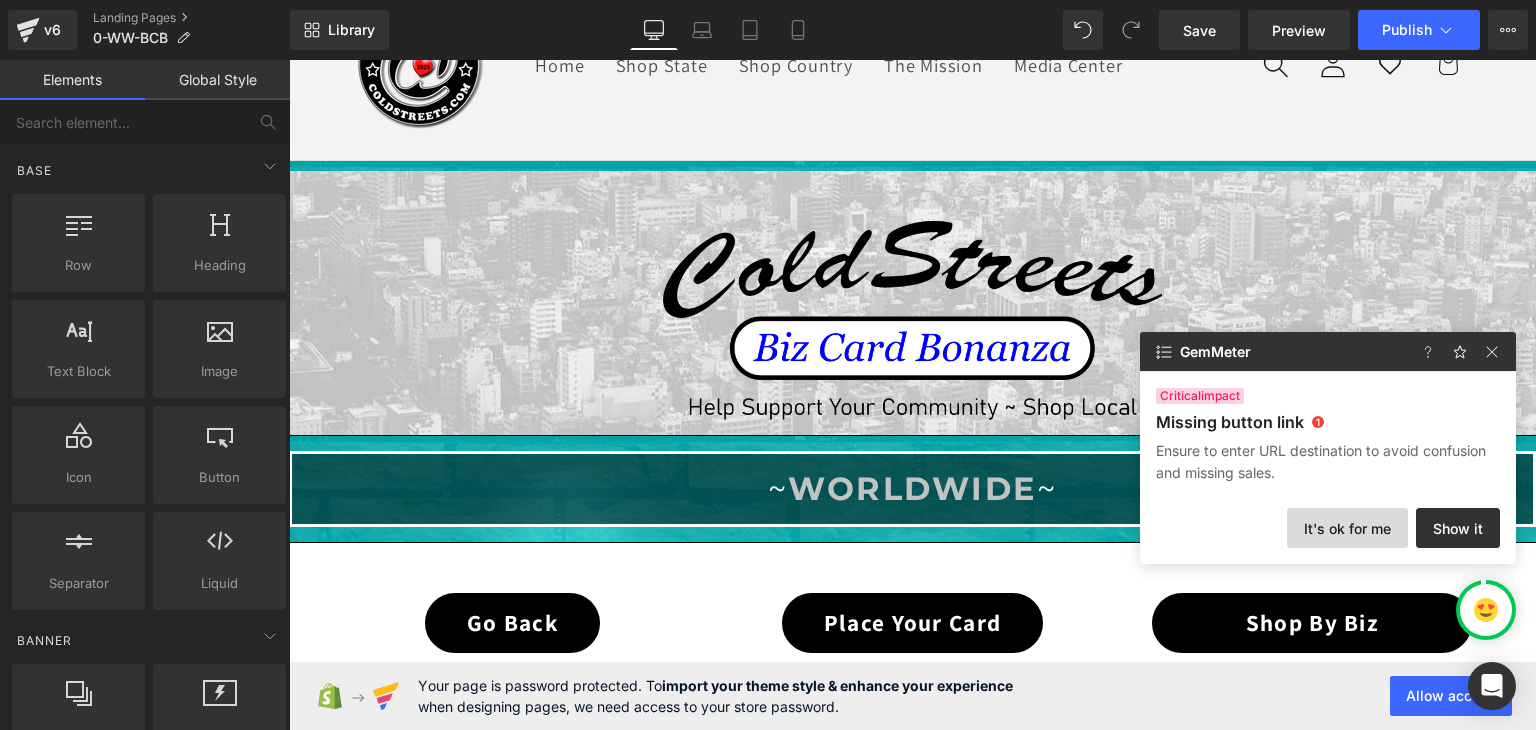 click on "It's ok for me" at bounding box center [1347, 528] 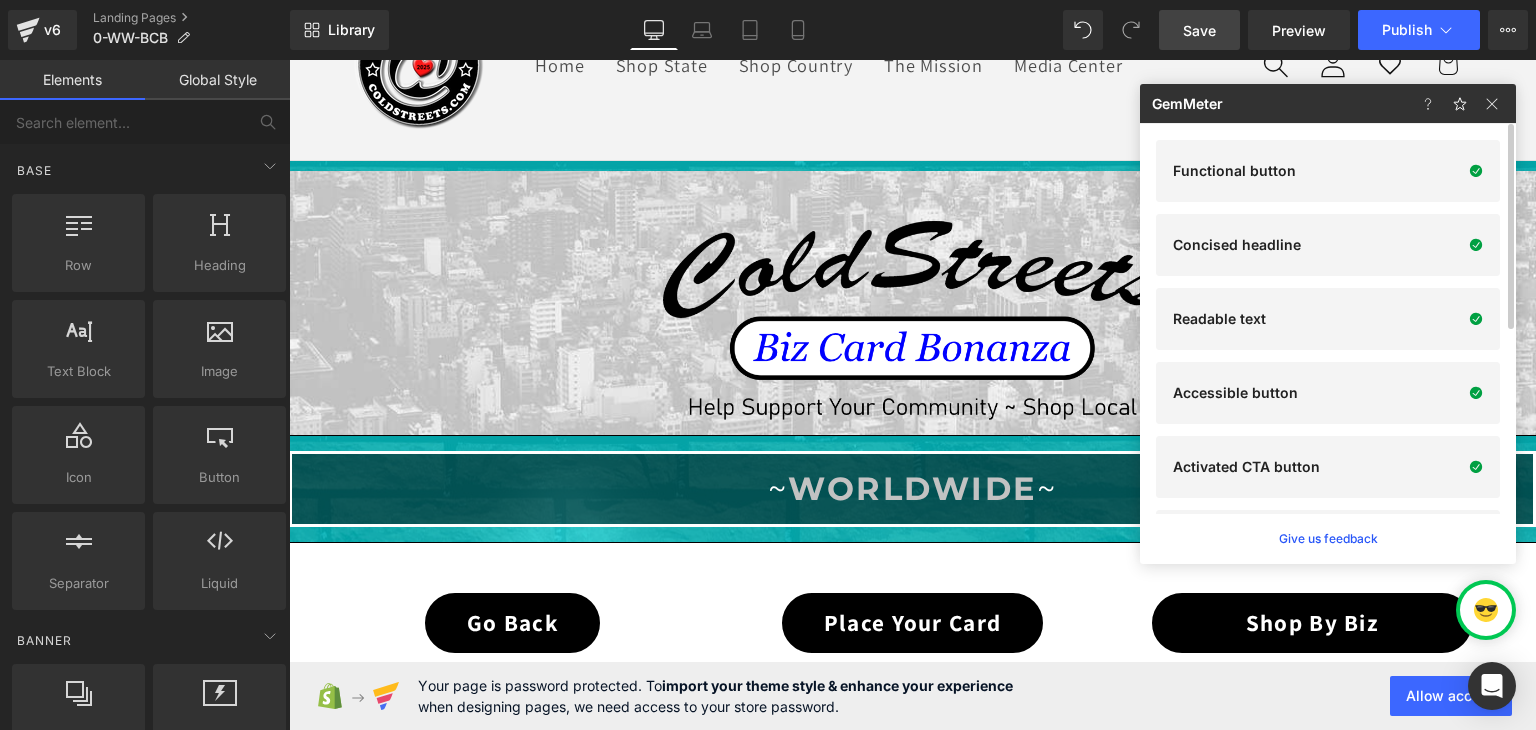 click on "Save" at bounding box center (1199, 30) 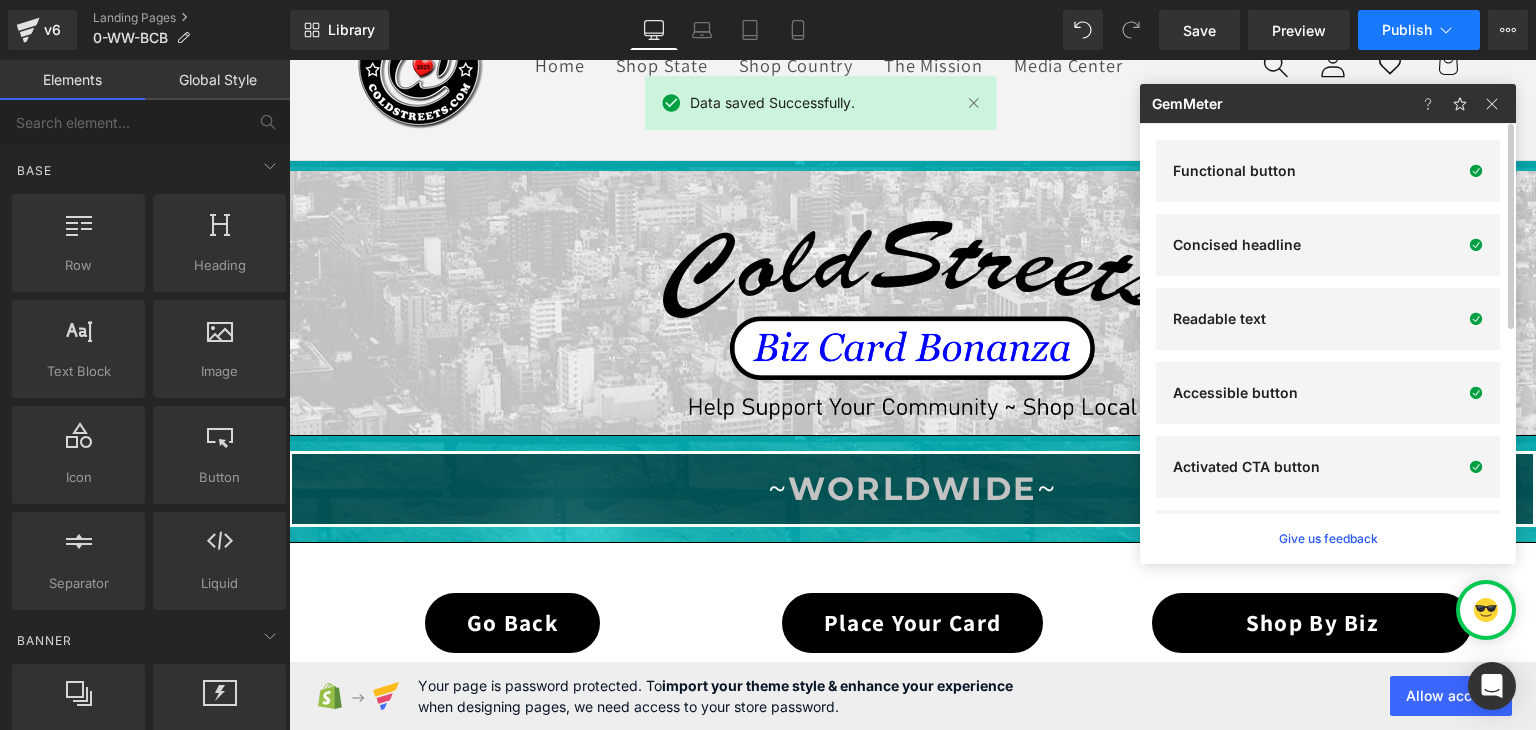 click on "Publish" at bounding box center (1419, 30) 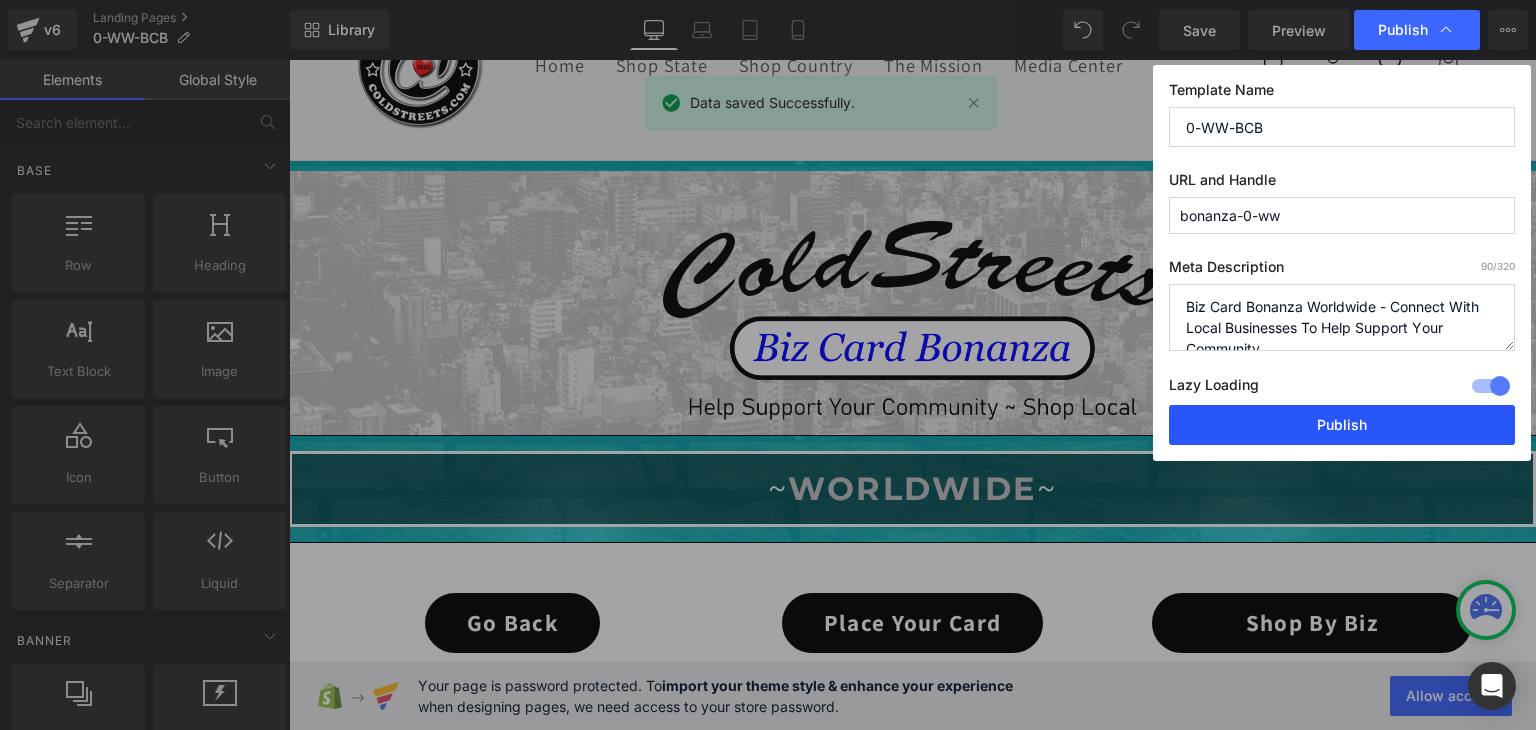 click on "Publish" at bounding box center (1342, 425) 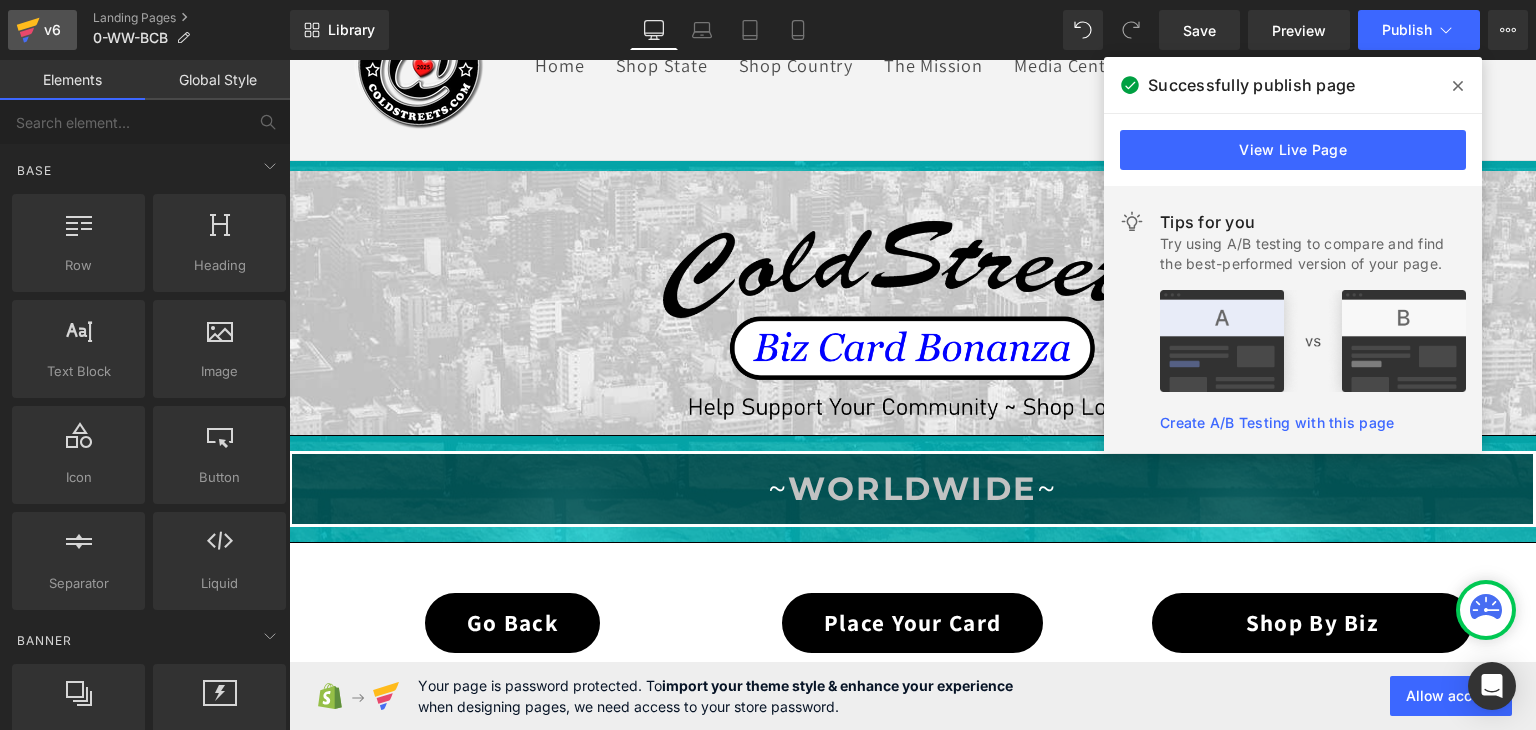 click 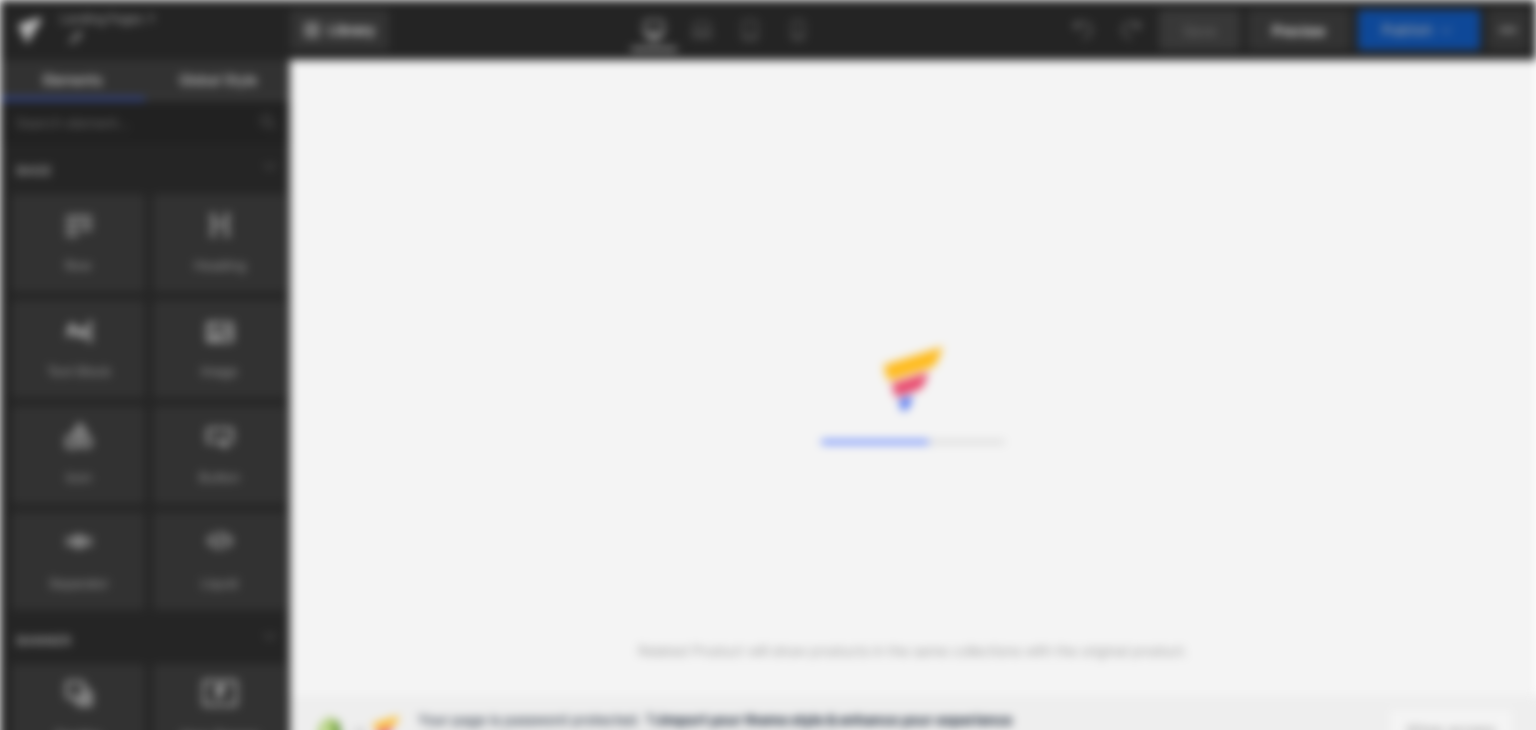 scroll, scrollTop: 0, scrollLeft: 0, axis: both 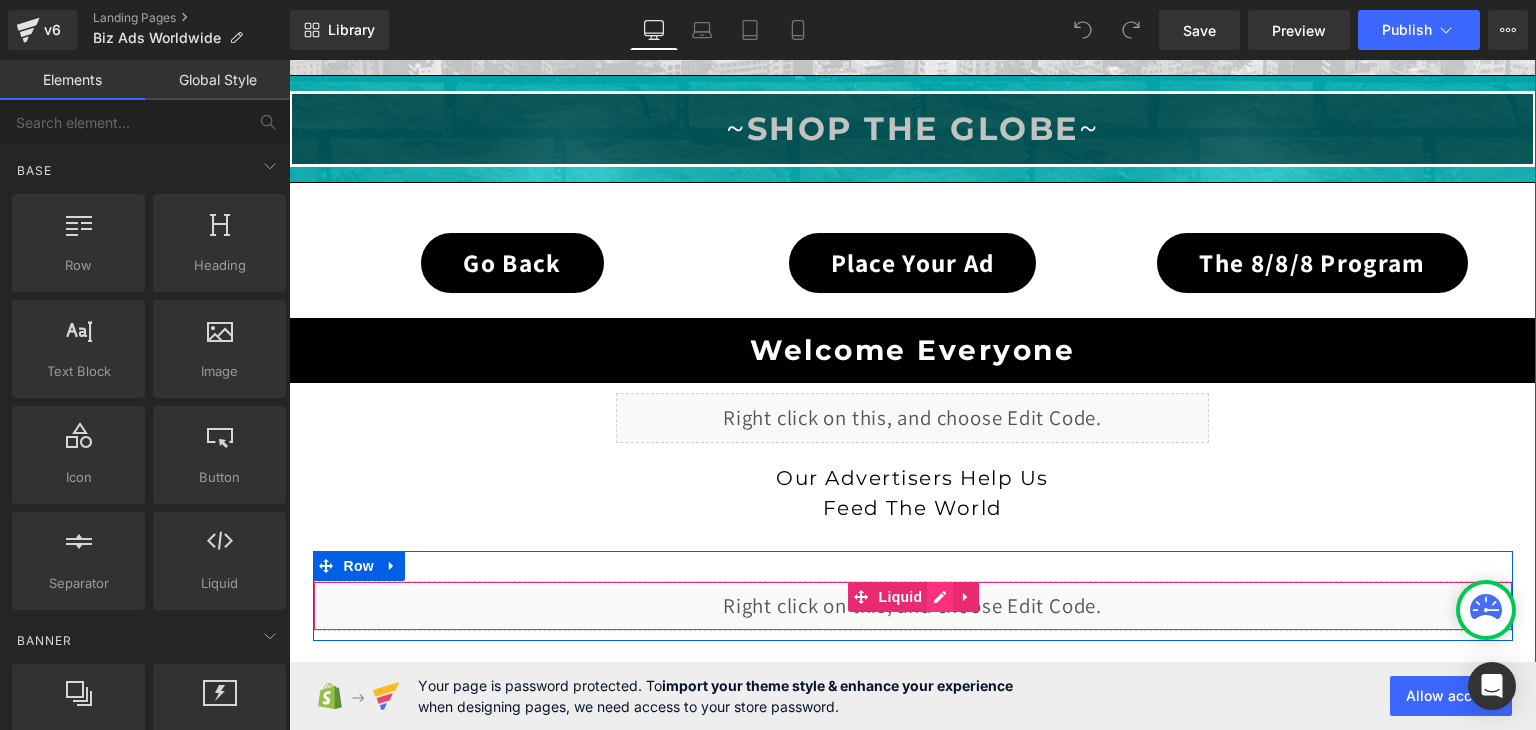 click on "Liquid" at bounding box center (913, 606) 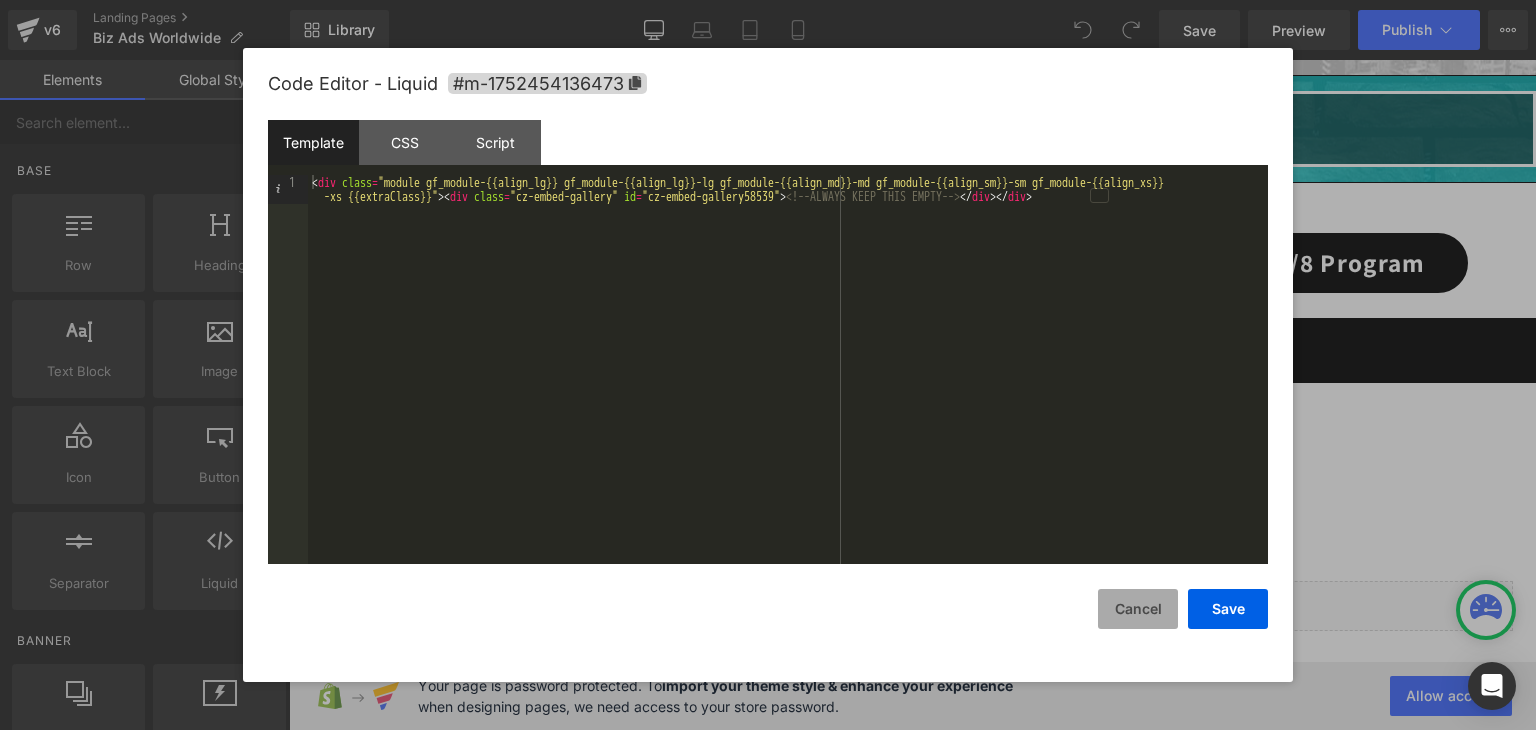 click on "Cancel" at bounding box center (1138, 609) 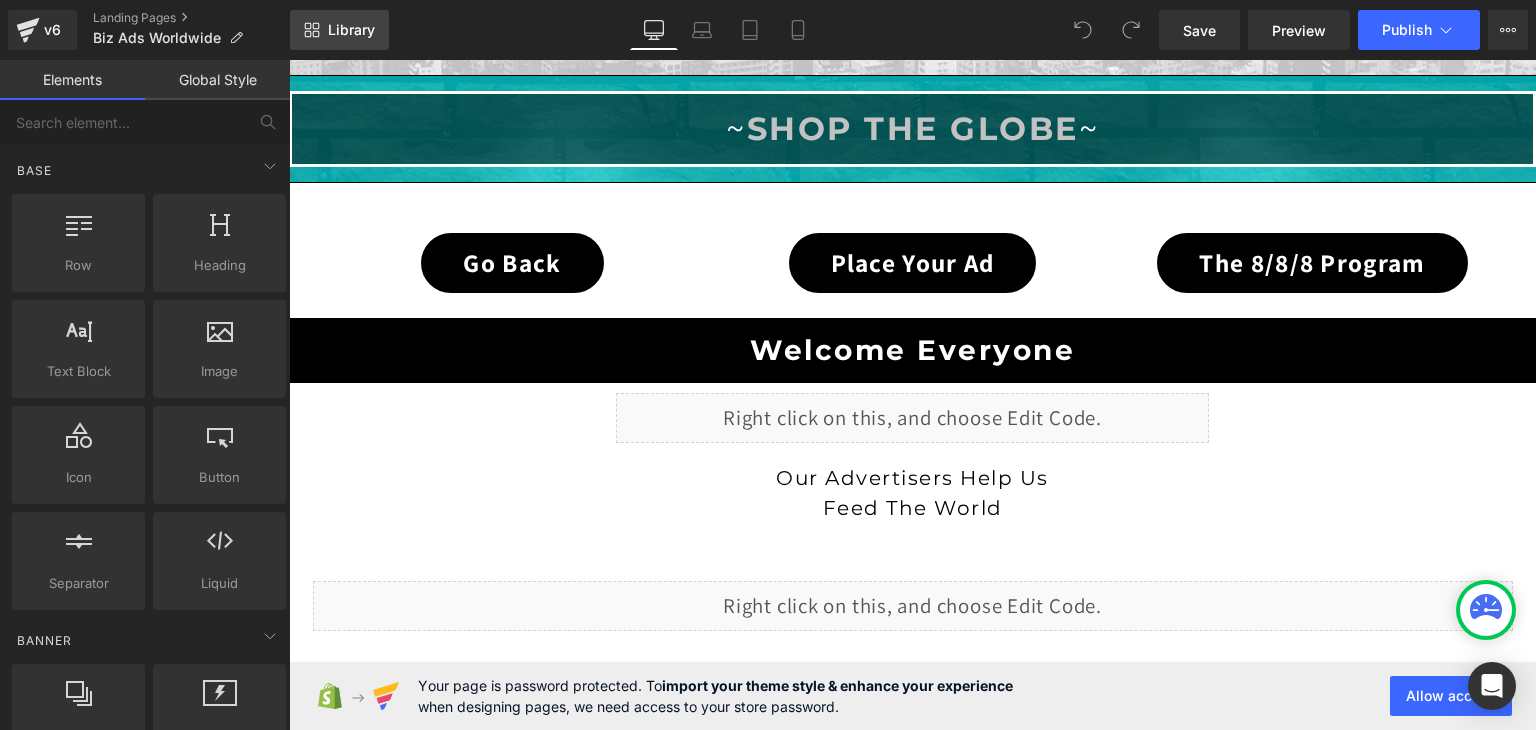 click on "Library" at bounding box center [351, 30] 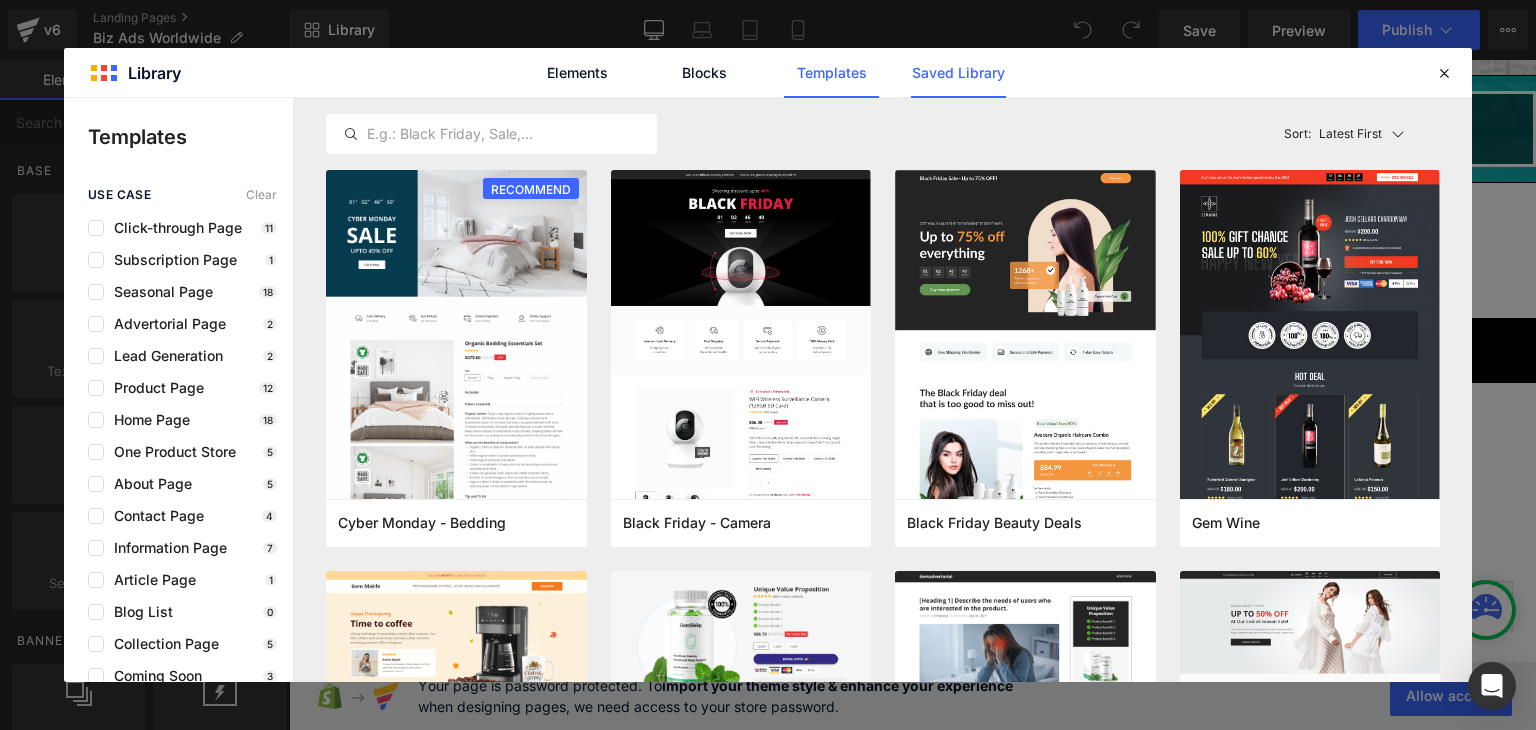 click on "Saved Library" 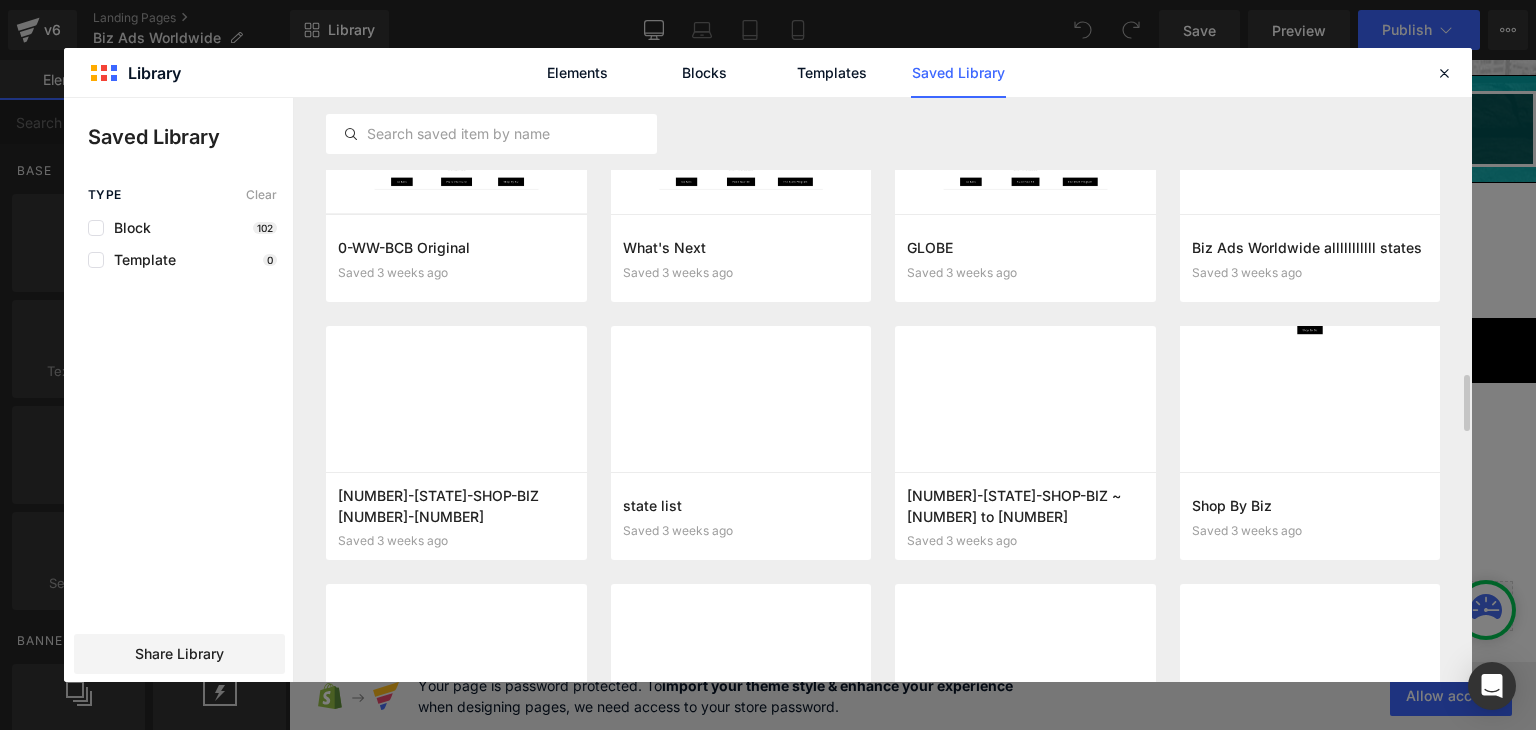 scroll, scrollTop: 3733, scrollLeft: 0, axis: vertical 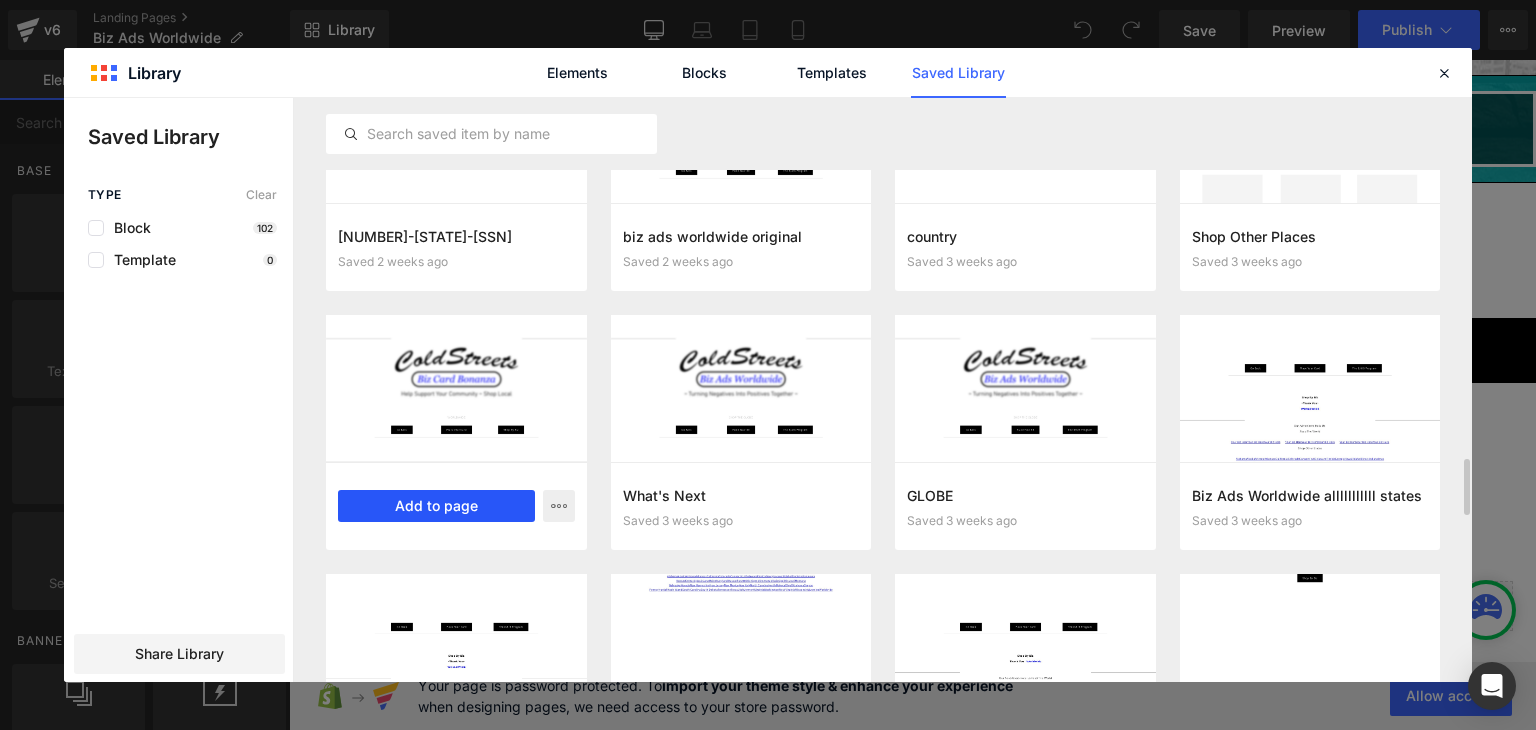 click on "Add to page" at bounding box center (436, 506) 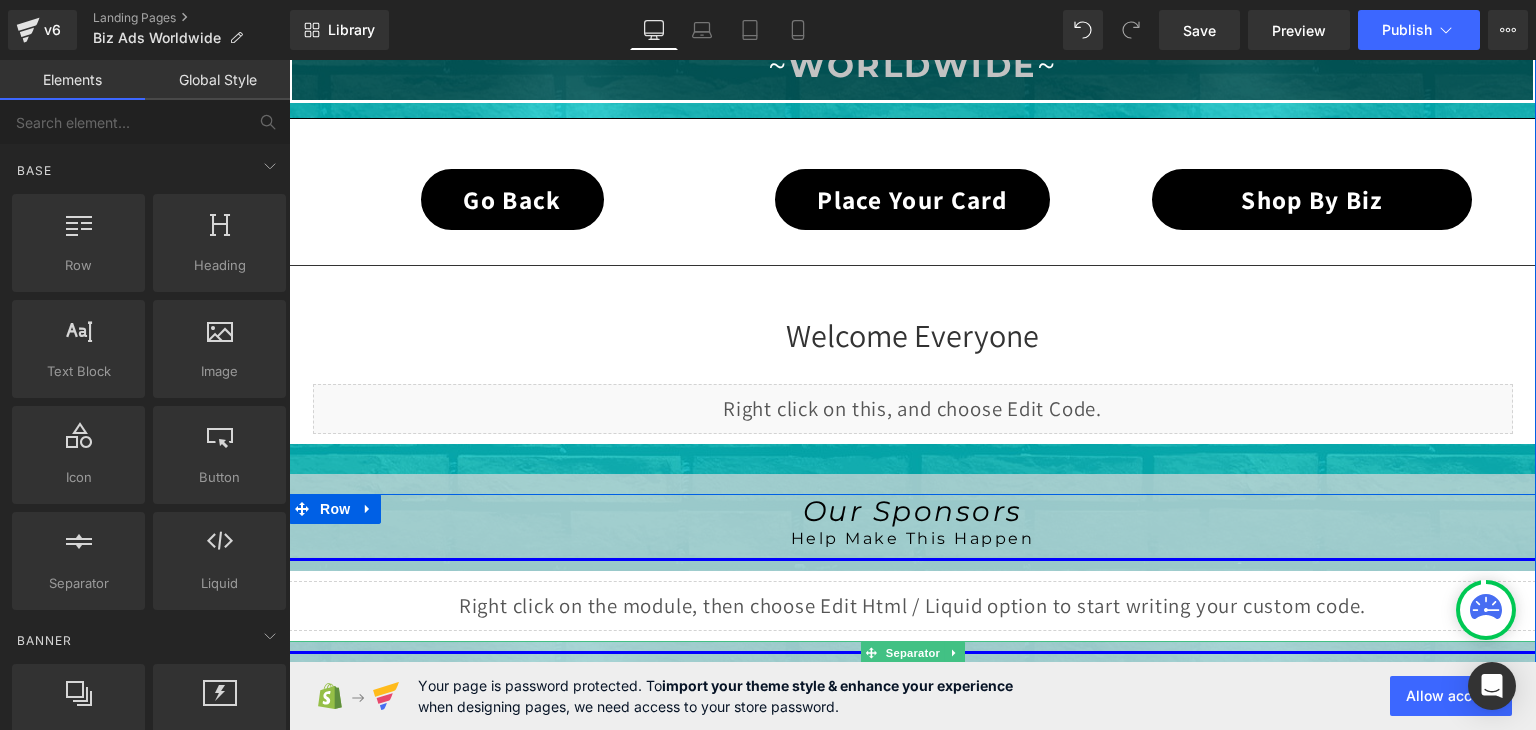 scroll, scrollTop: 2057, scrollLeft: 0, axis: vertical 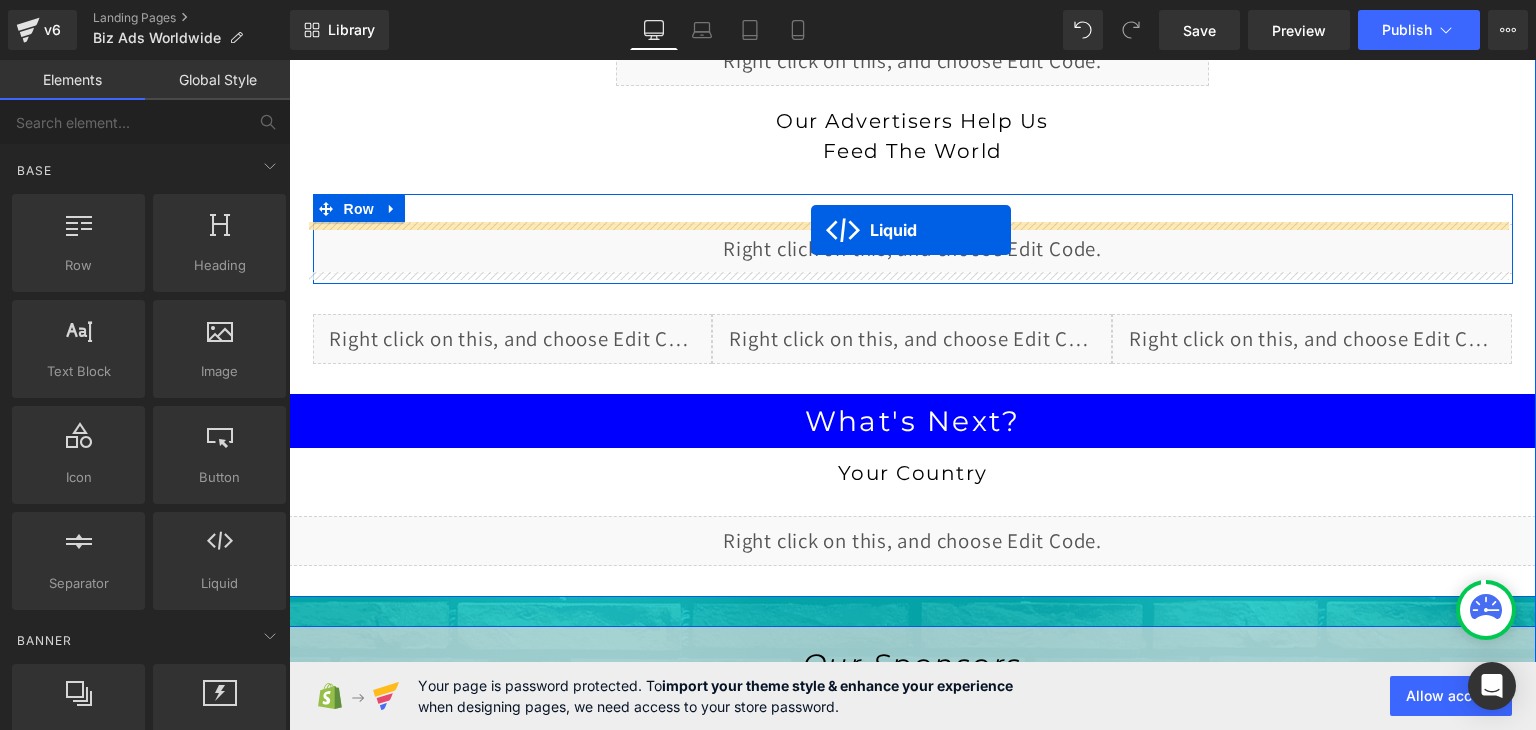 drag, startPoint x: 853, startPoint y: 413, endPoint x: 811, endPoint y: 231, distance: 186.7833 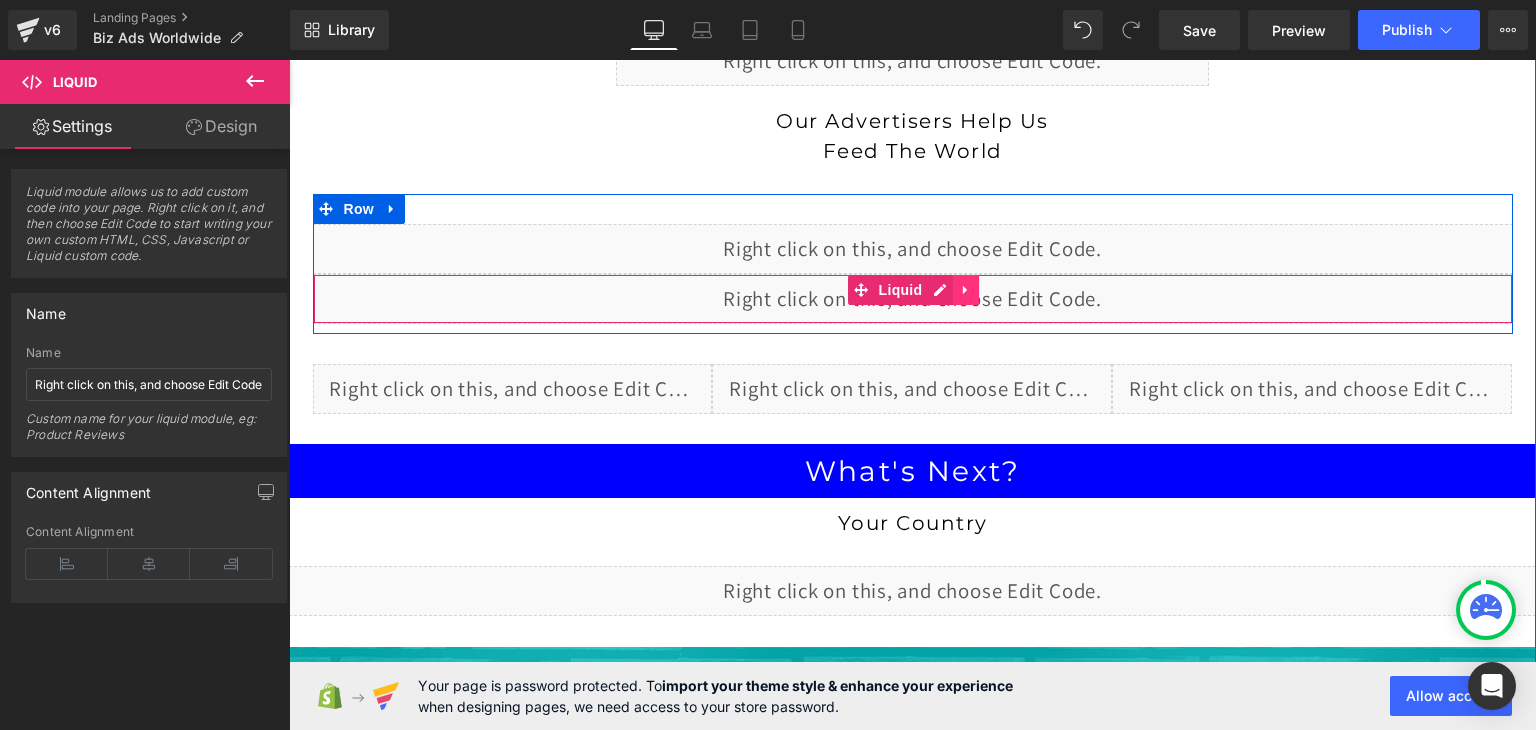 click 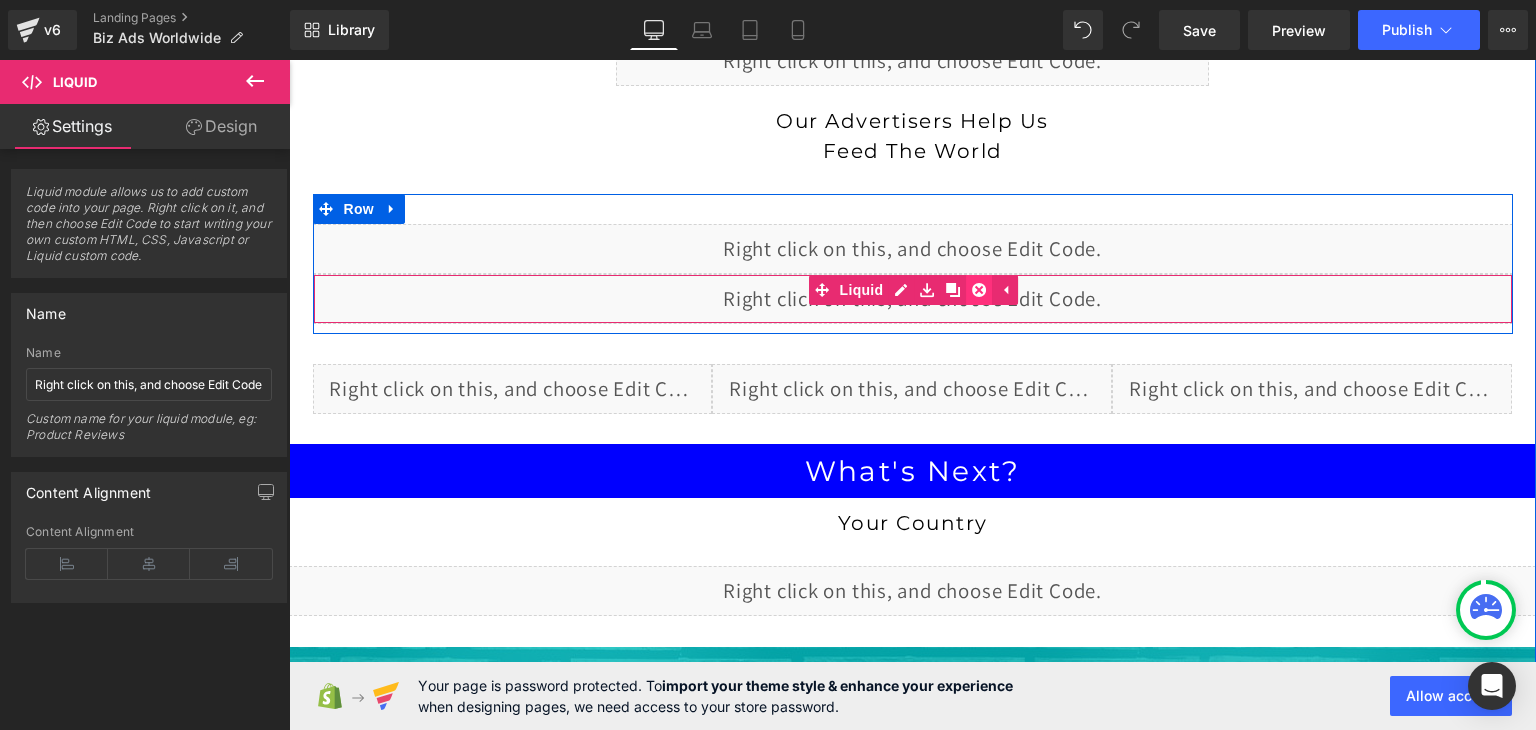 click 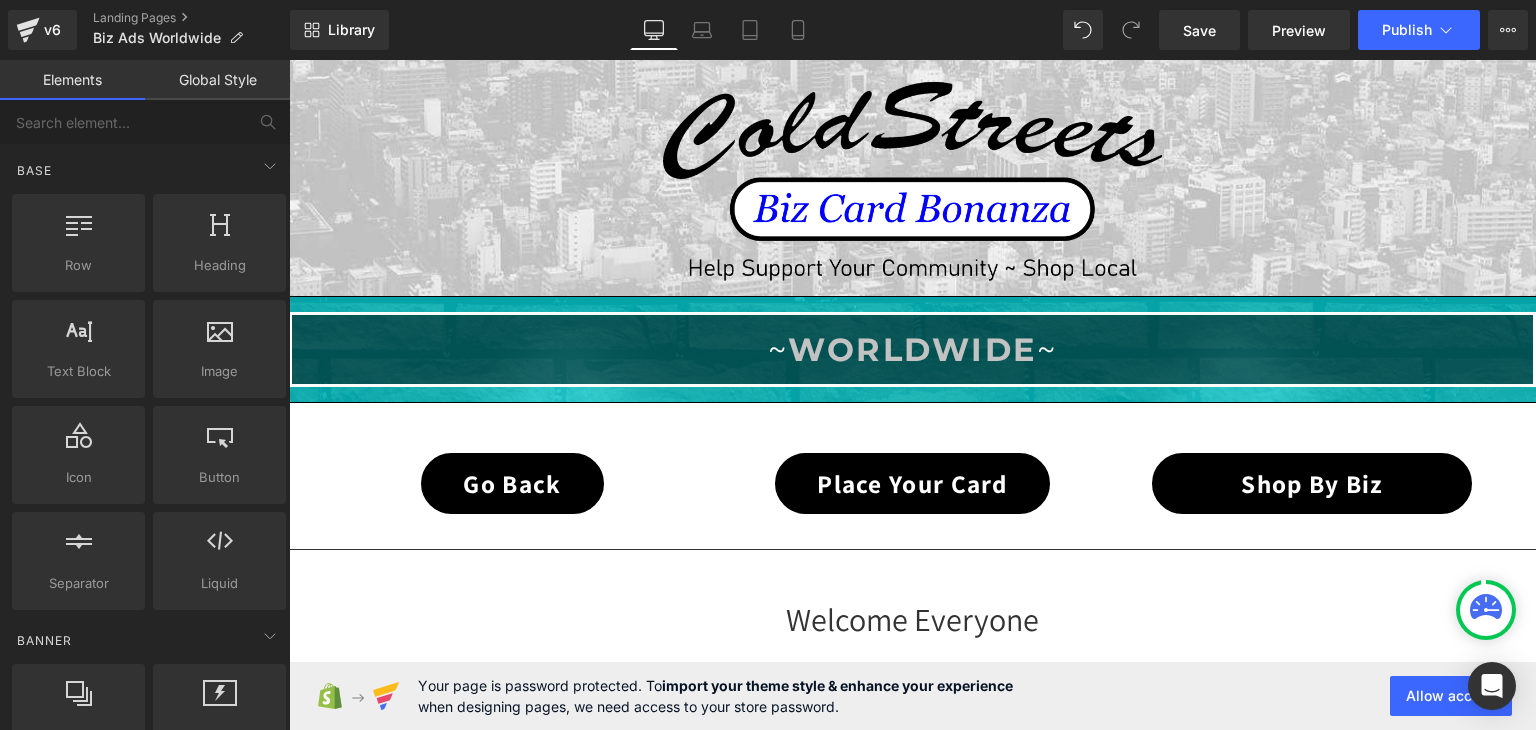 scroll, scrollTop: 1857, scrollLeft: 0, axis: vertical 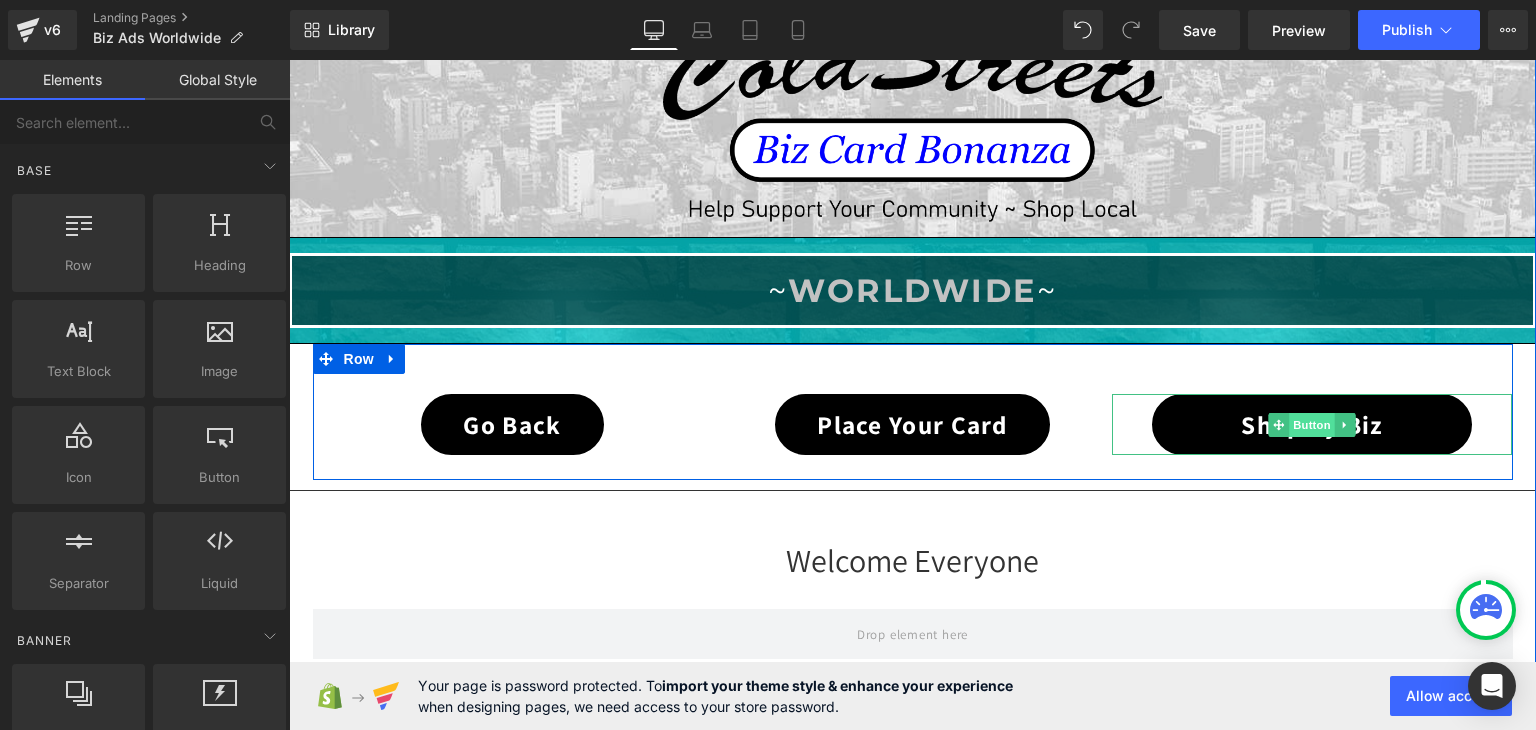 click on "Button" at bounding box center [1313, 425] 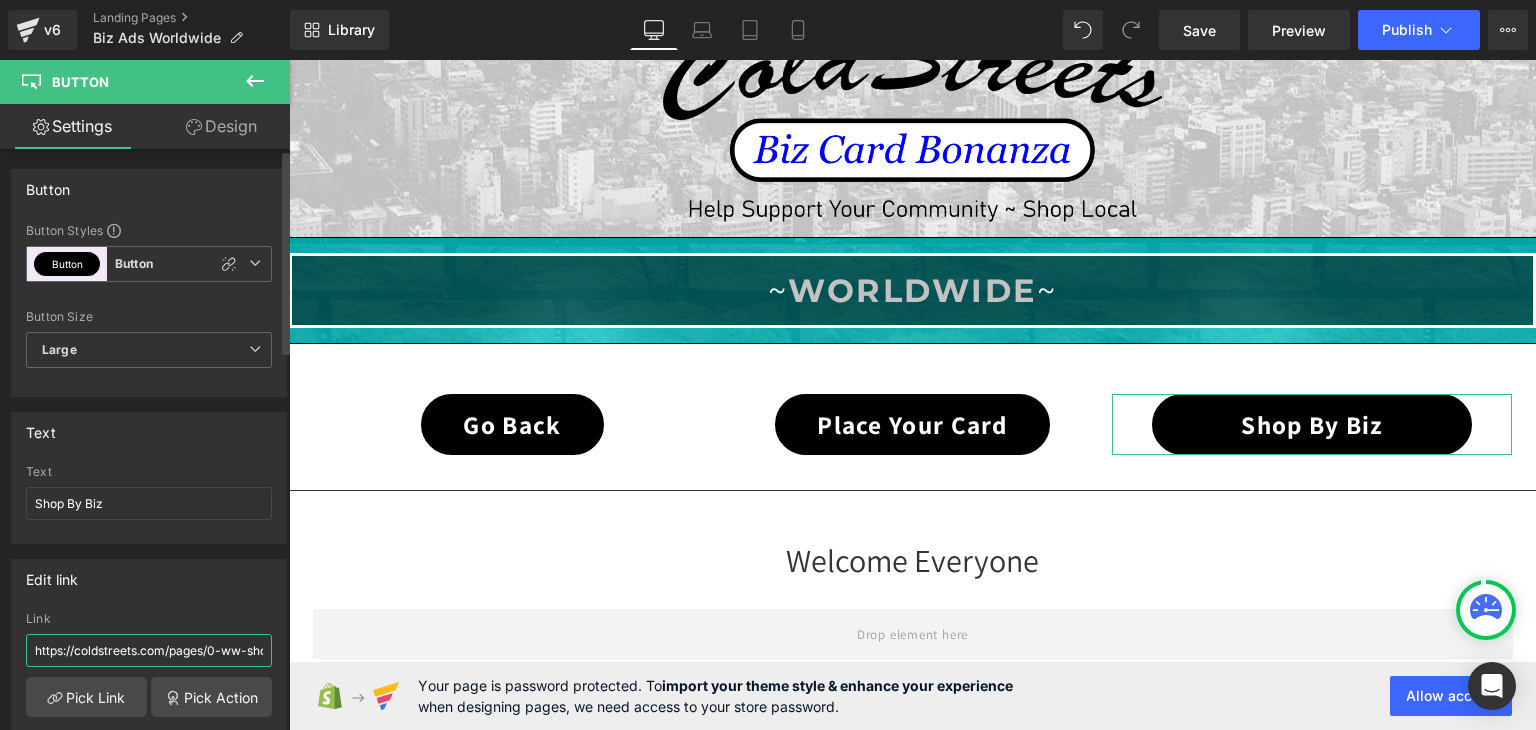 scroll, scrollTop: 0, scrollLeft: 43, axis: horizontal 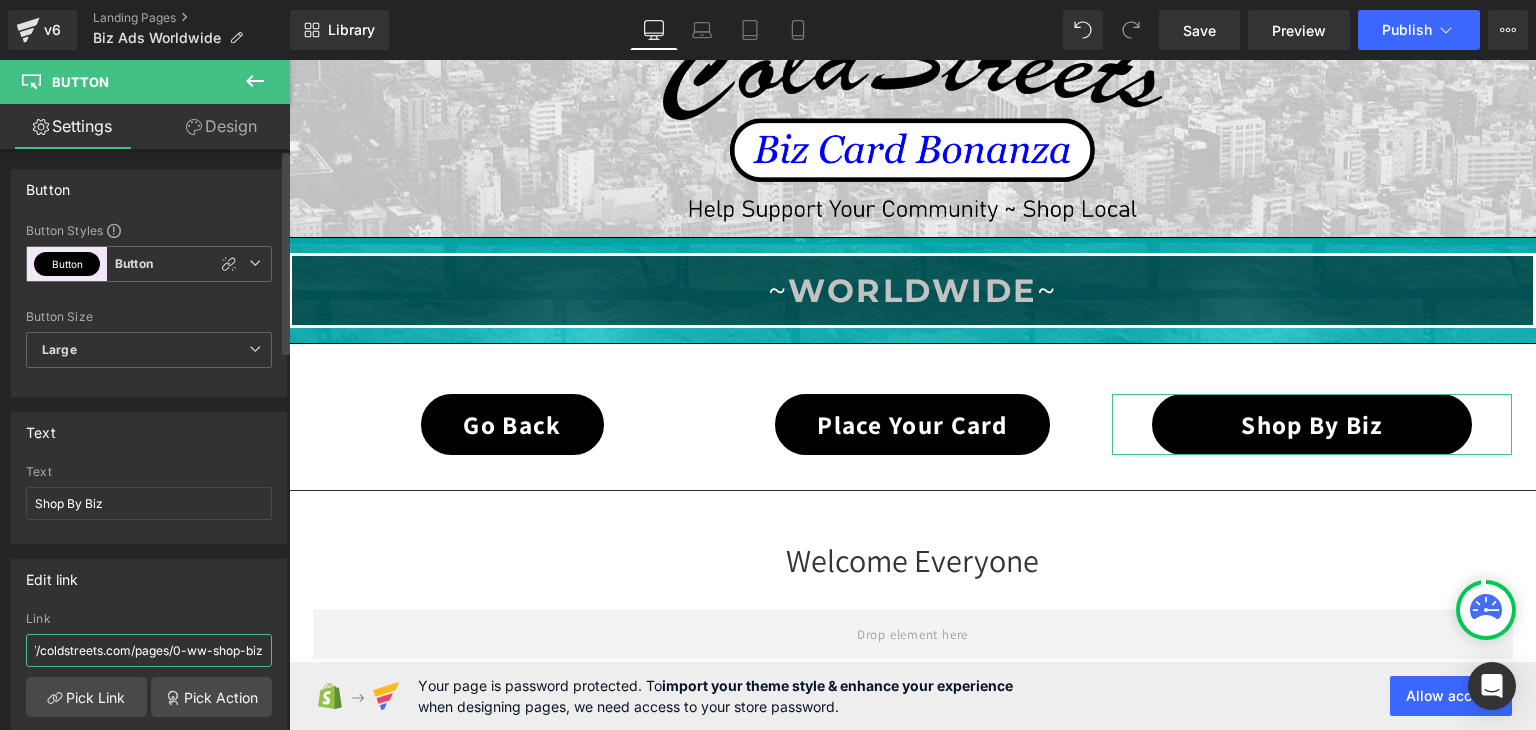 drag, startPoint x: 223, startPoint y: 641, endPoint x: 256, endPoint y: 648, distance: 33.734257 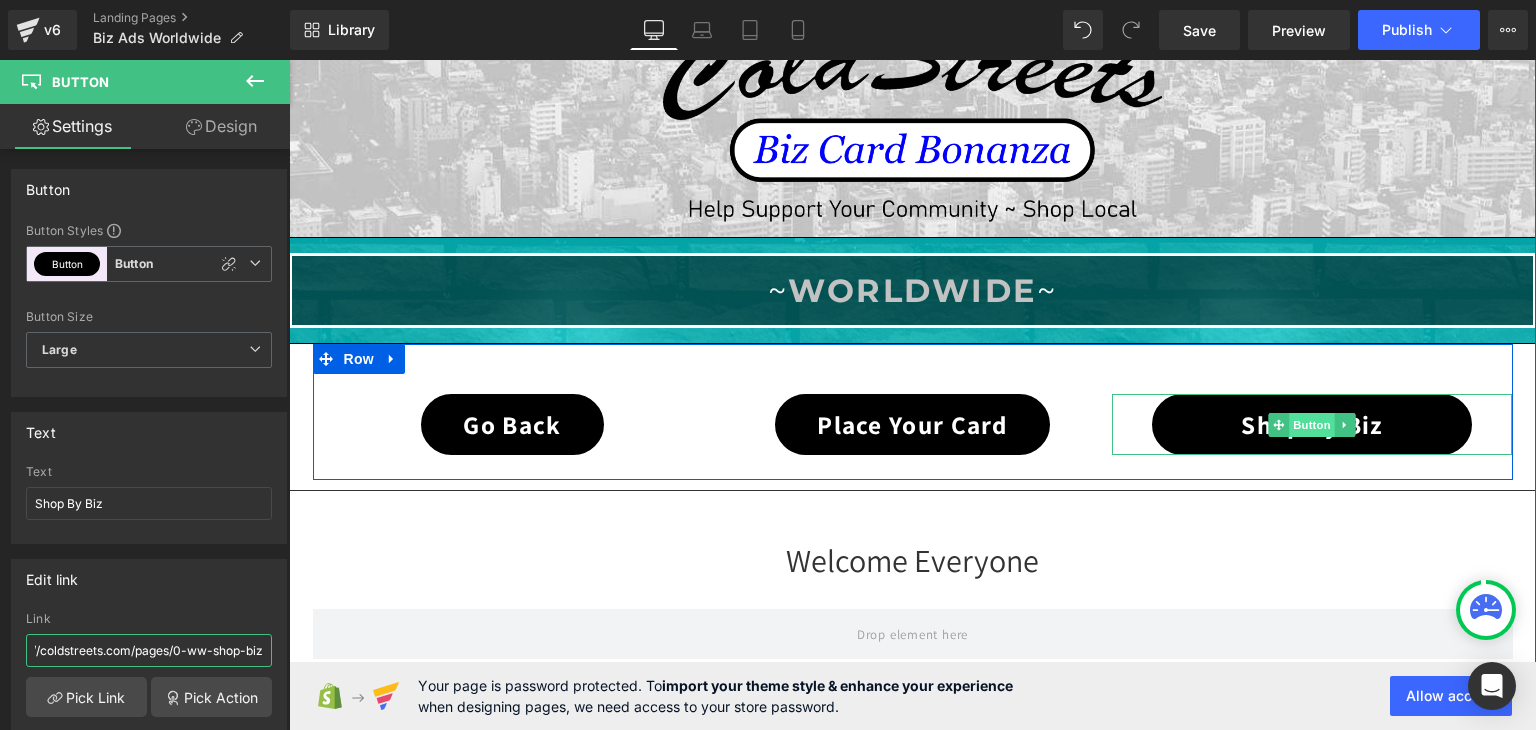 click on "Button" at bounding box center [1313, 425] 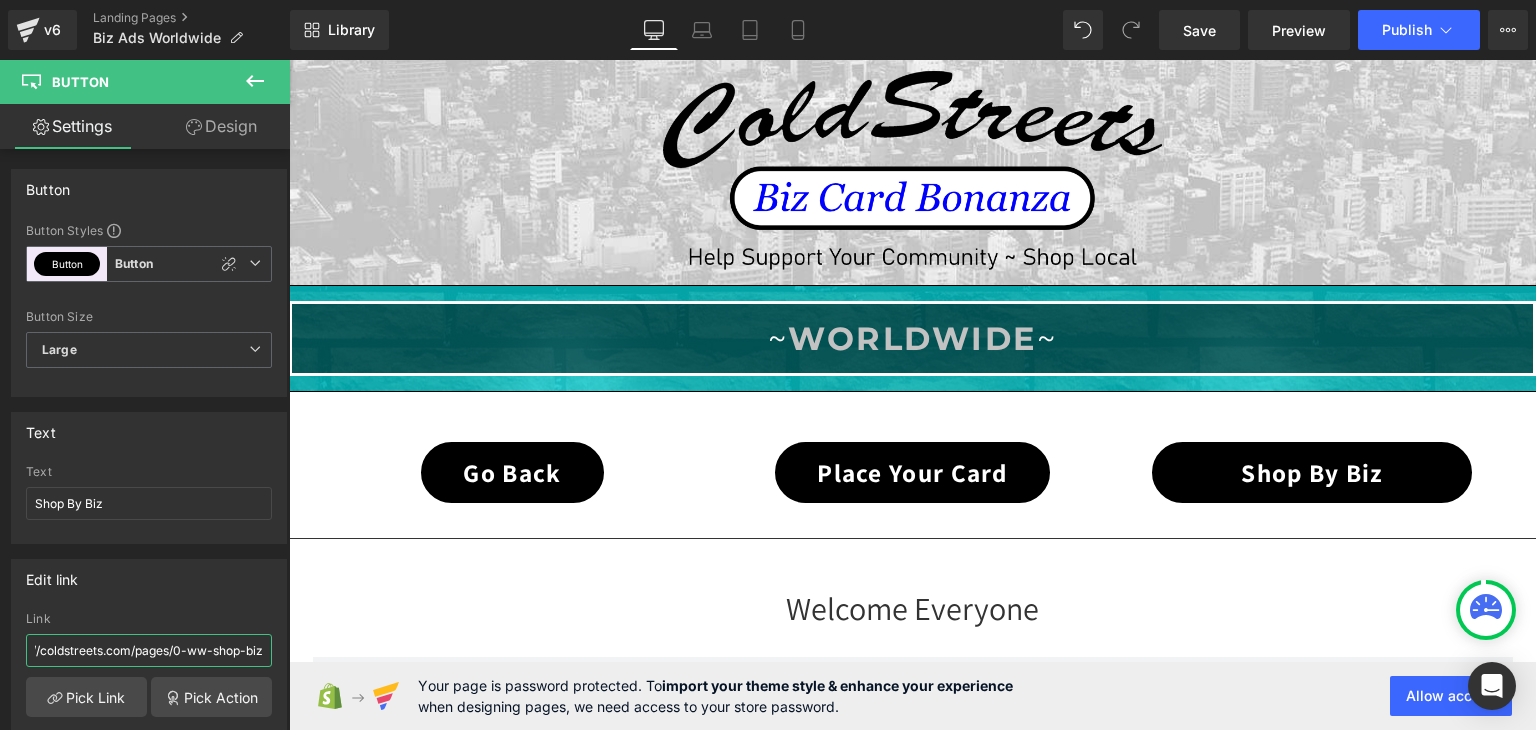scroll, scrollTop: 1776, scrollLeft: 0, axis: vertical 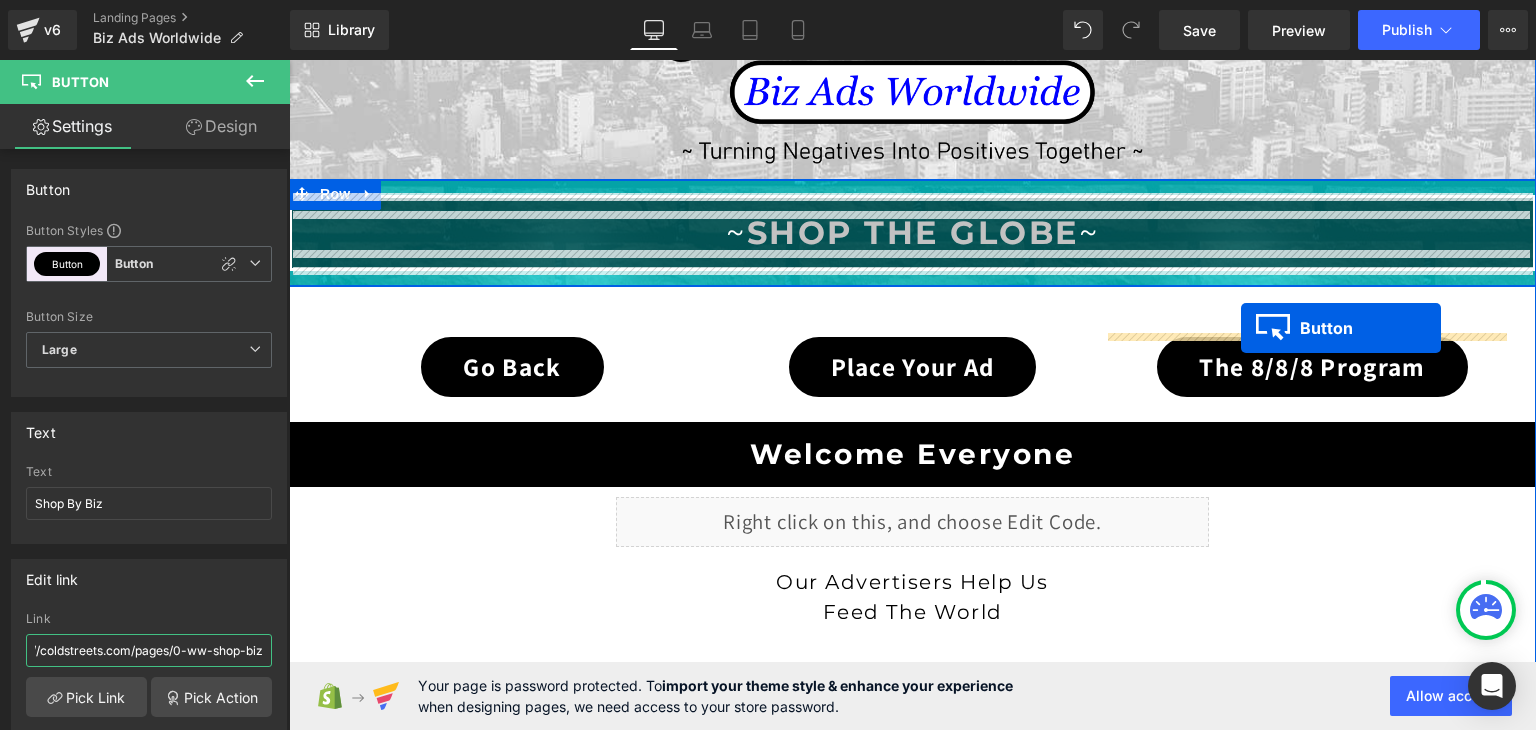 drag, startPoint x: 1272, startPoint y: 496, endPoint x: 1241, endPoint y: 329, distance: 169.85287 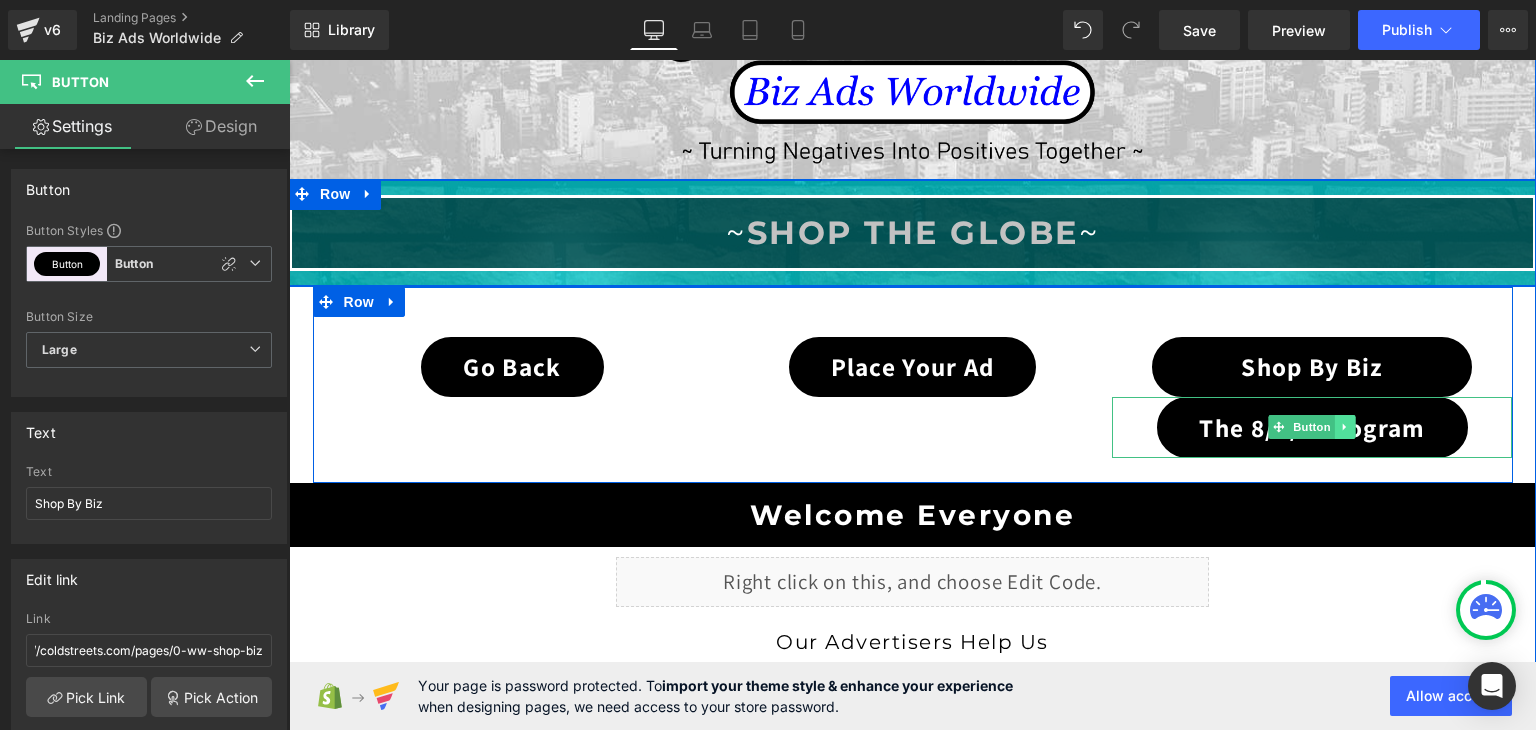 scroll, scrollTop: 0, scrollLeft: 0, axis: both 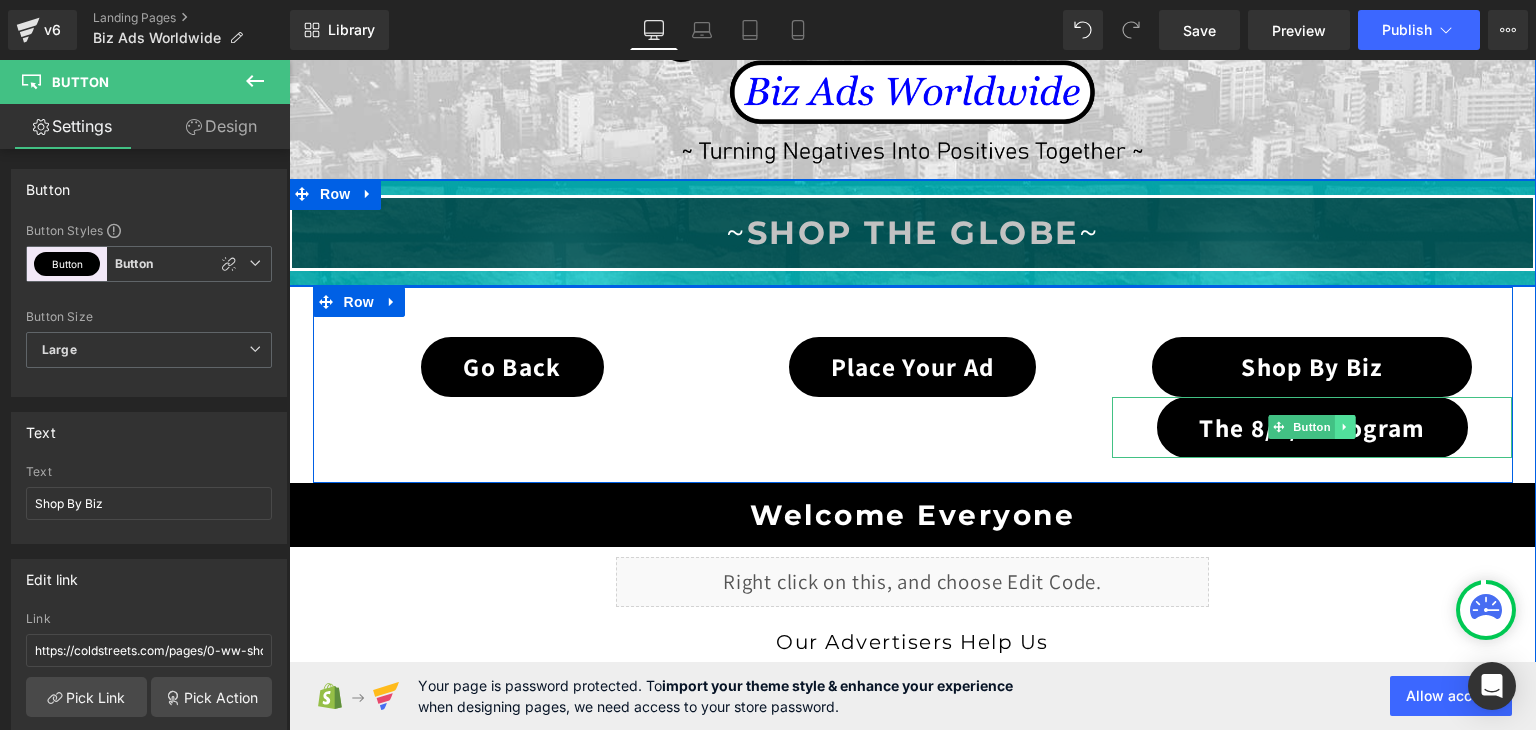 click 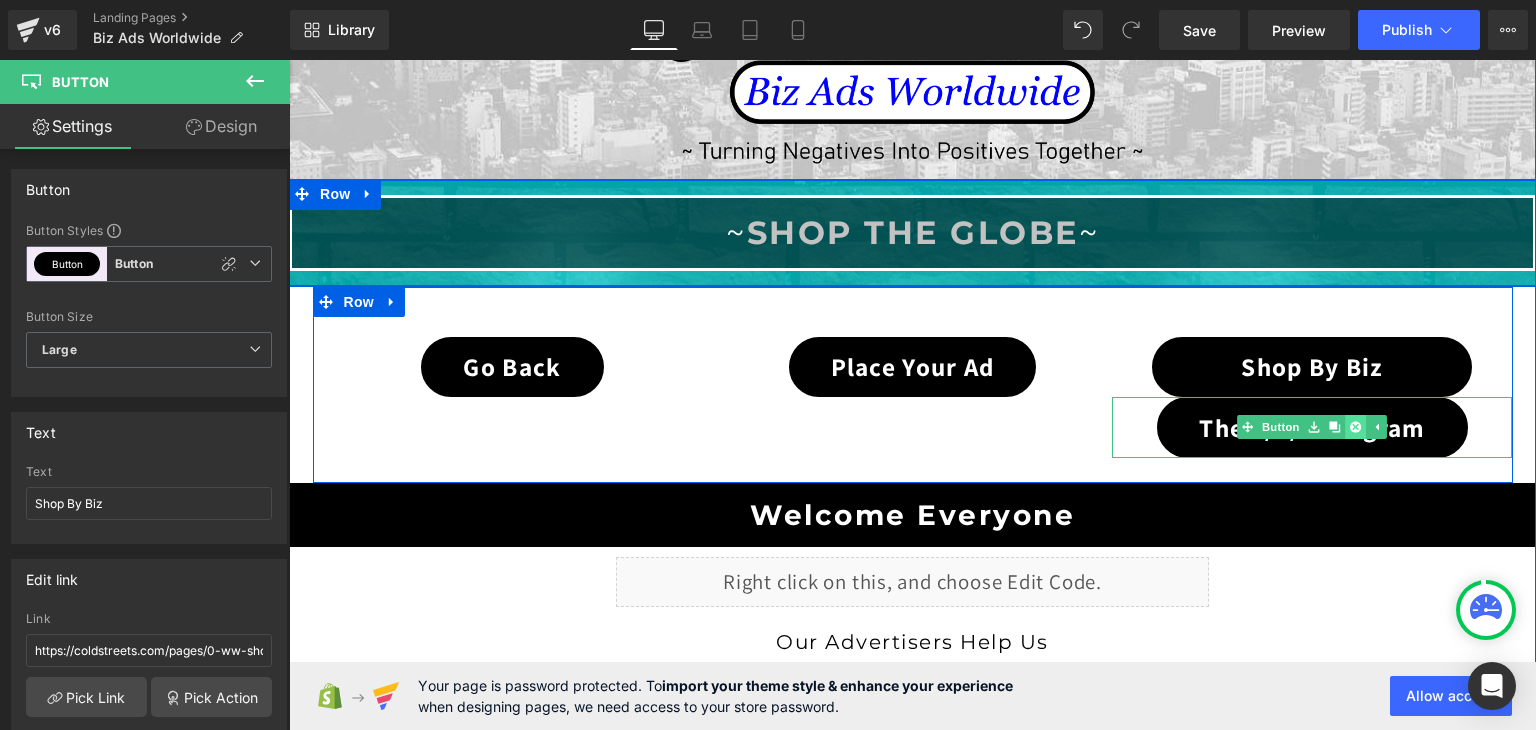 click 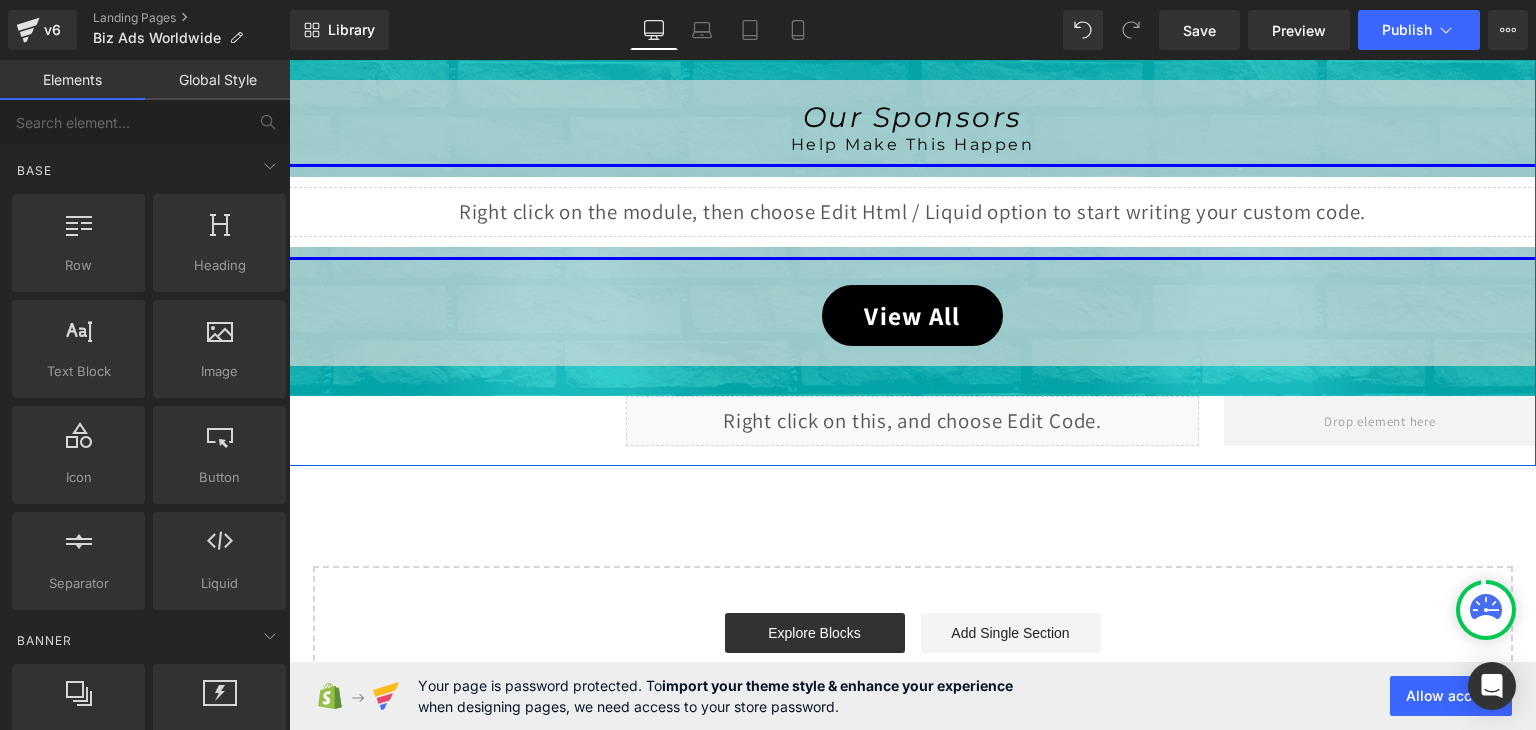 scroll, scrollTop: 2496, scrollLeft: 0, axis: vertical 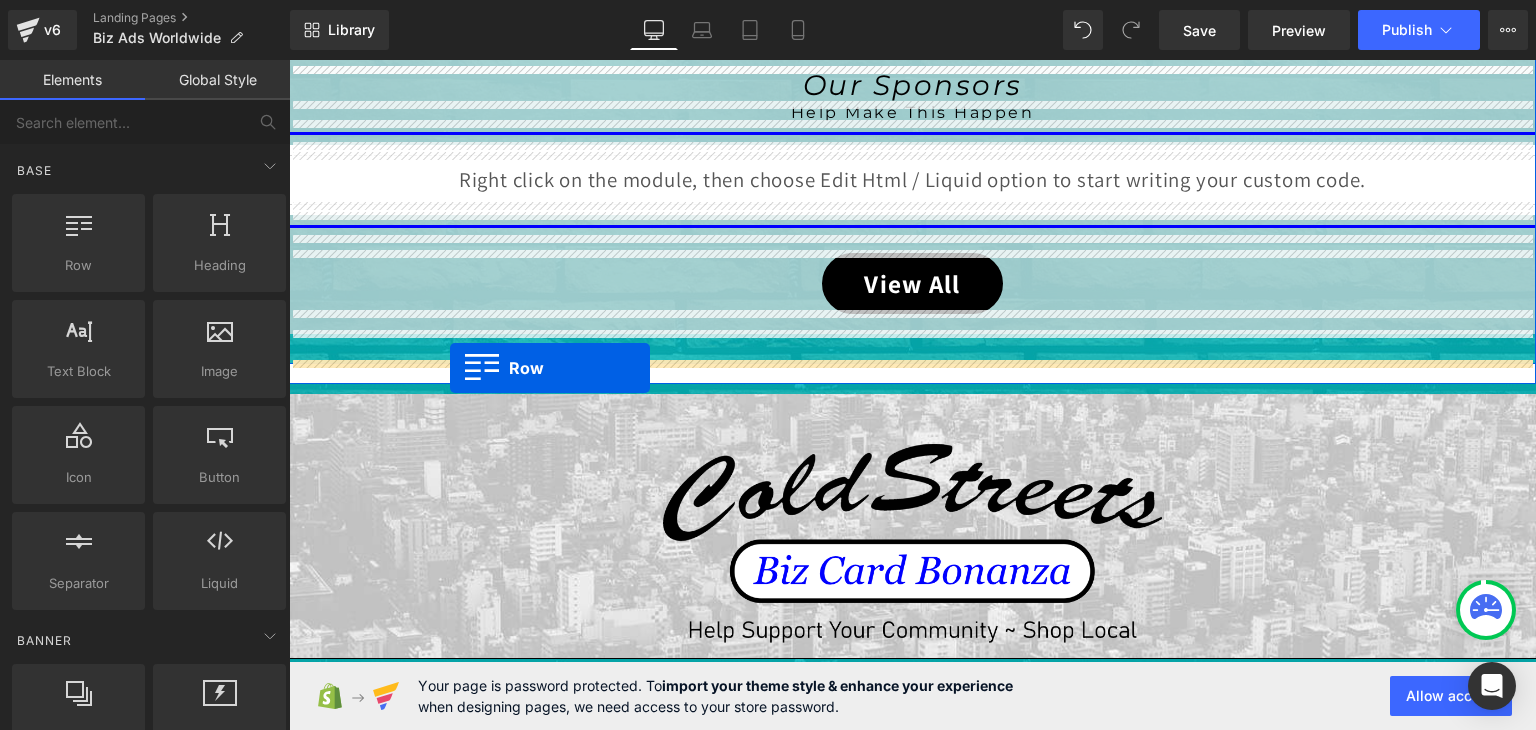 drag, startPoint x: 297, startPoint y: 383, endPoint x: 450, endPoint y: 369, distance: 153.63919 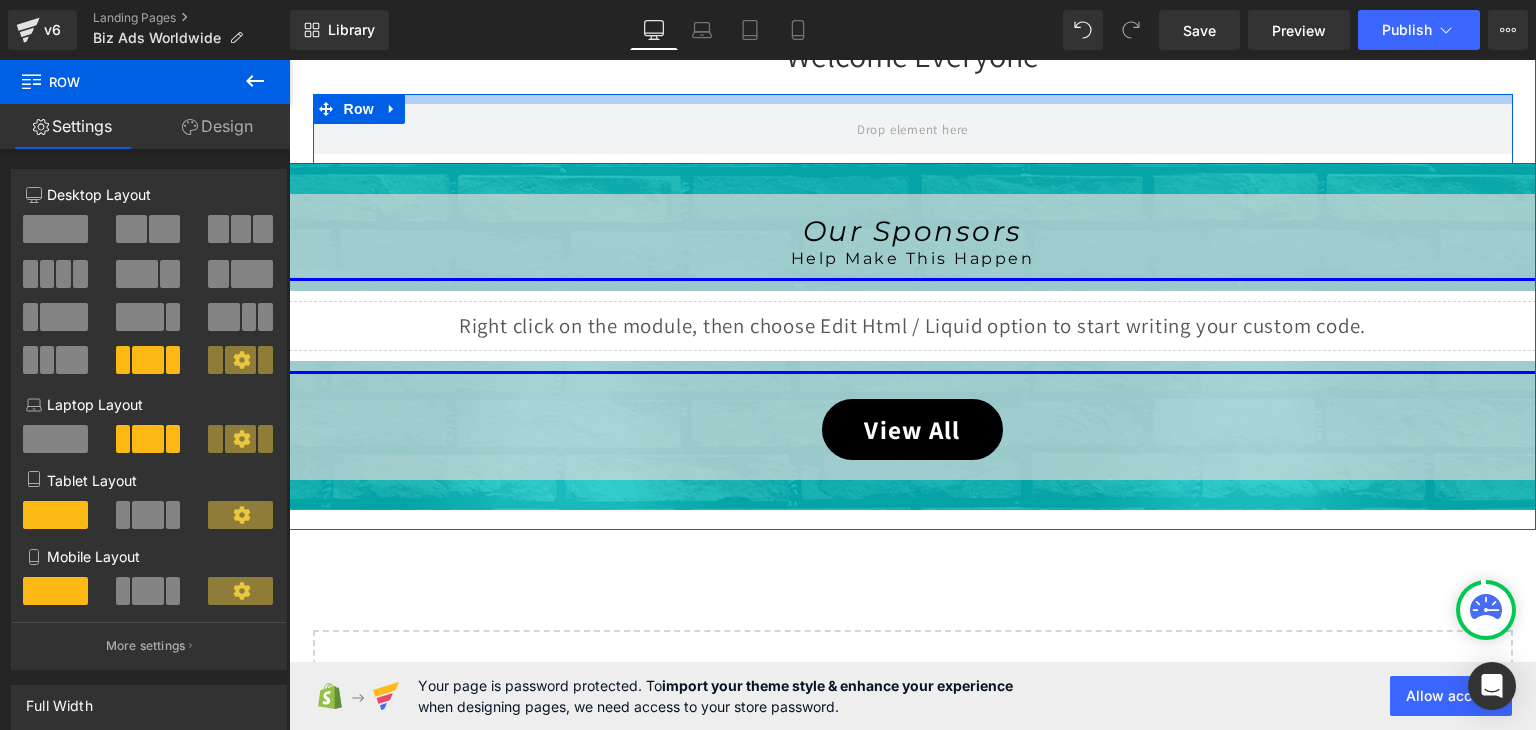 scroll, scrollTop: 2436, scrollLeft: 0, axis: vertical 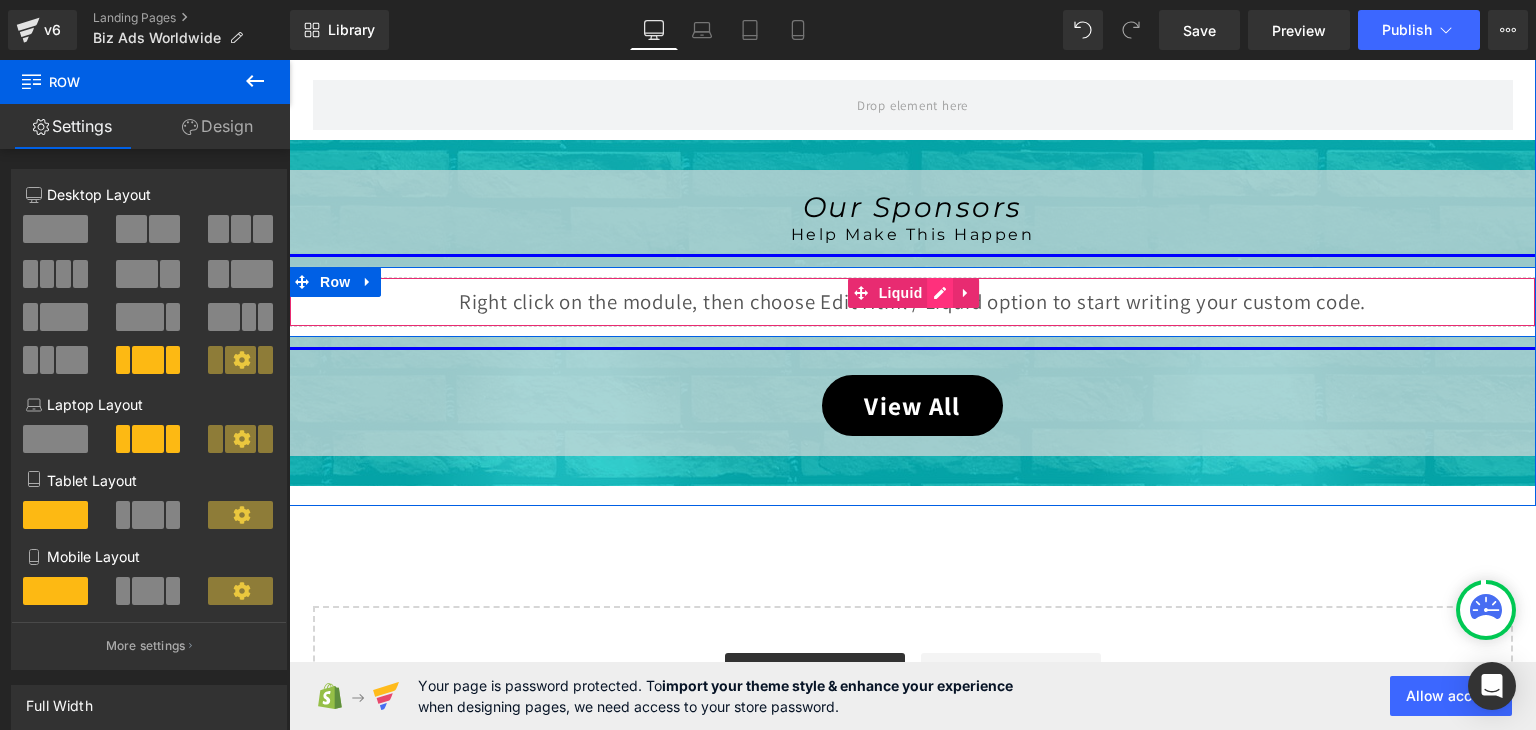 click on "Liquid" at bounding box center [912, 302] 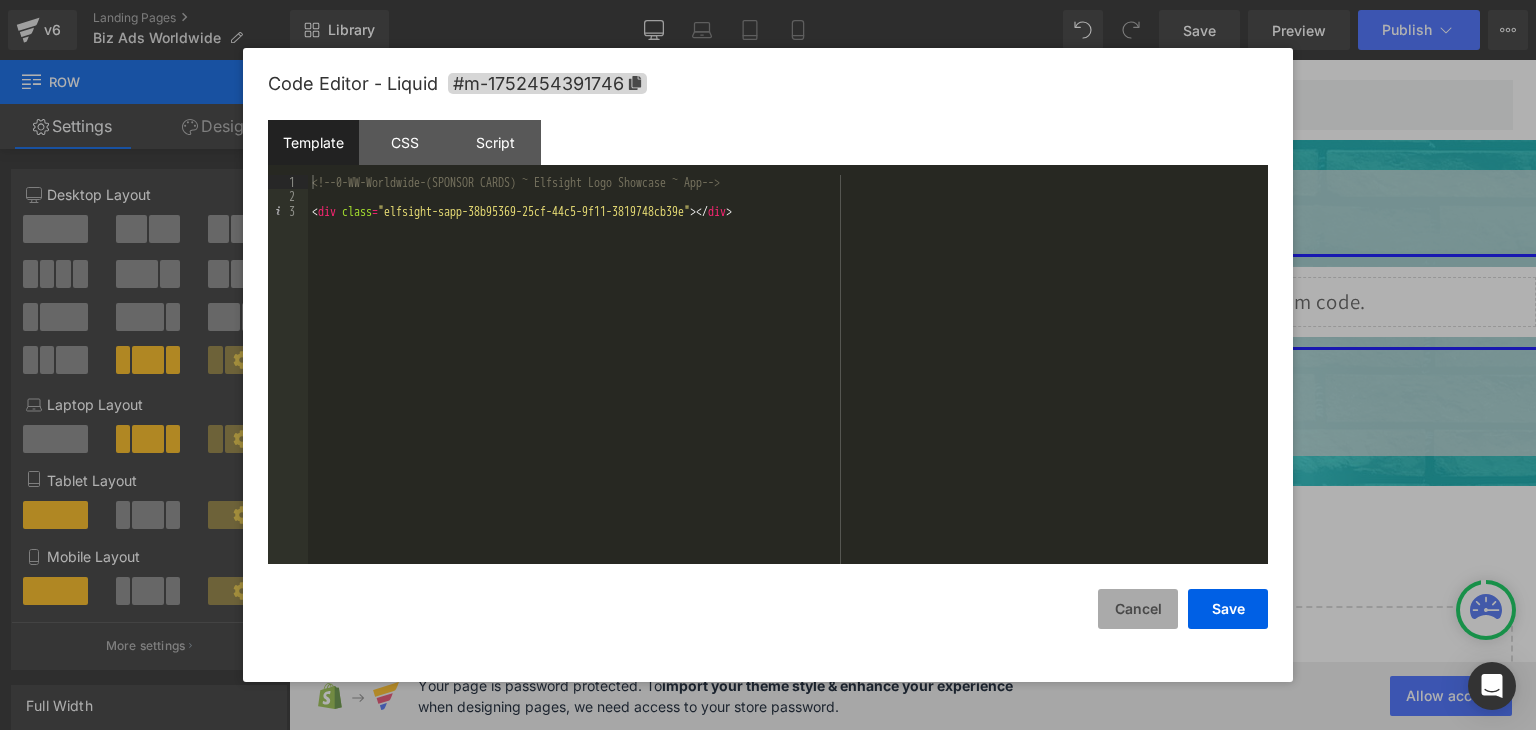 click on "Cancel" at bounding box center [1138, 609] 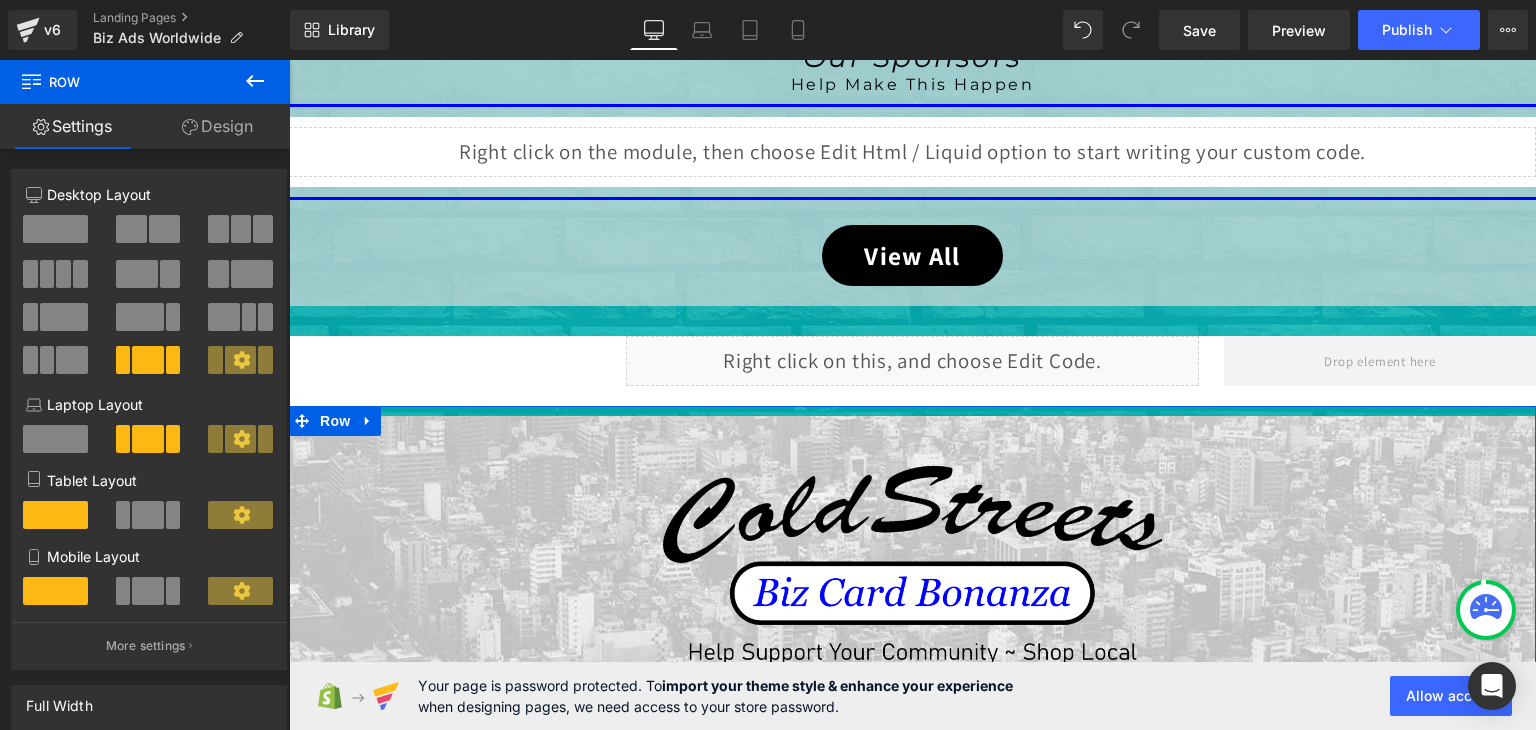 scroll, scrollTop: 1436, scrollLeft: 0, axis: vertical 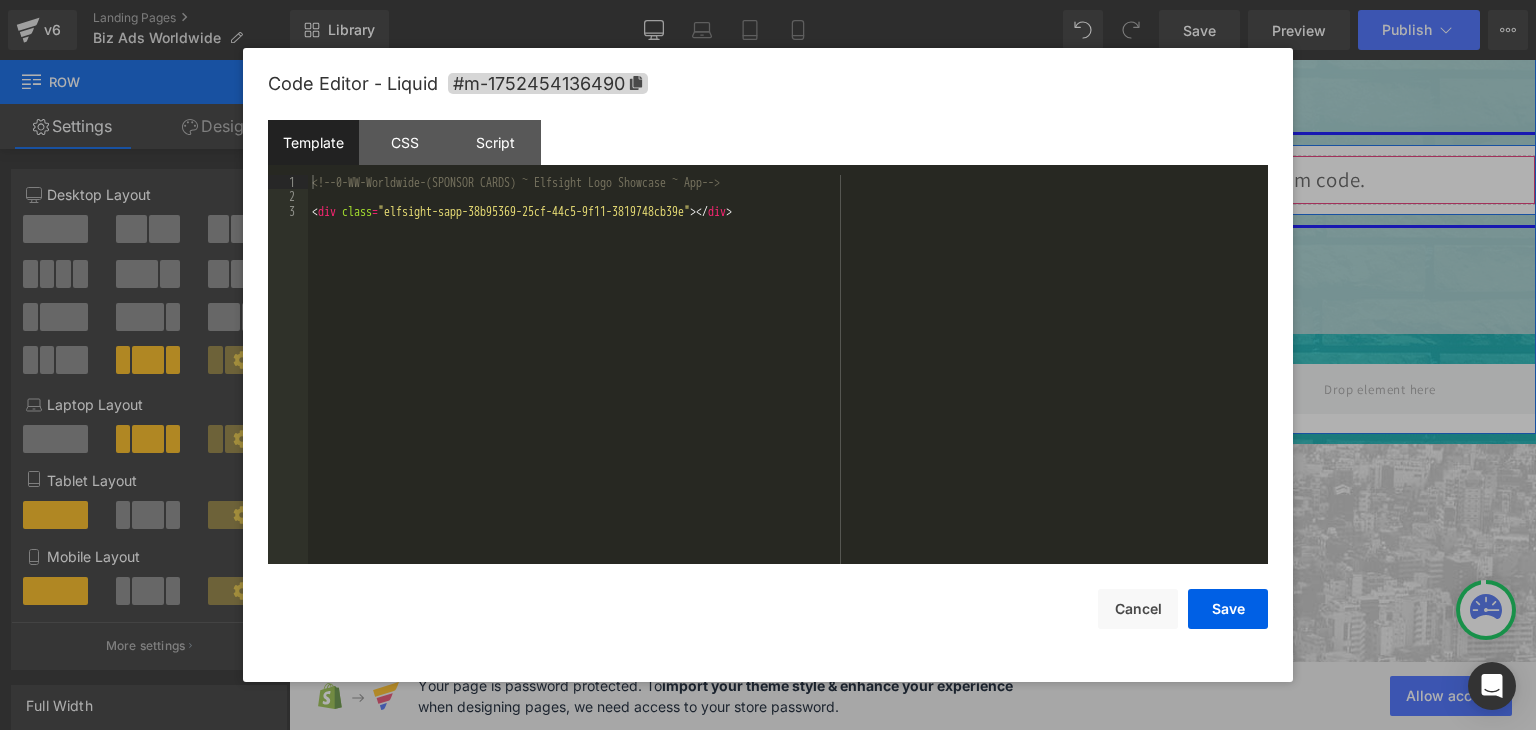 click on "Liquid" at bounding box center (912, 180) 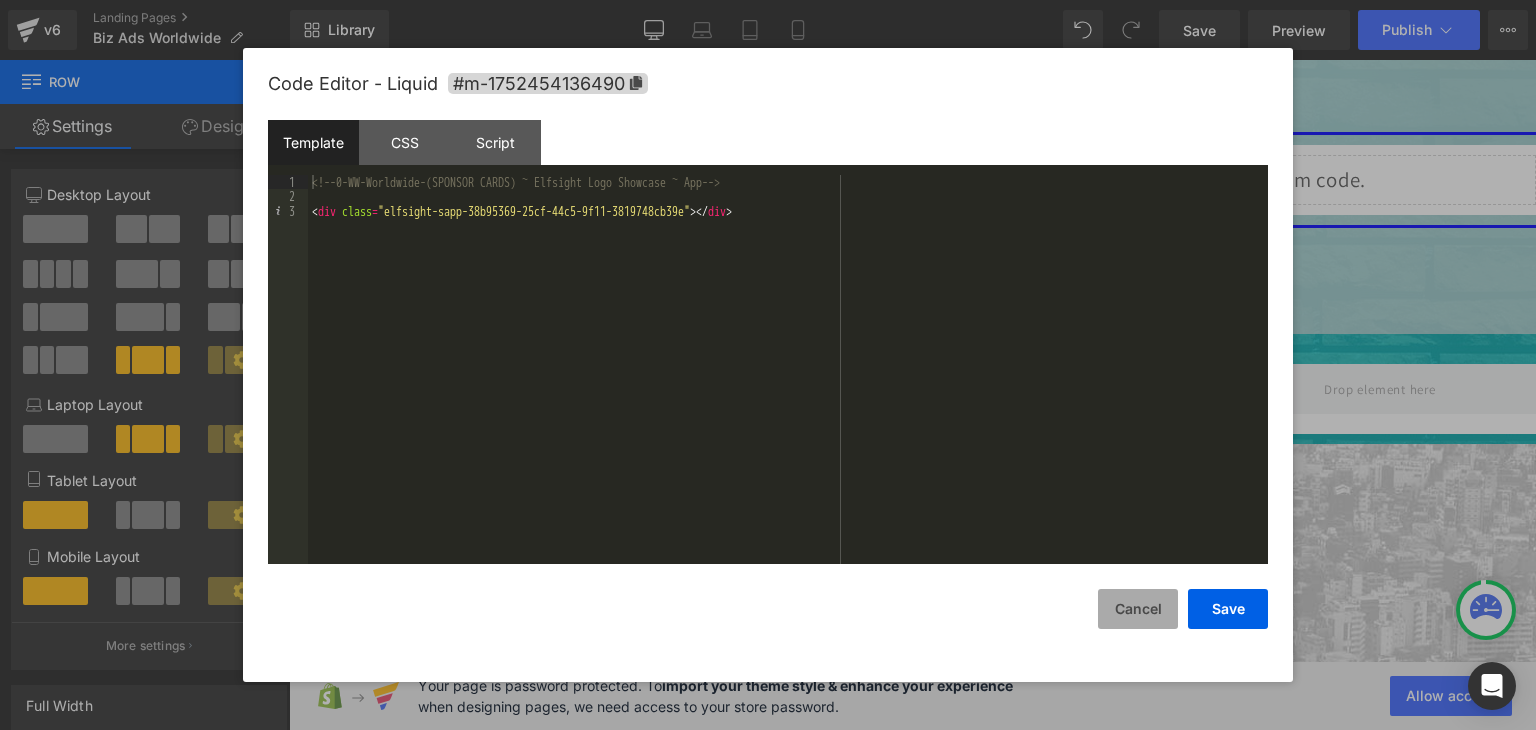 click on "Cancel" at bounding box center [1138, 609] 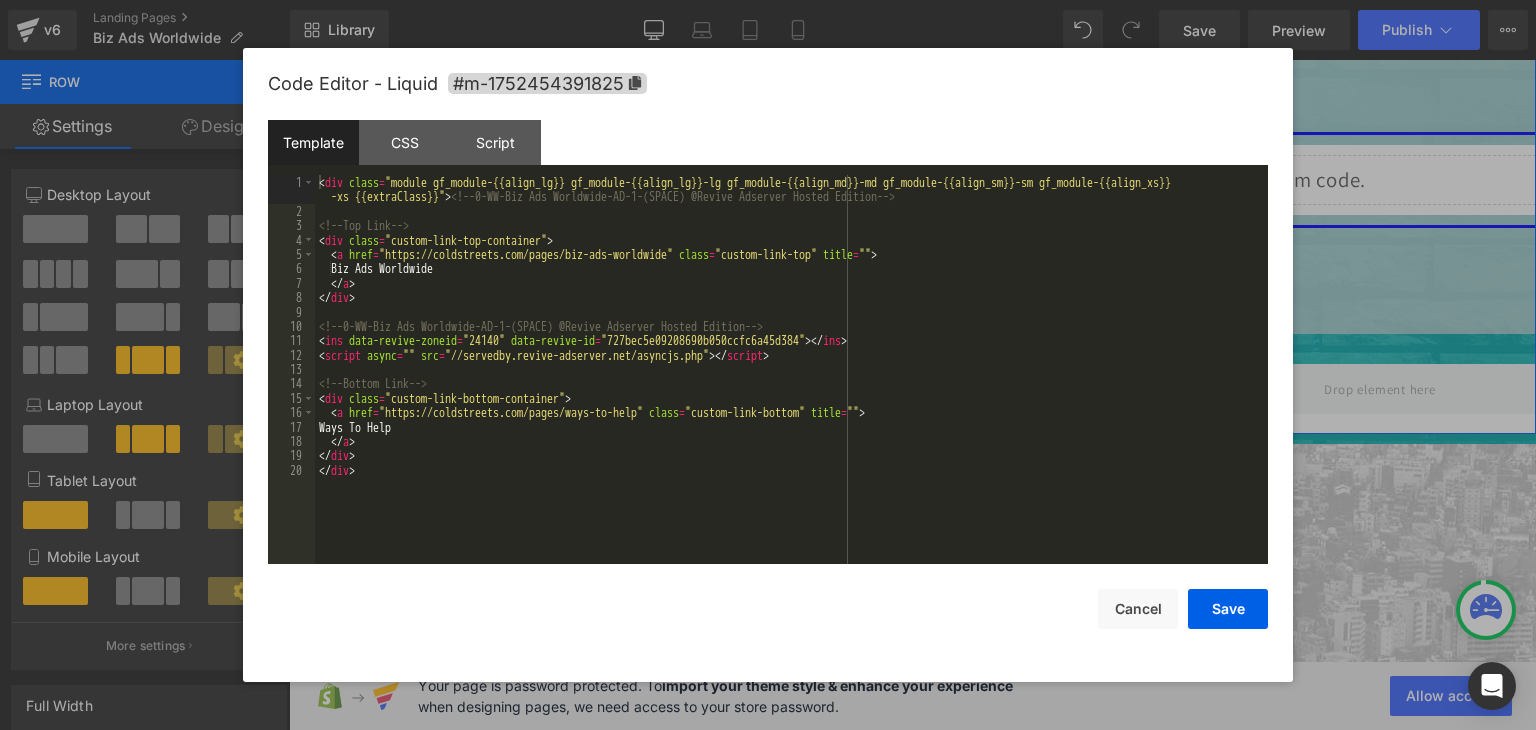 click on "Liquid" at bounding box center [913, 389] 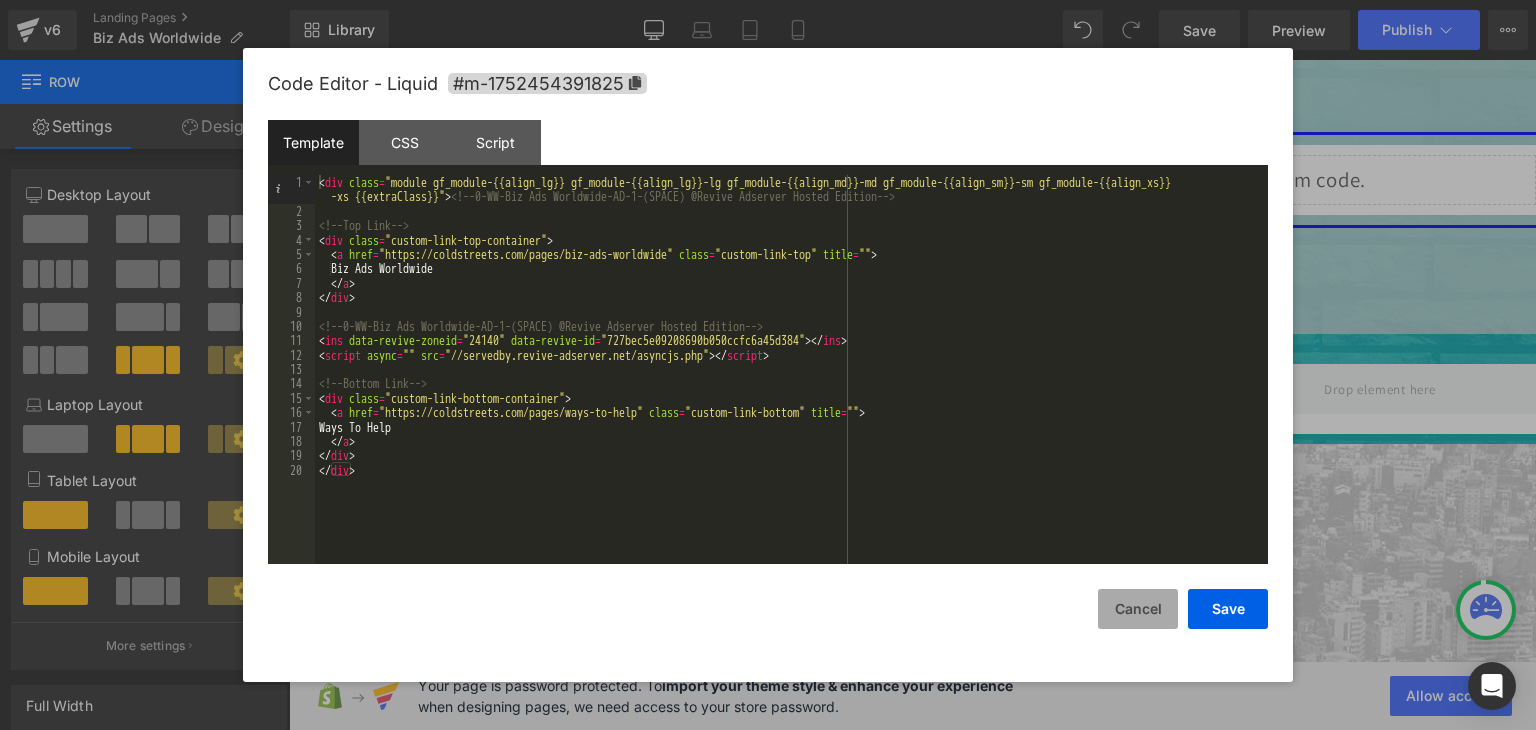 click on "Cancel" at bounding box center (1138, 609) 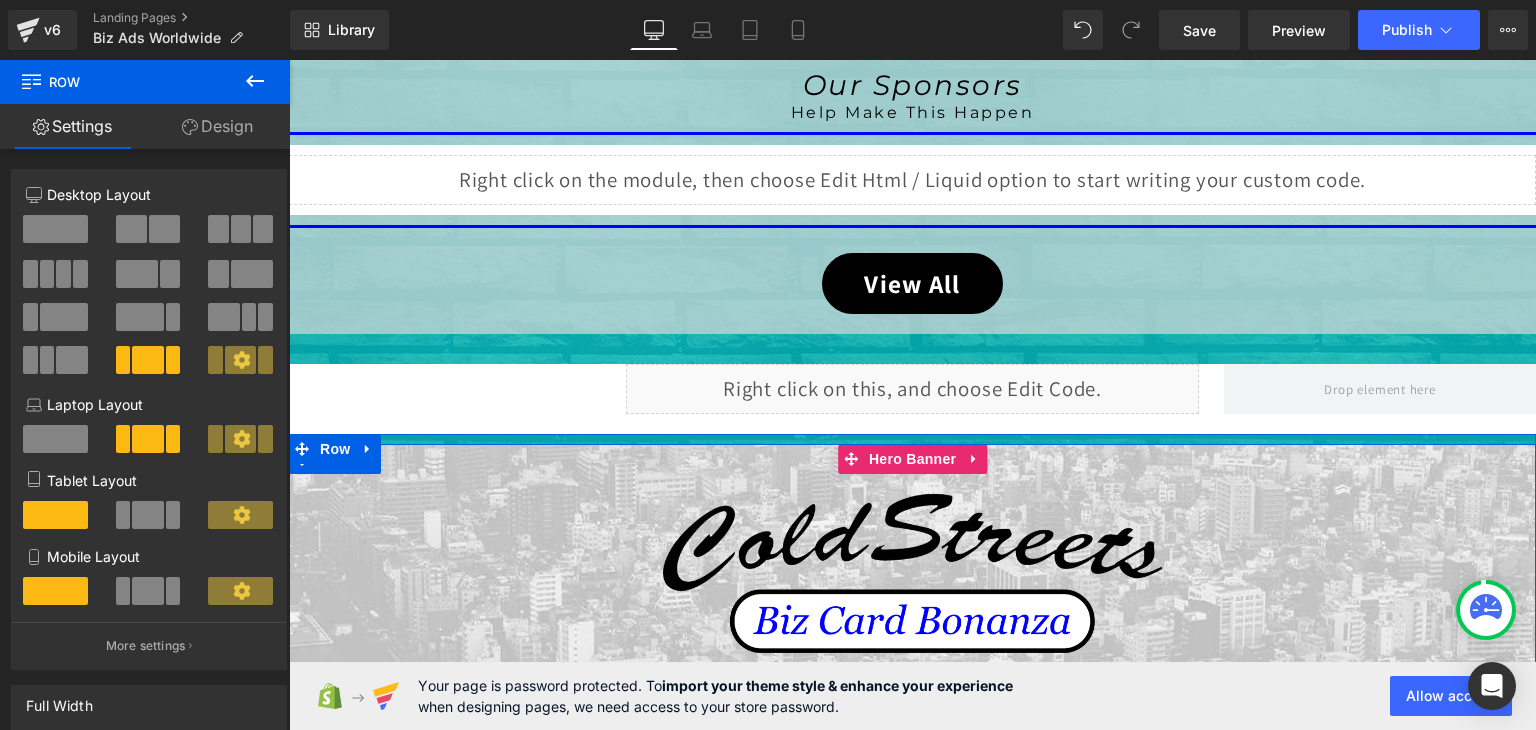 scroll, scrollTop: 1036, scrollLeft: 0, axis: vertical 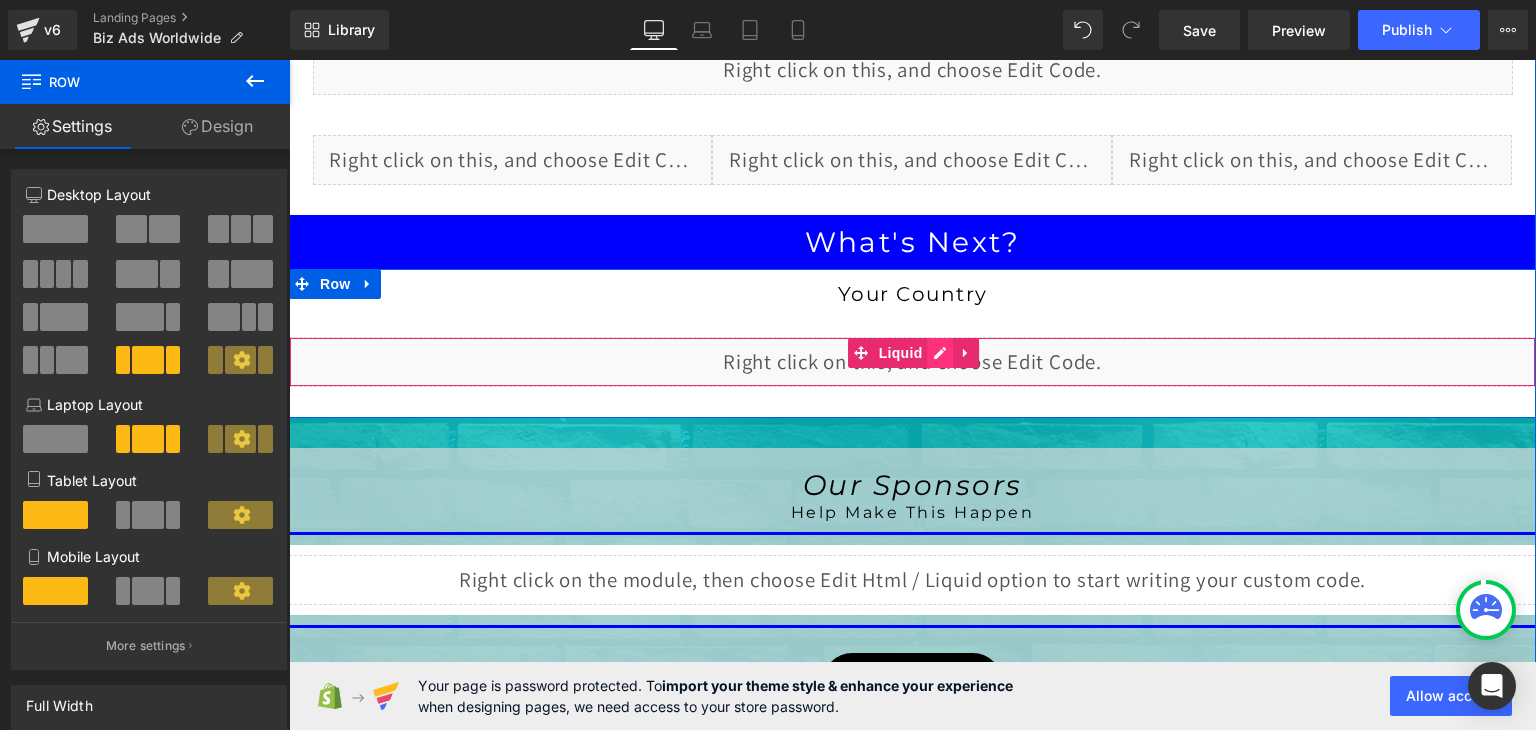 click on "Liquid" at bounding box center [912, 362] 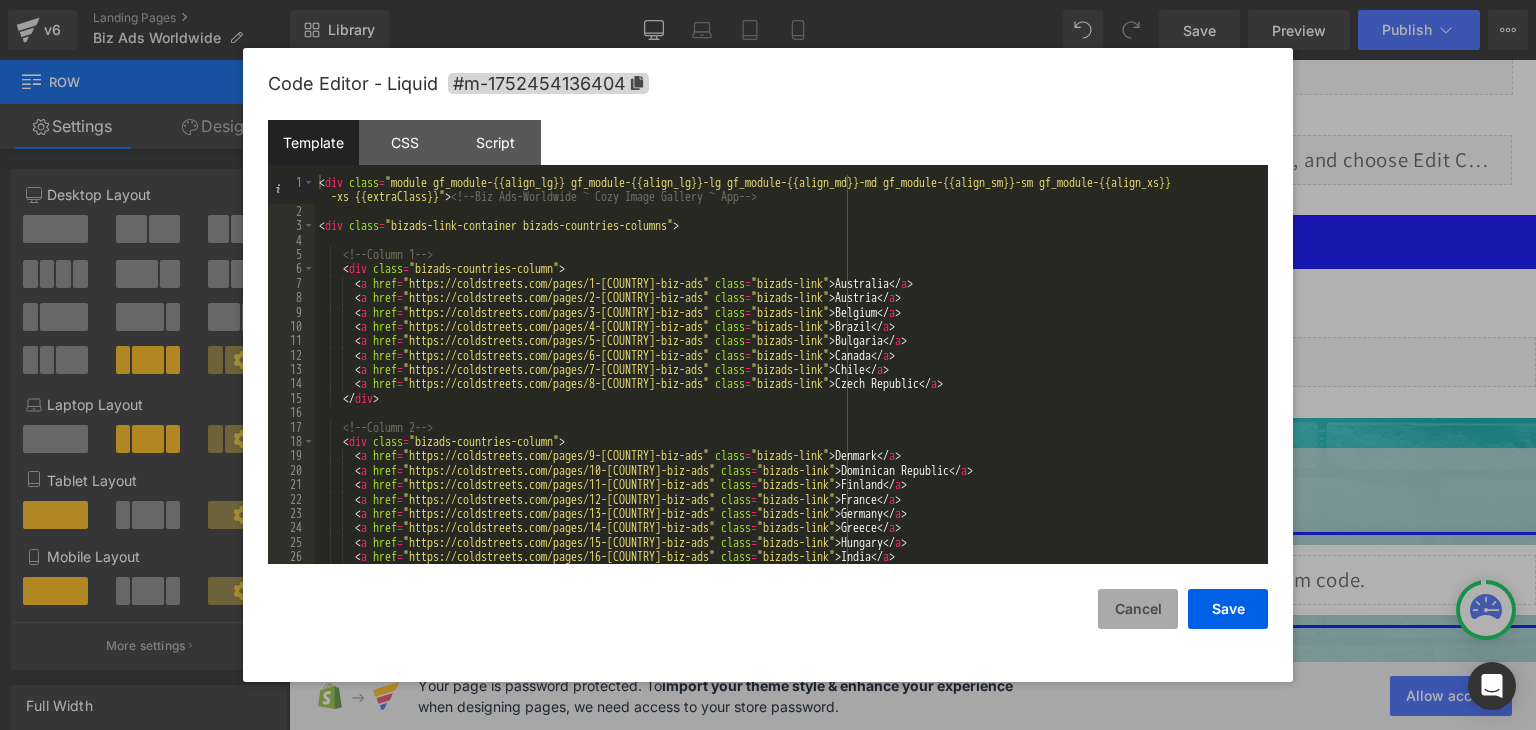 click on "Cancel" at bounding box center [1138, 609] 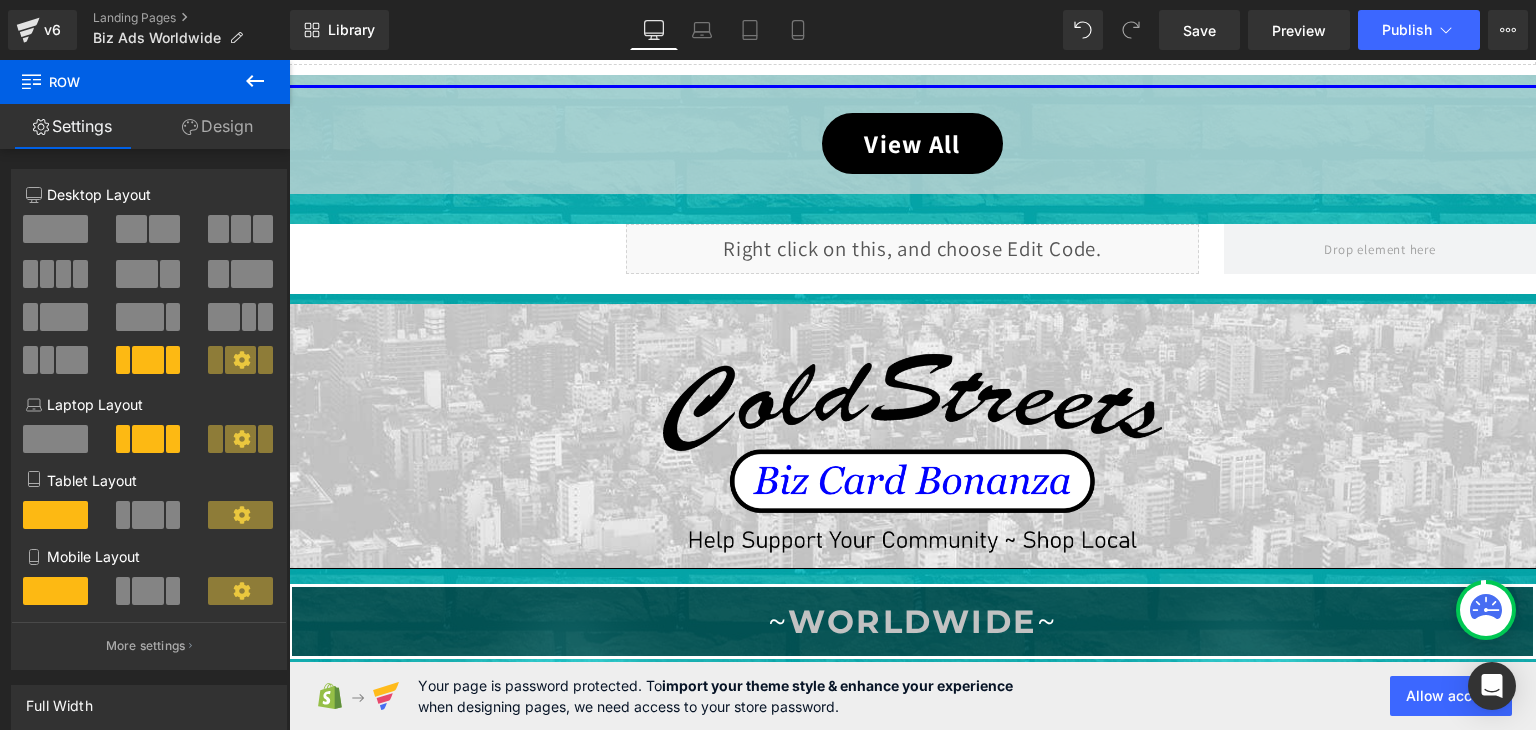 scroll, scrollTop: 1536, scrollLeft: 0, axis: vertical 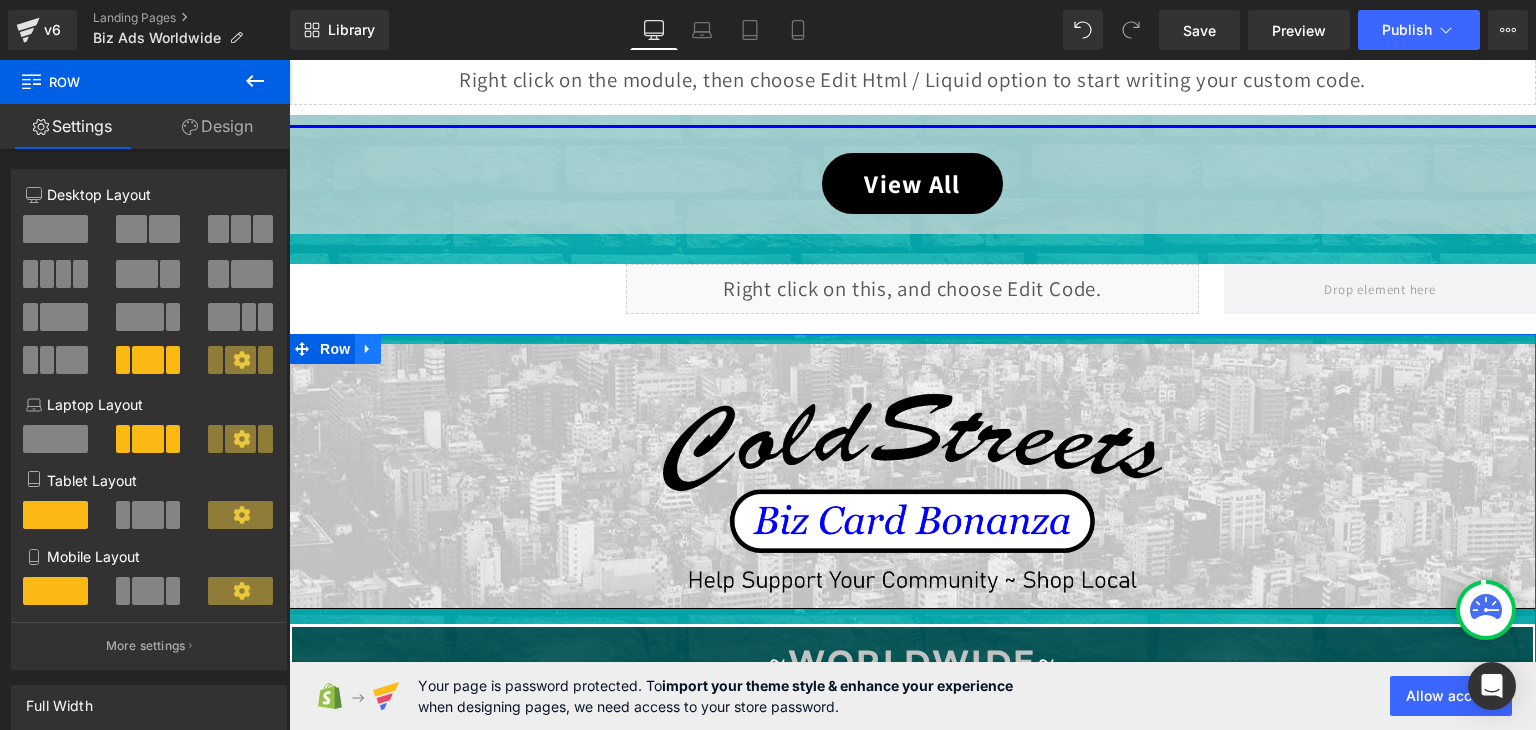 click 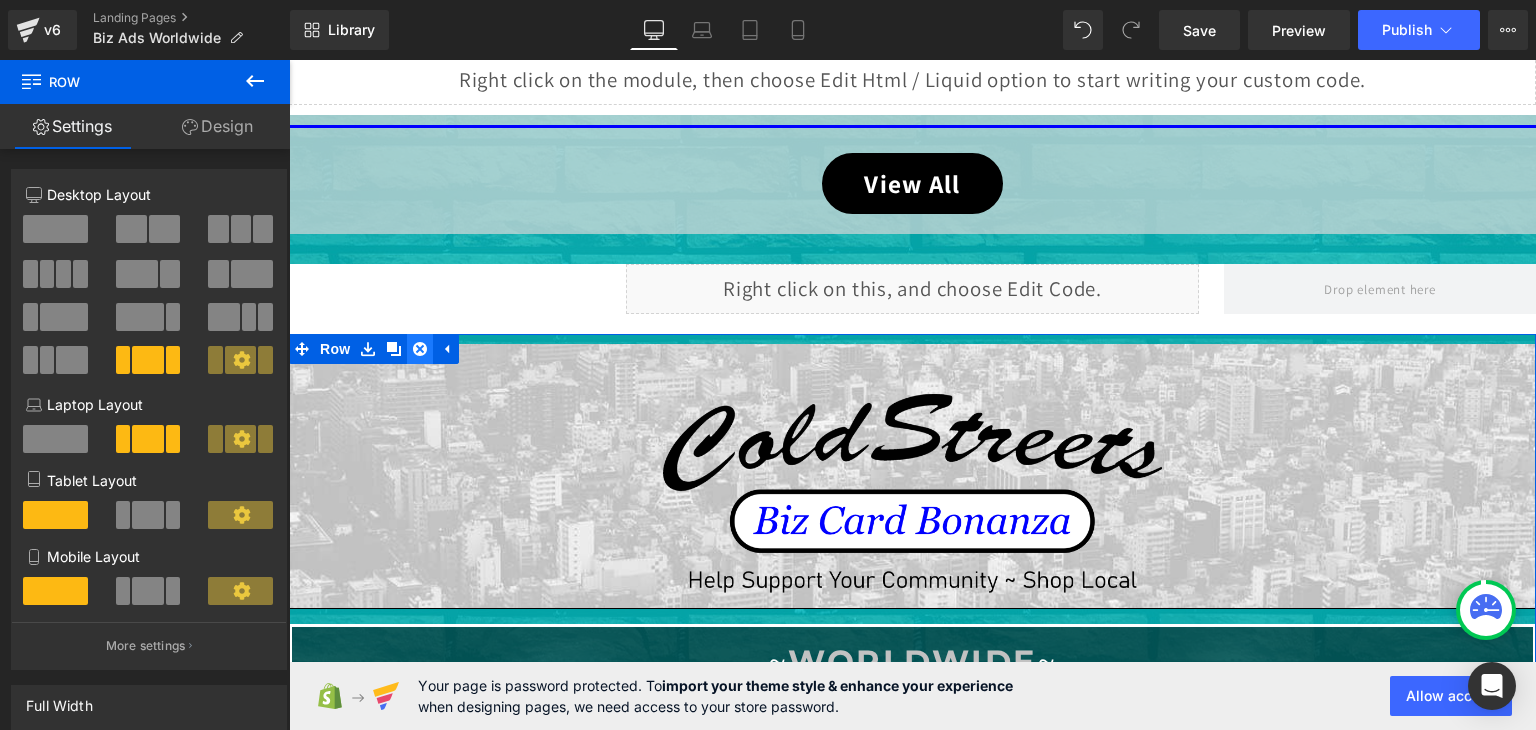 click 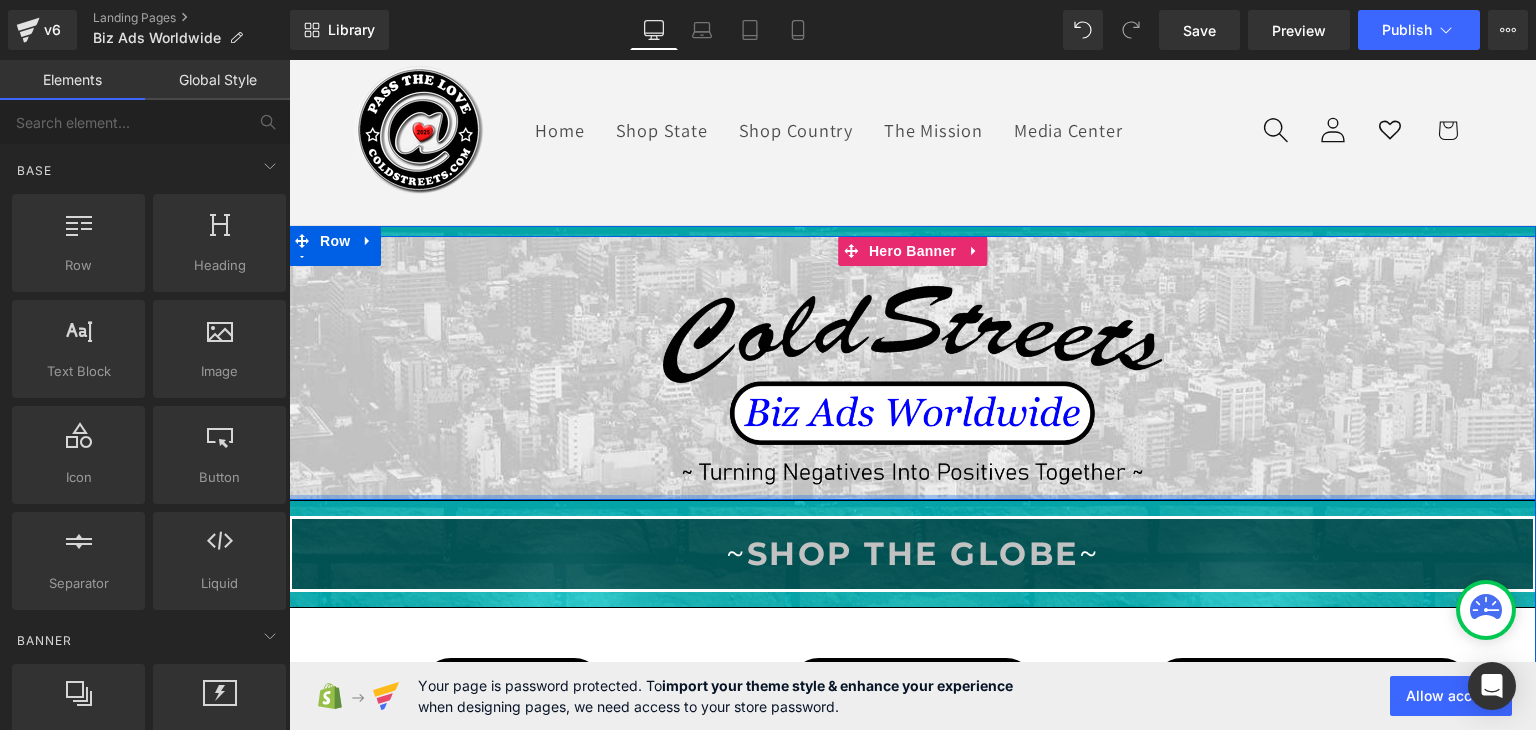 scroll, scrollTop: 0, scrollLeft: 0, axis: both 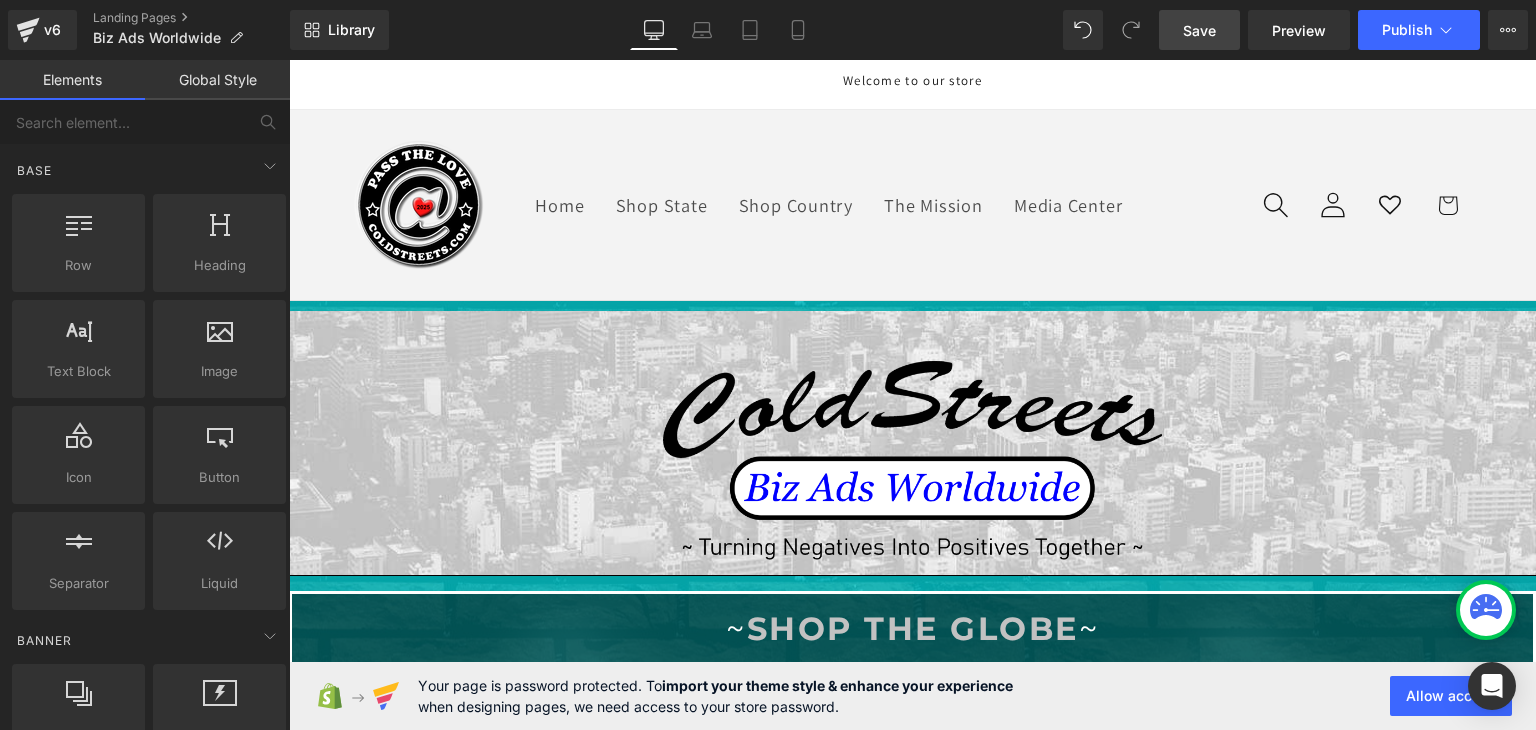 click on "Save" at bounding box center (1199, 30) 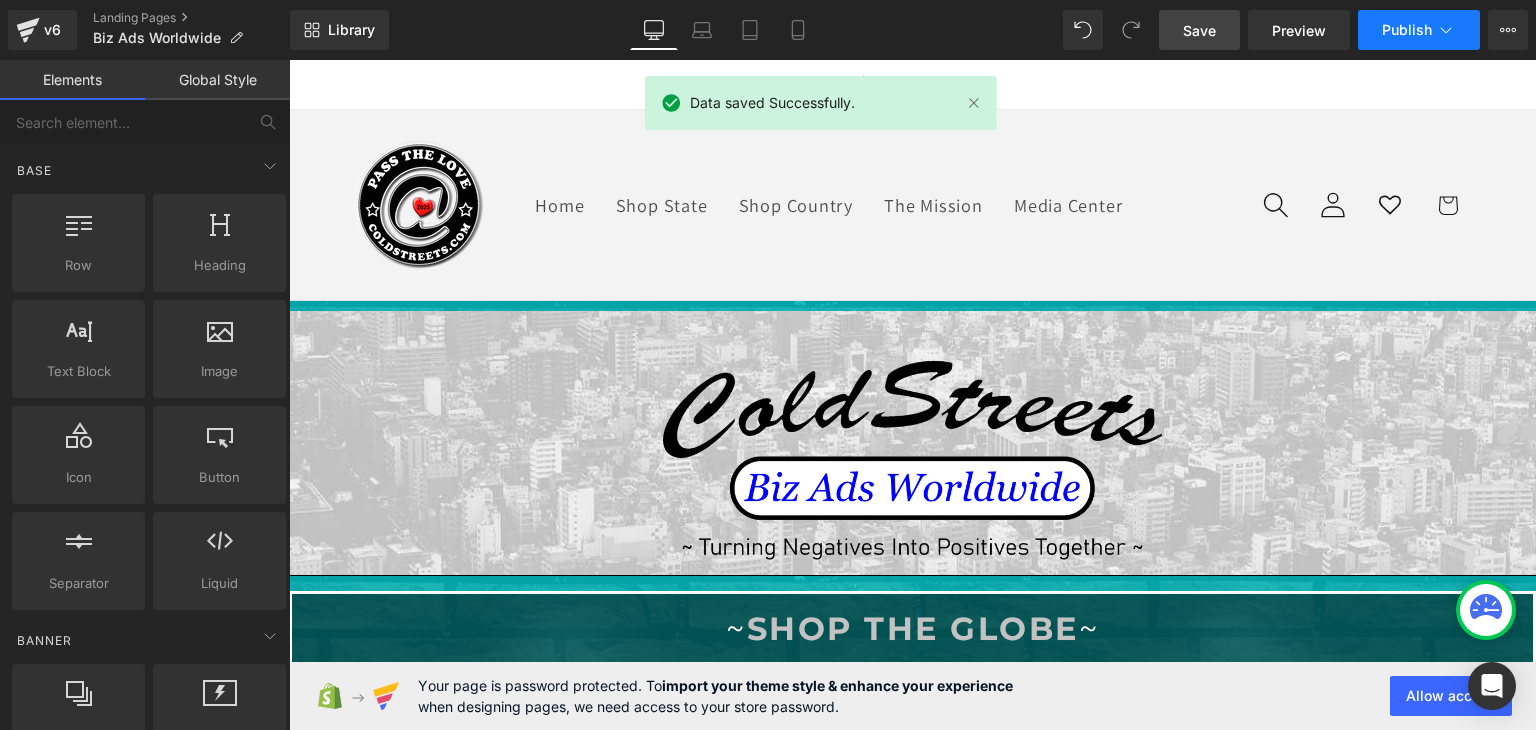 click 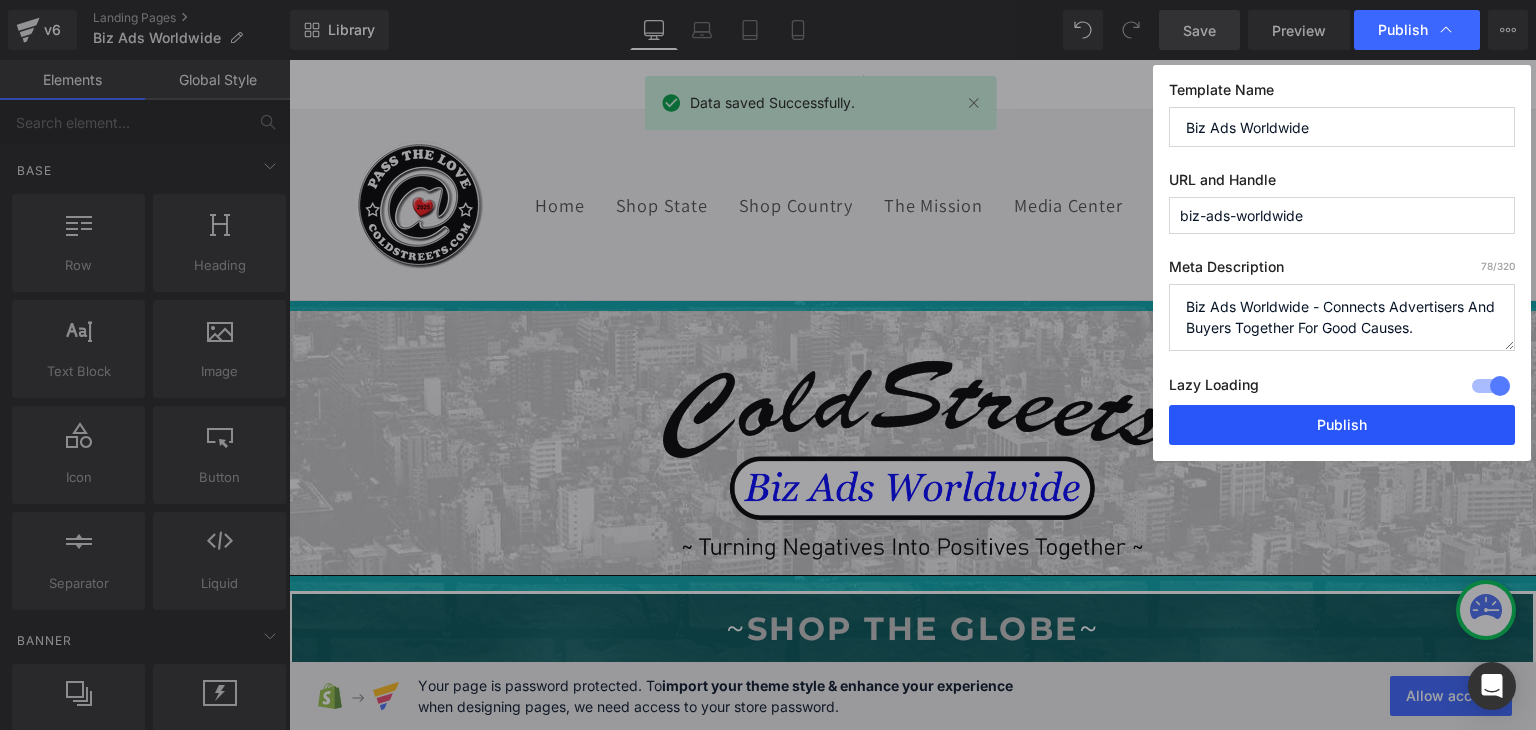 click on "Publish" at bounding box center [1342, 425] 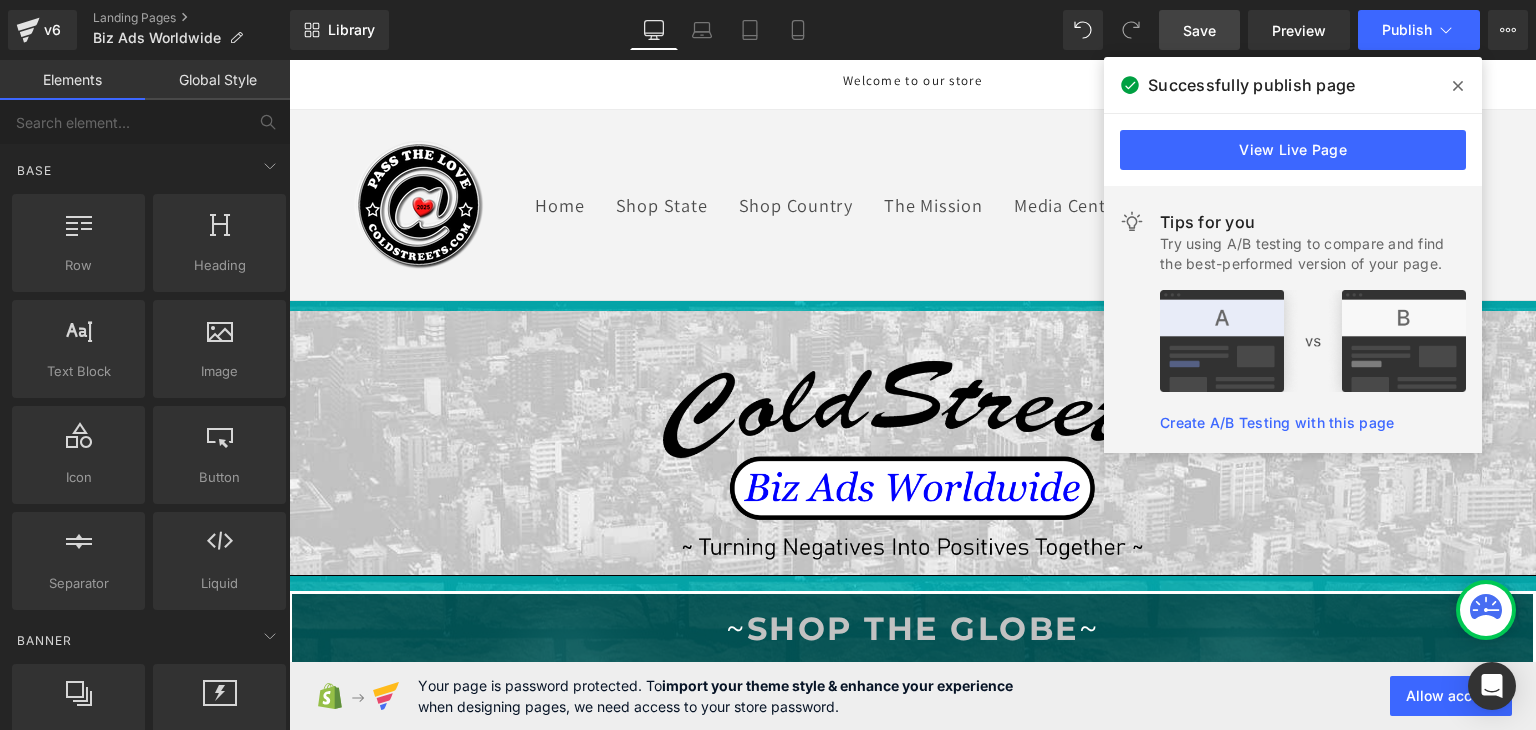 click on "Home
Shop State
Shop Country
The Mission
Media Center
Log in
Country/region
United States |
USD
$
Search
Afghanistan
USD
$
Åland Islands
USD
$" at bounding box center (912, 205) 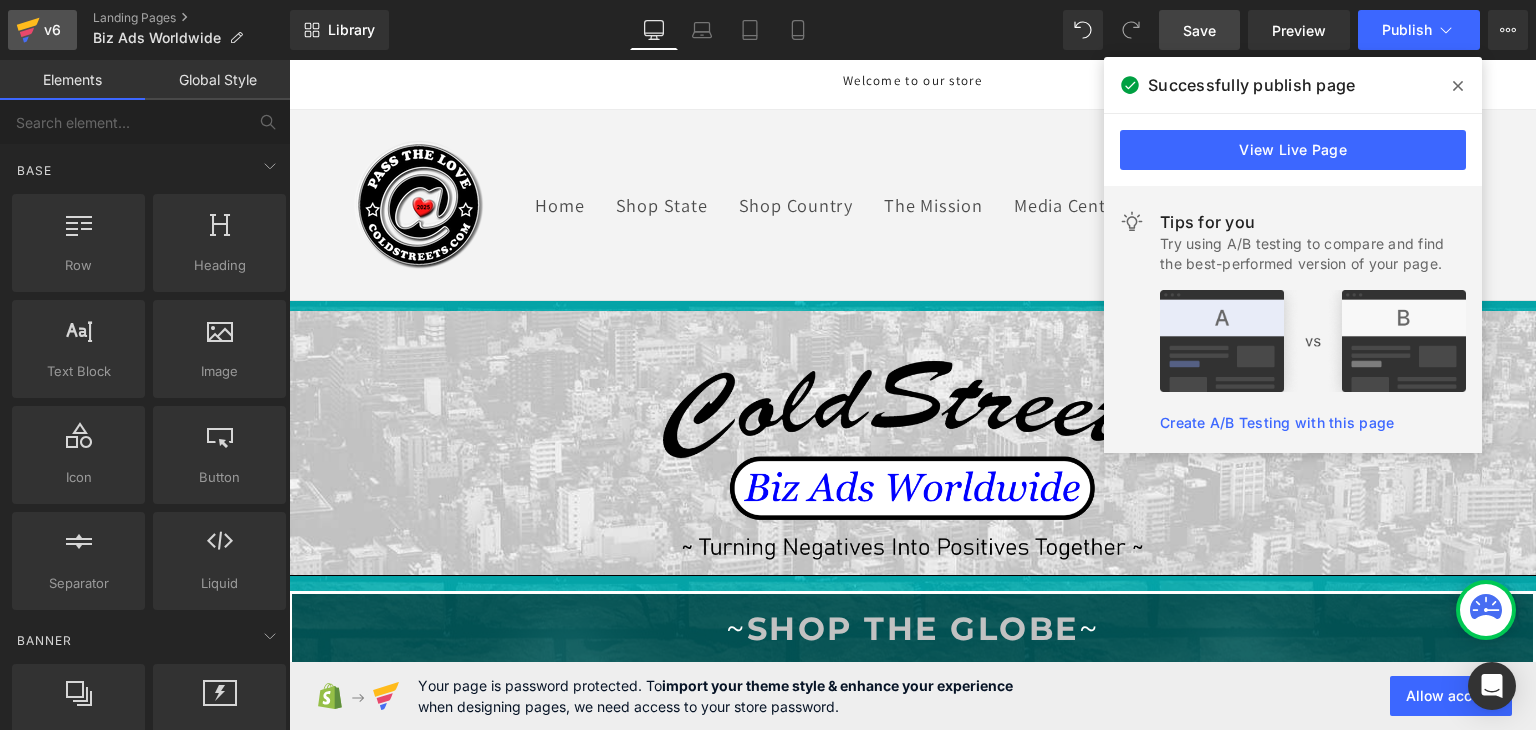 click 